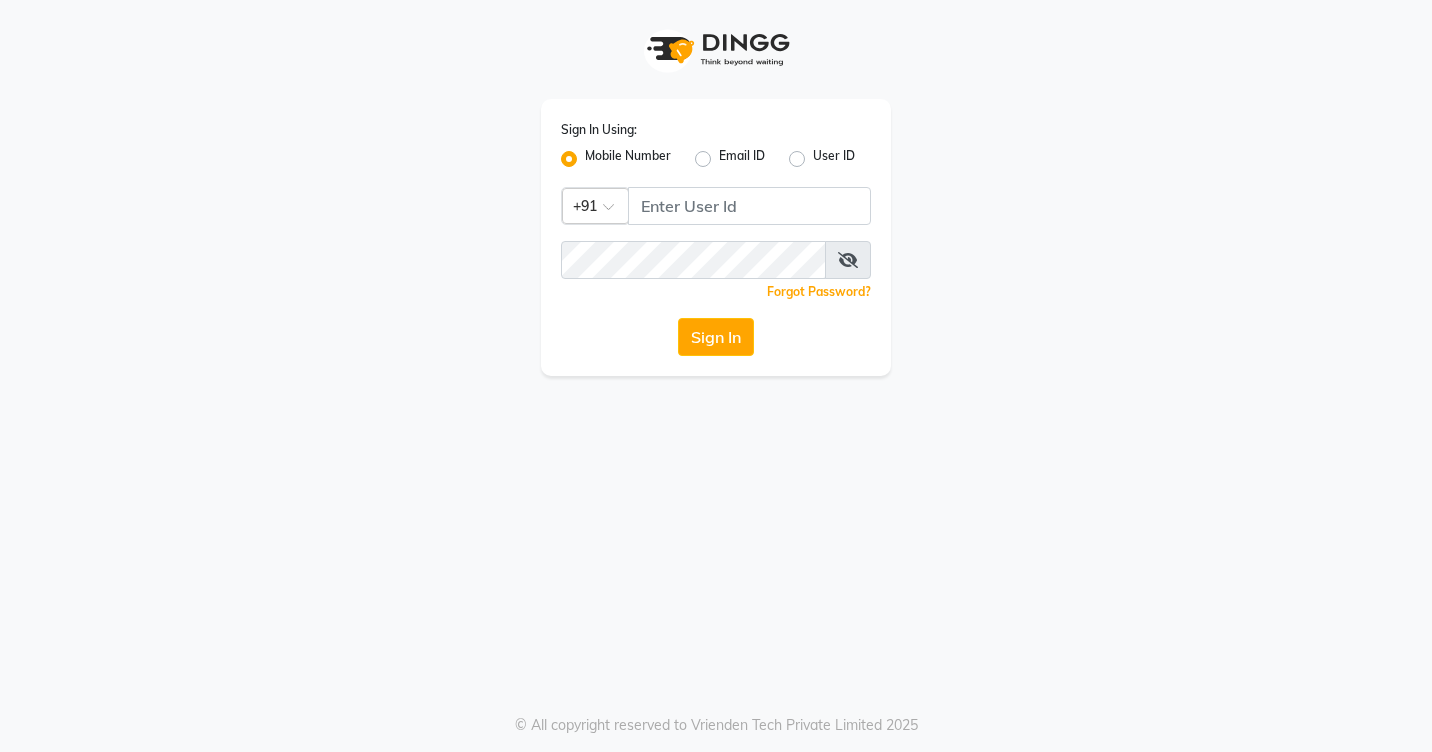 scroll, scrollTop: 0, scrollLeft: 0, axis: both 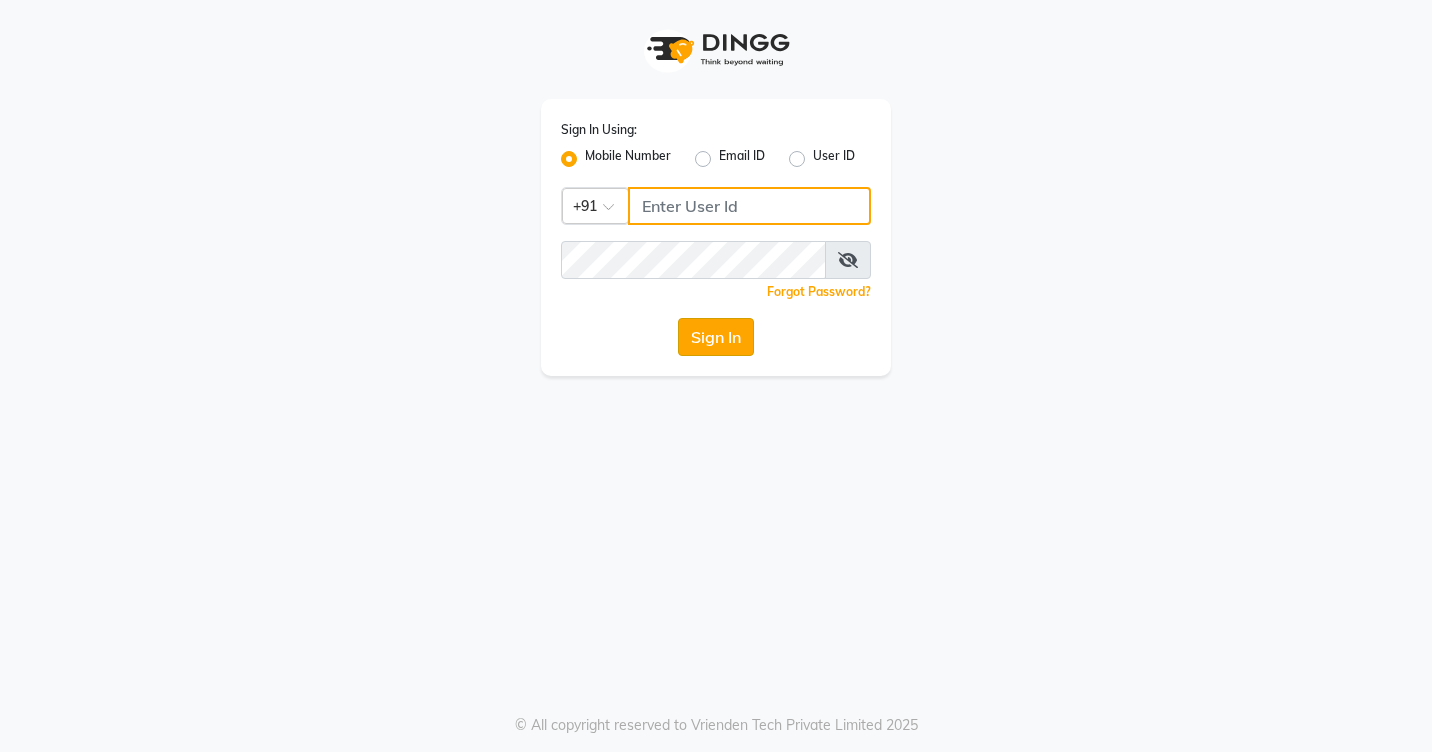 type on "7760179992" 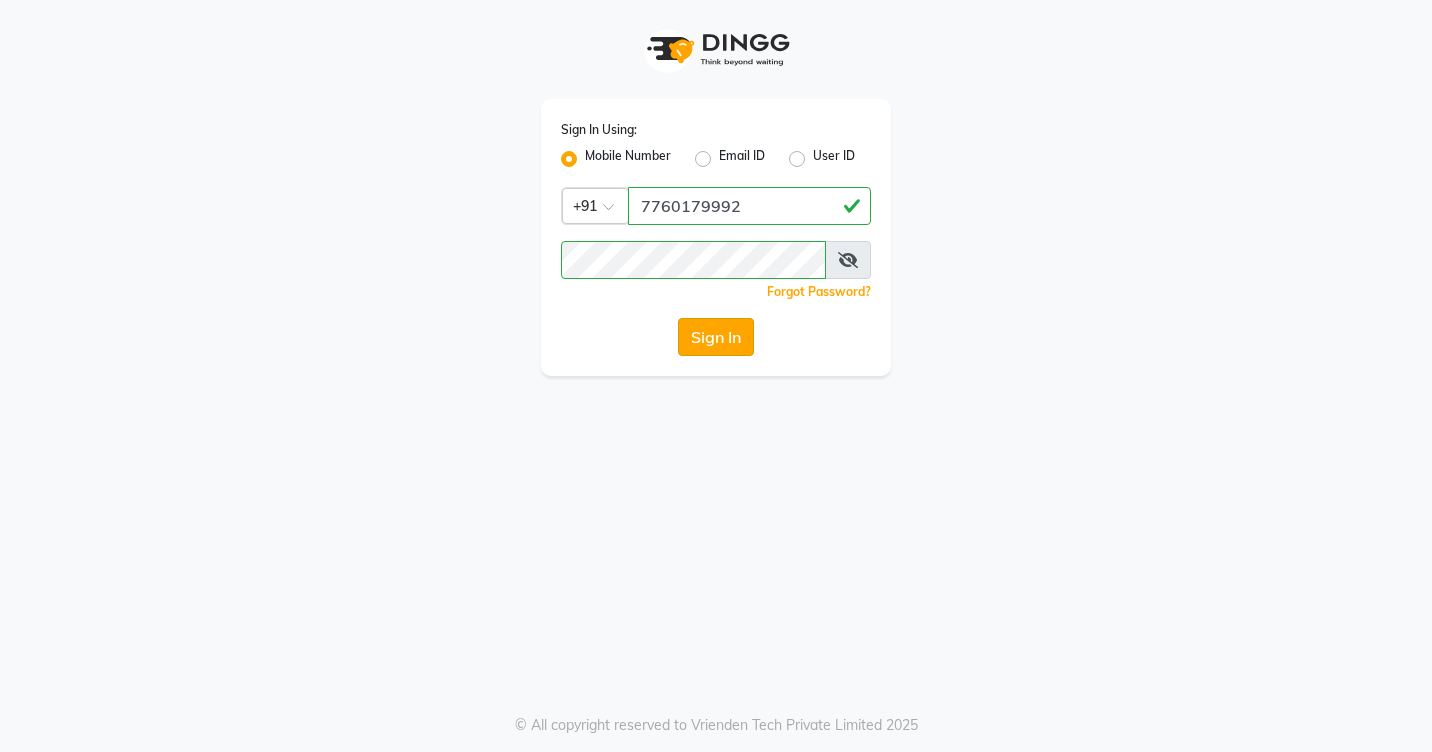 click on "Sign In" 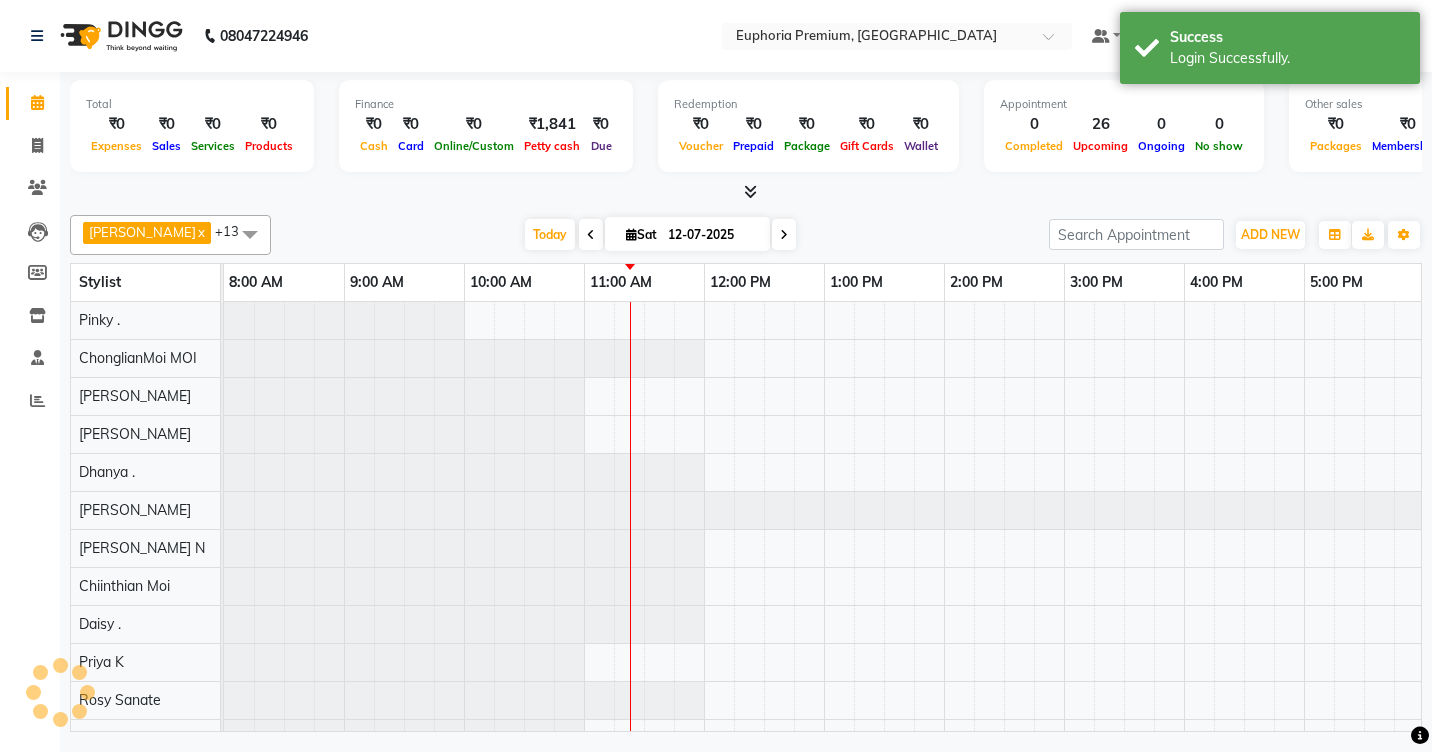 select on "en" 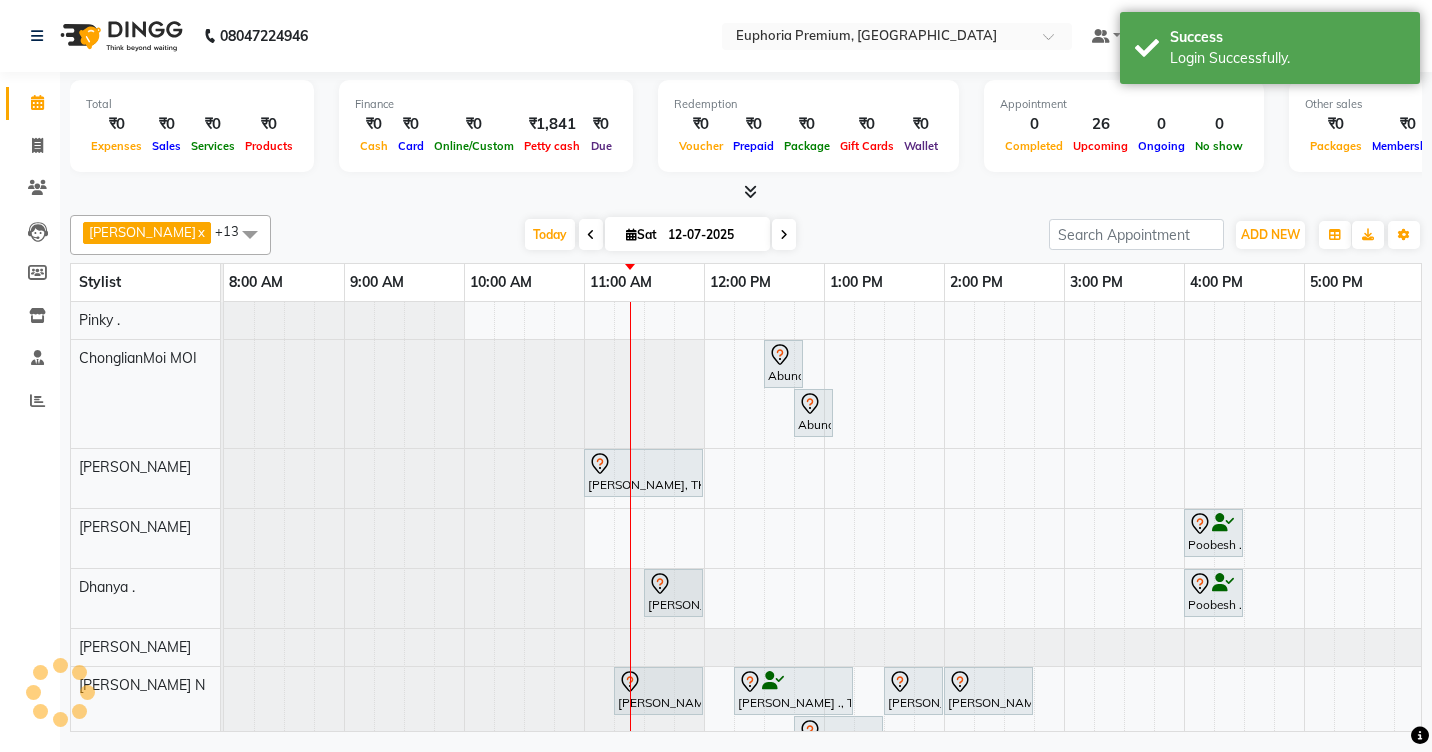 scroll, scrollTop: 0, scrollLeft: 0, axis: both 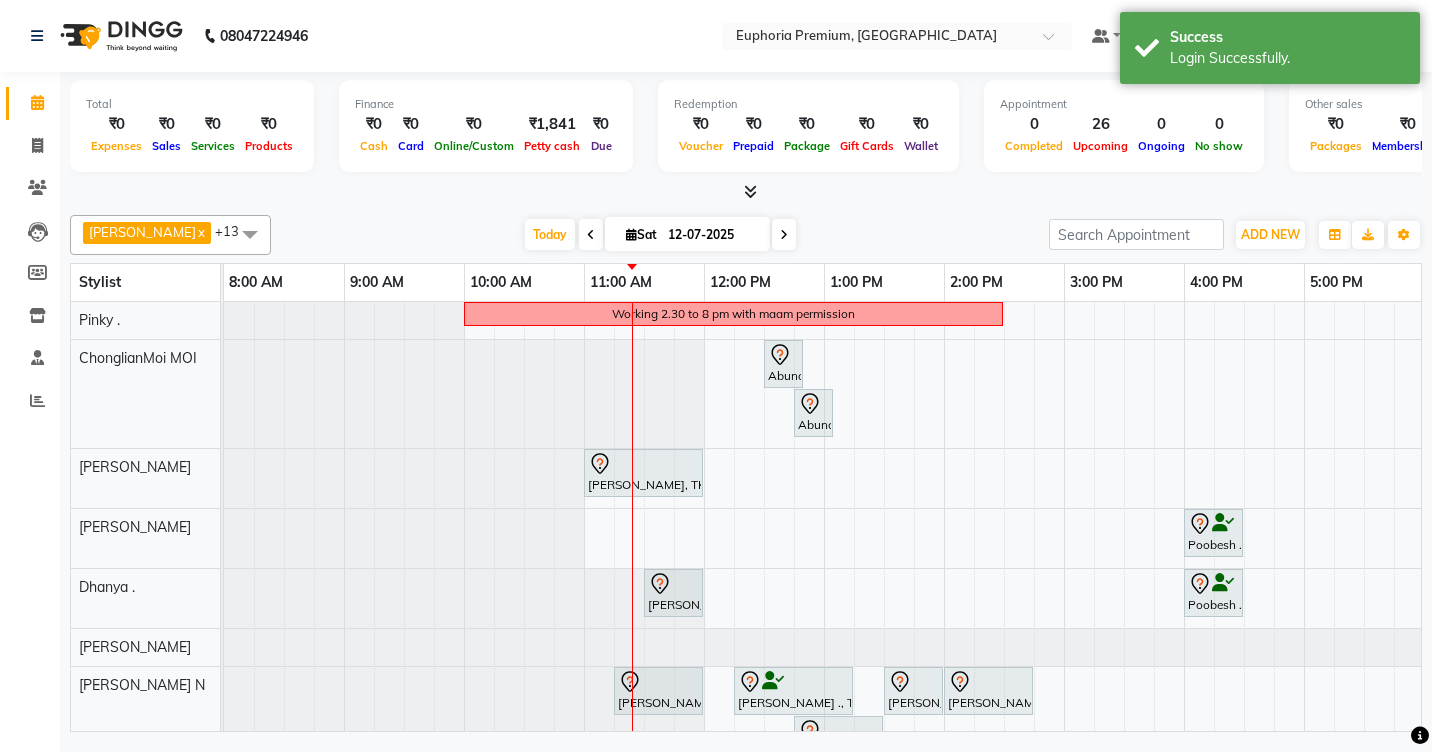 click on "08047224946 Select Location × Euphoria Premium, Hennur Road Default Panel My Panel English ENGLISH Español العربية मराठी हिंदी ગુજરાતી தமிழ் 中文 Notifications nothing to show [PERSON_NAME] Manage Profile Change Password Sign out  Version:3.15.3" 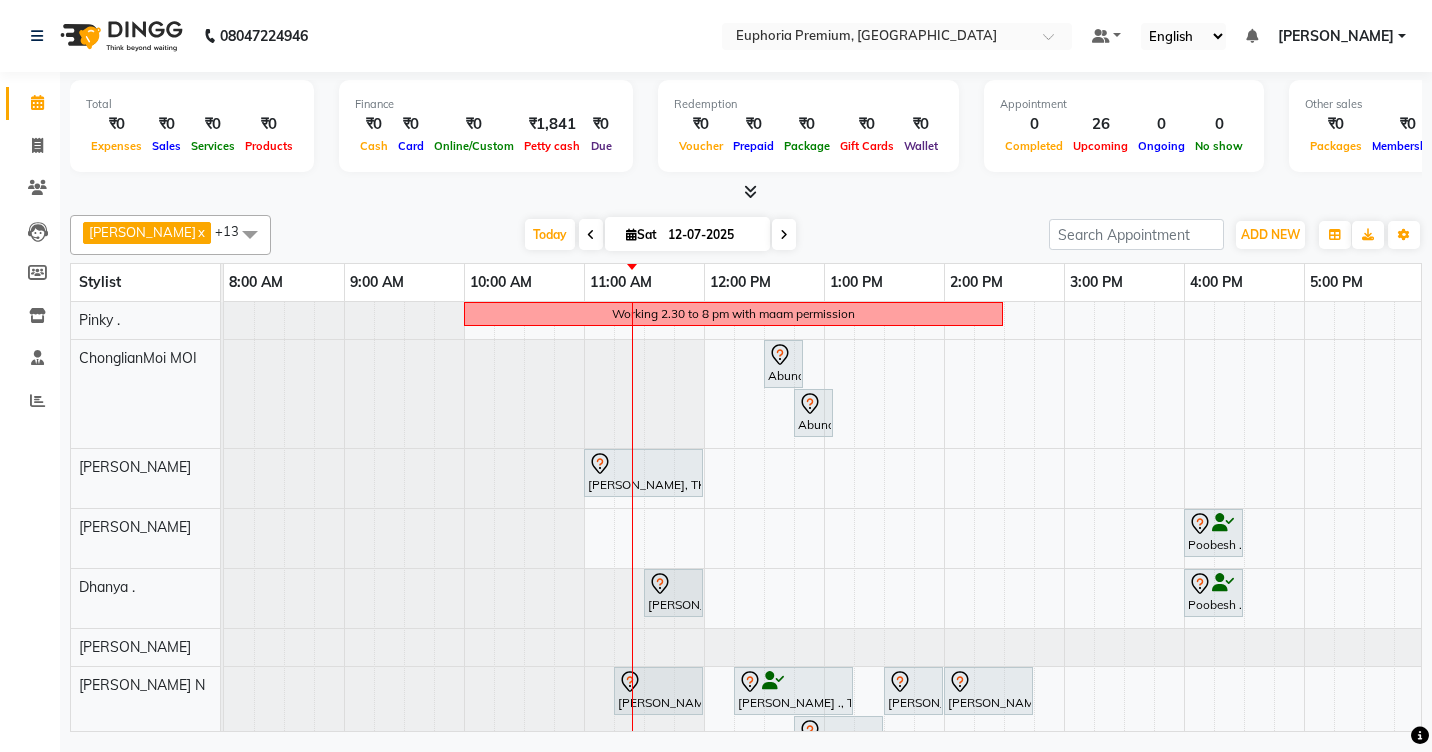 scroll, scrollTop: 72, scrollLeft: 0, axis: vertical 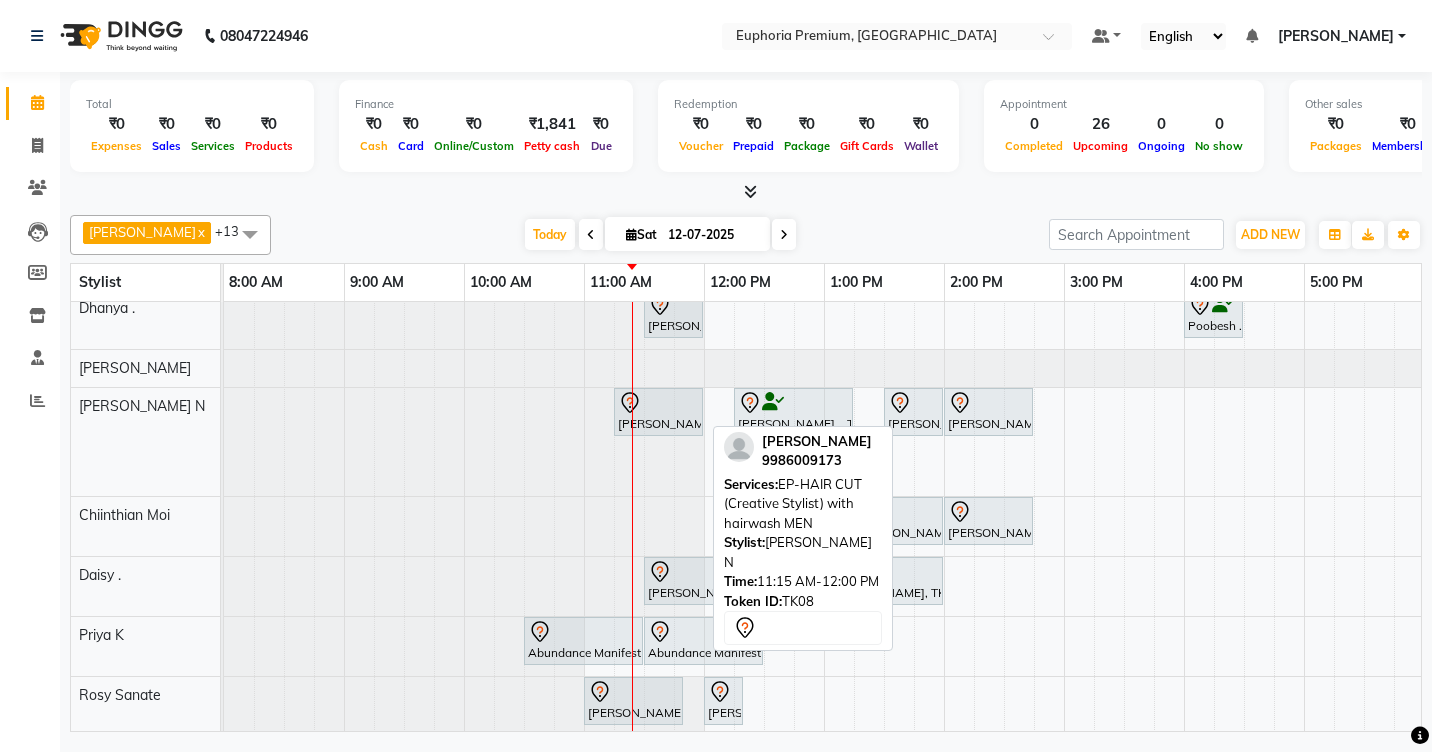 click on "[PERSON_NAME], TK08, 11:15 AM-12:00 PM, EP-HAIR CUT (Creative Stylist) with hairwash MEN" at bounding box center (658, 412) 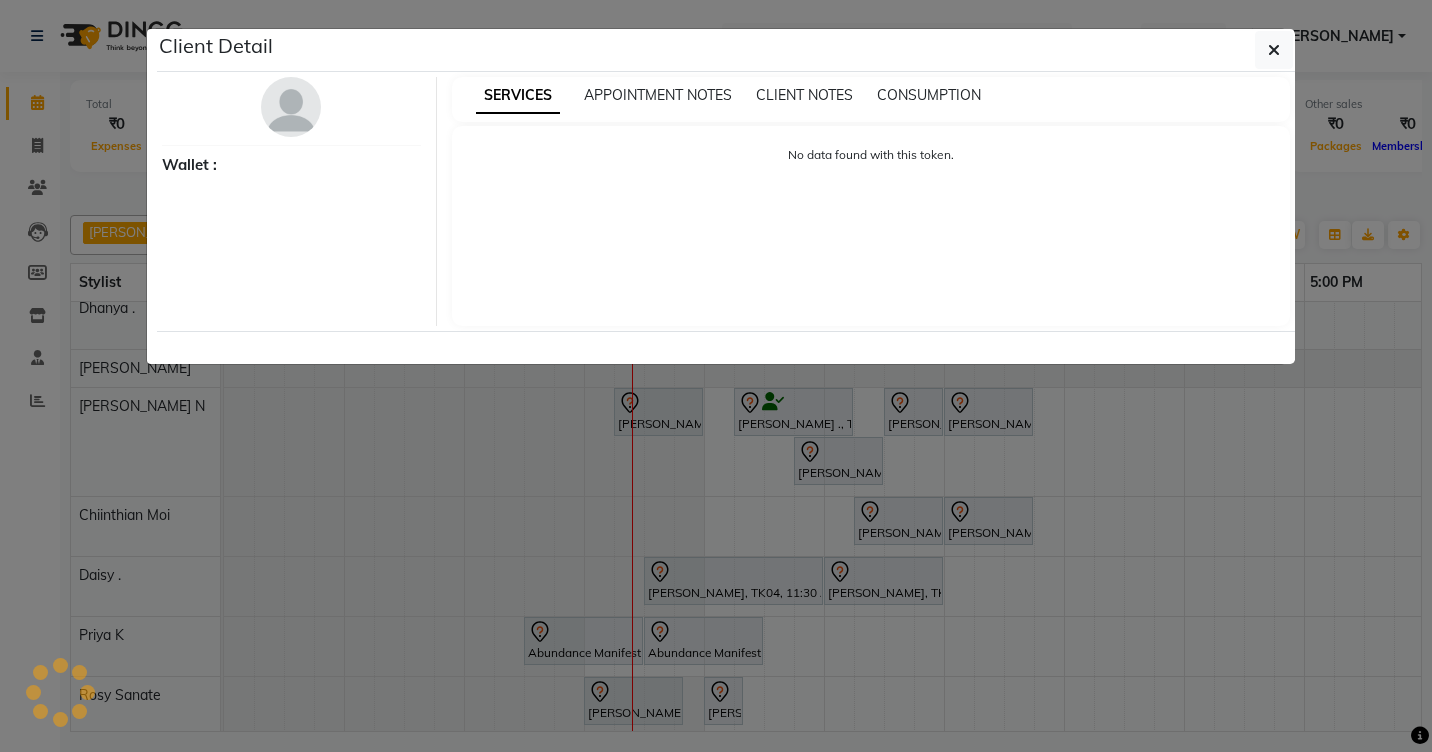select on "7" 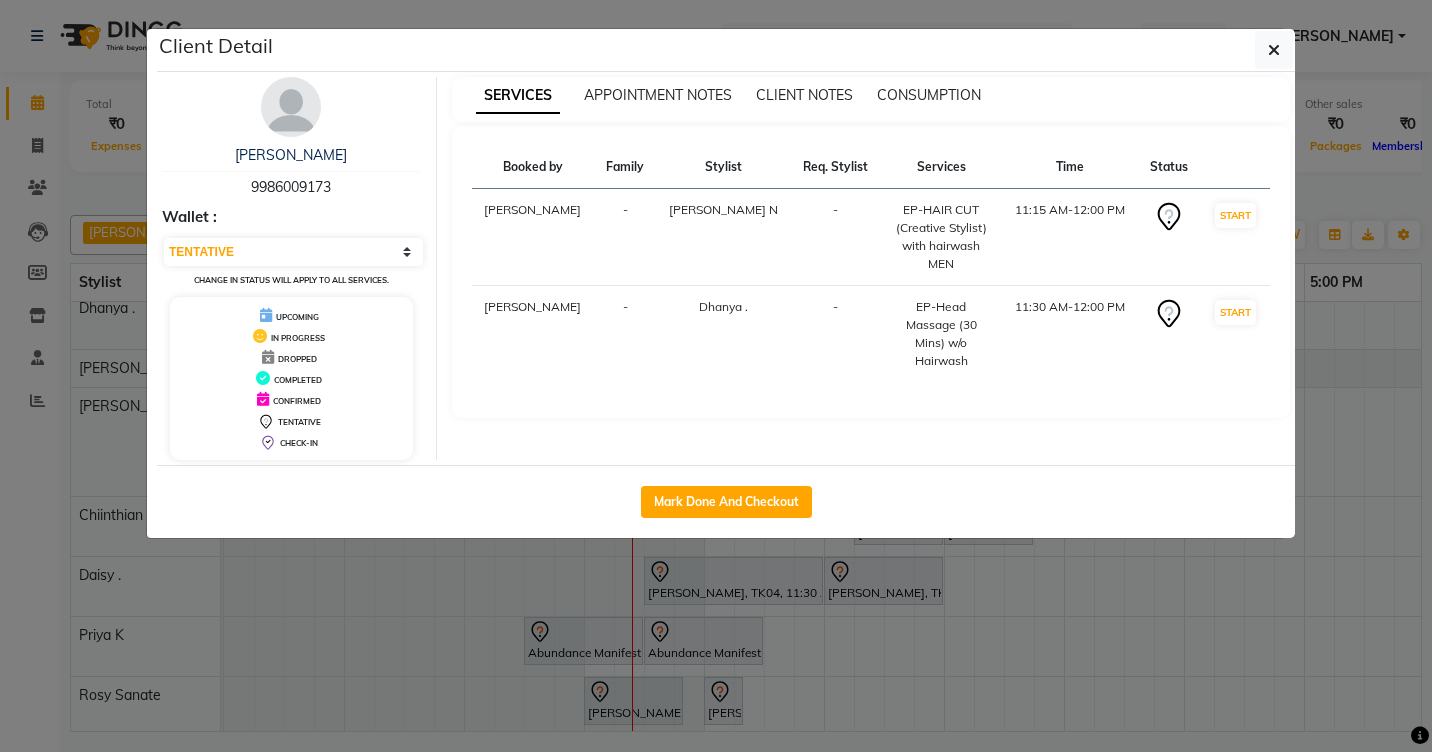click on "9986009173" at bounding box center (291, 187) 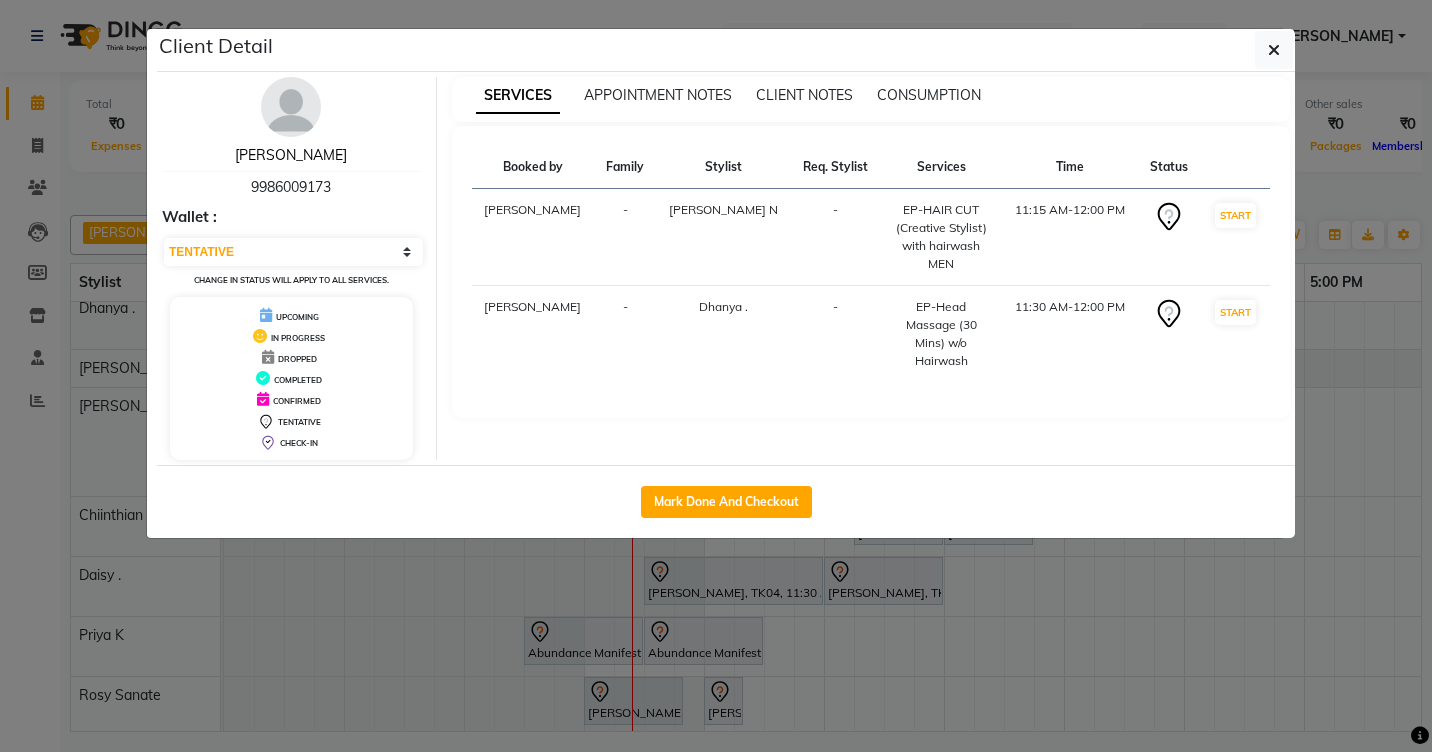 click on "[PERSON_NAME]" at bounding box center (291, 155) 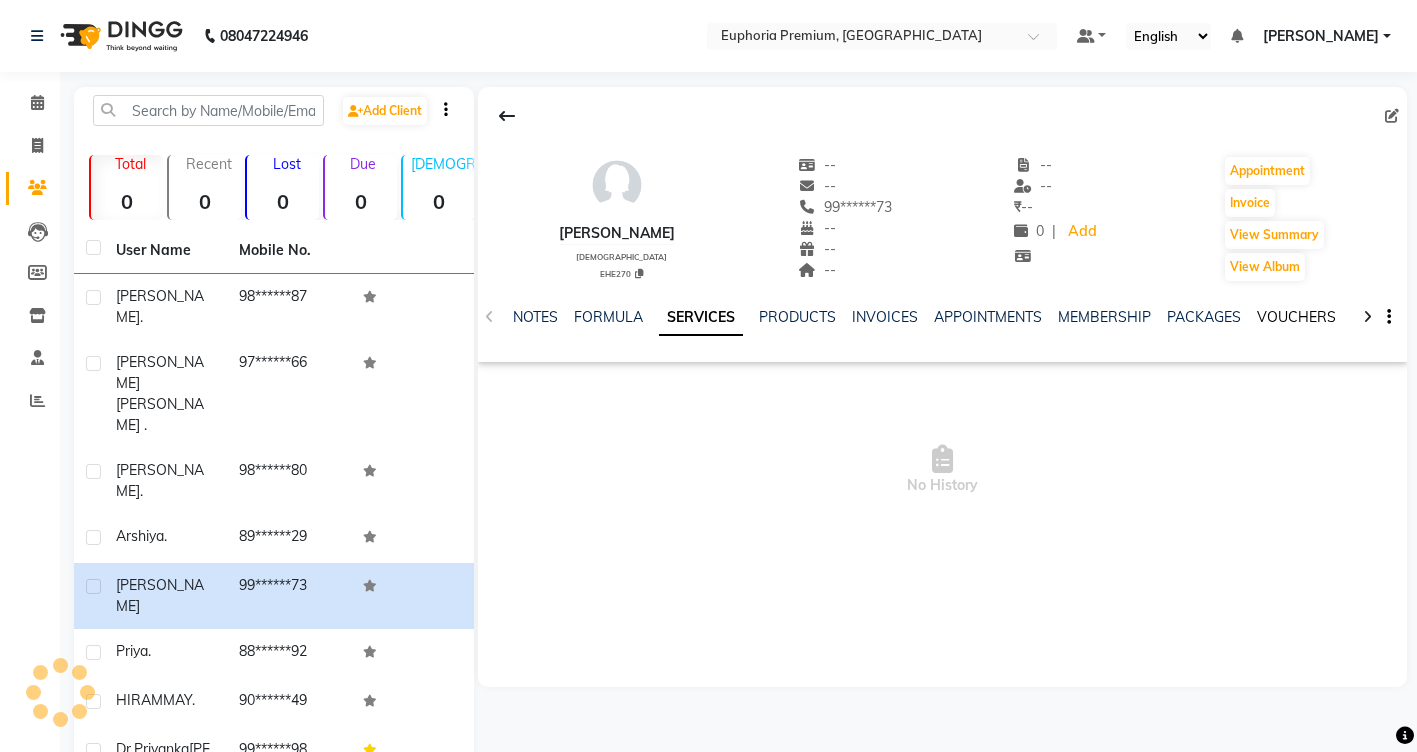 click on "VOUCHERS" 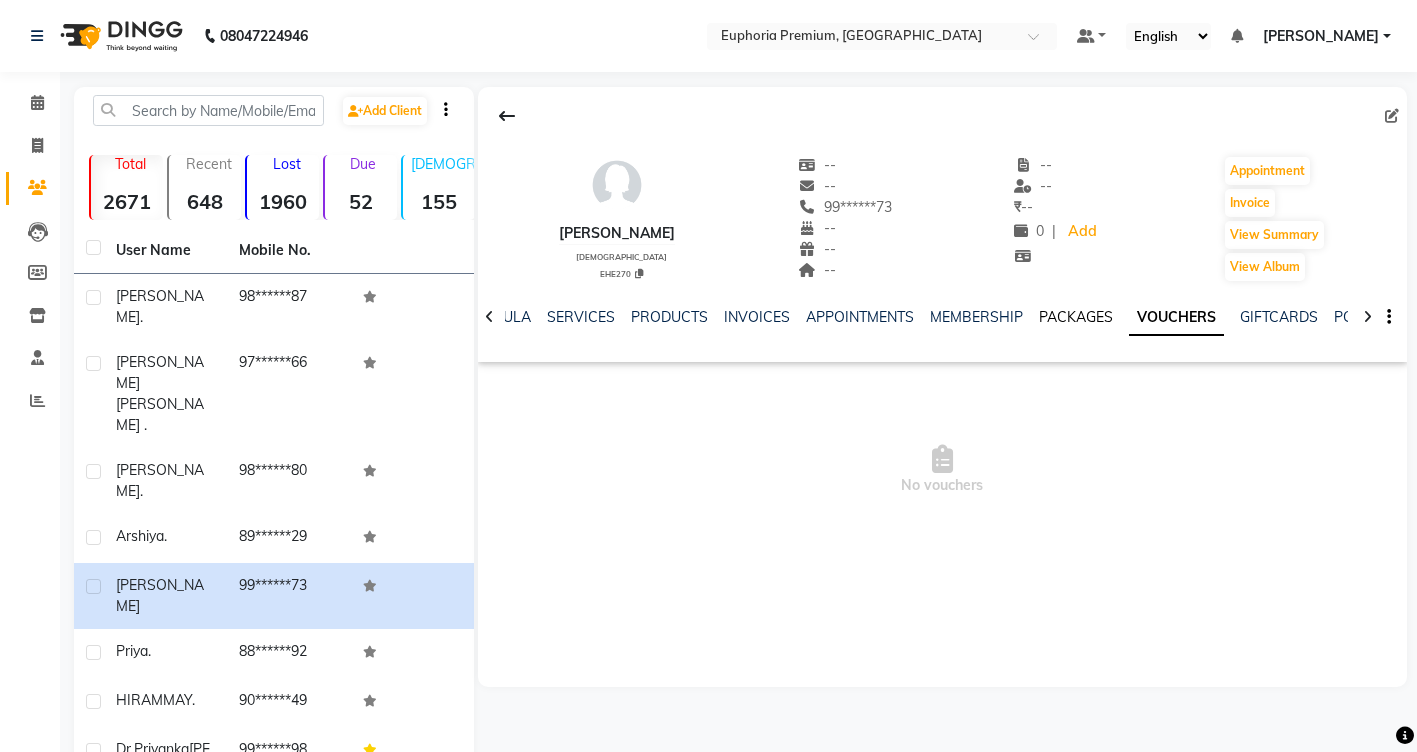 click on "PACKAGES" 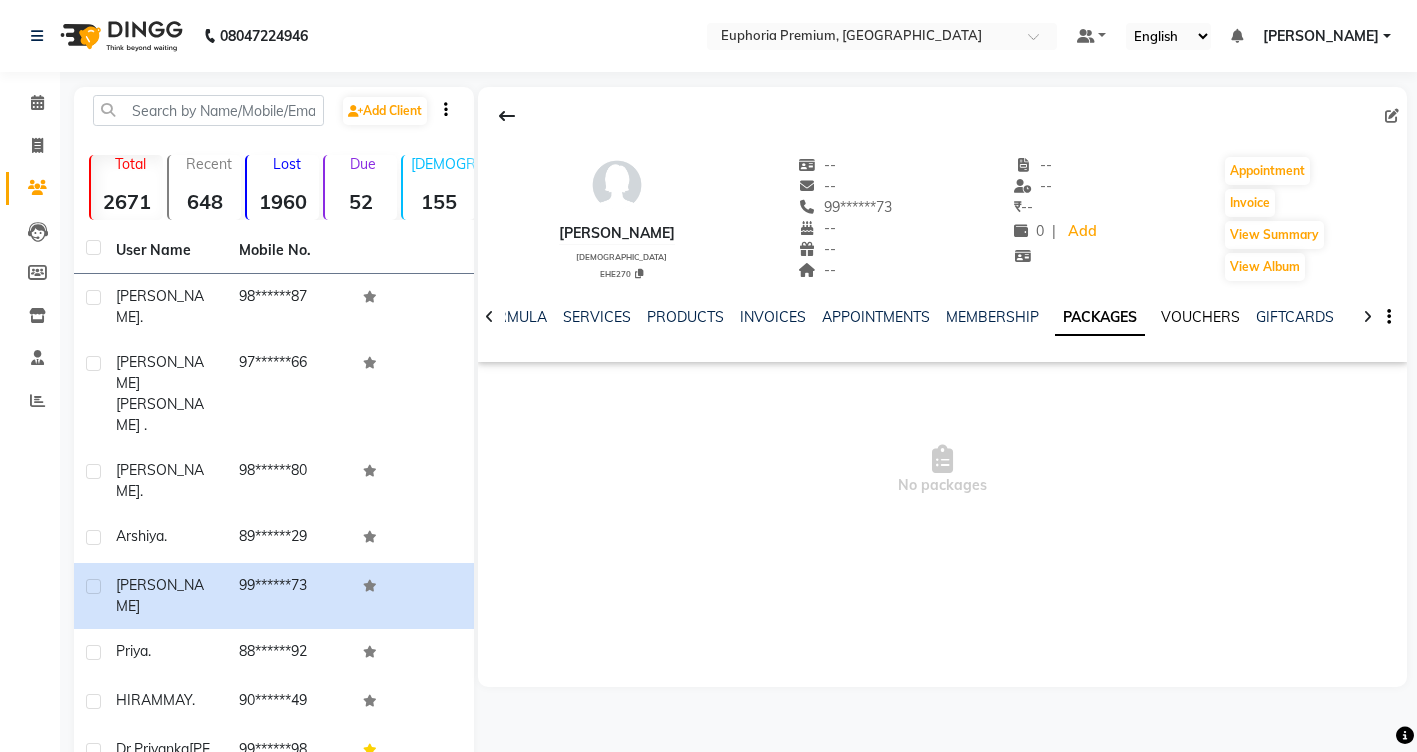 click on "VOUCHERS" 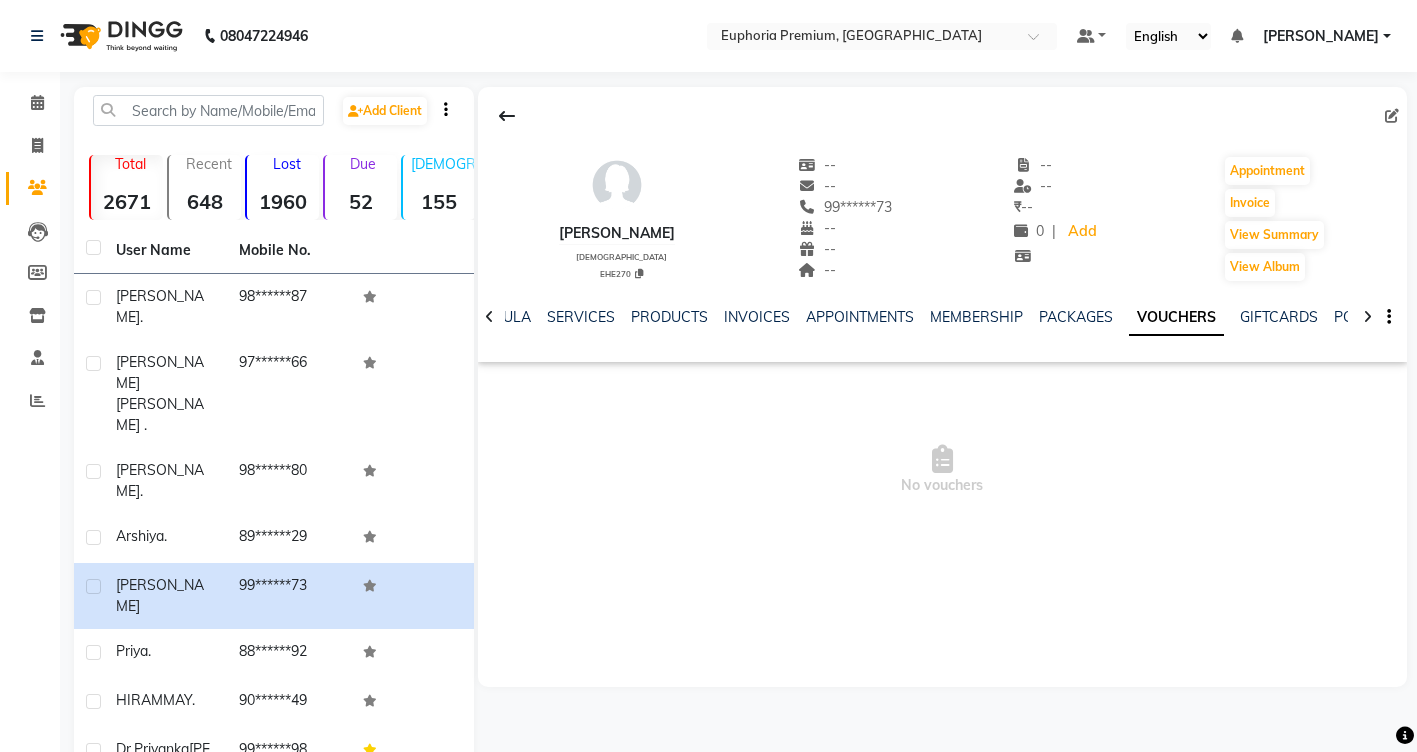 click on "VOUCHERS" 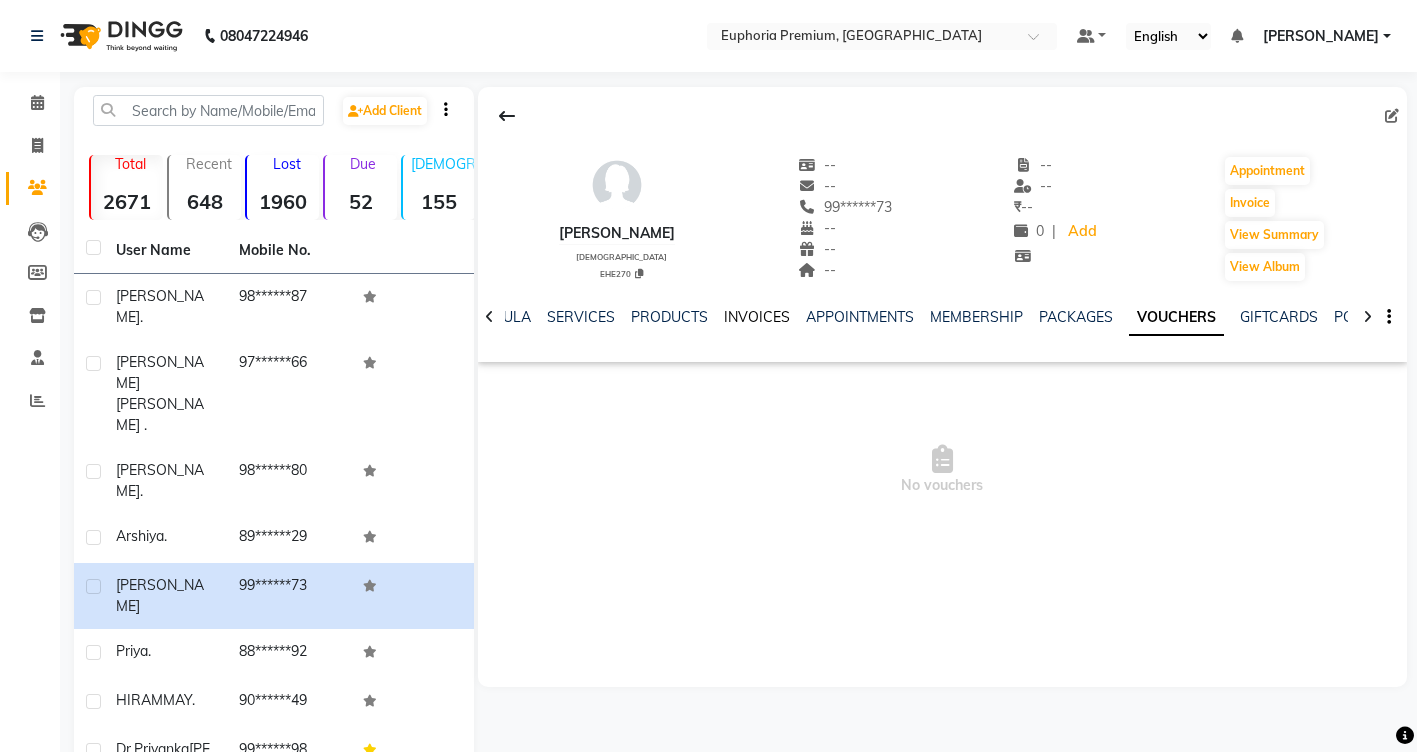 click on "INVOICES" 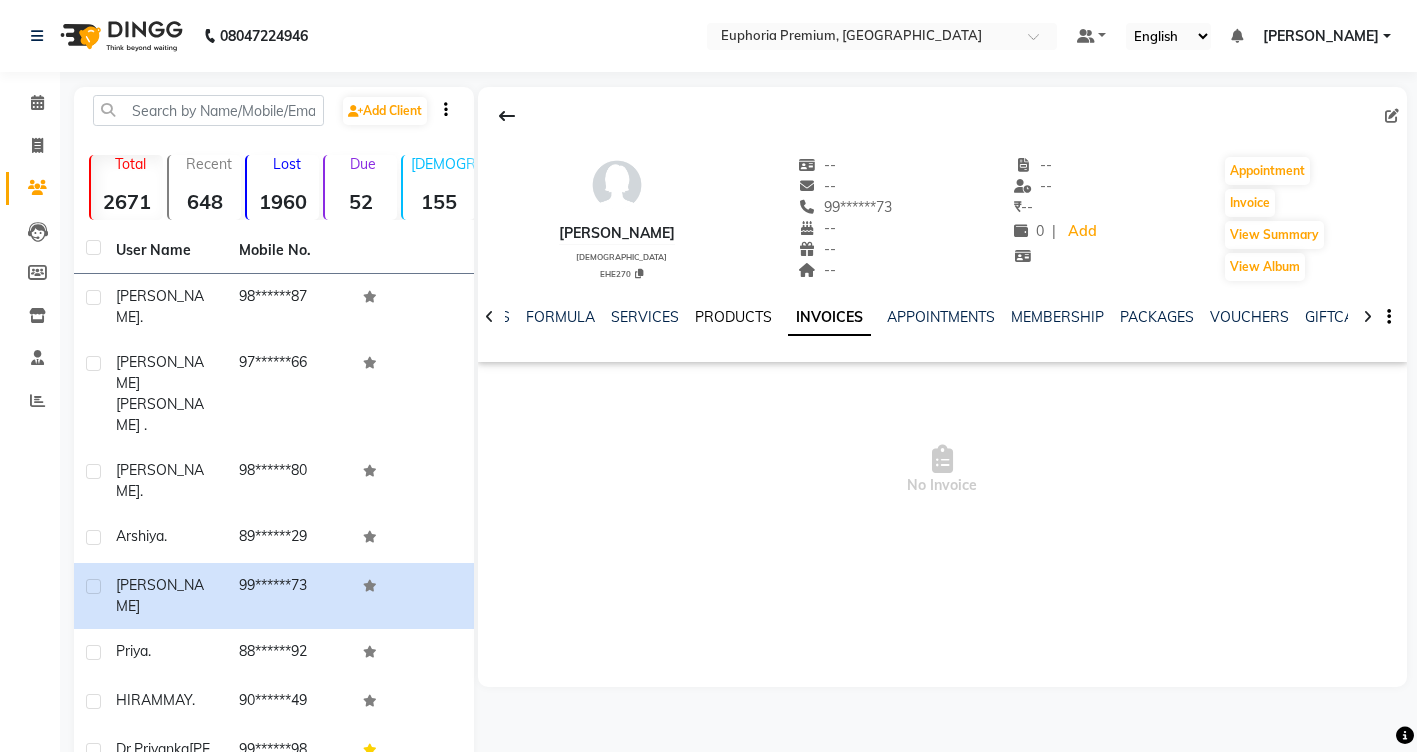 click on "PRODUCTS" 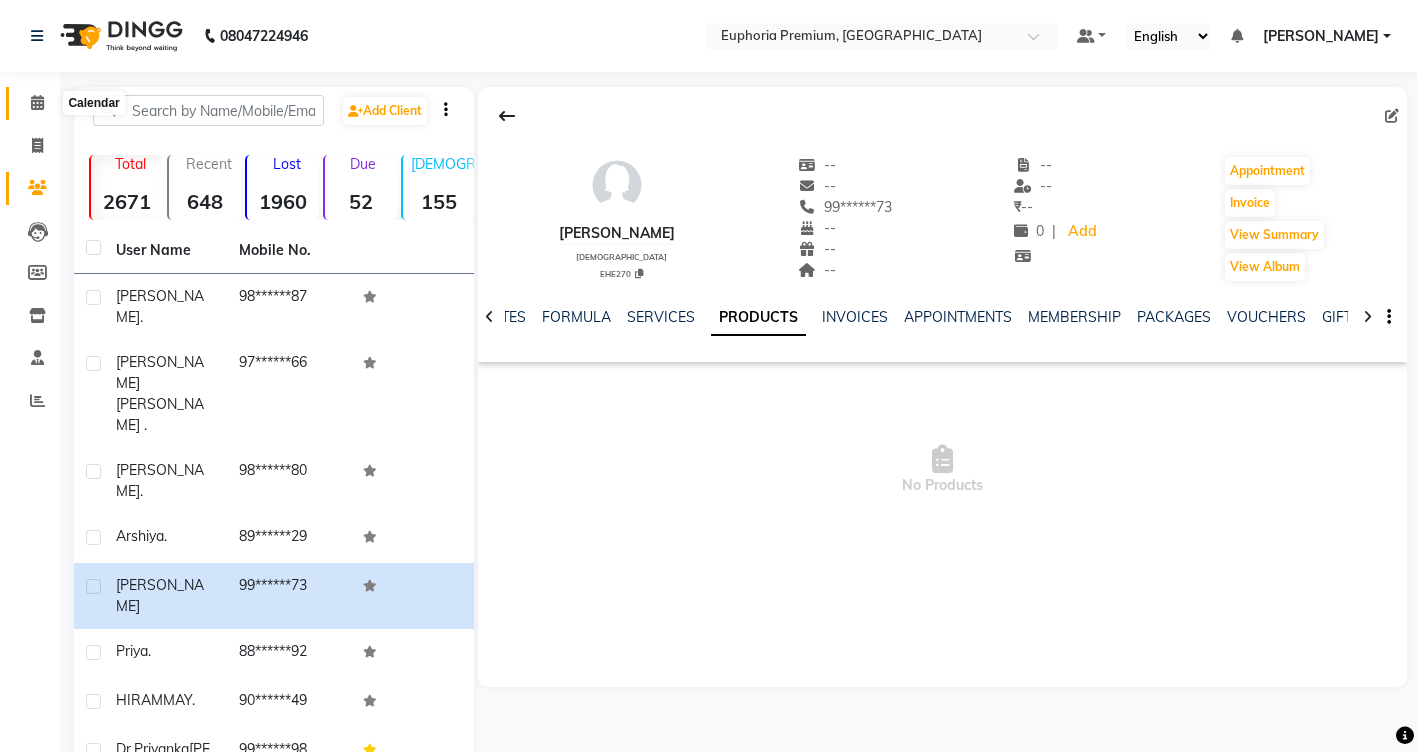click 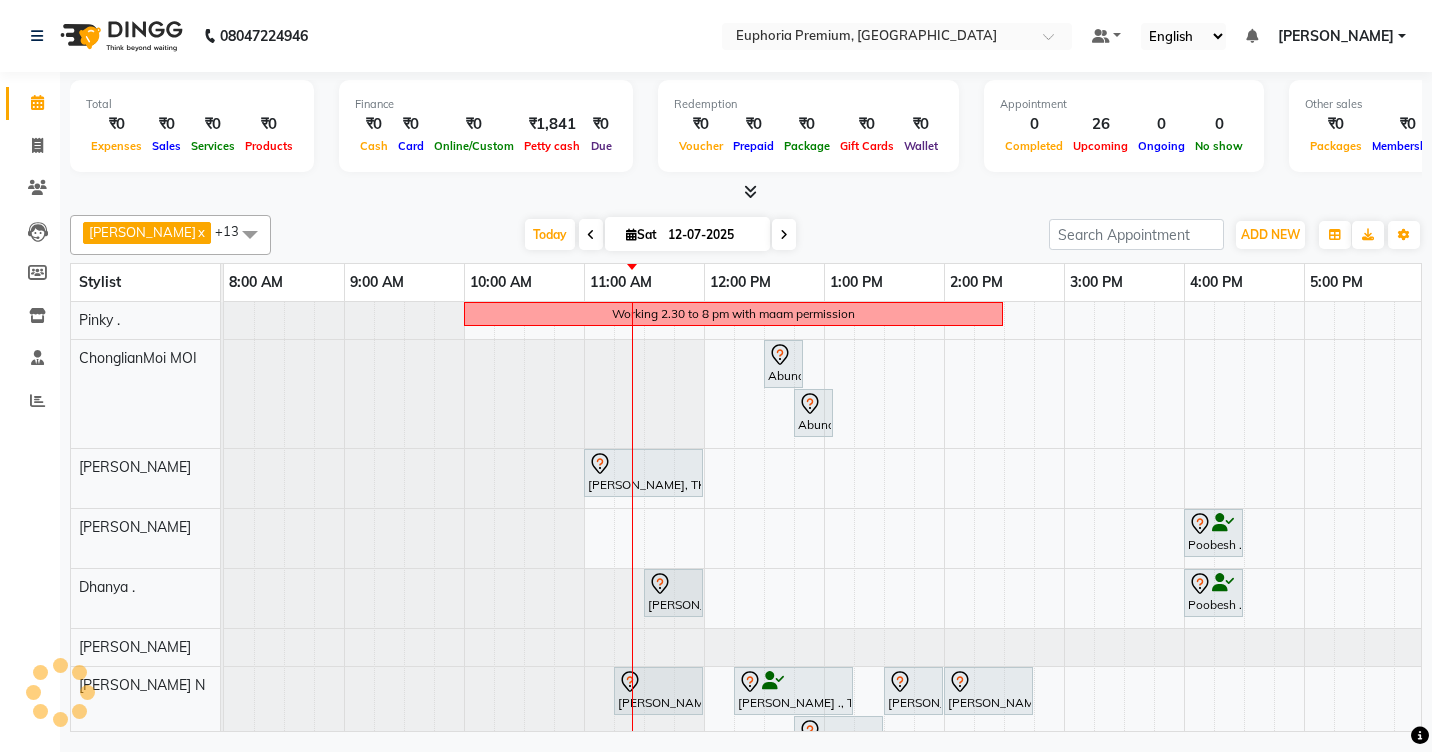 click 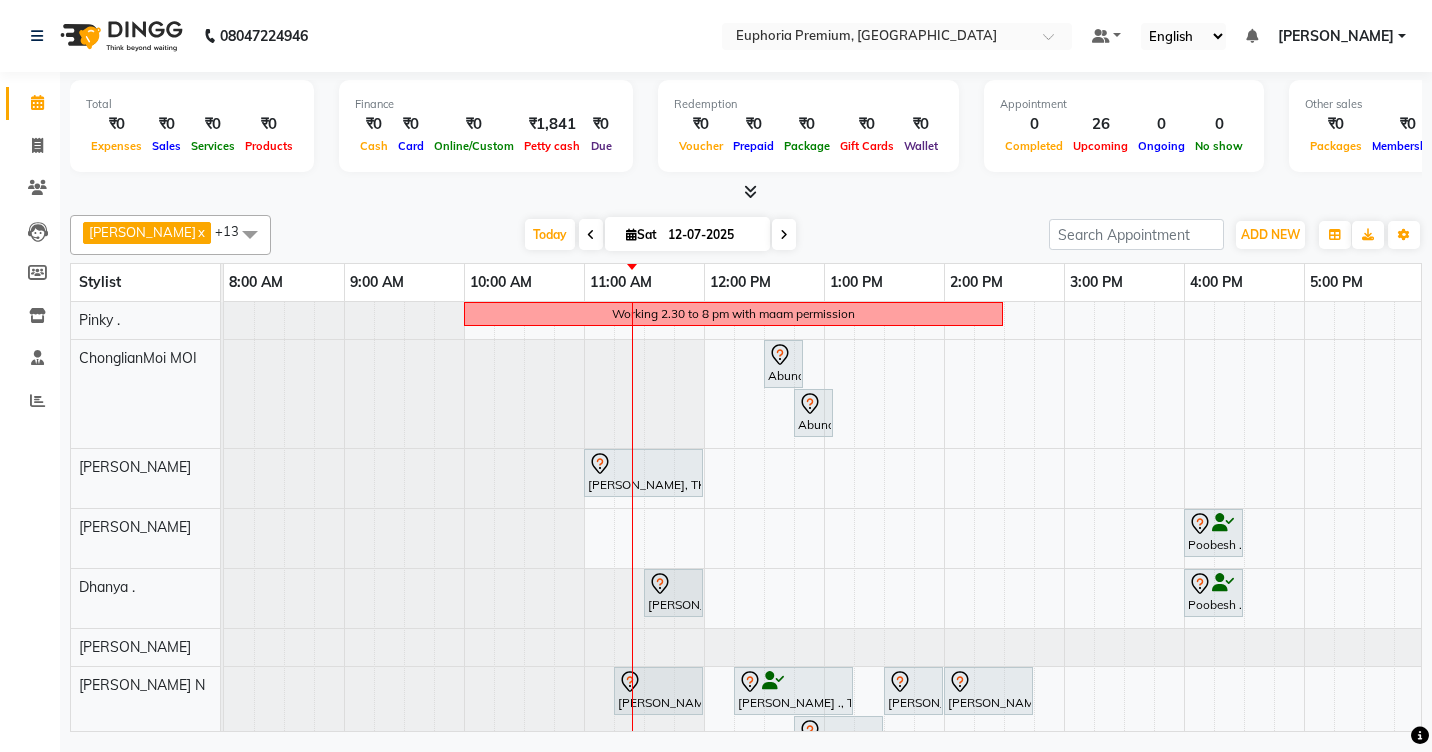 click 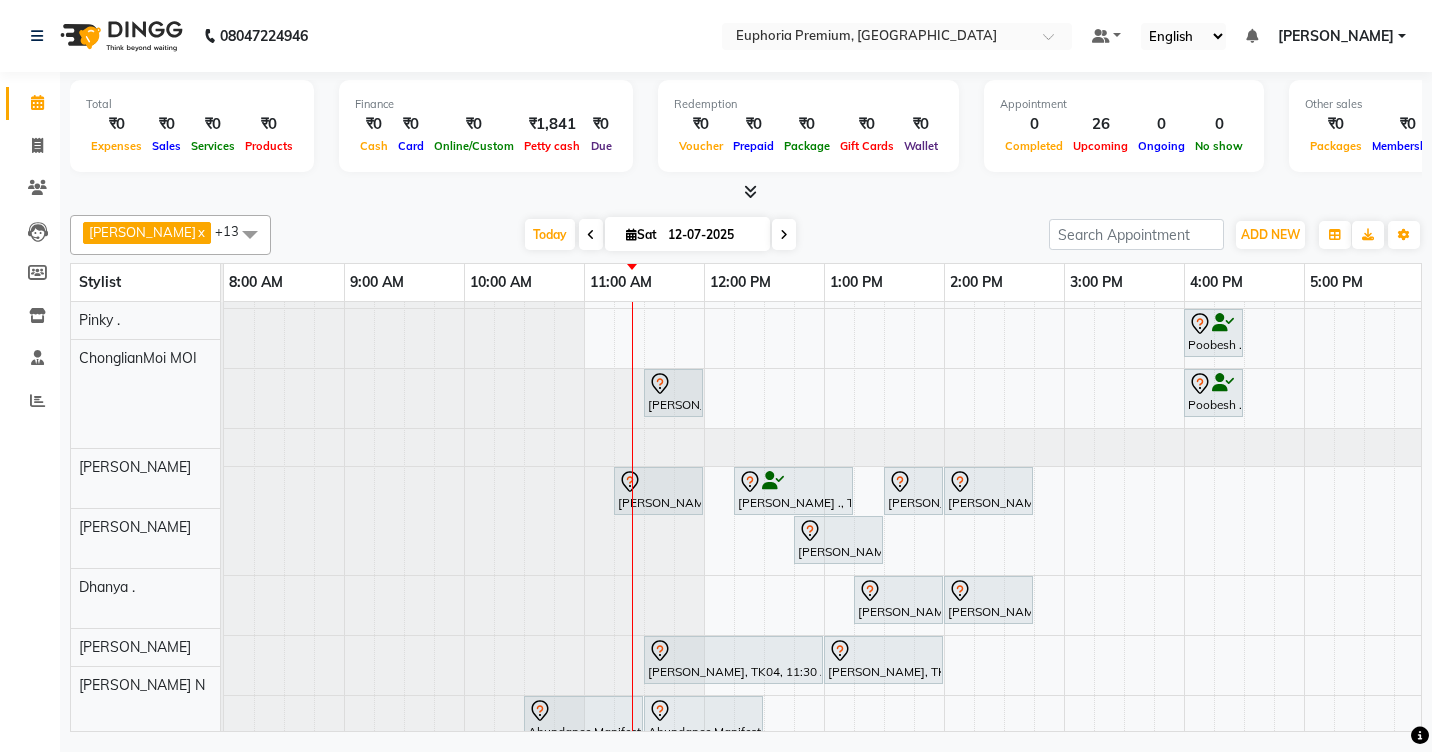 scroll, scrollTop: 300, scrollLeft: 0, axis: vertical 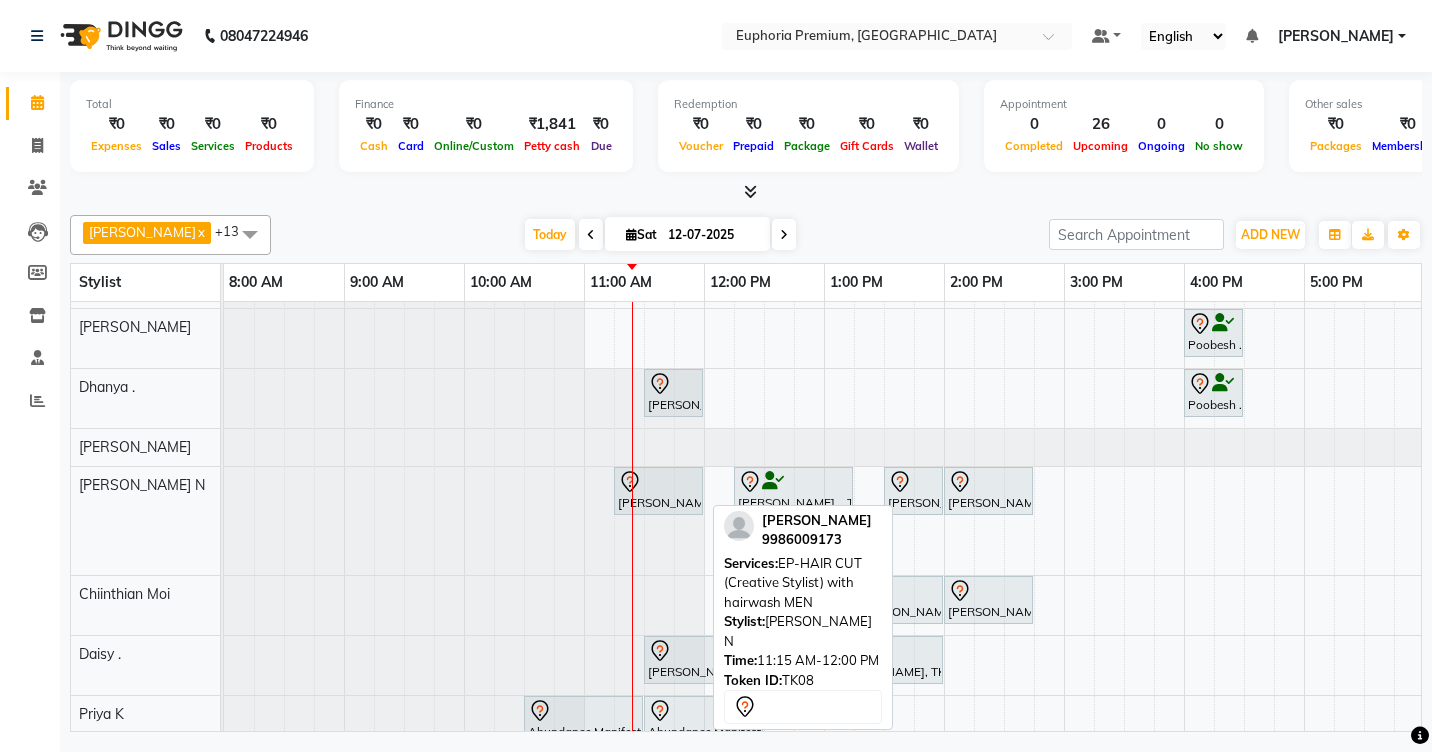 click on "[PERSON_NAME], TK08, 11:15 AM-12:00 PM, EP-HAIR CUT (Creative Stylist) with hairwash MEN" at bounding box center [658, 491] 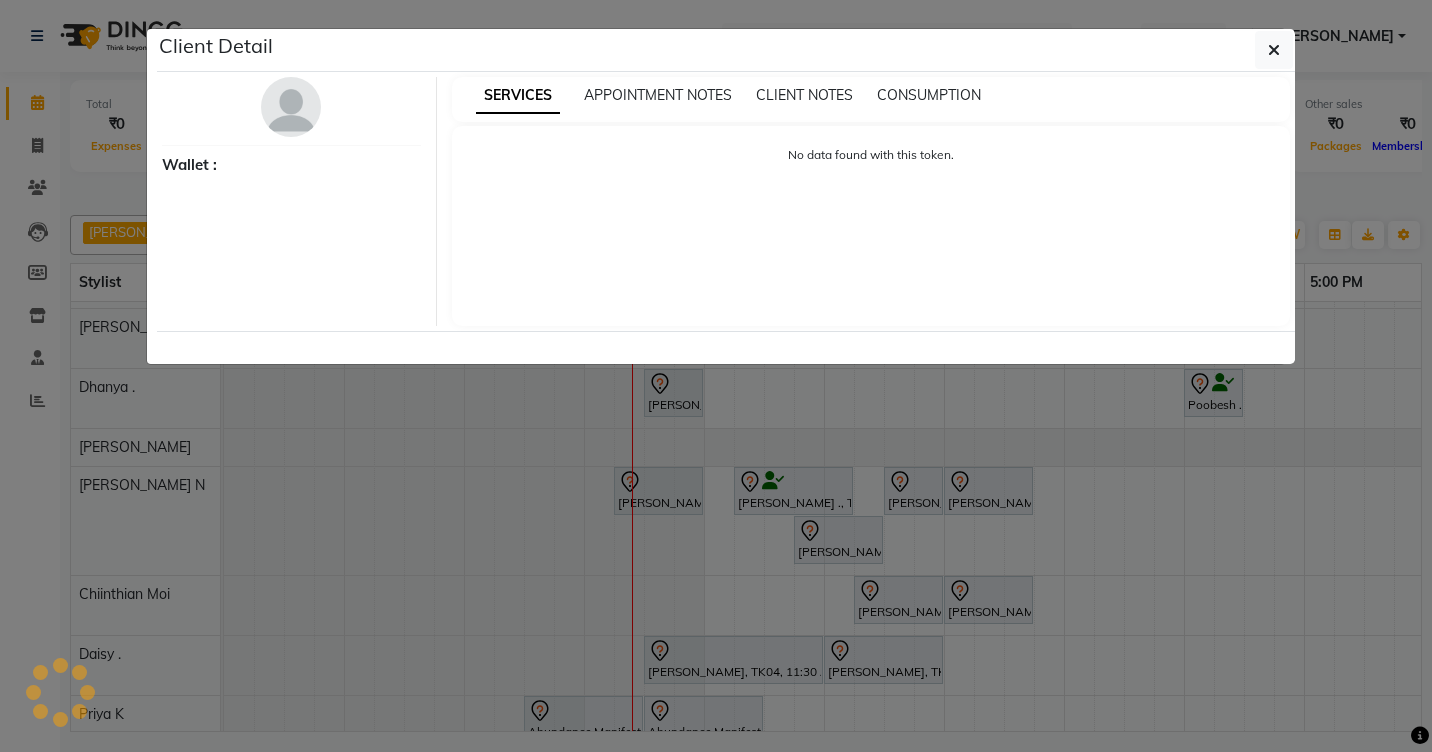 select on "7" 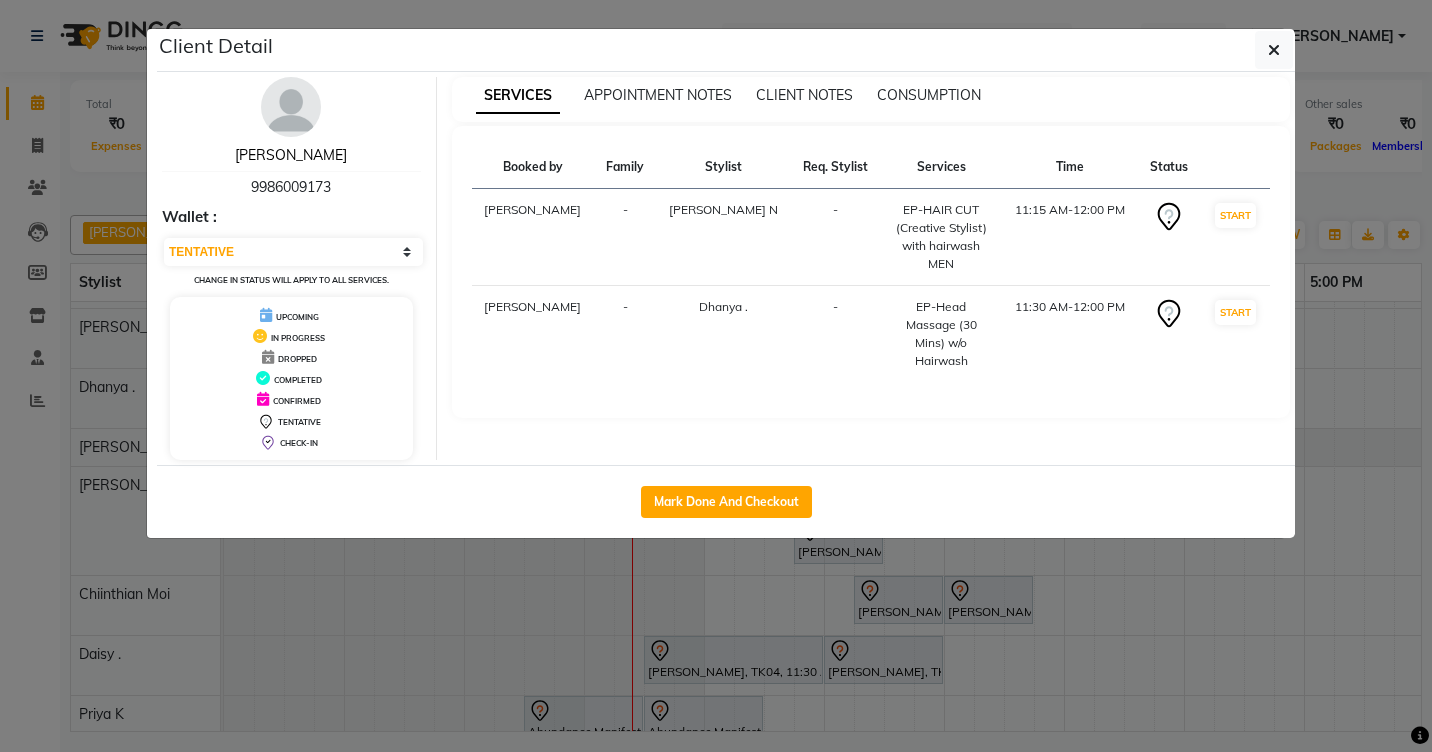 click on "[PERSON_NAME]" at bounding box center (291, 155) 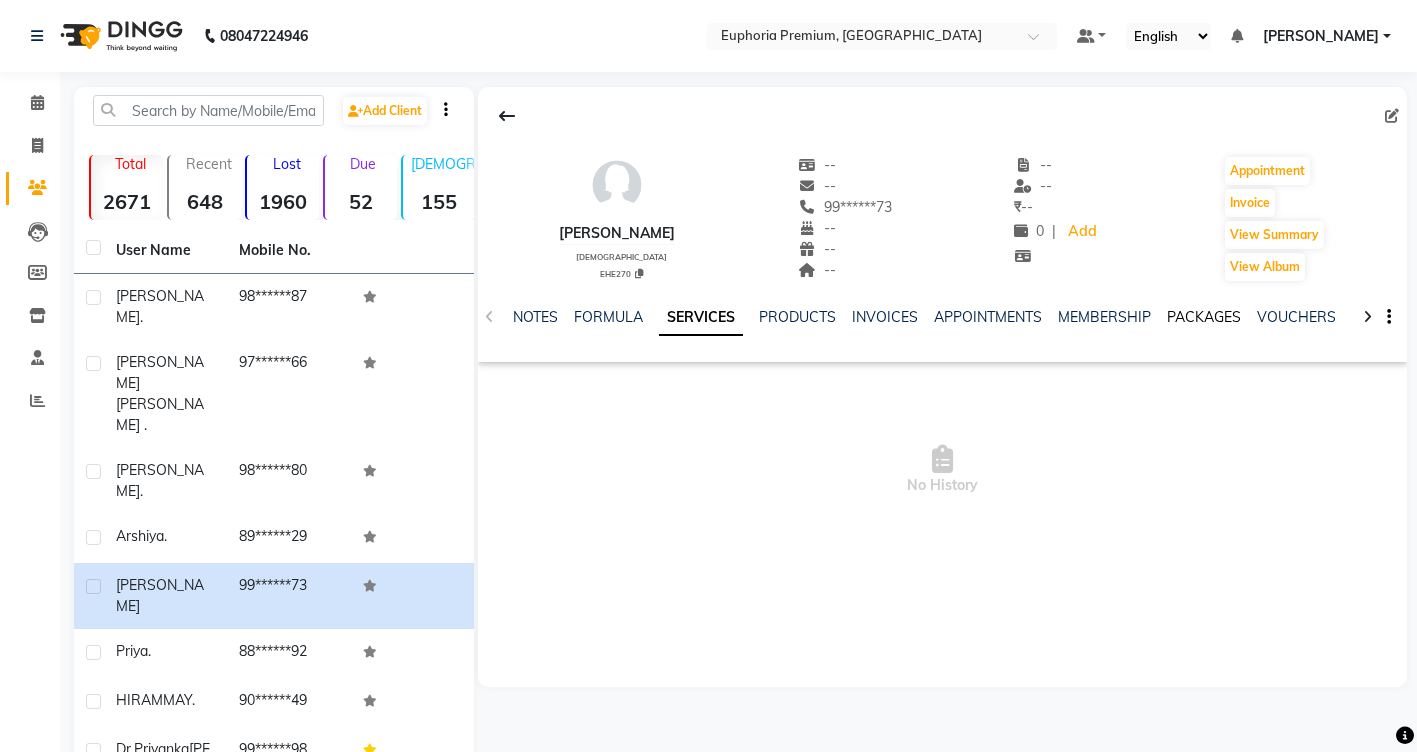 click on "PACKAGES" 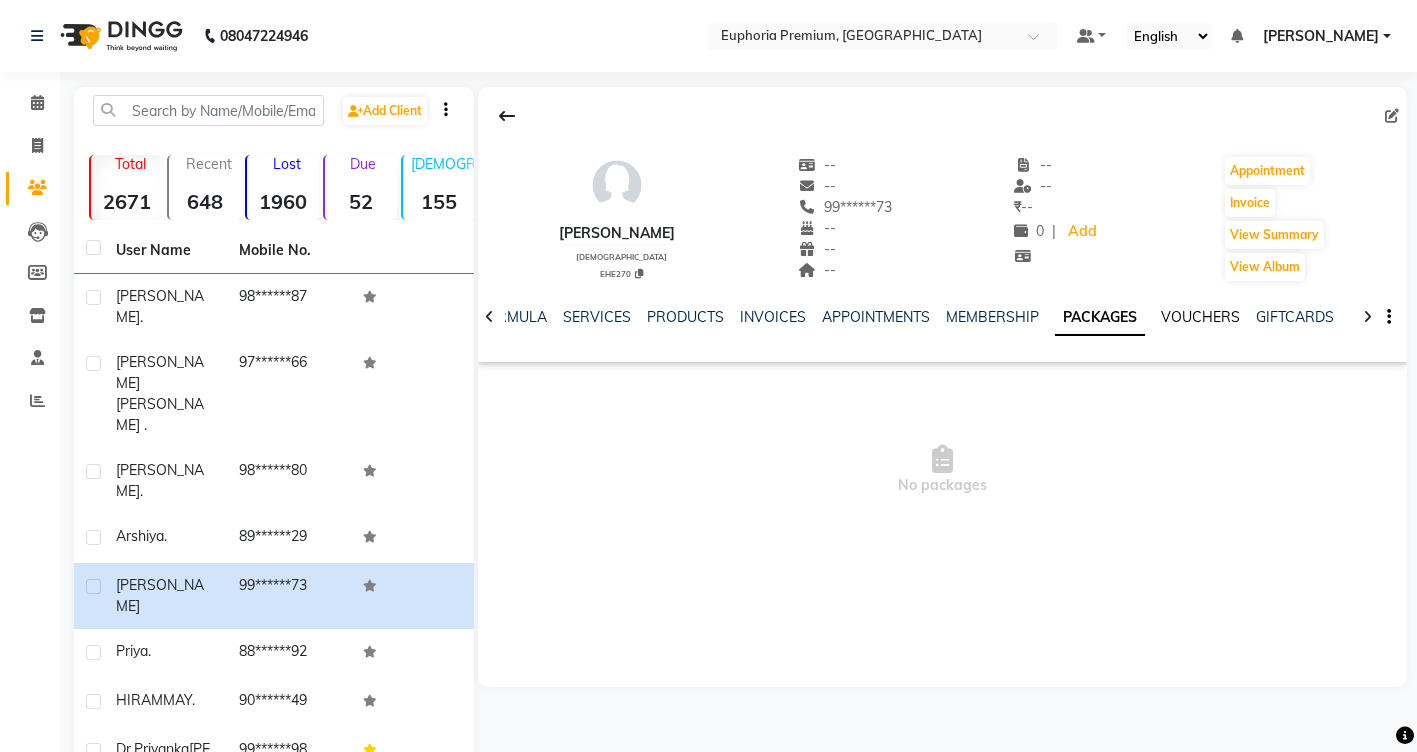 click on "VOUCHERS" 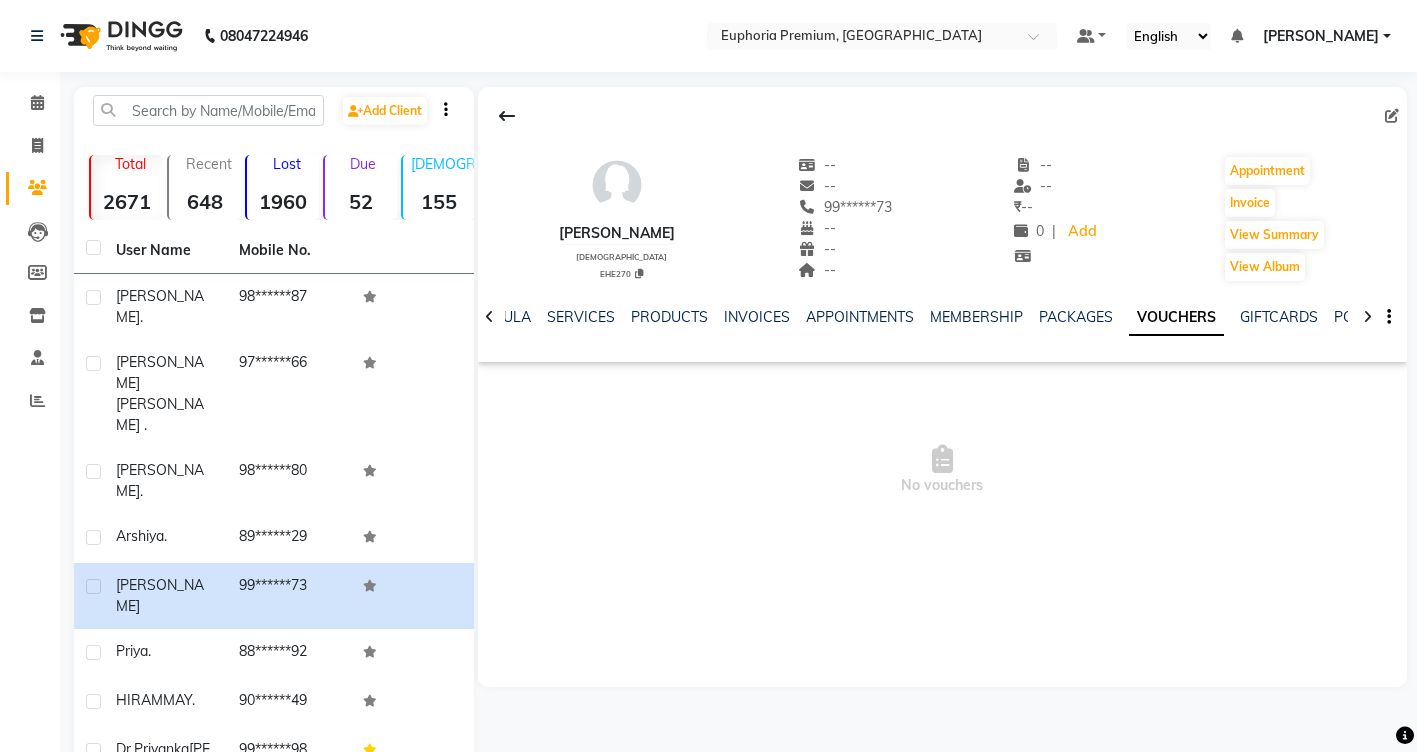 click on "VOUCHERS" 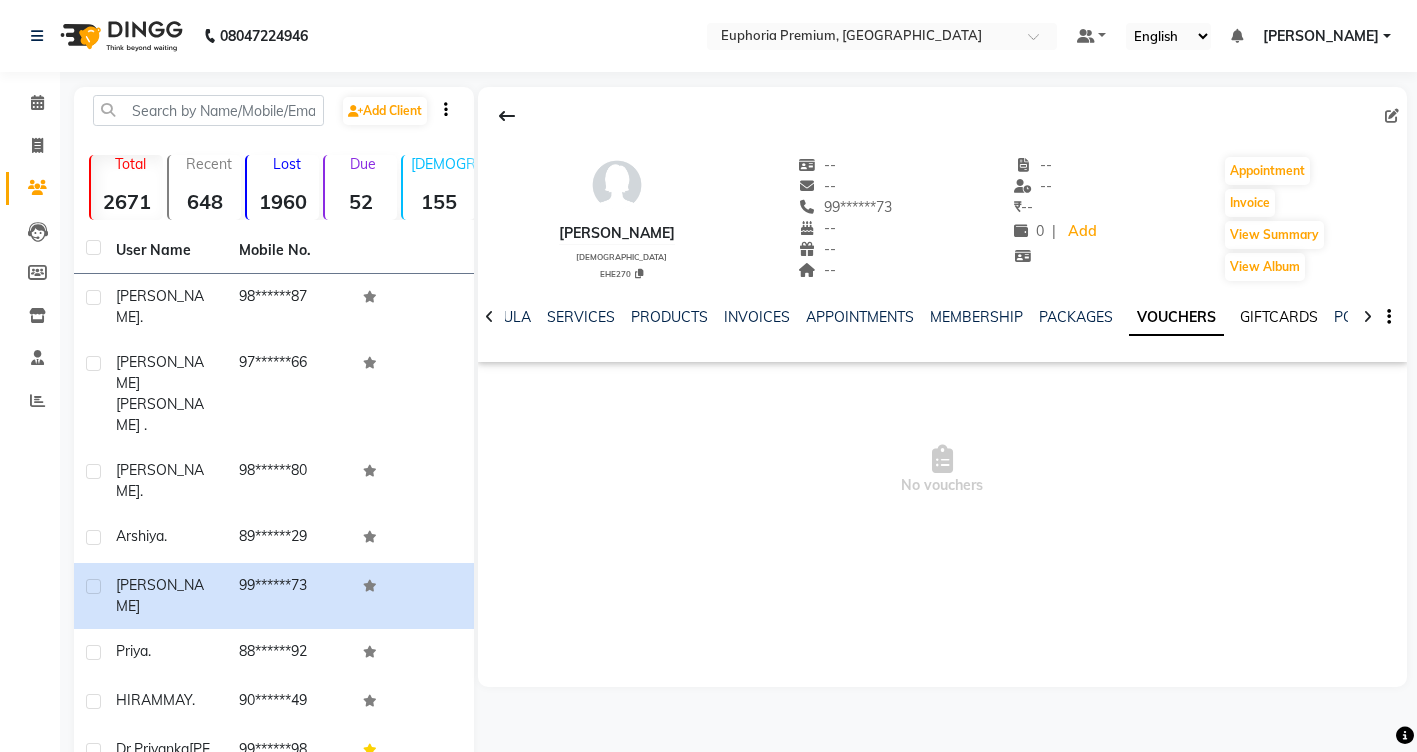 click on "GIFTCARDS" 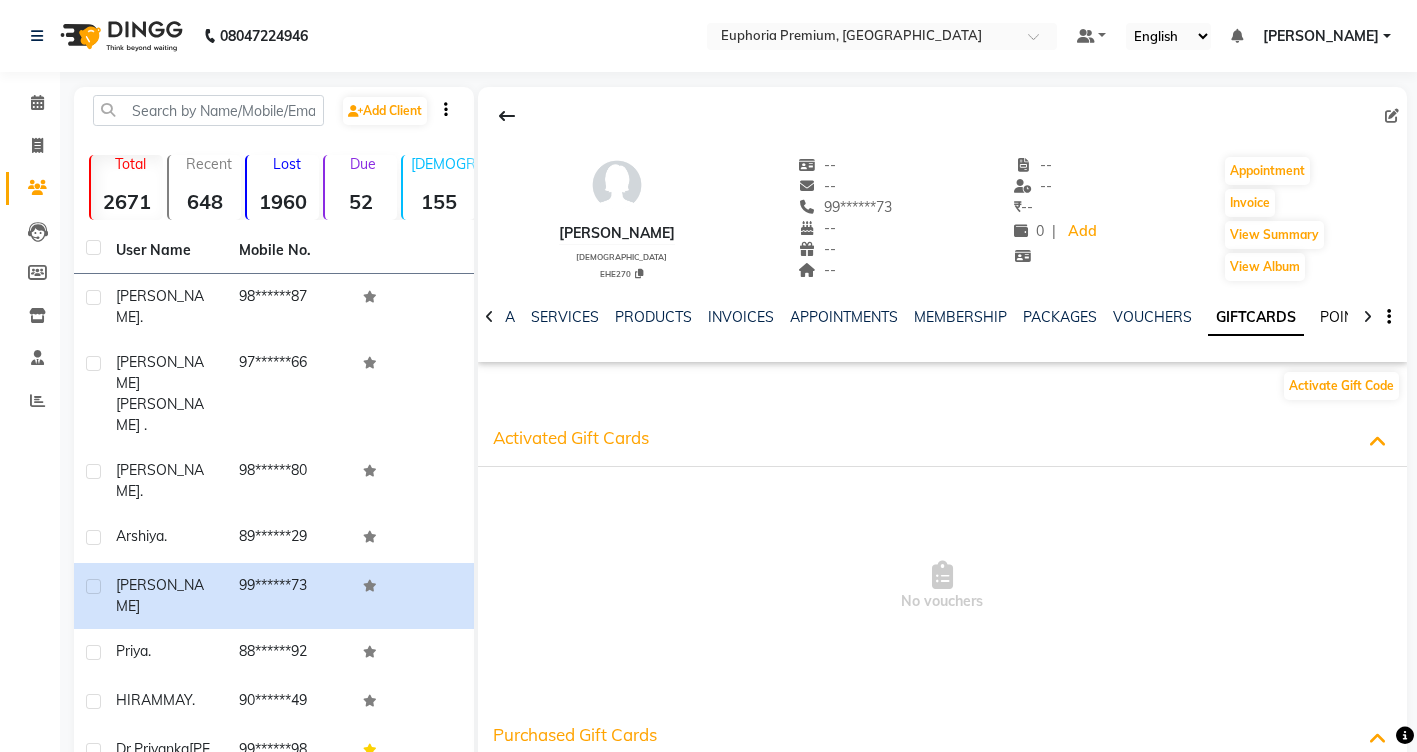 click on "POINTS" 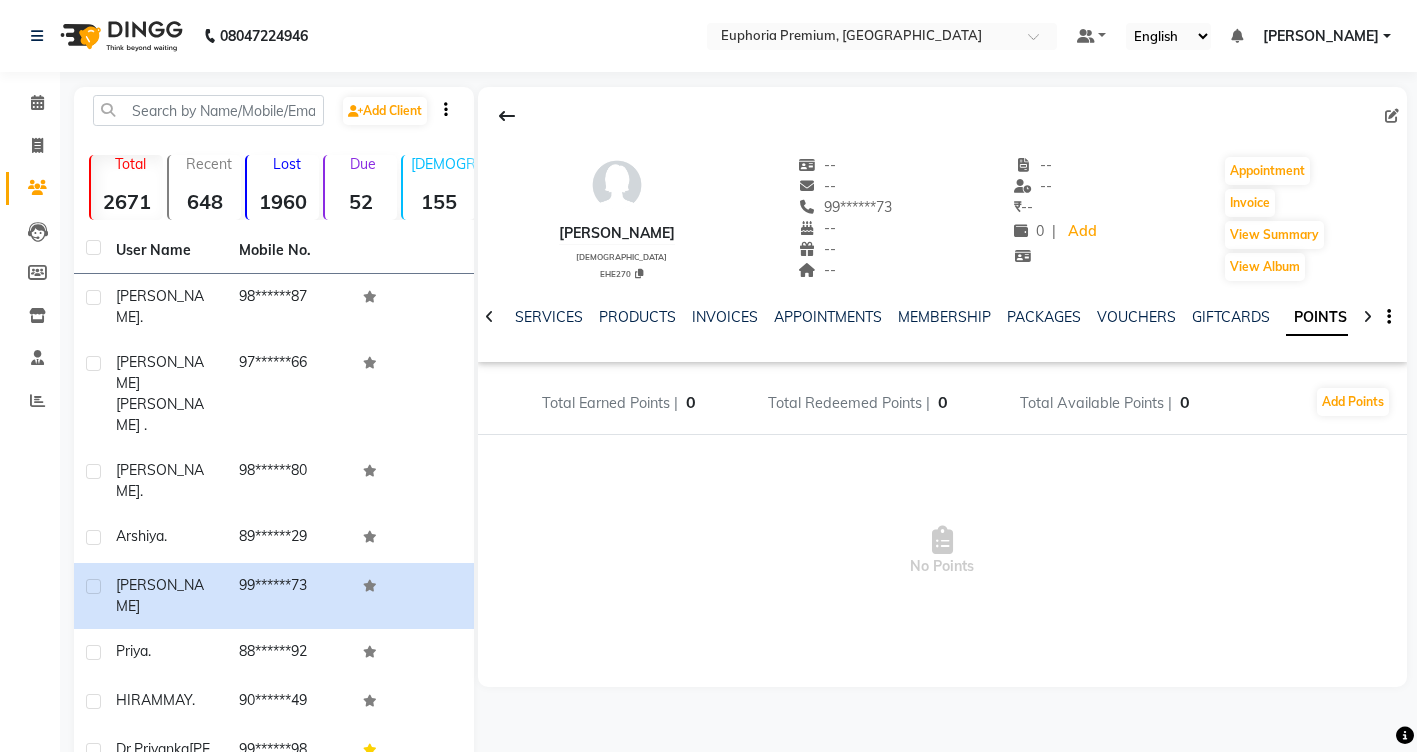 click 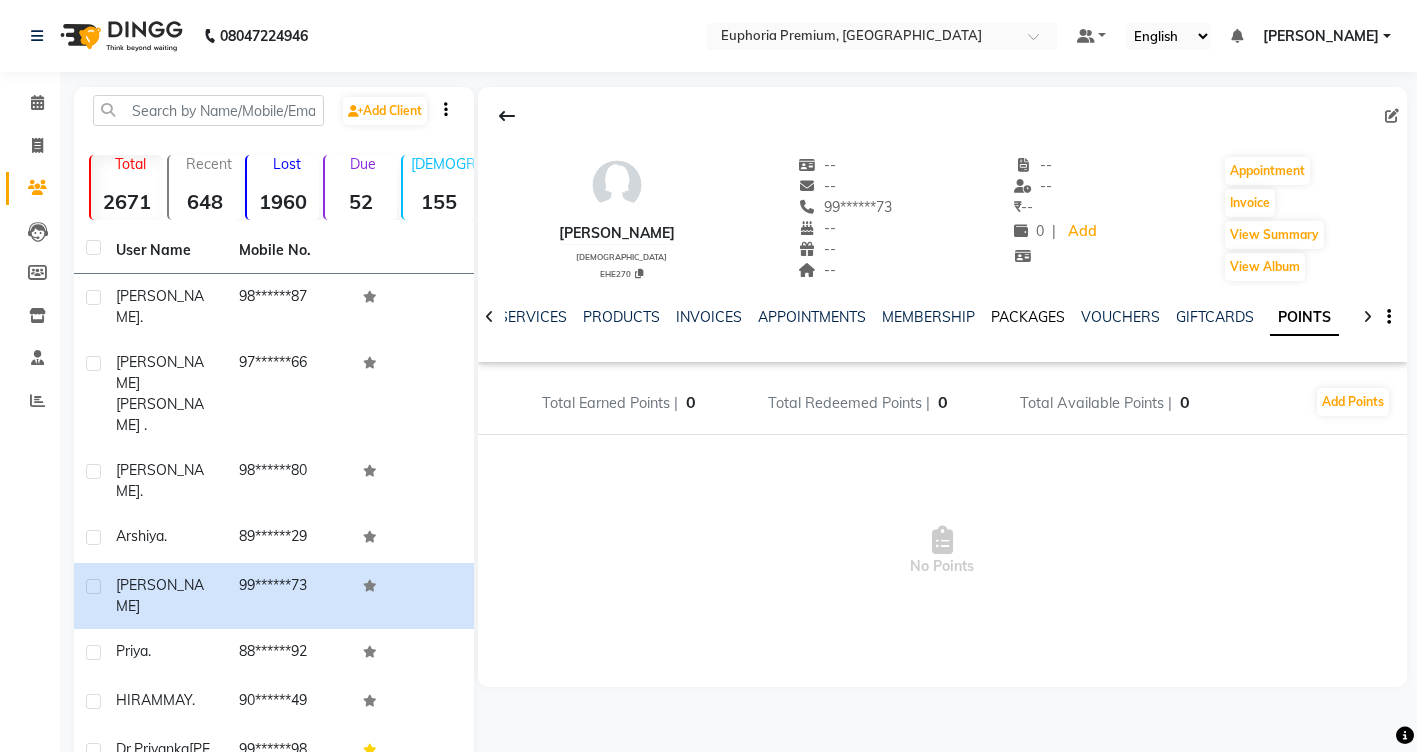 click on "PACKAGES" 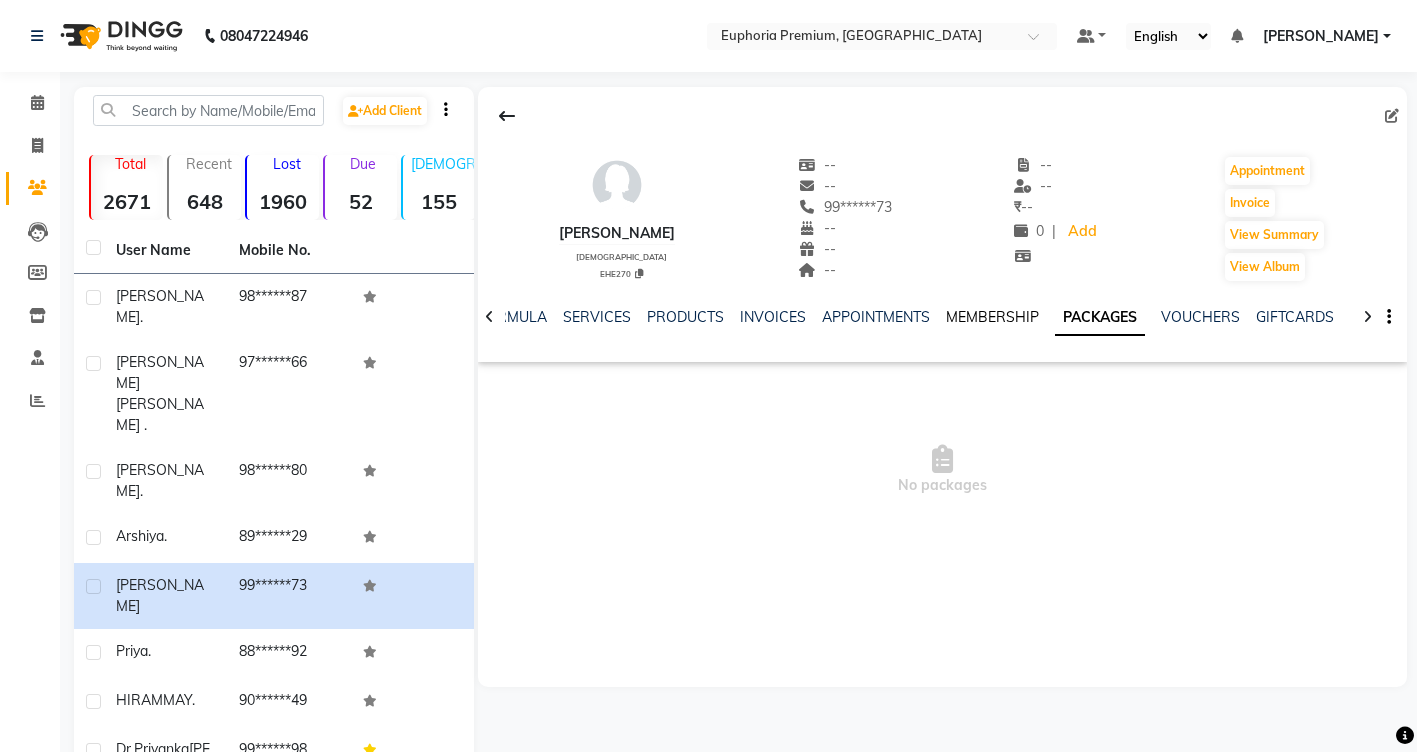 click on "MEMBERSHIP" 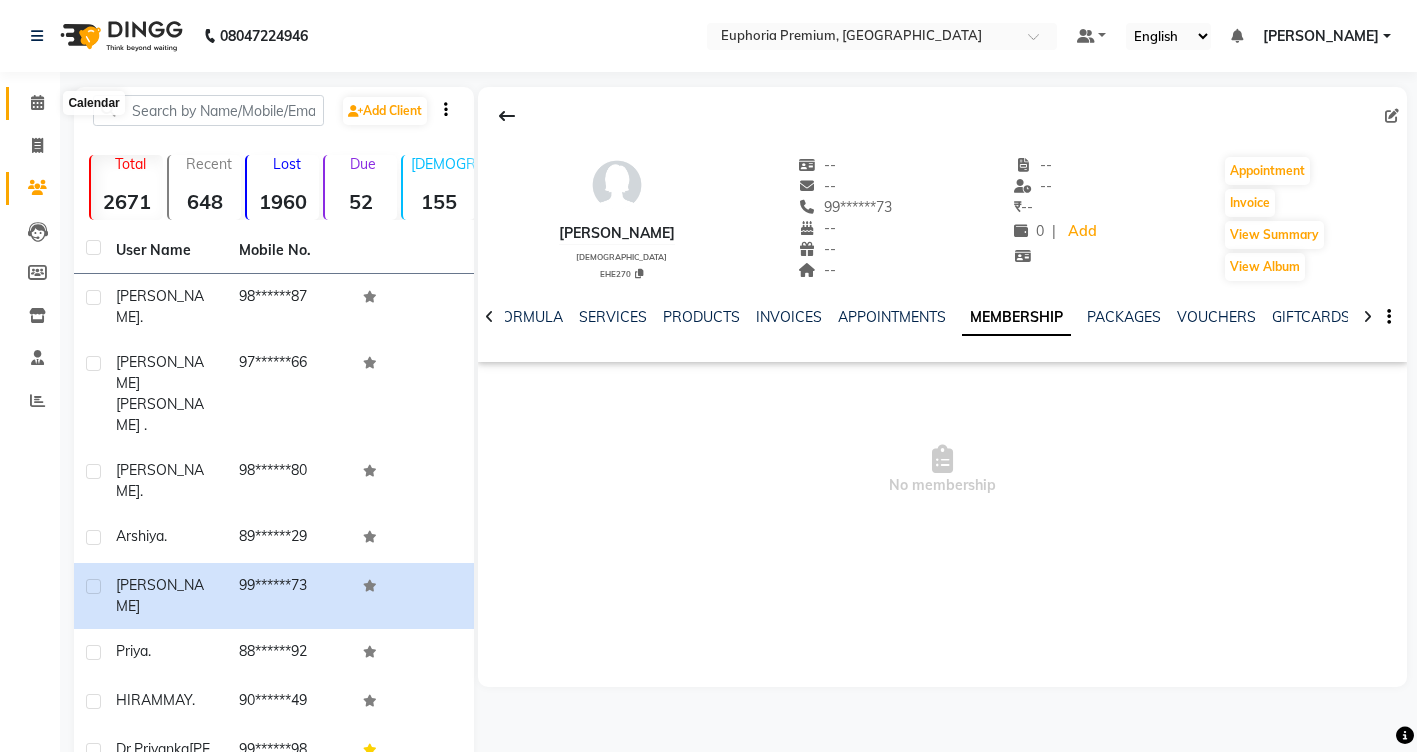 click 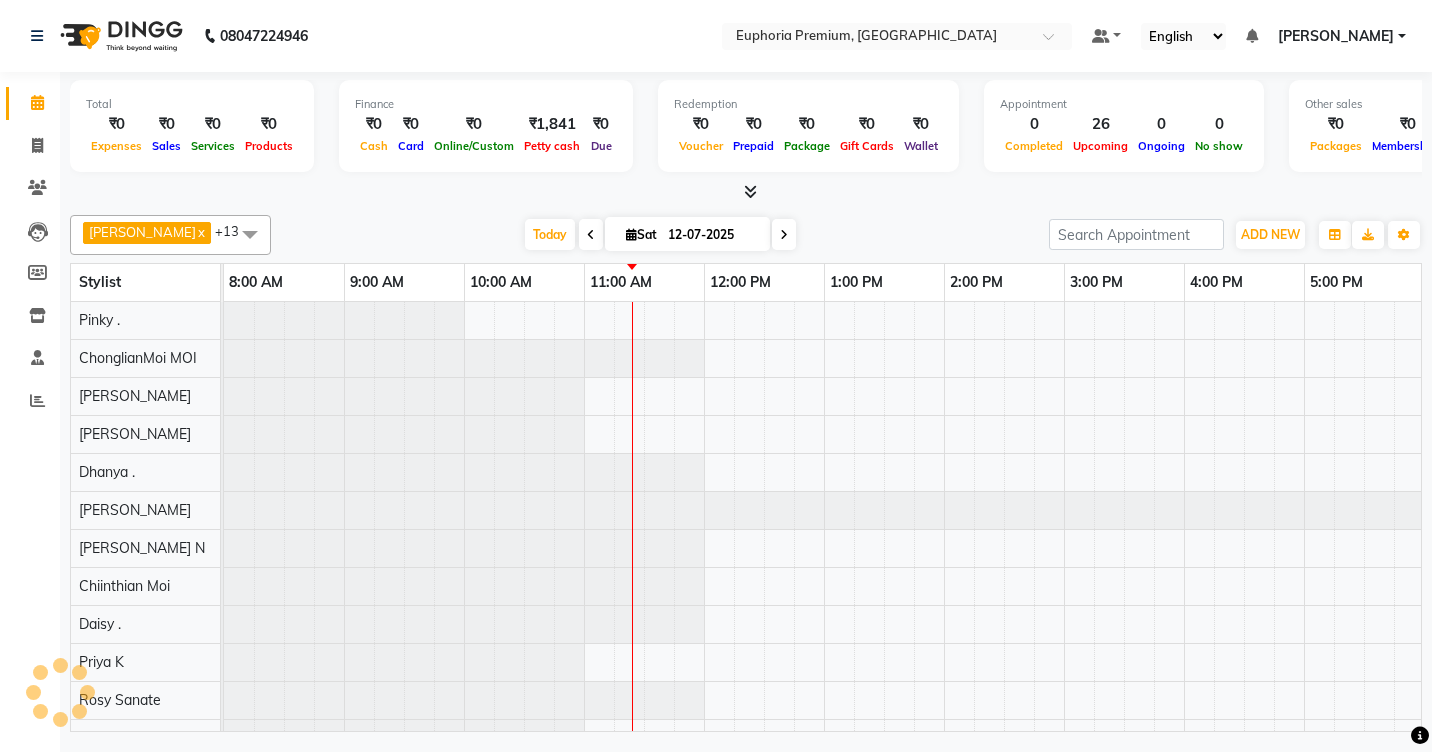 scroll, scrollTop: 0, scrollLeft: 0, axis: both 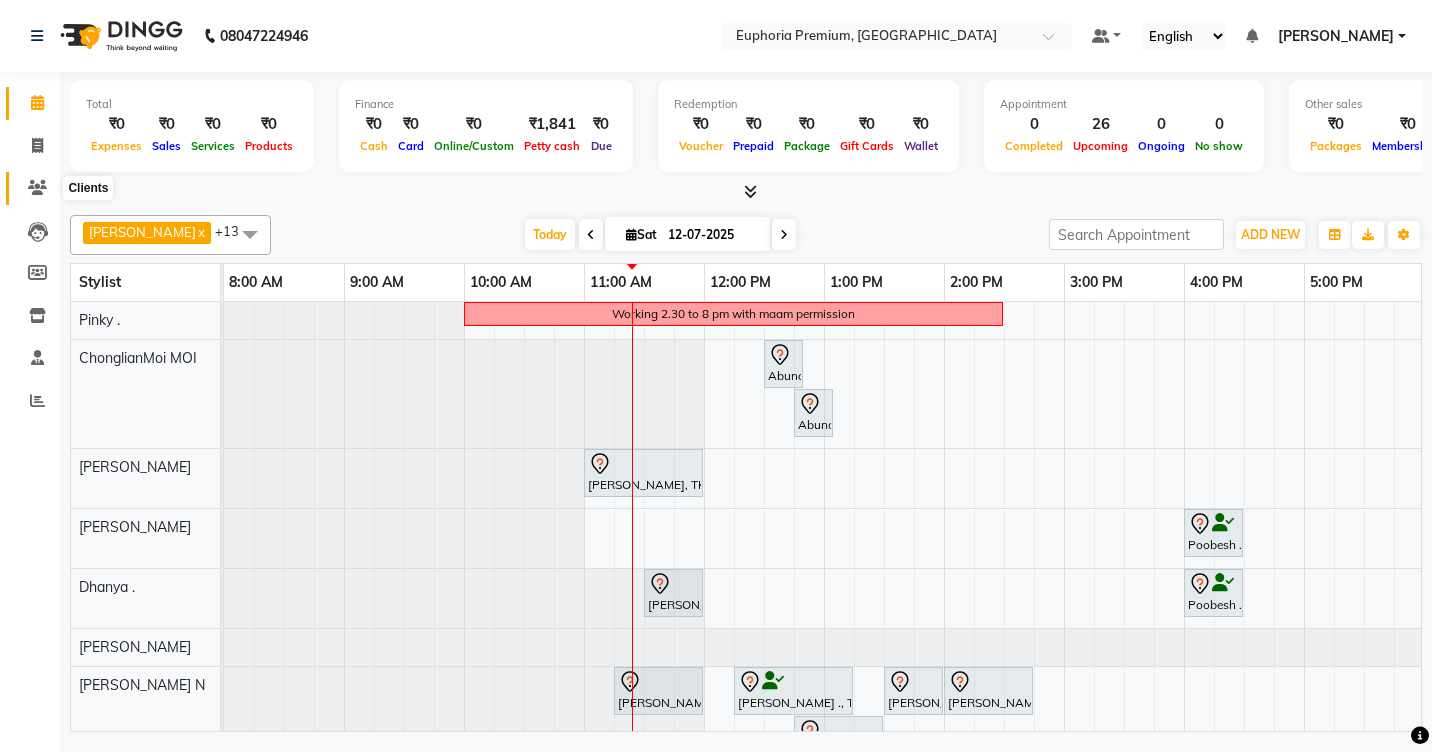 click 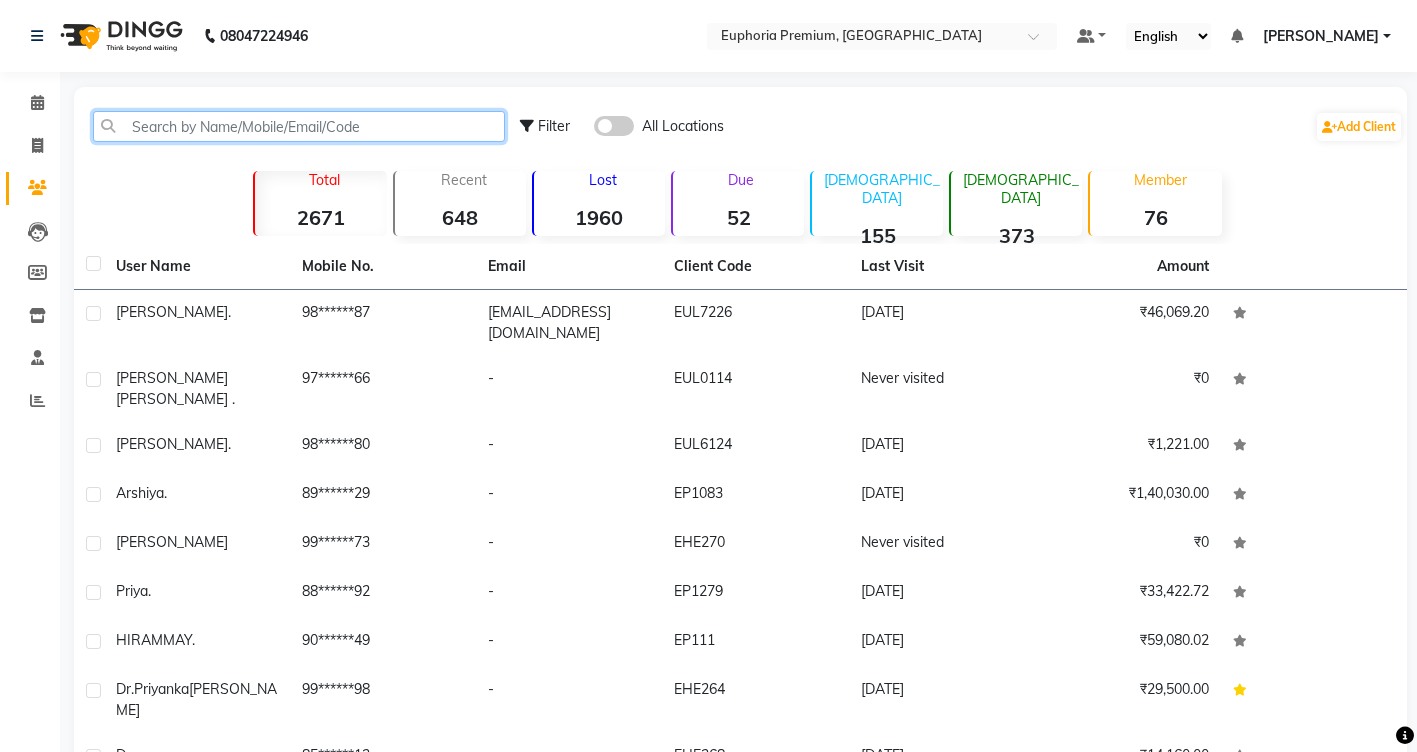 click 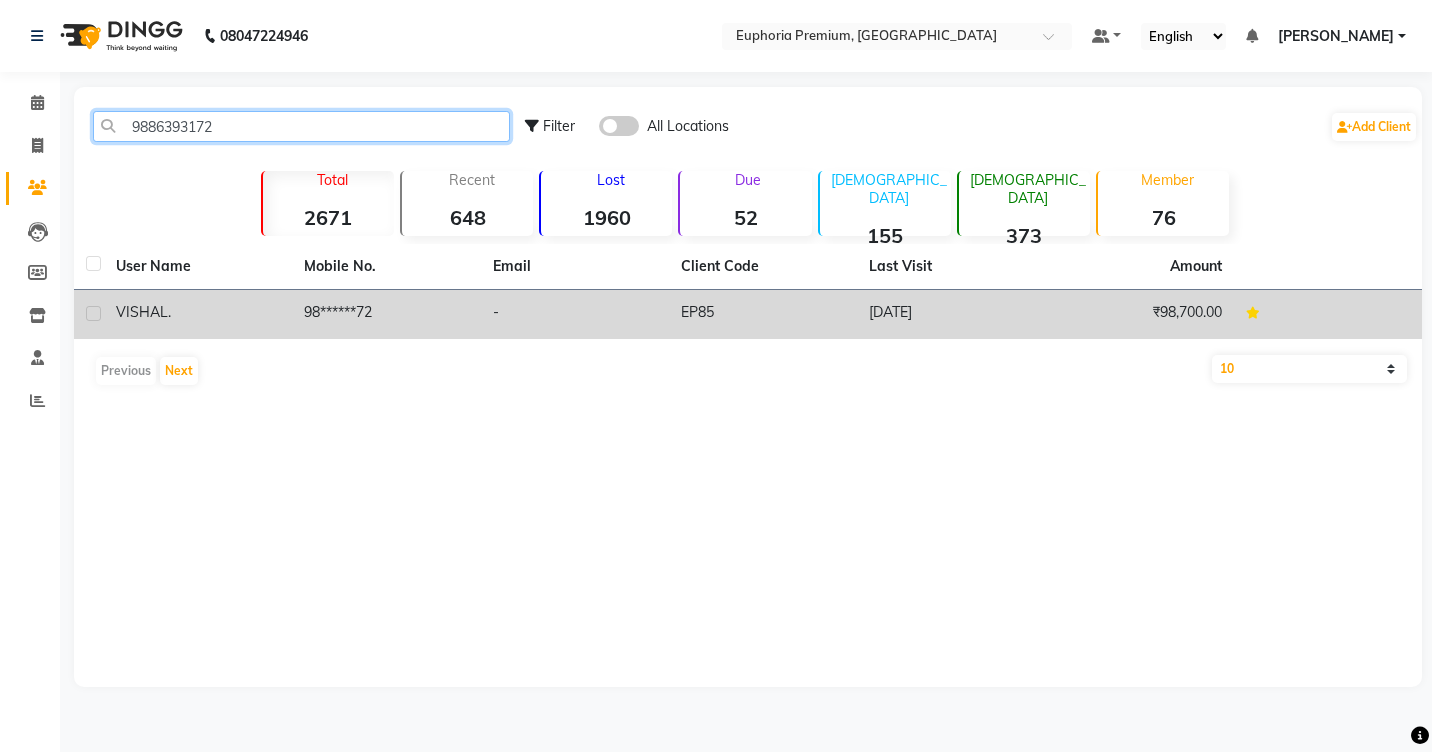 type on "9886393172" 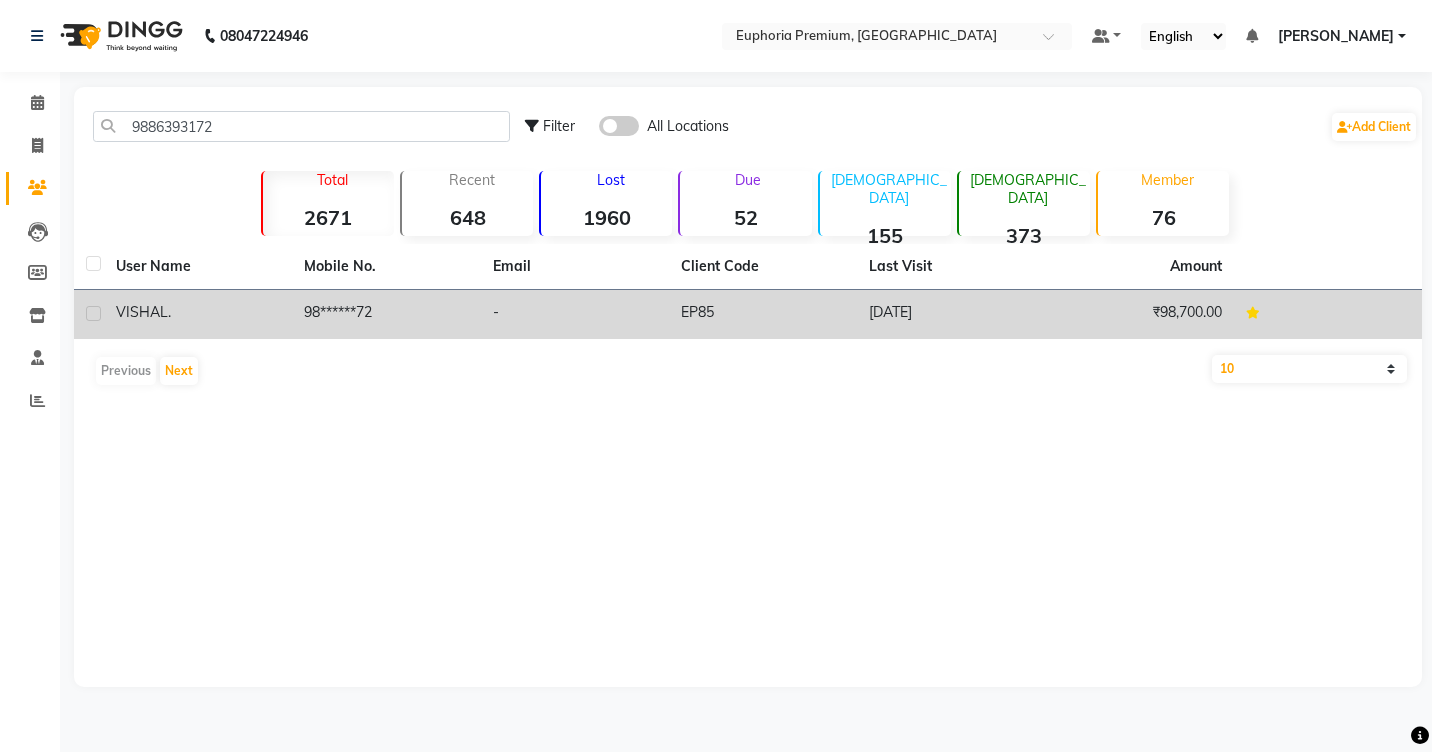 click 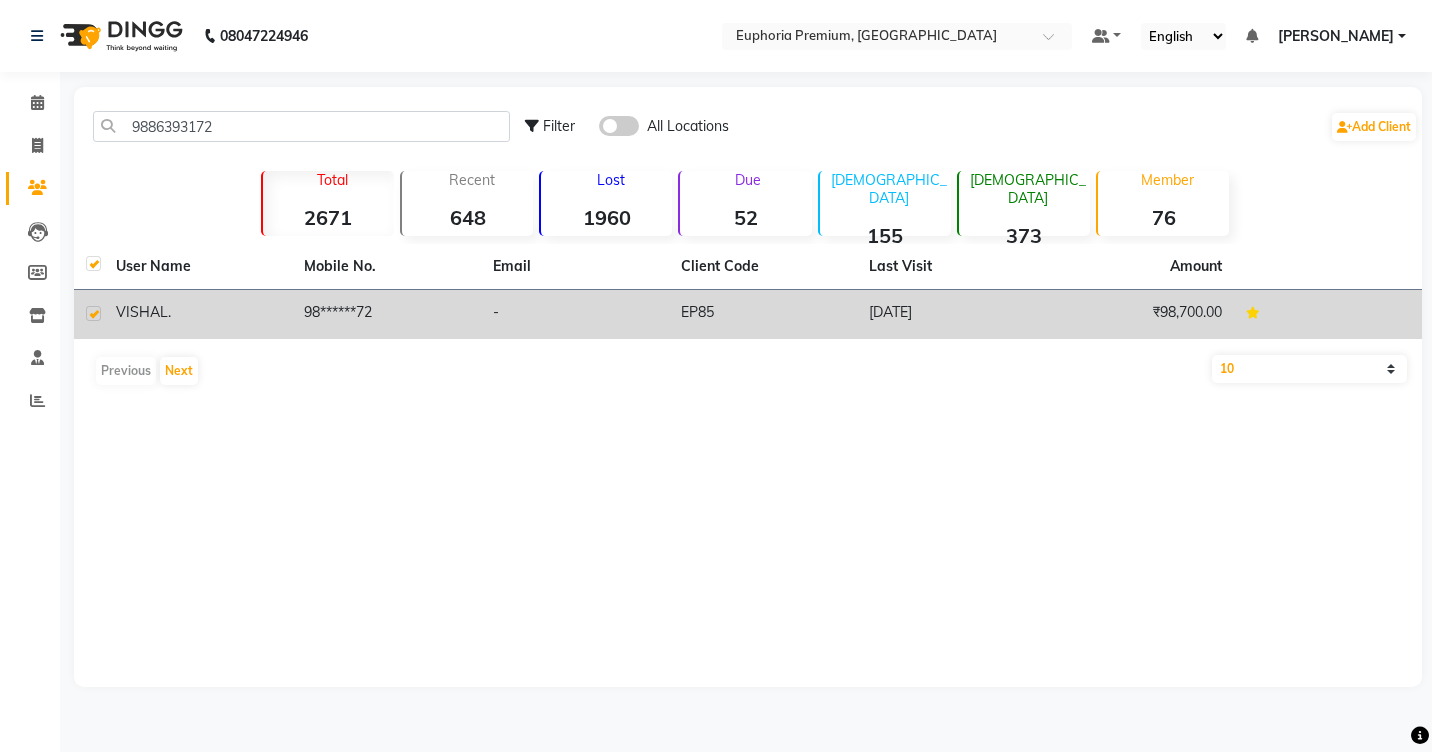 checkbox on "true" 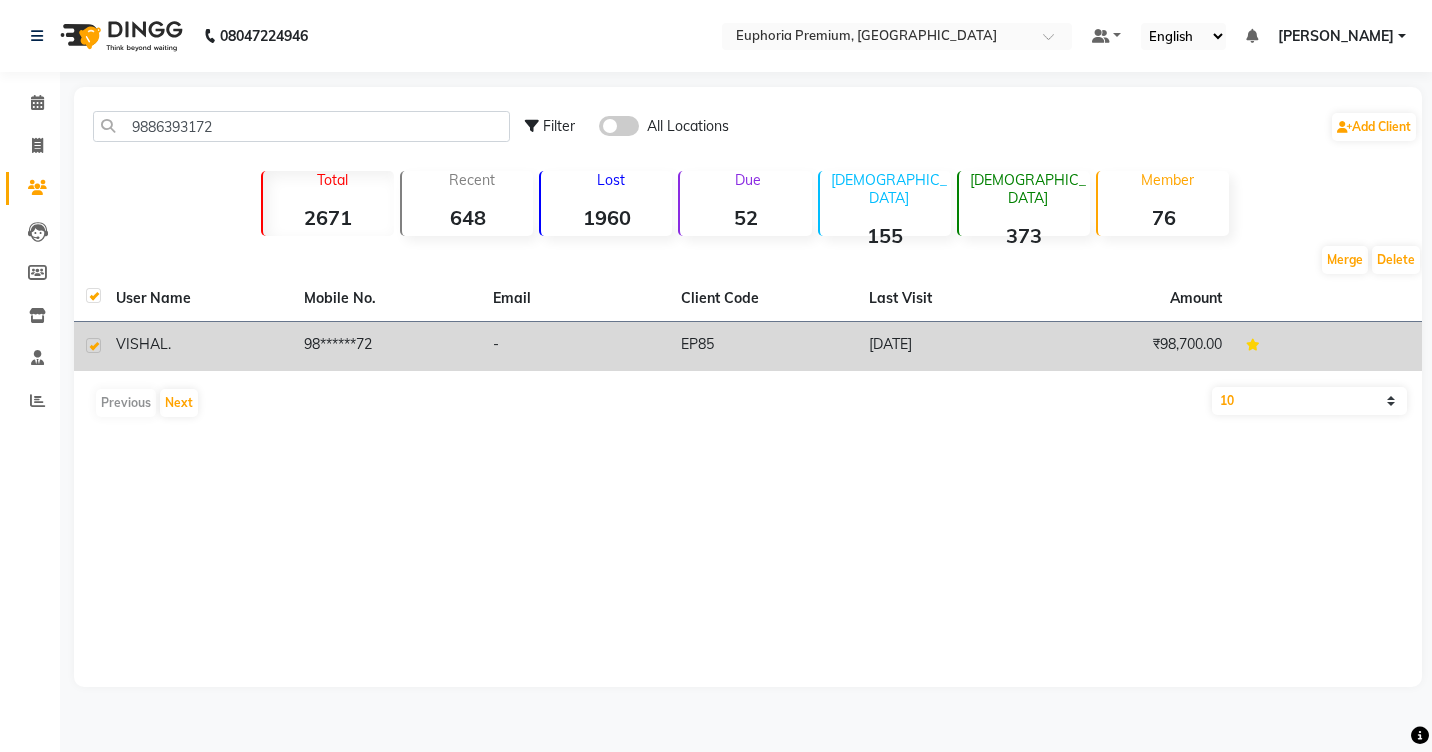 click on "VISHAL" 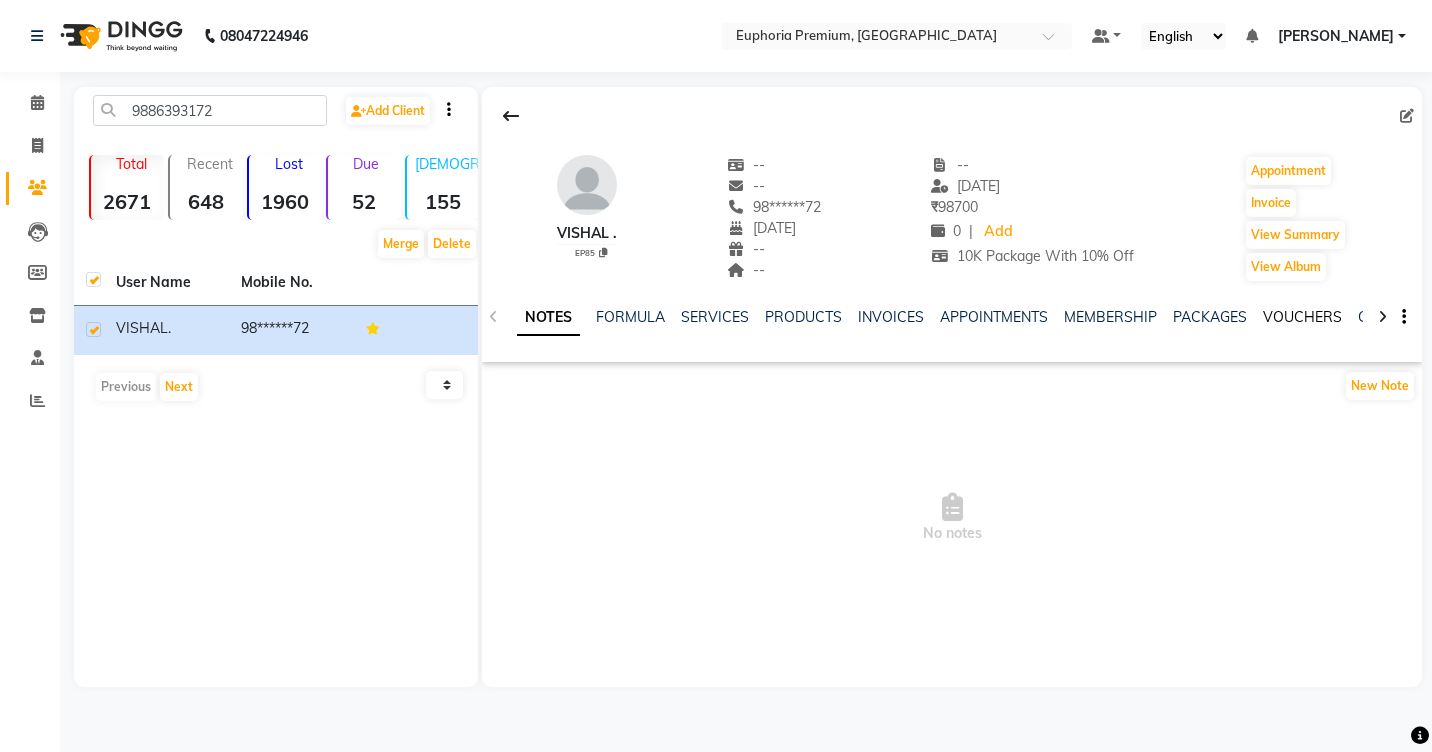 click on "VOUCHERS" 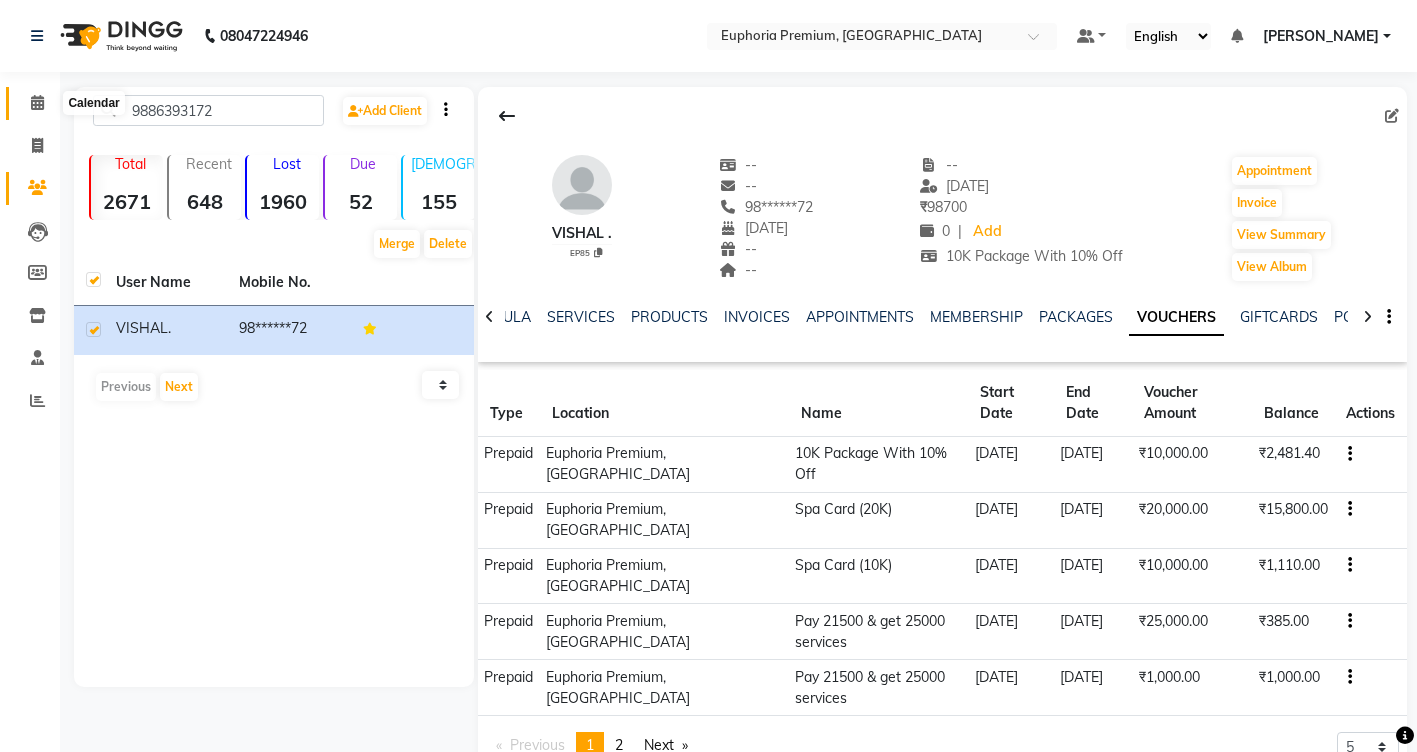 click 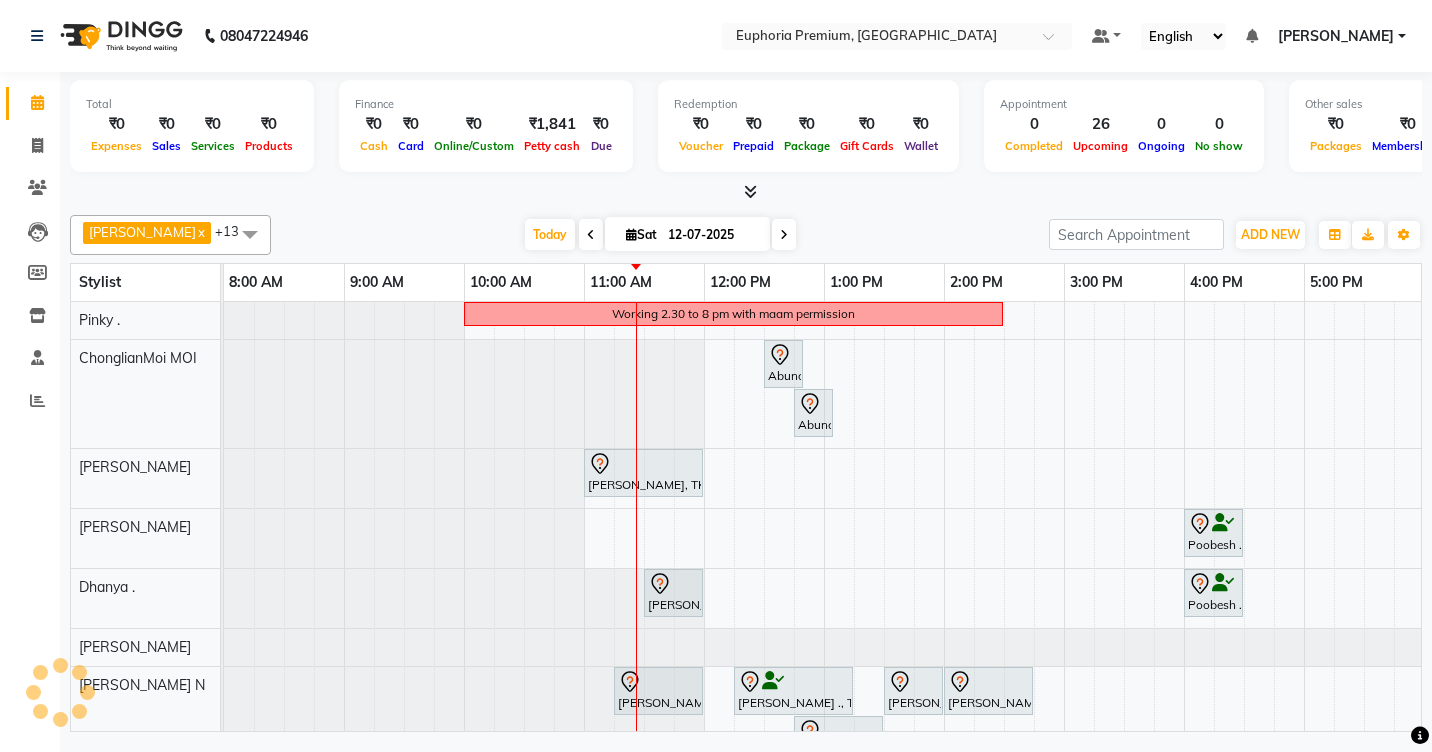 scroll, scrollTop: 0, scrollLeft: 0, axis: both 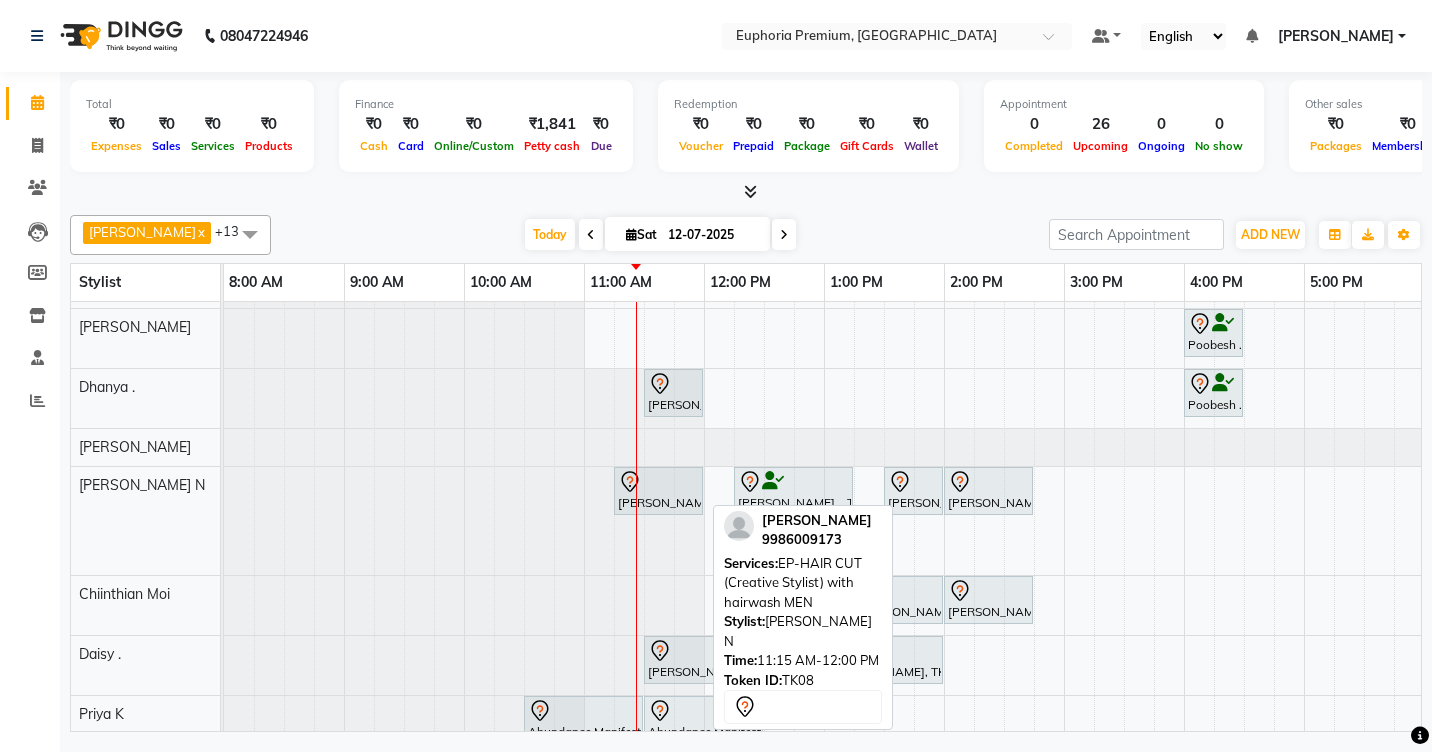 click at bounding box center (658, 482) 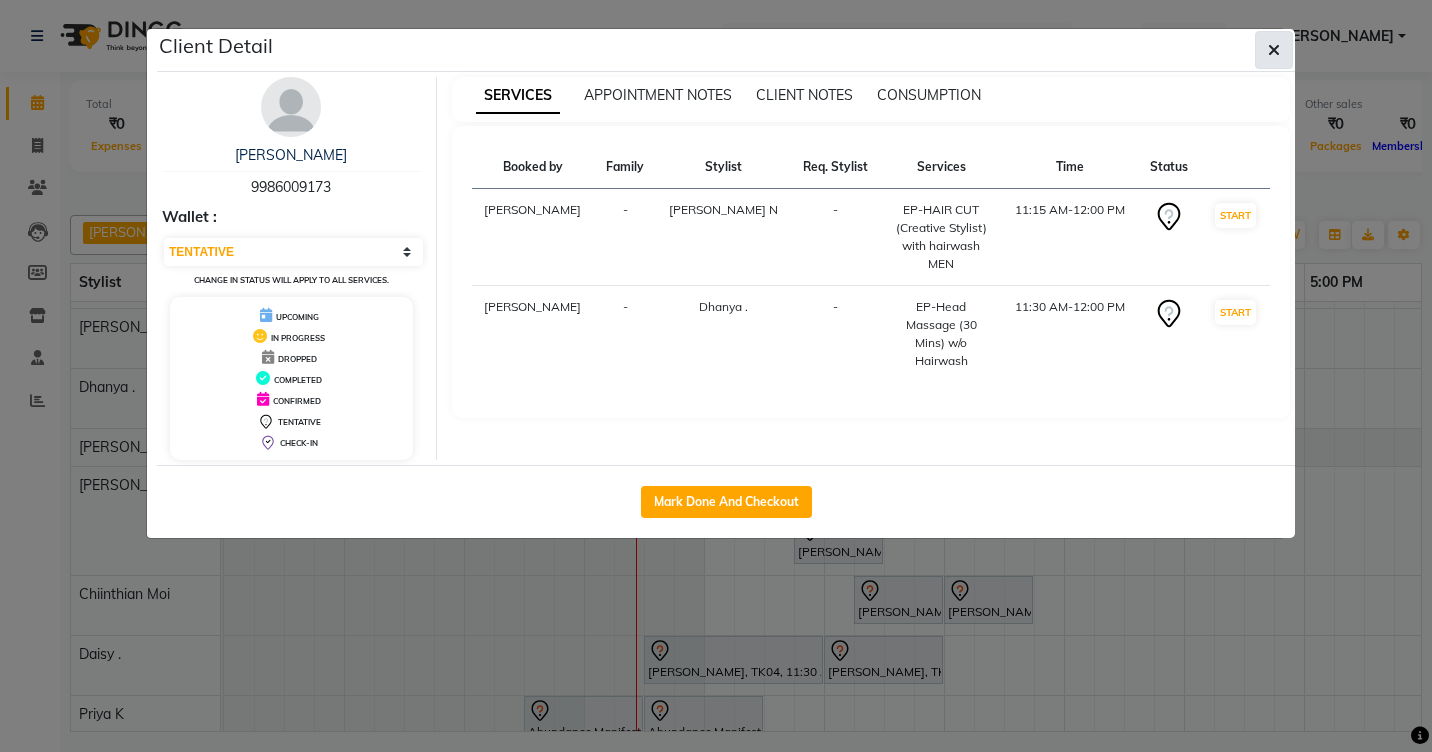 click 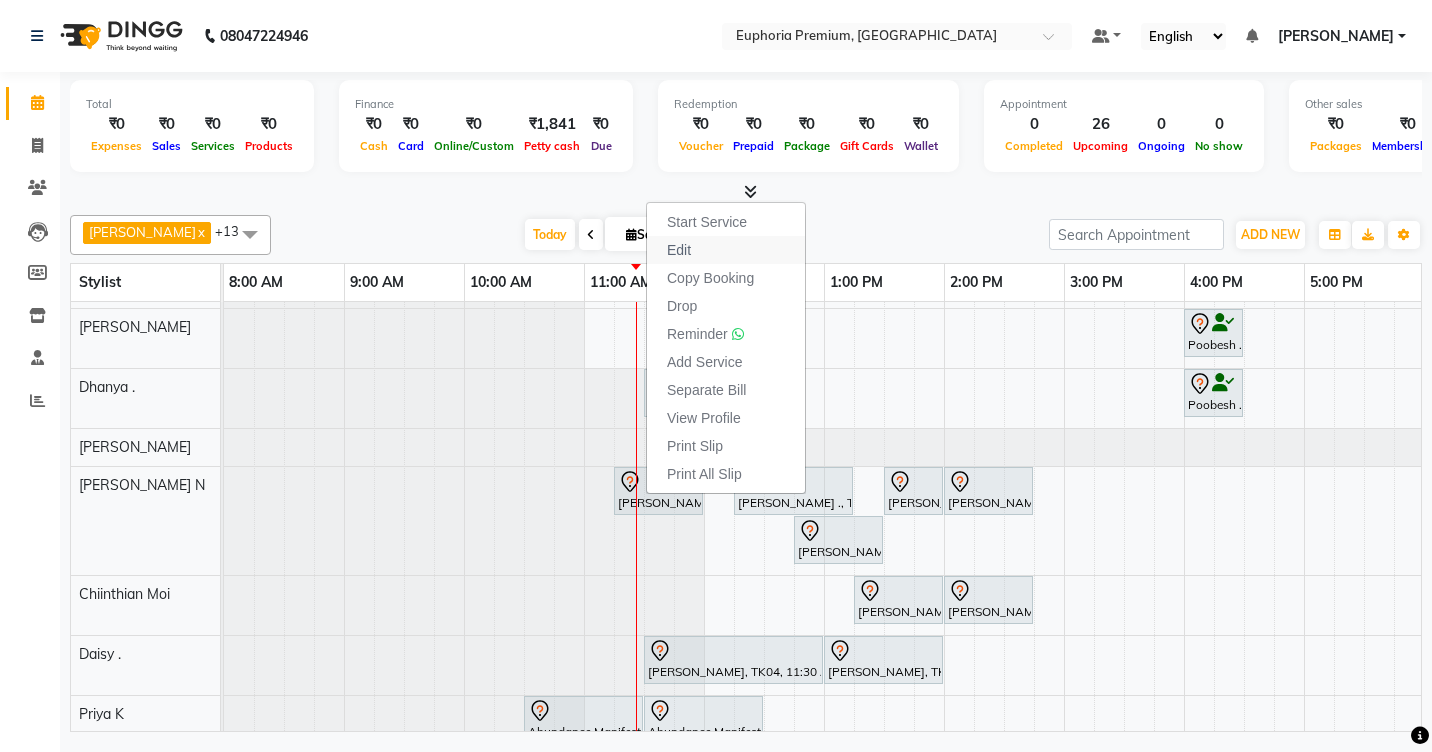 click on "Edit" at bounding box center (726, 250) 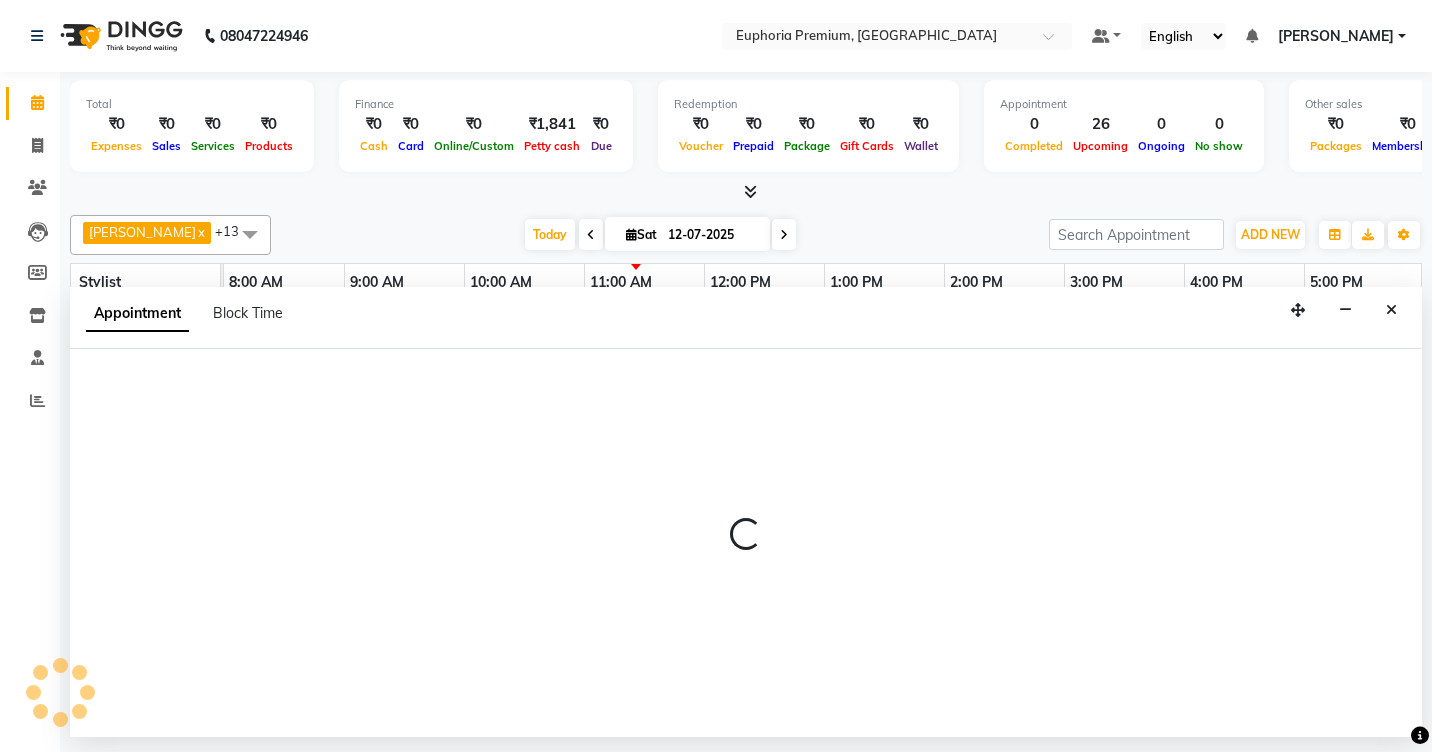 select on "tentative" 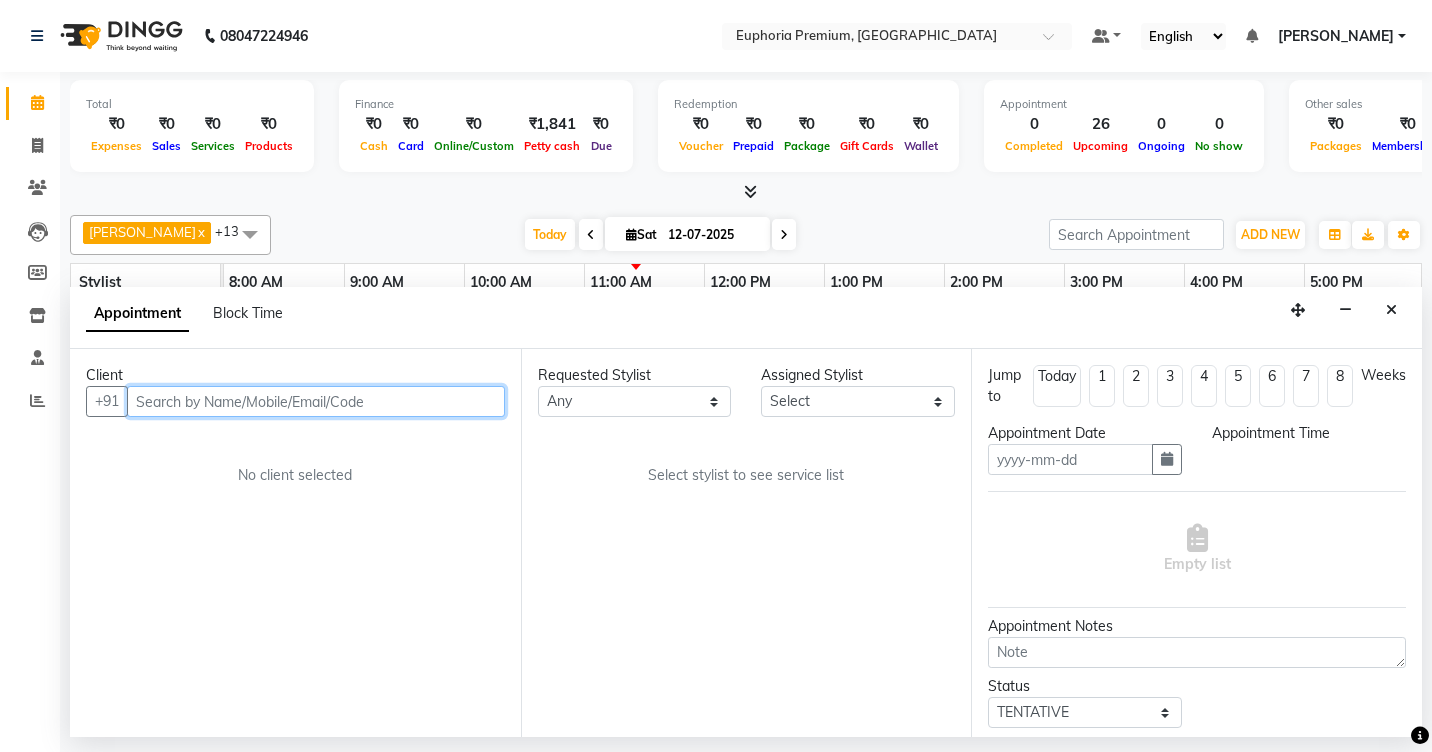 type on "12-07-2025" 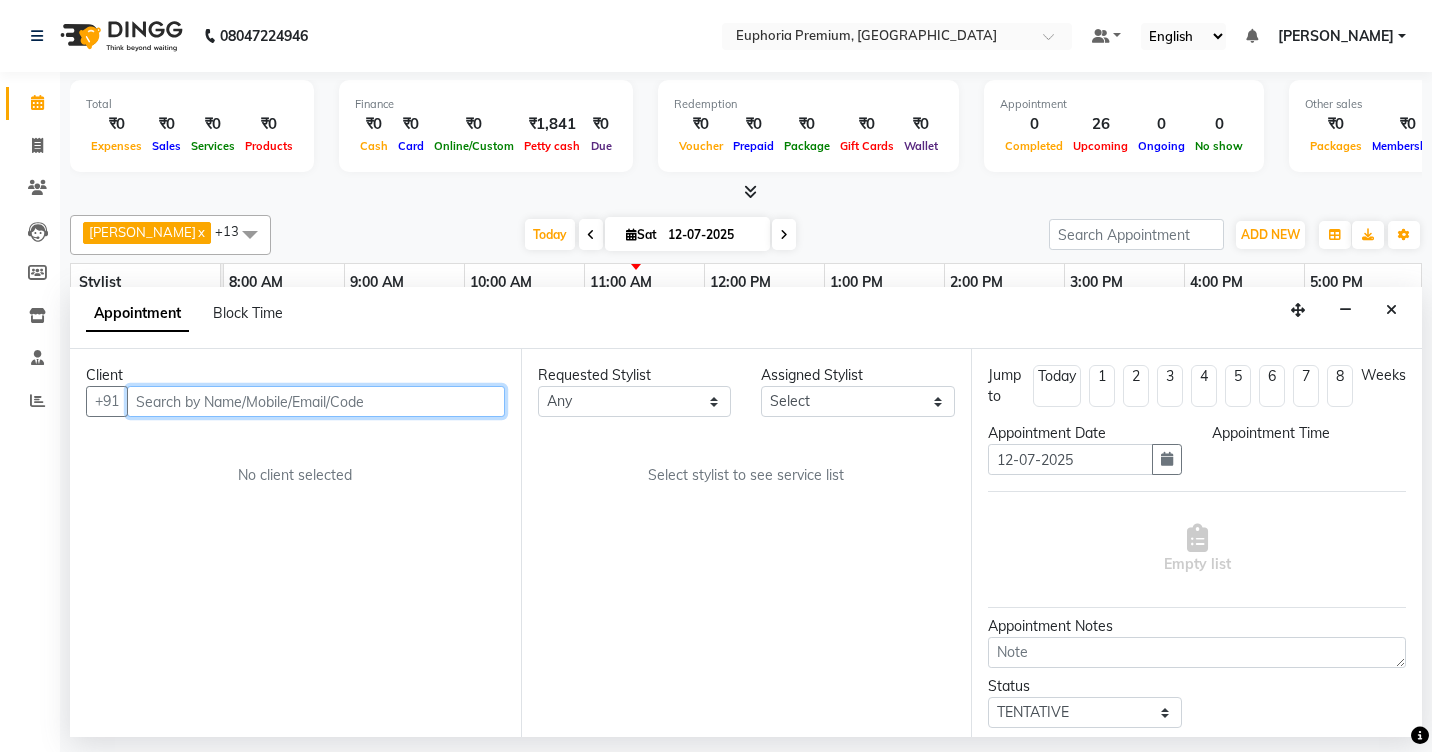 select on "71607" 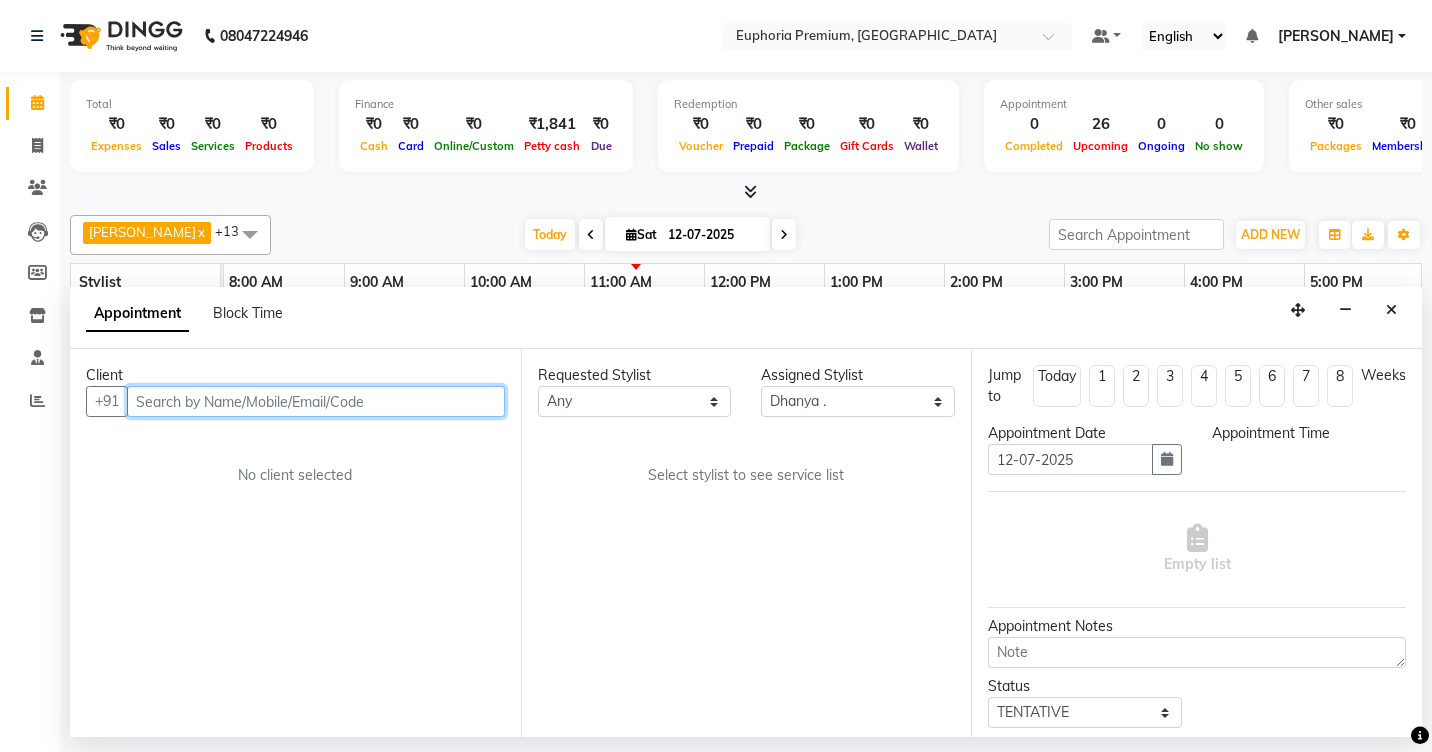 select on "675" 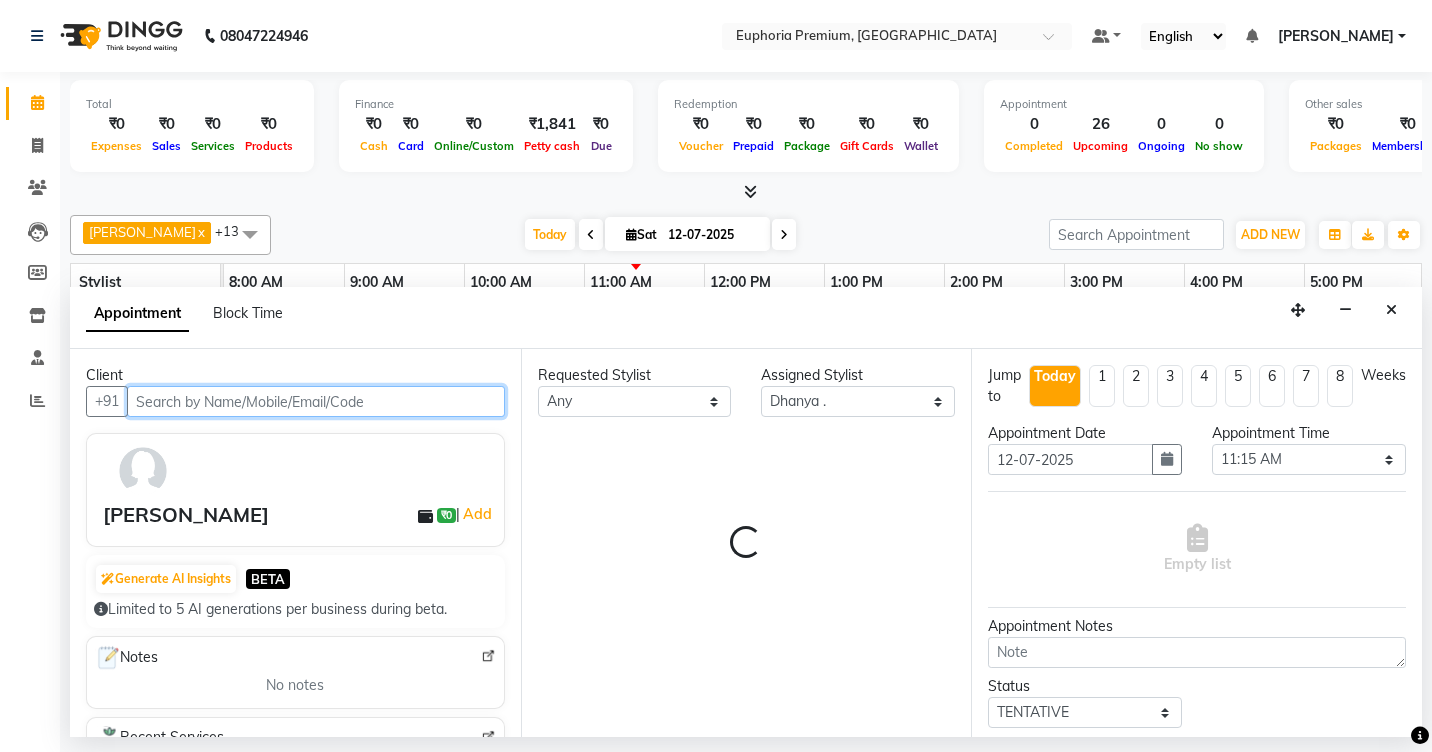 scroll, scrollTop: 0, scrollLeft: 361, axis: horizontal 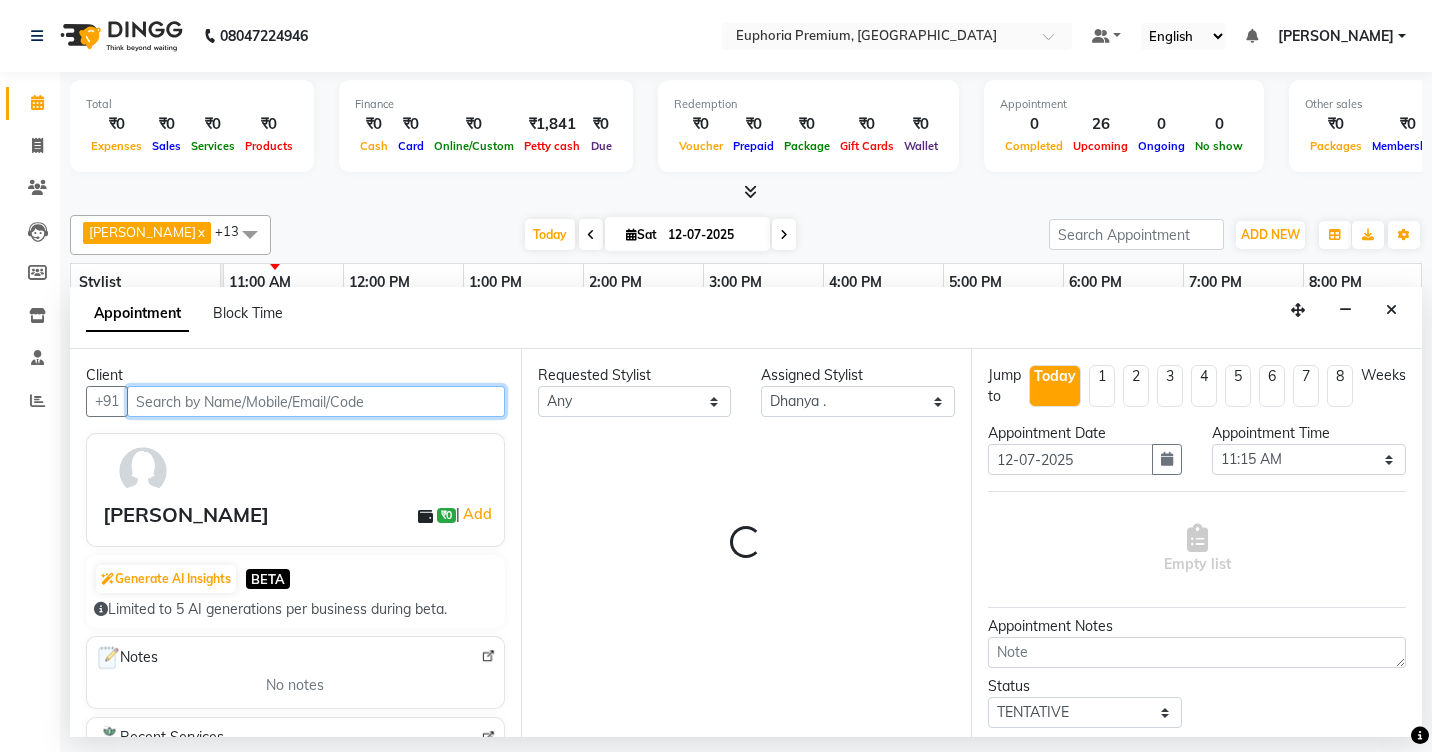 select on "4006" 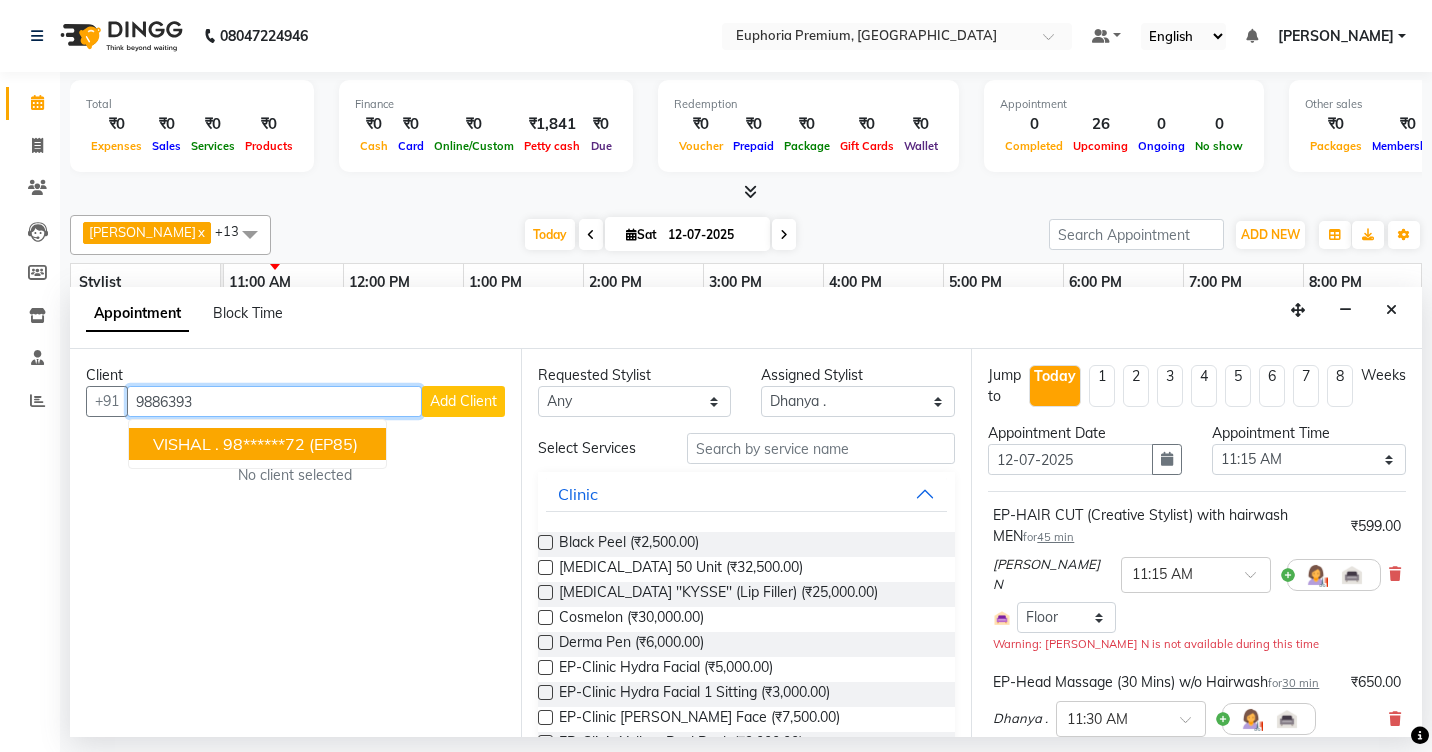 click on "98******72" at bounding box center [264, 444] 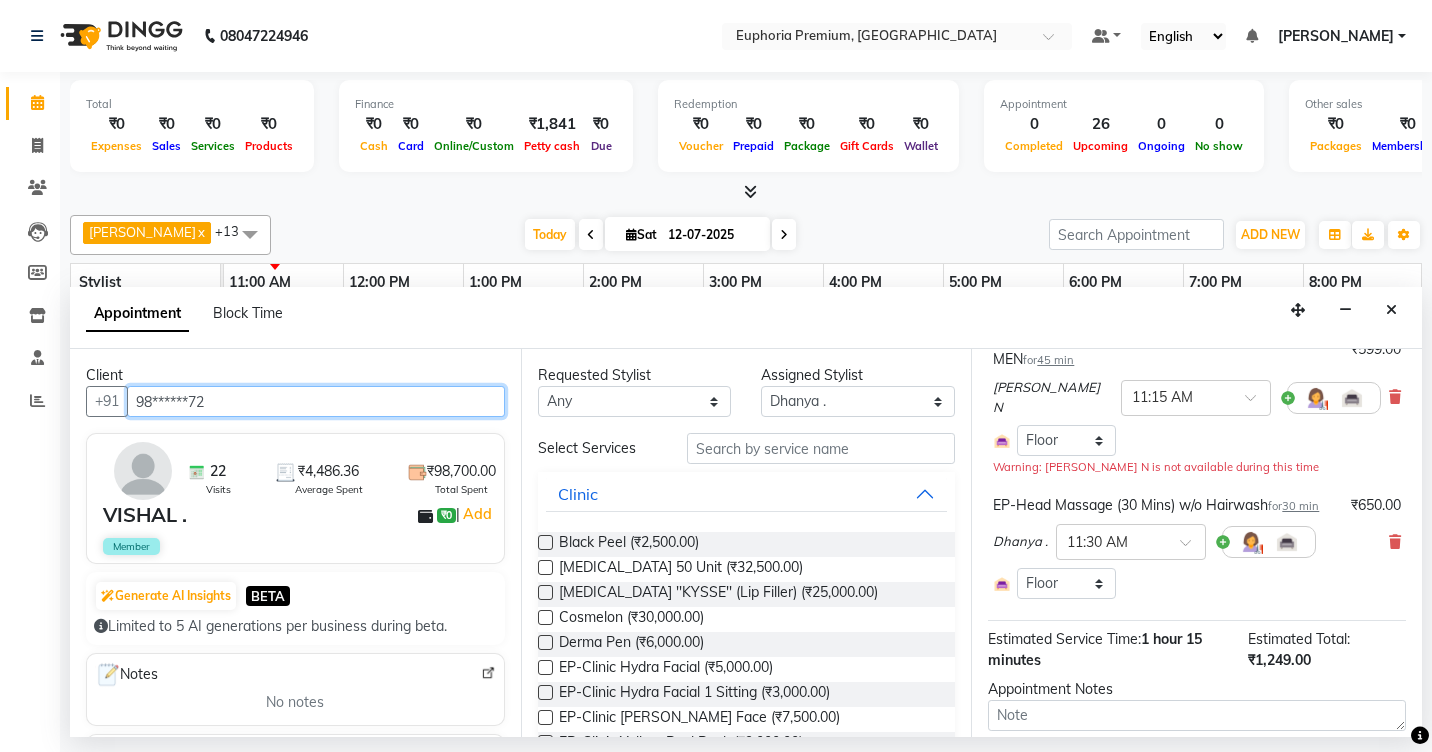 scroll, scrollTop: 317, scrollLeft: 0, axis: vertical 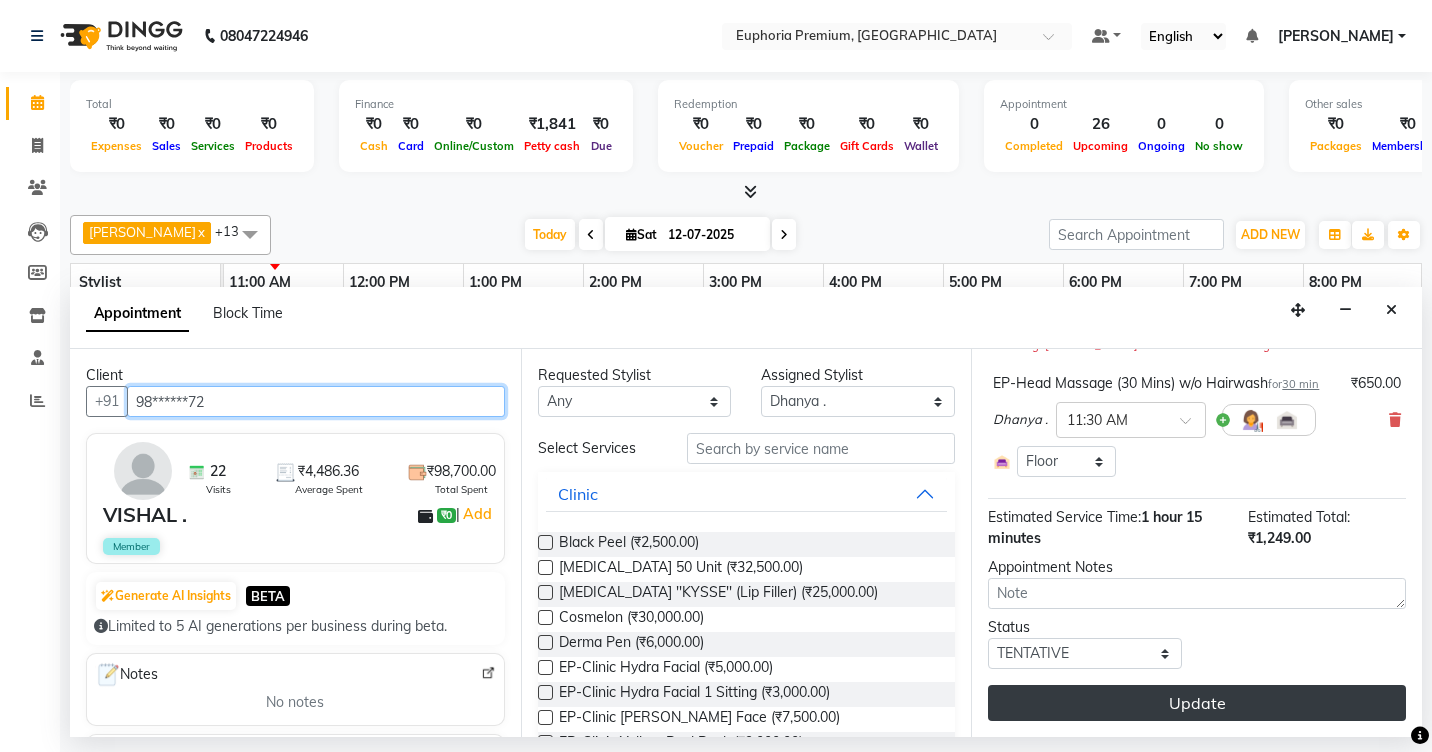 type on "98******72" 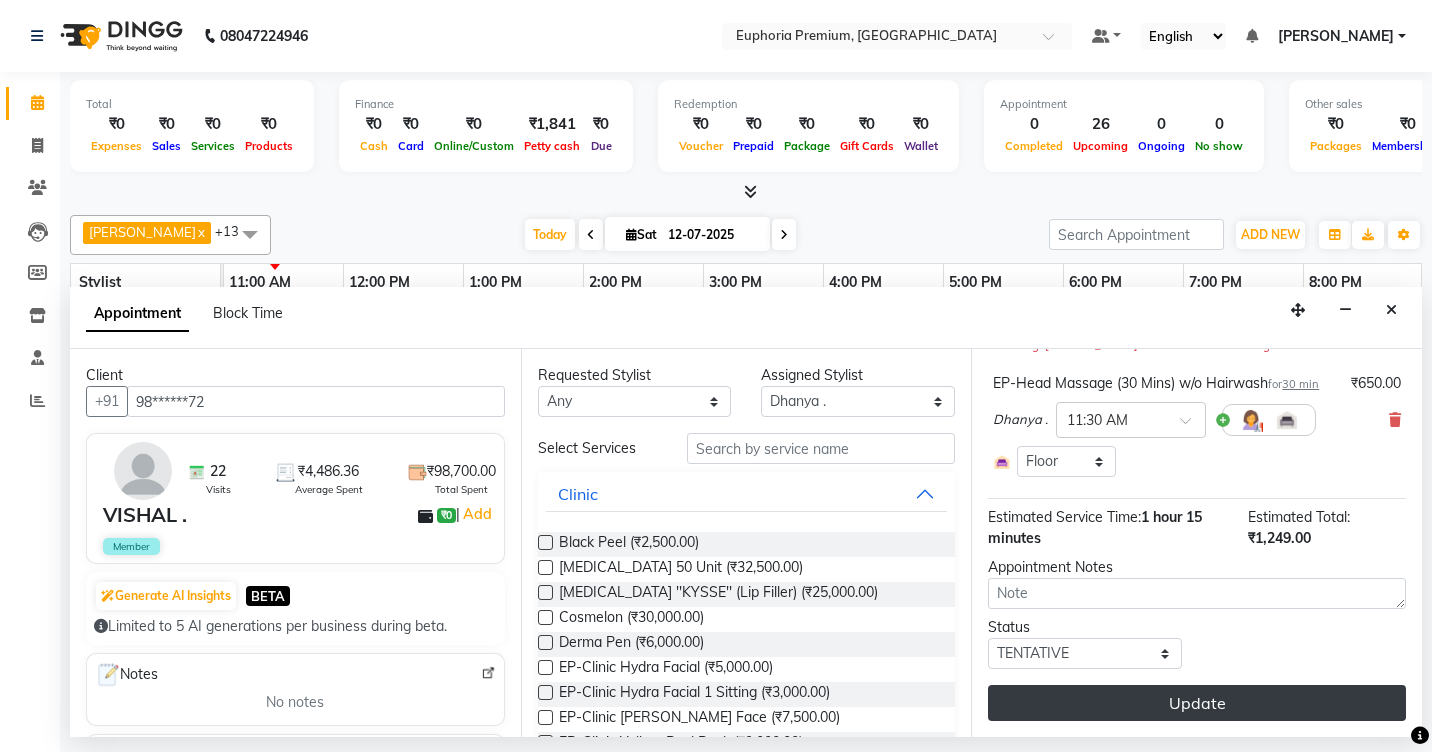 click on "Update" at bounding box center [1197, 703] 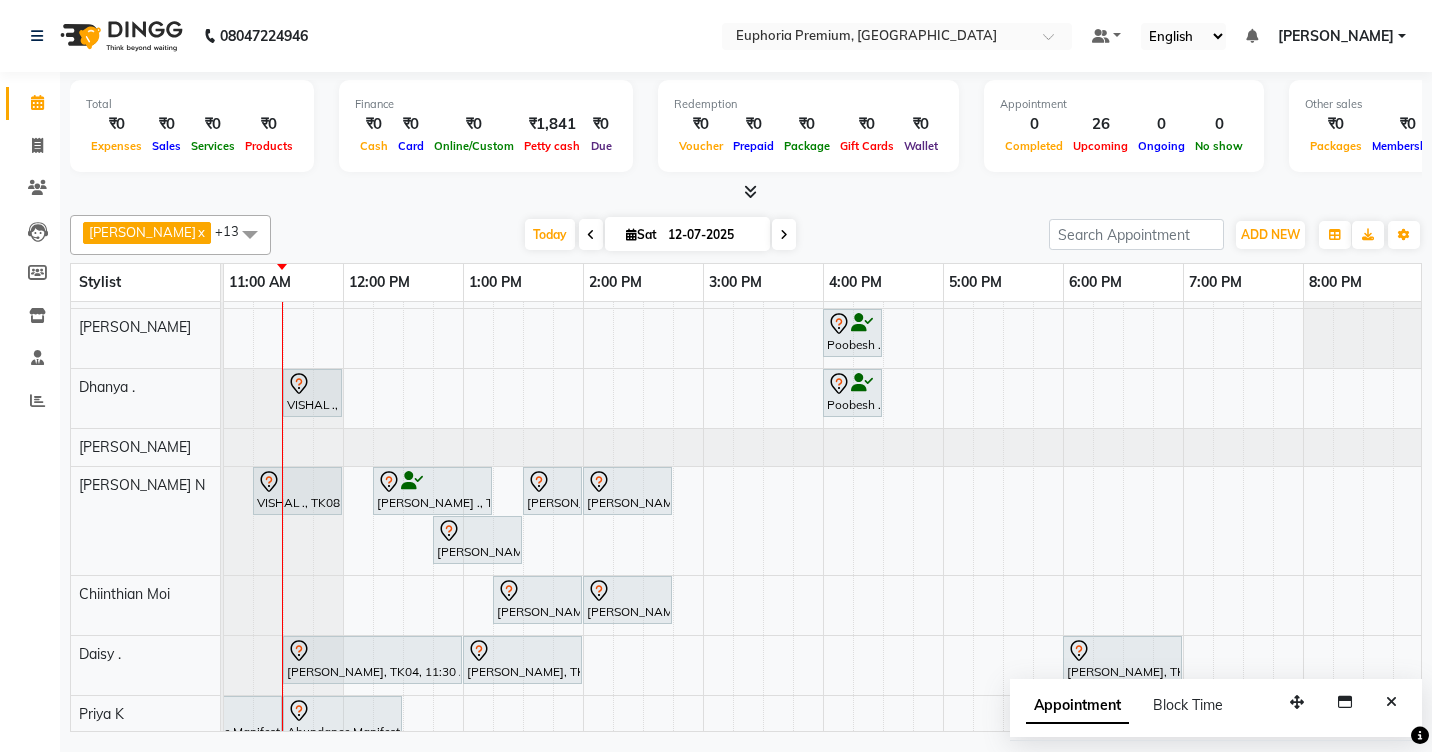 scroll, scrollTop: 267, scrollLeft: 361, axis: both 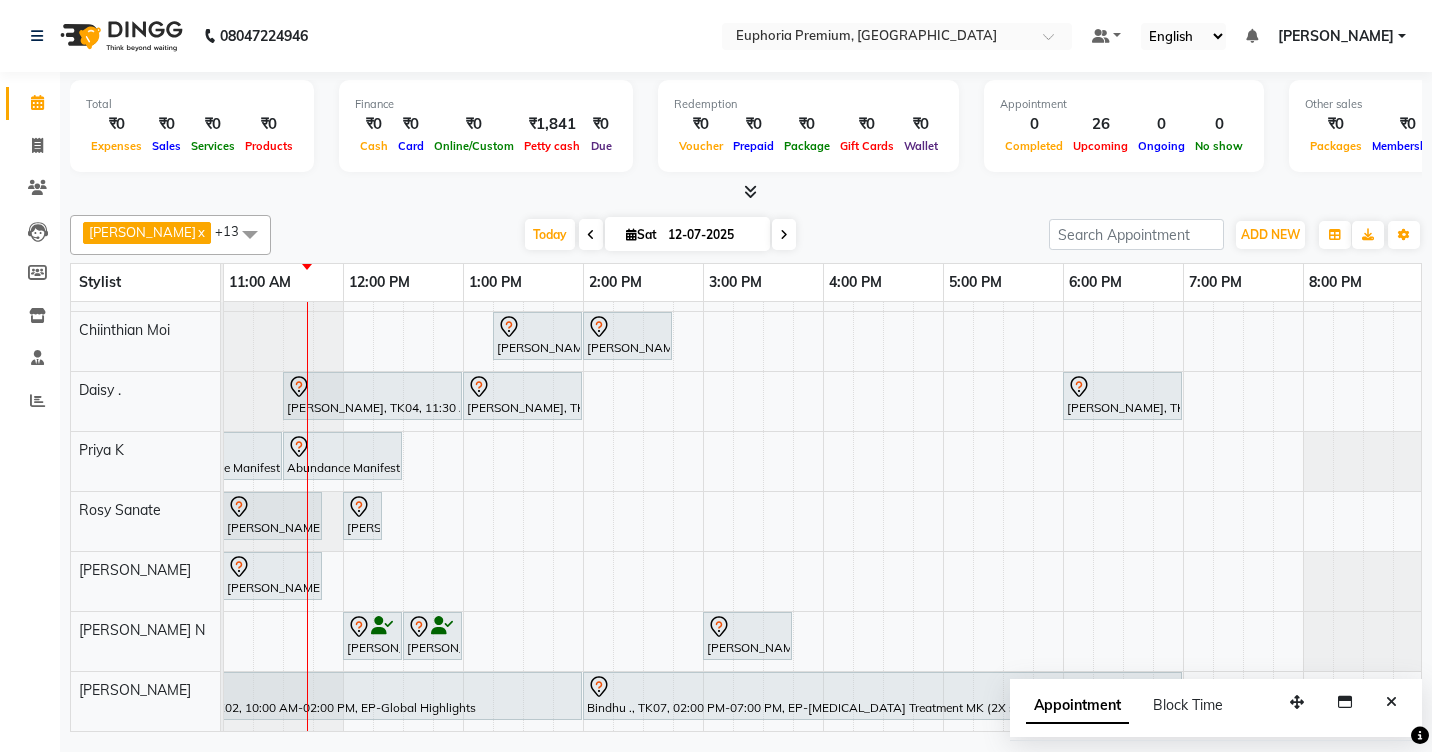 click 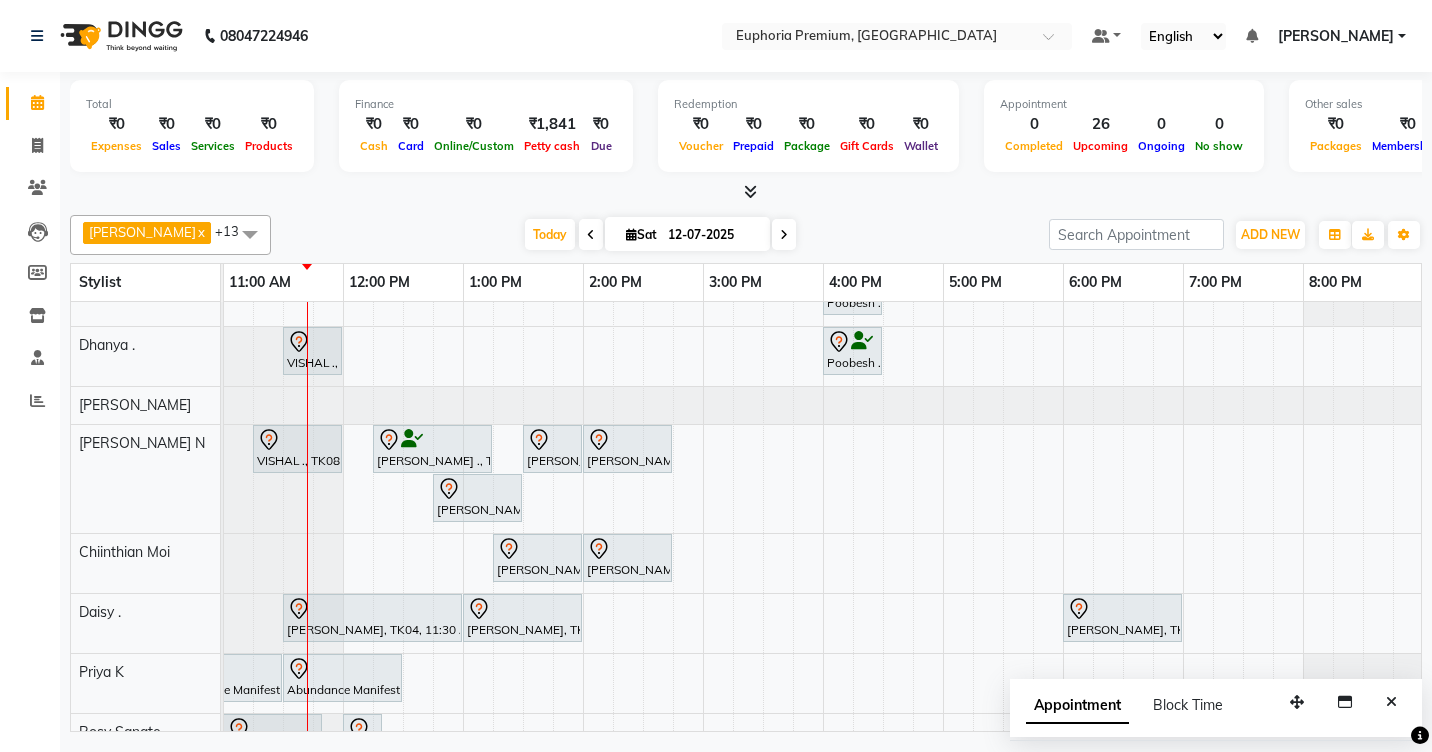 scroll, scrollTop: 0, scrollLeft: 361, axis: horizontal 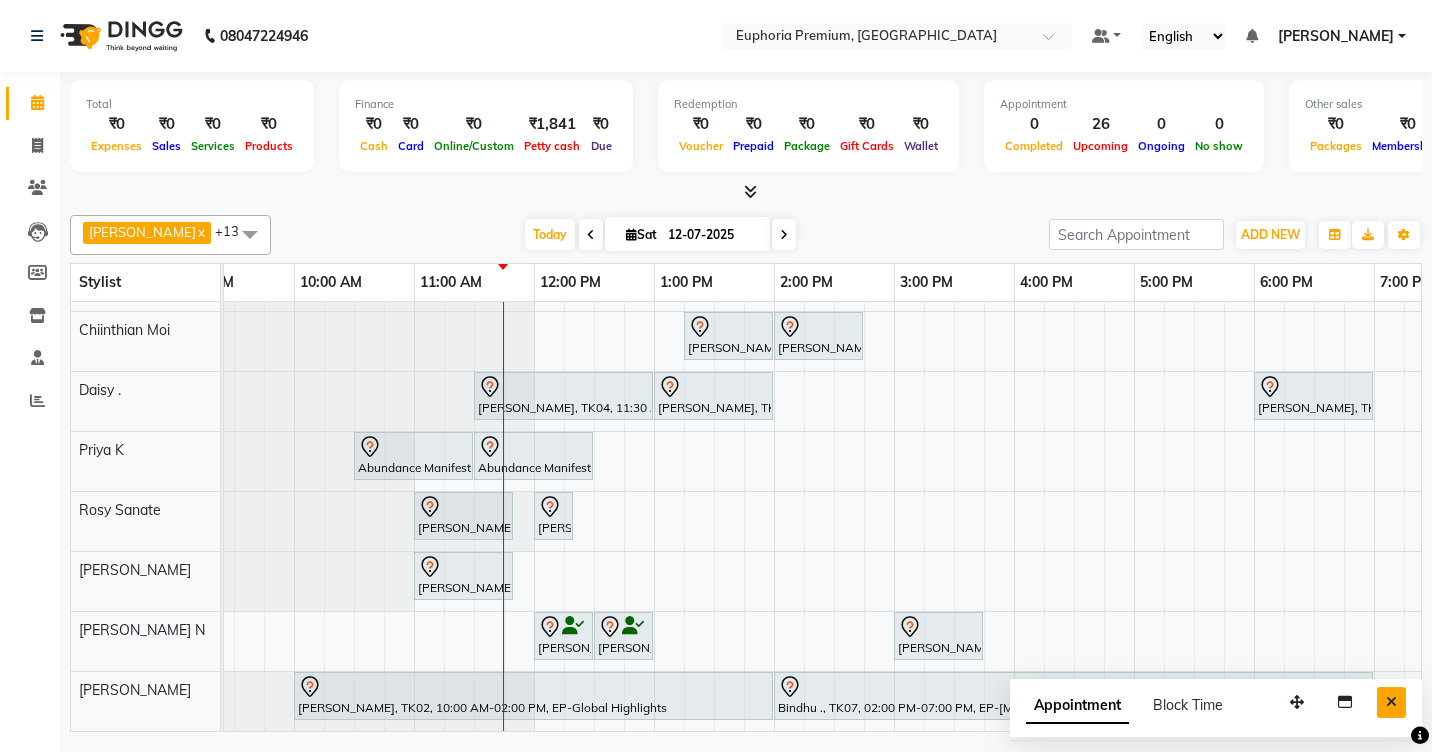 click at bounding box center (1391, 702) 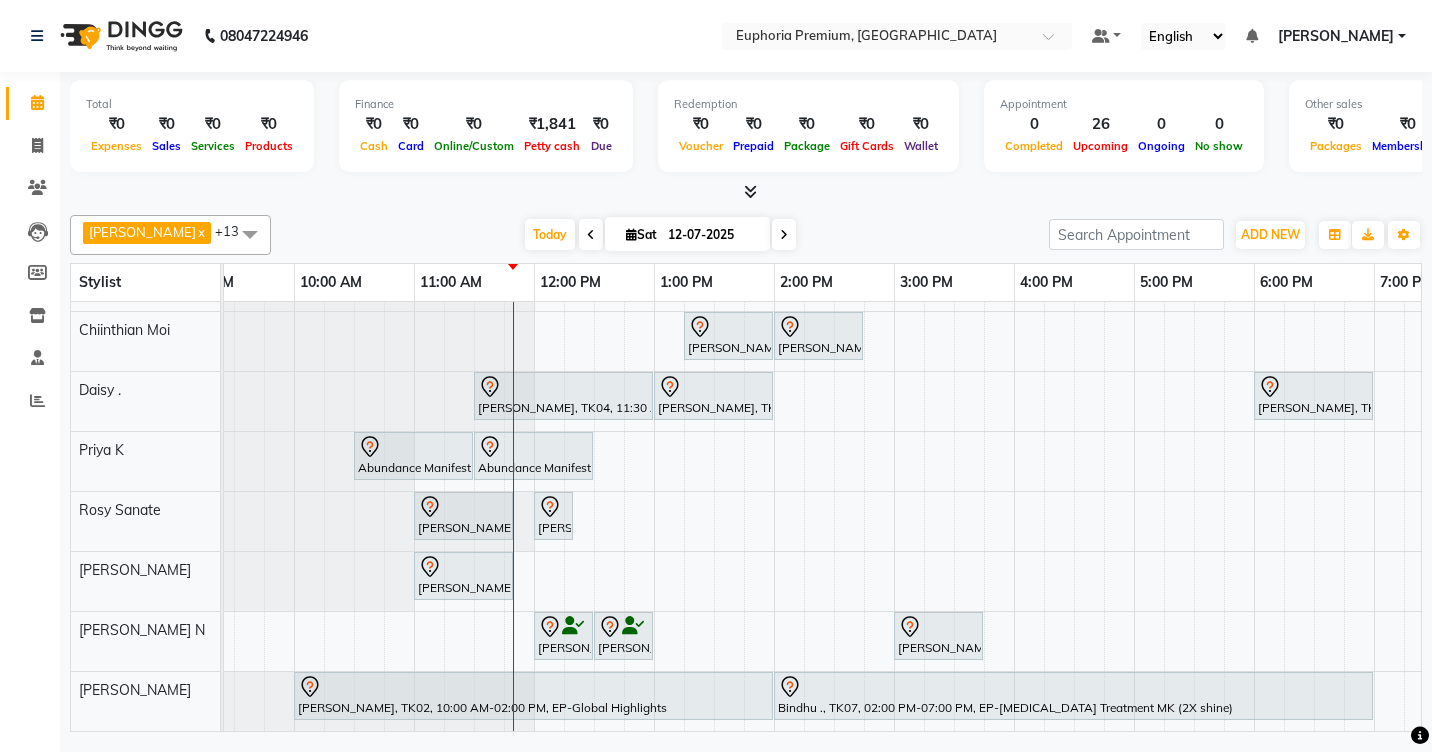 scroll, scrollTop: 93, scrollLeft: 170, axis: both 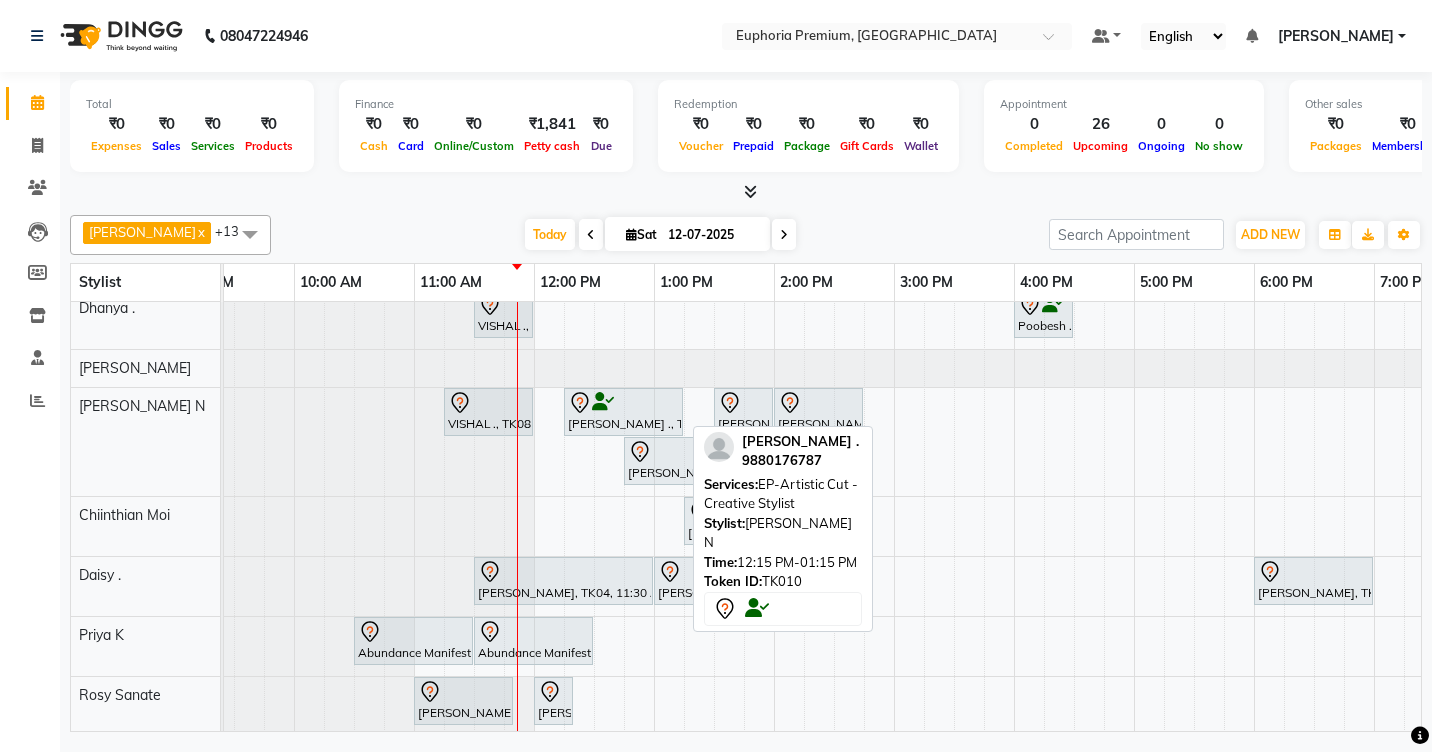 click at bounding box center (623, 403) 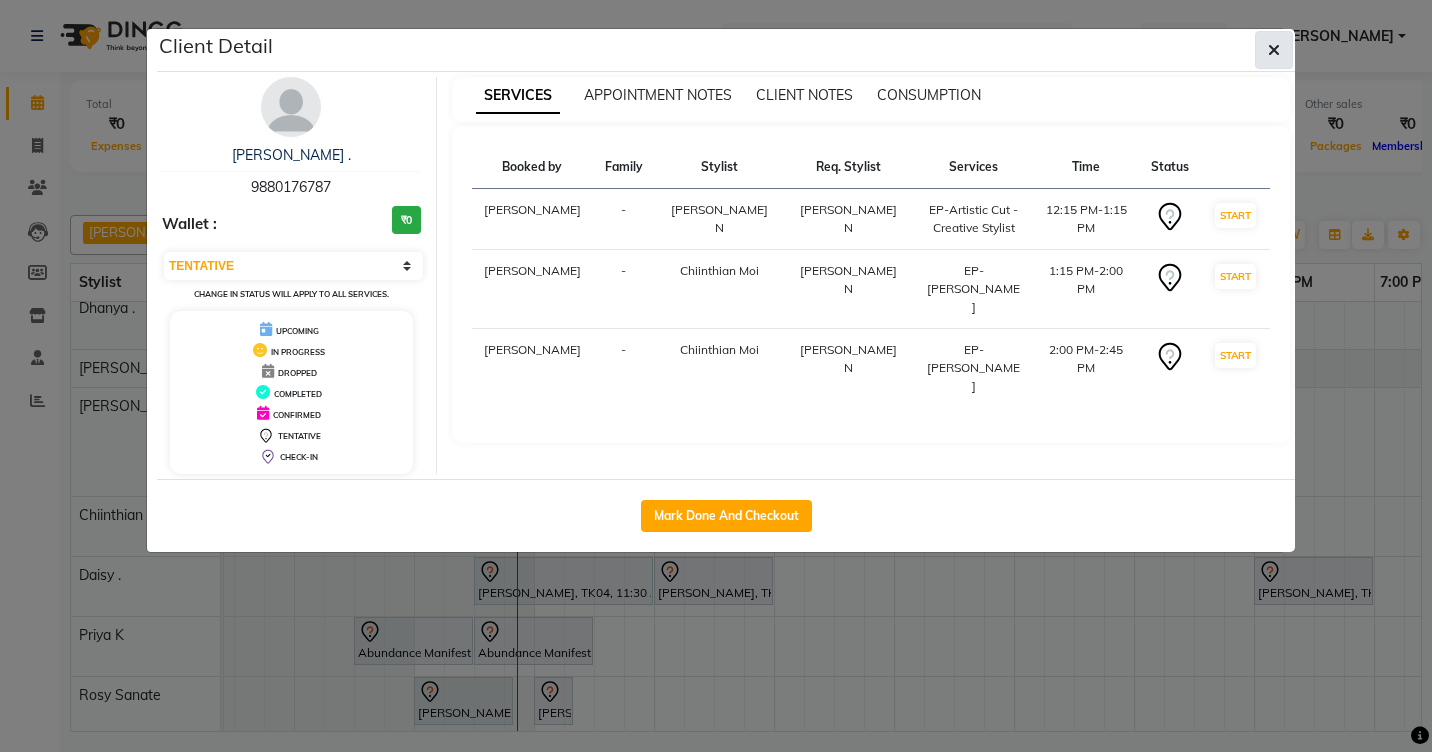 click 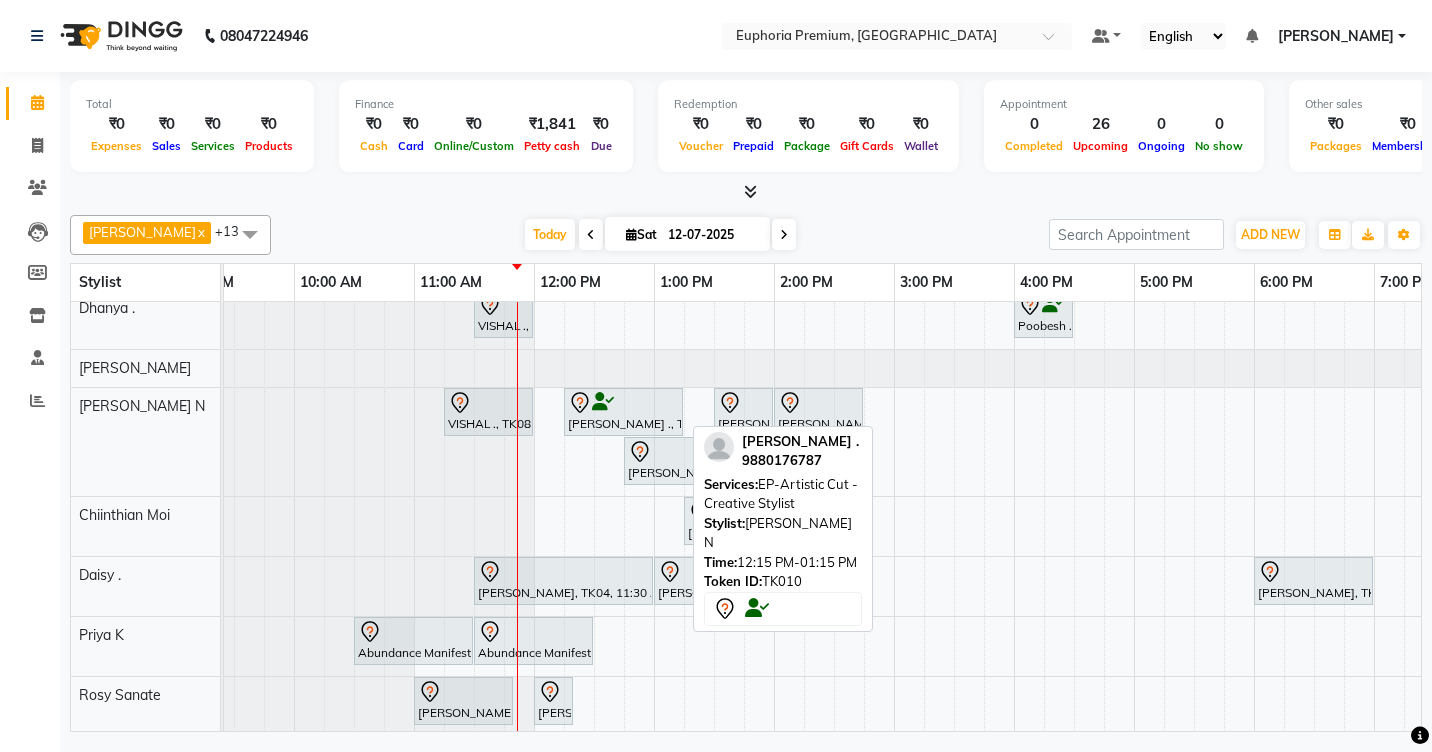 scroll, scrollTop: 187, scrollLeft: 170, axis: both 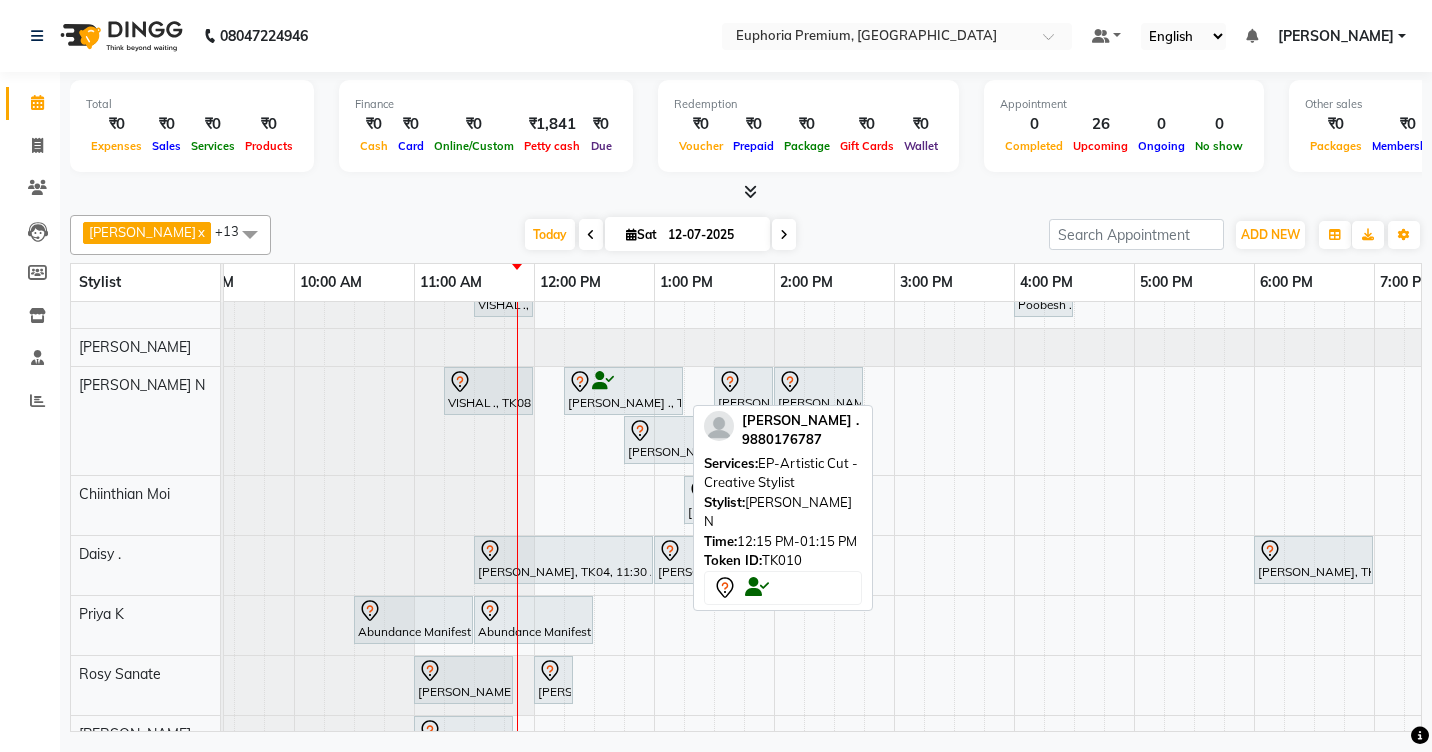 click at bounding box center [623, 382] 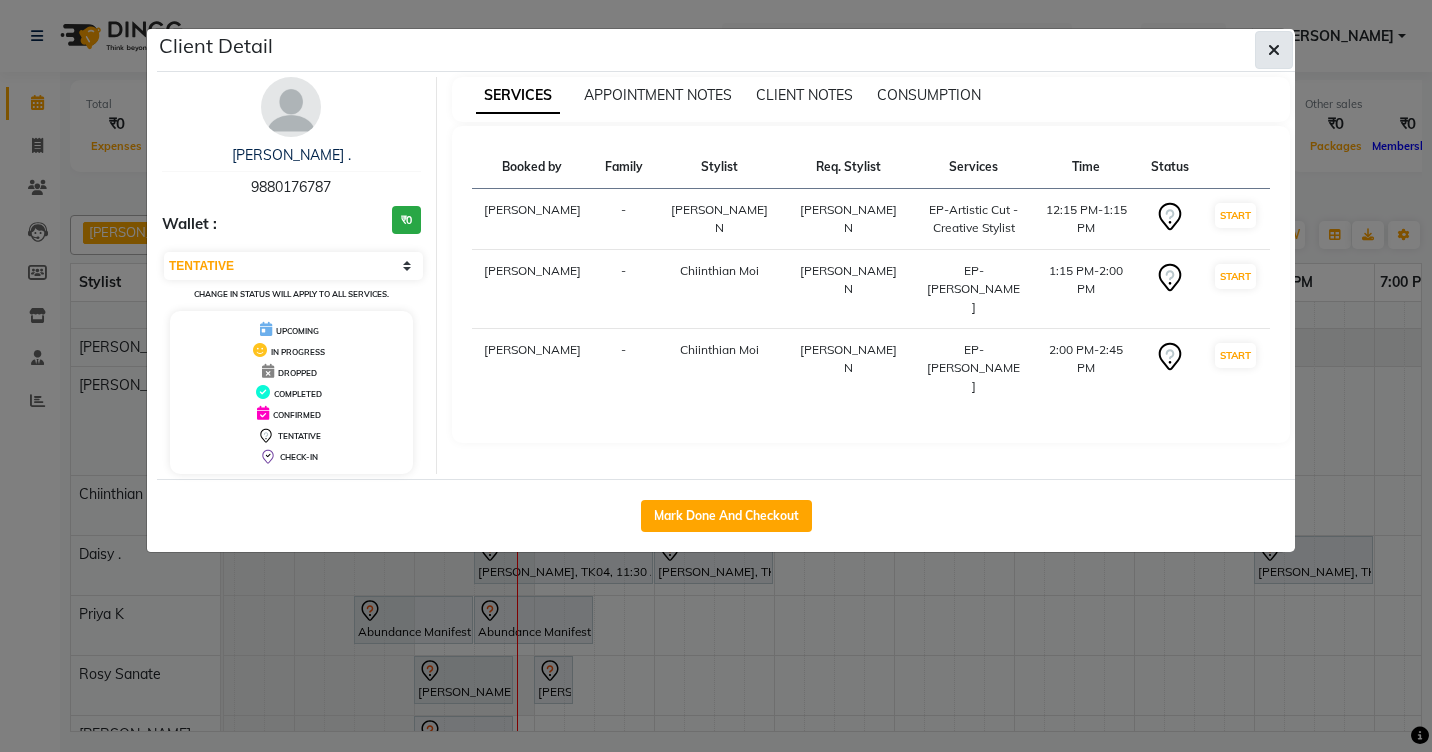 click 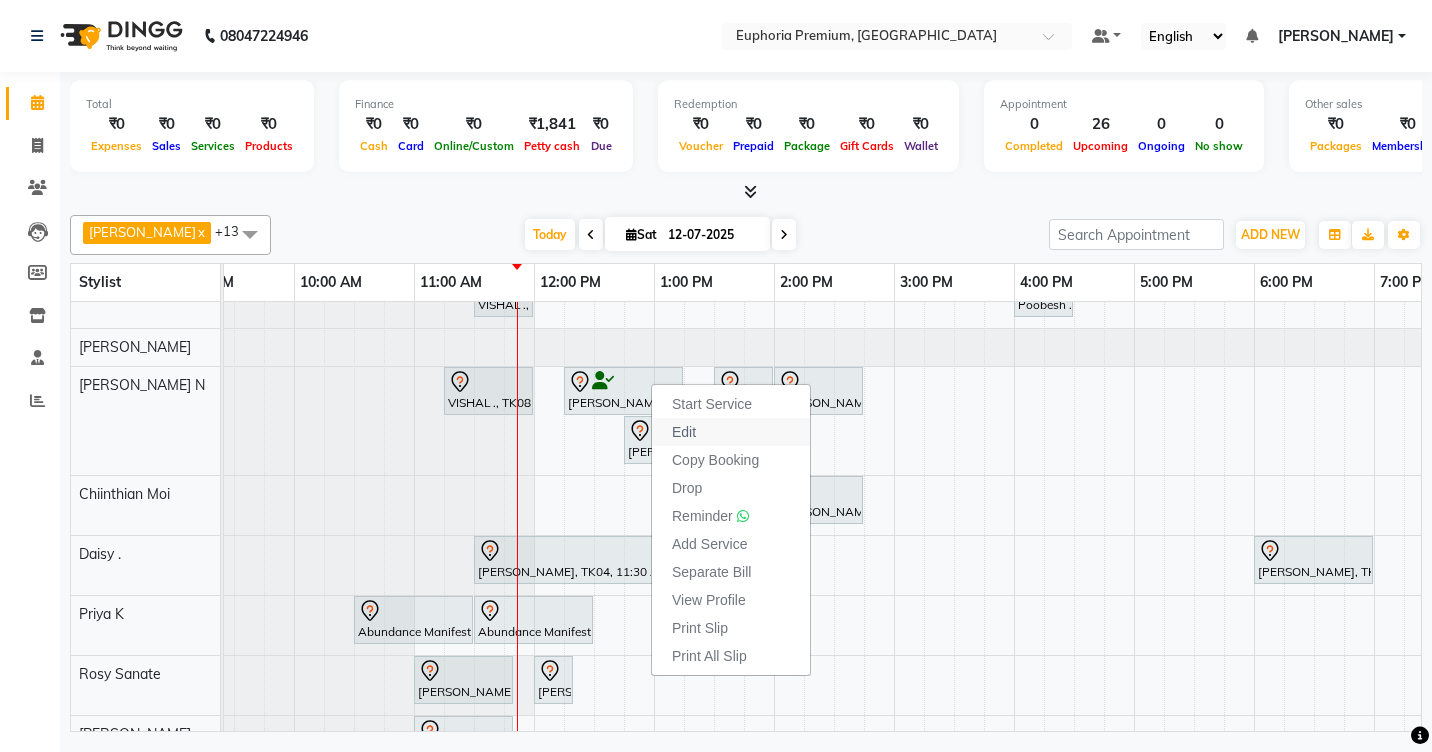 click on "Edit" at bounding box center (684, 432) 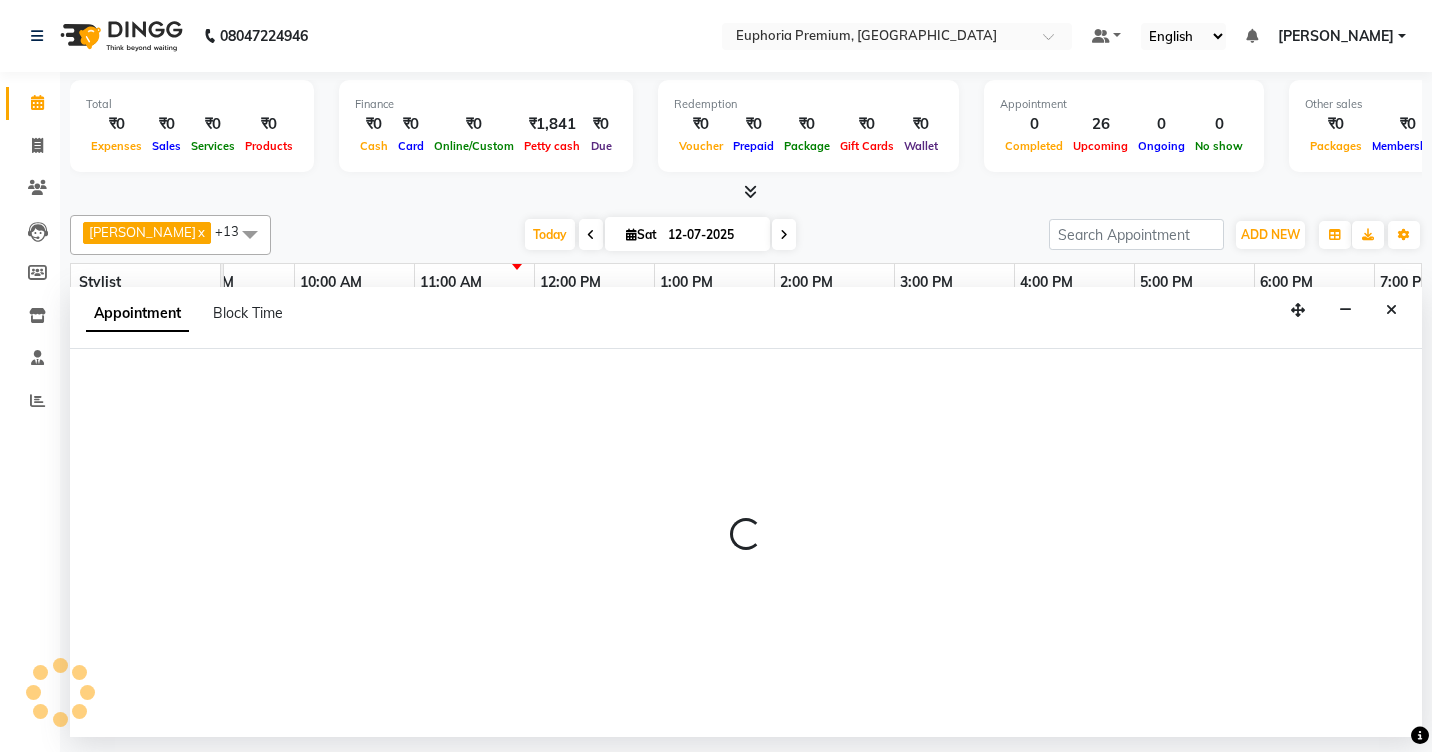select on "tentative" 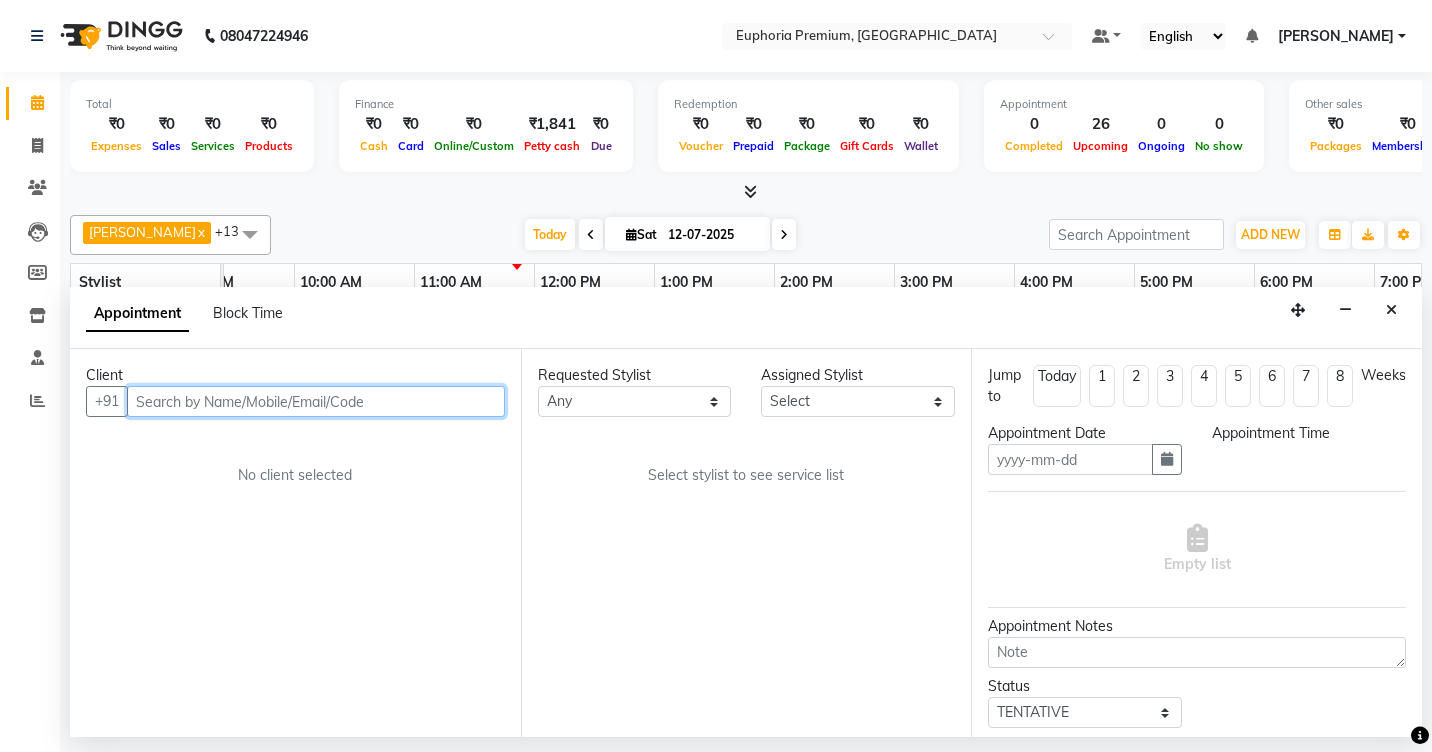 type on "12-07-2025" 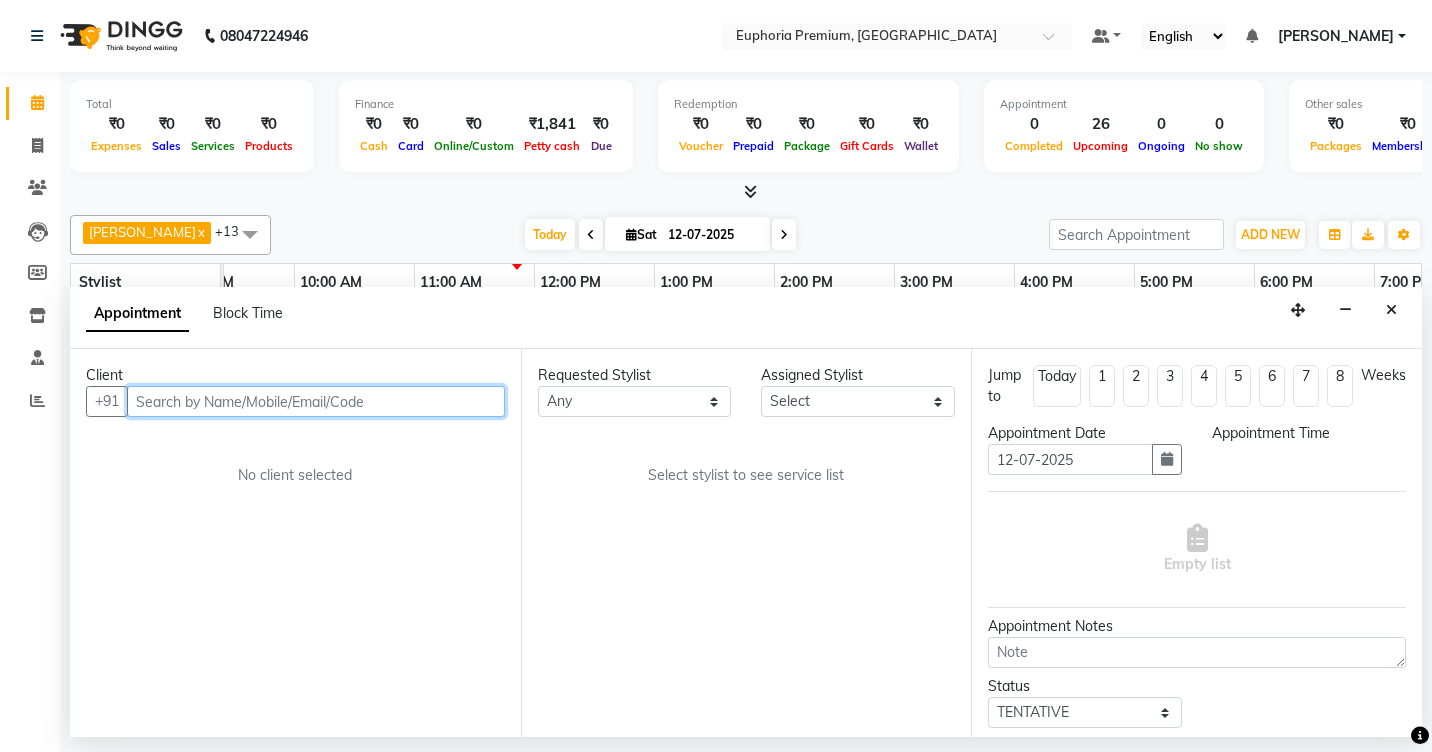 select on "71614" 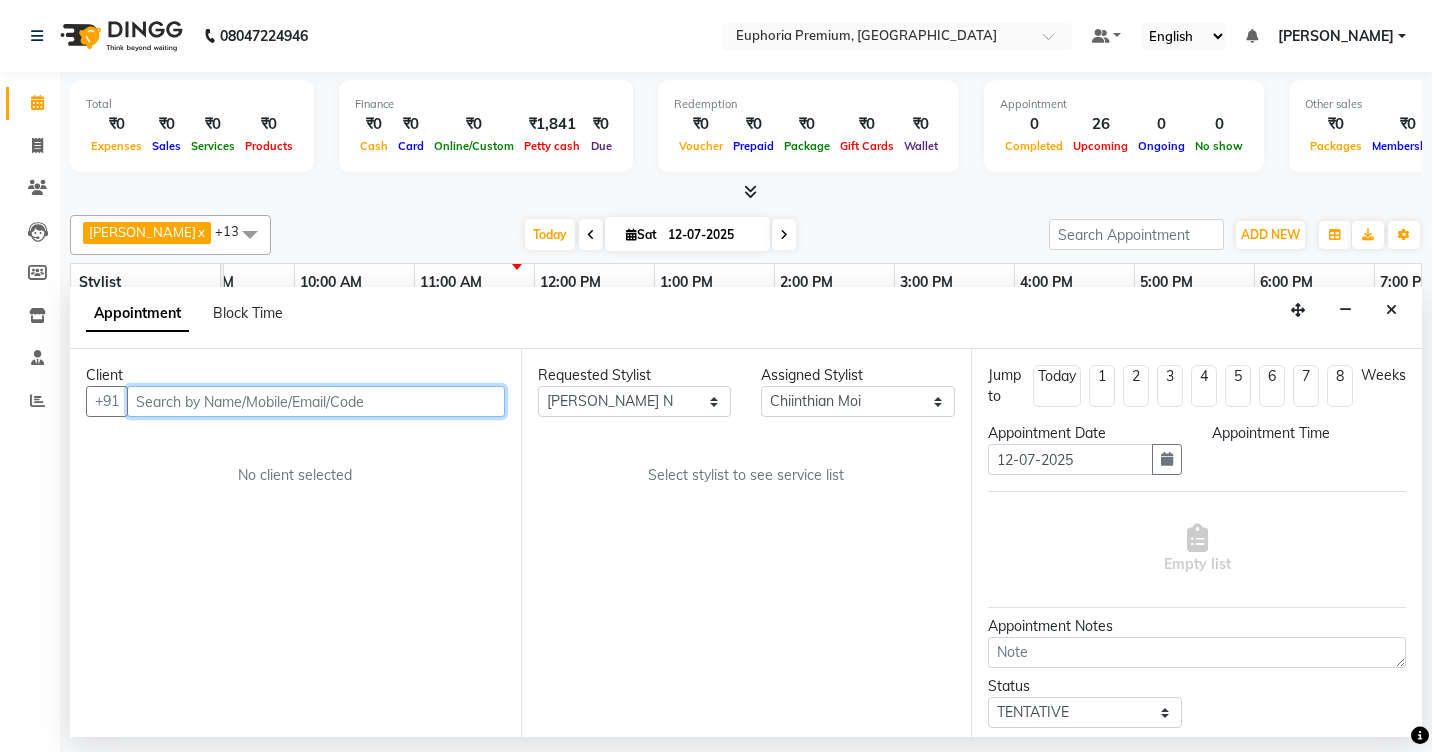select on "735" 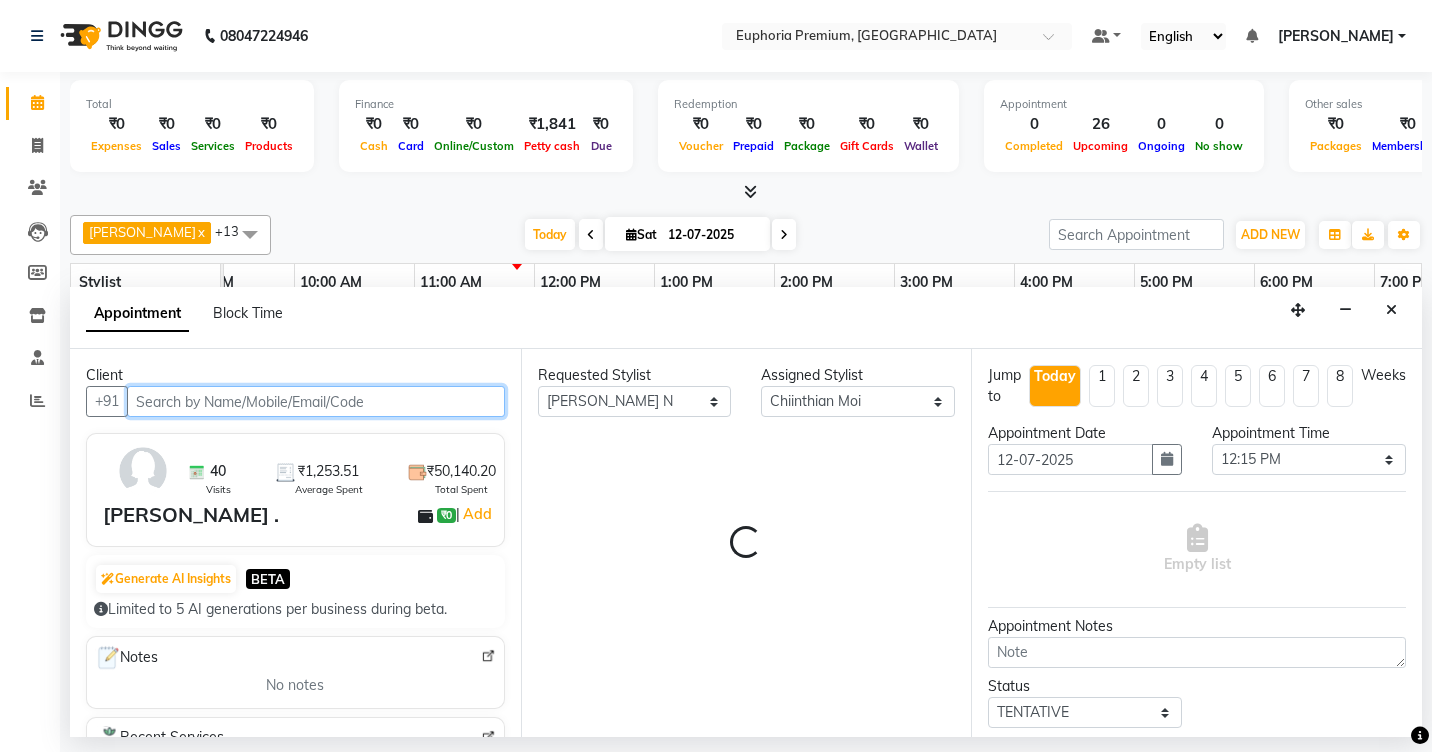 scroll, scrollTop: 0, scrollLeft: 361, axis: horizontal 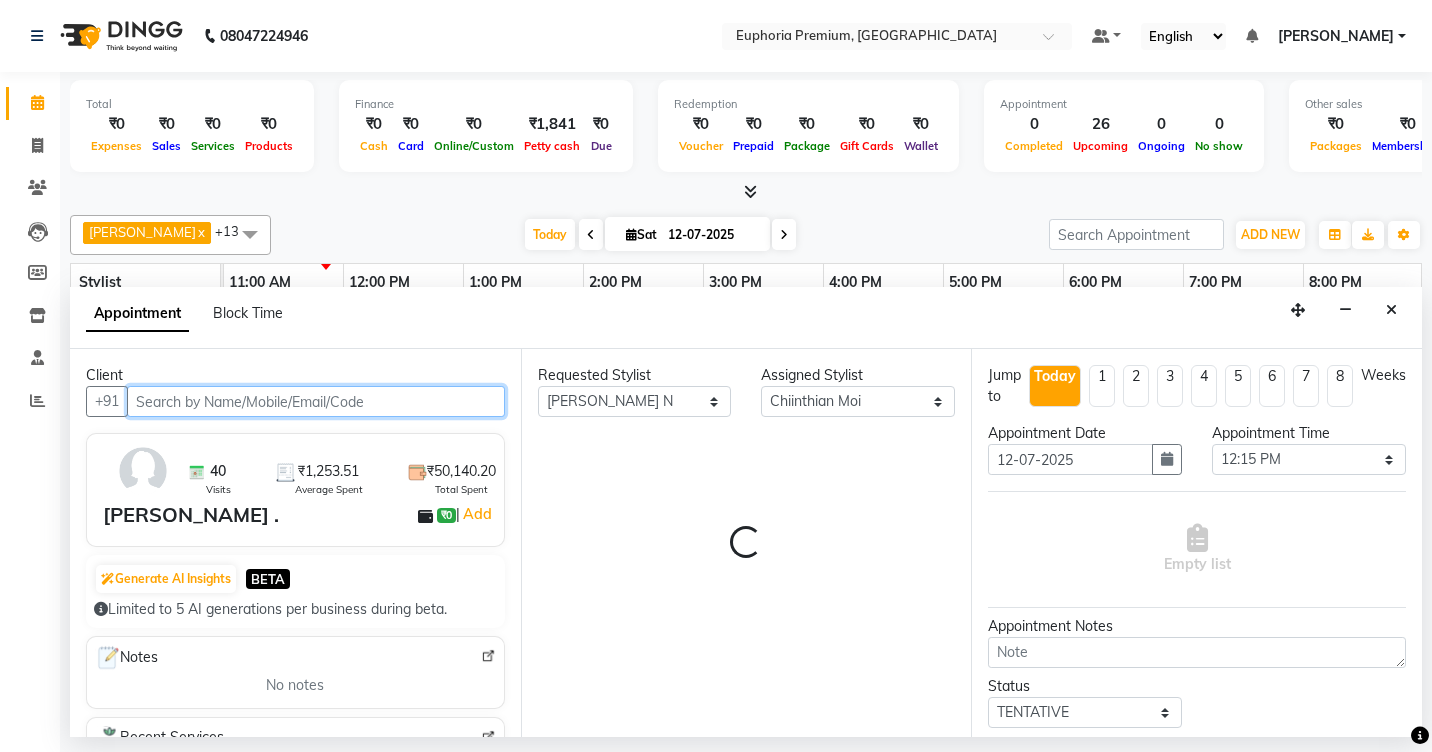 select on "4006" 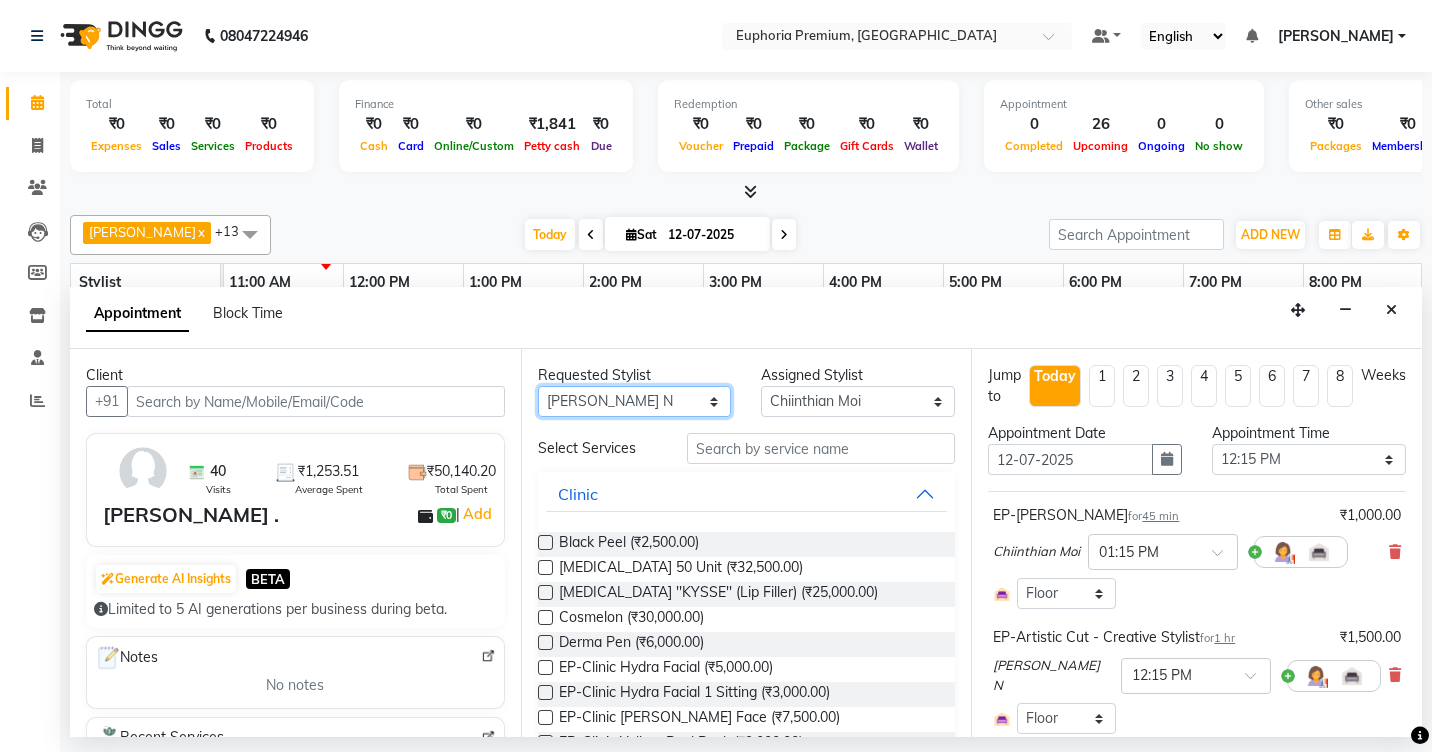 drag, startPoint x: 702, startPoint y: 407, endPoint x: 723, endPoint y: 446, distance: 44.294468 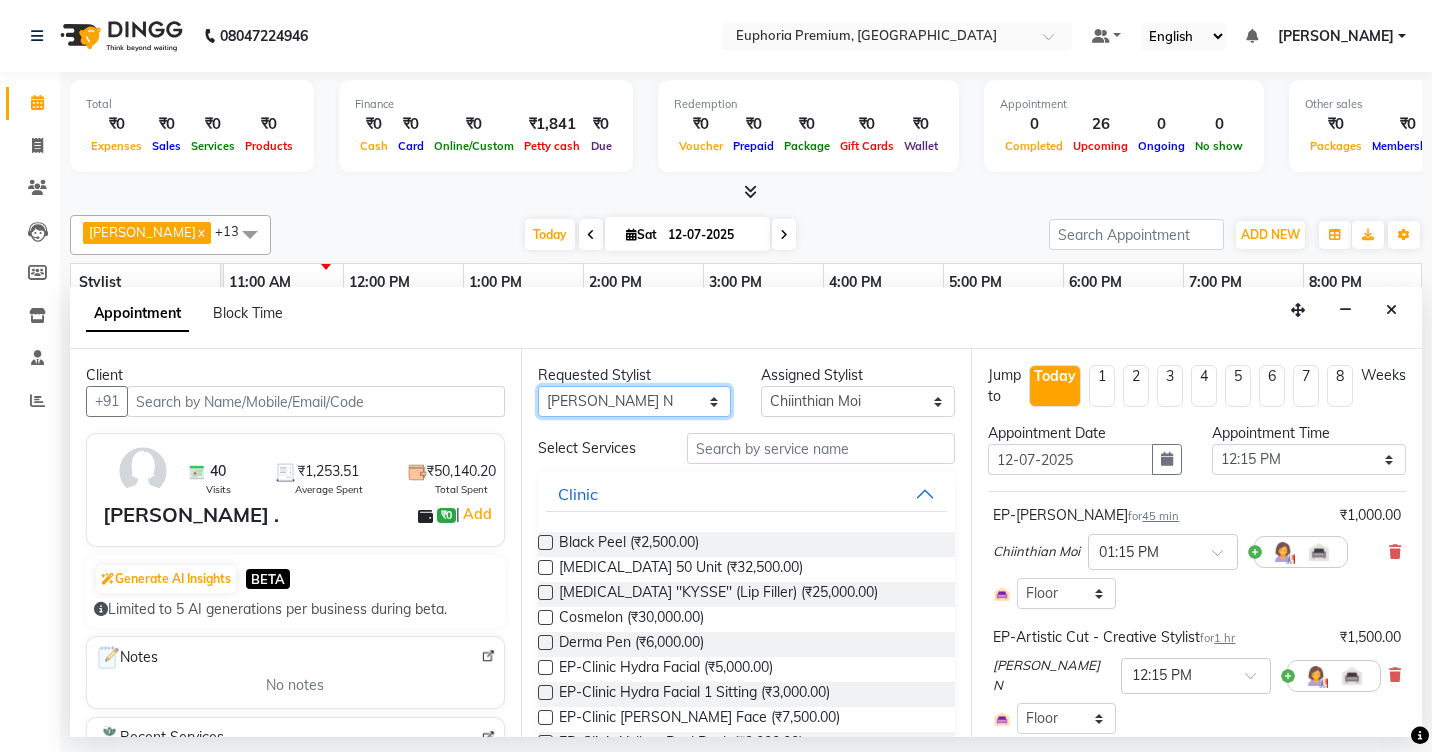 select on "71597" 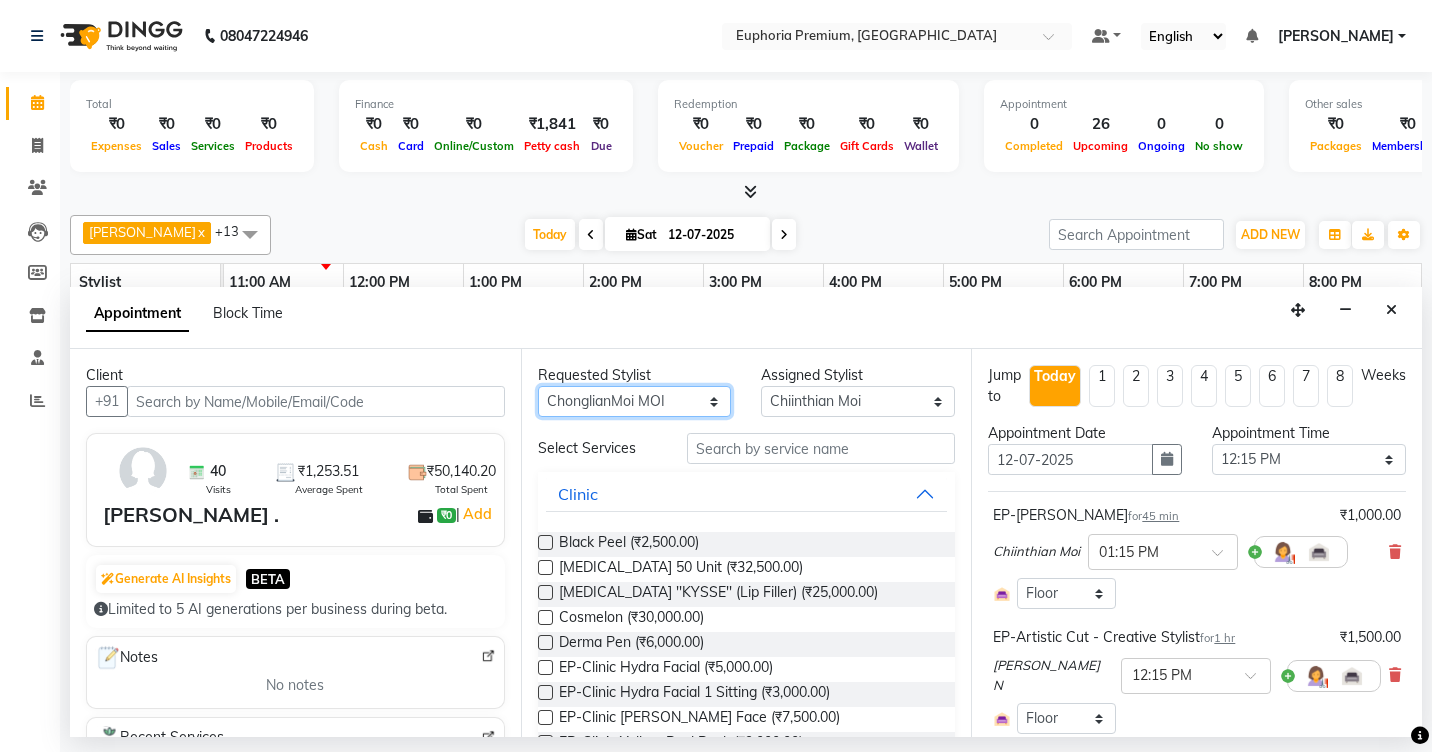 click on "Any Babu V Bharath N [PERSON_NAME] [PERSON_NAME] N  Chiinthian [PERSON_NAME] MOI [PERSON_NAME] . [PERSON_NAME] . [PERSON_NAME] [PERSON_NAME] K [PERSON_NAME] [PERSON_NAME] [MEDICAL_DATA] Pinky . Priya  K Rosy Sanate [PERSON_NAME] [PERSON_NAME] Shishi L [PERSON_NAME] M [PERSON_NAME]" at bounding box center [635, 401] 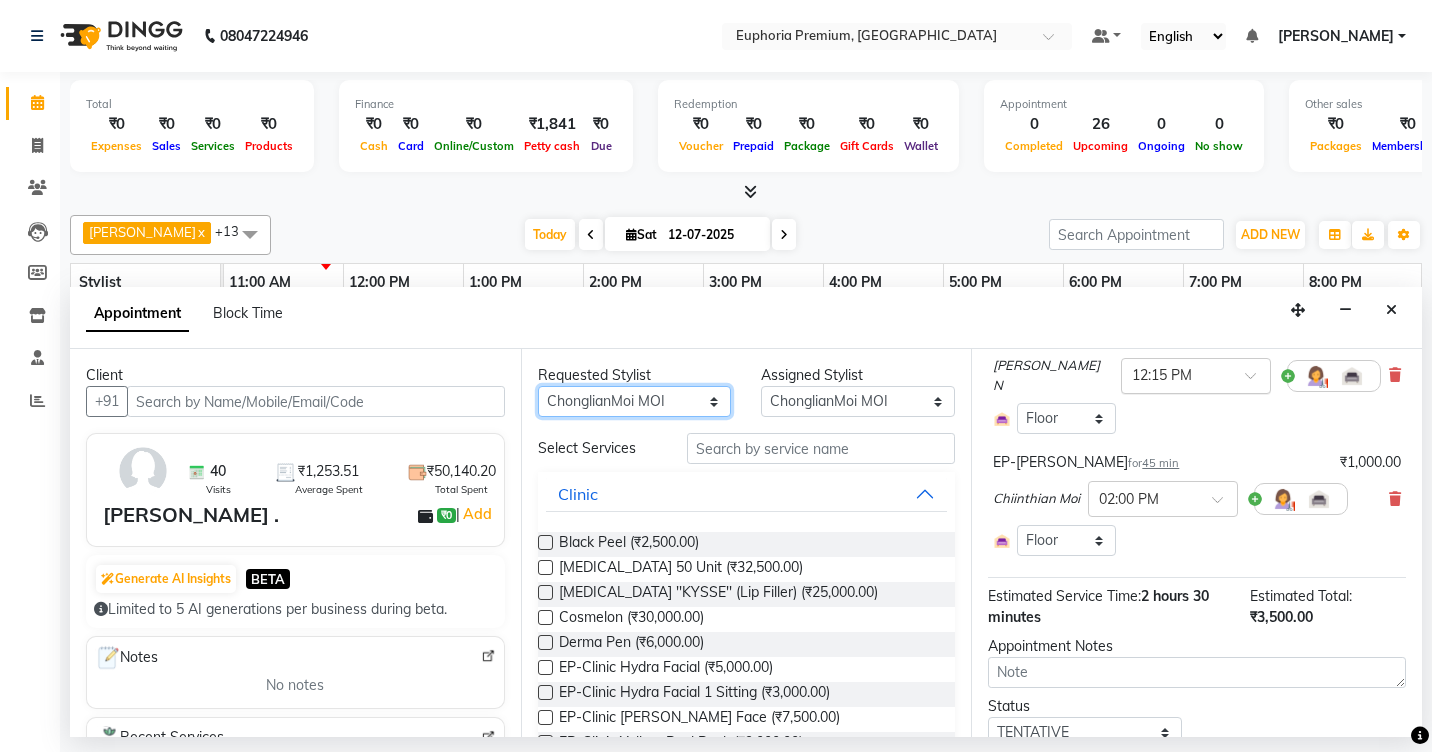scroll, scrollTop: 376, scrollLeft: 0, axis: vertical 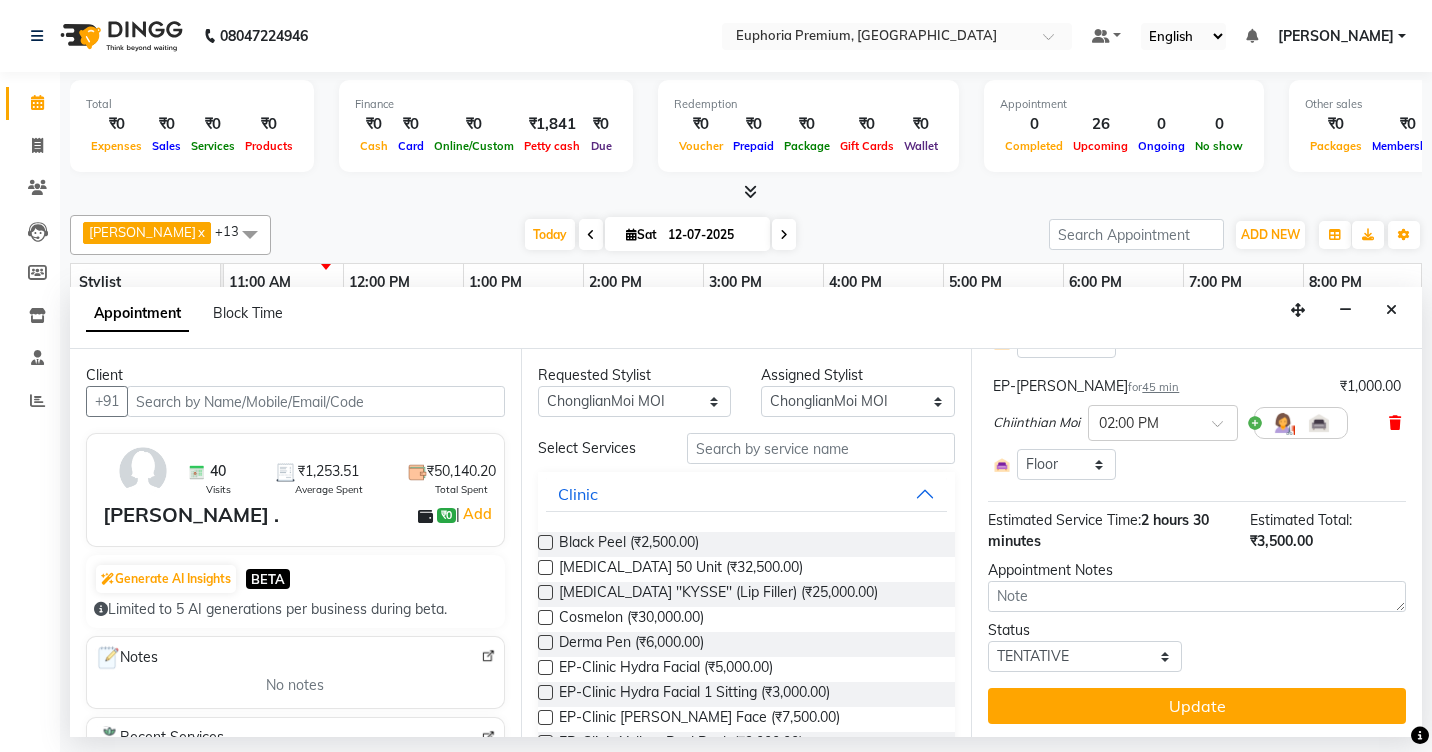 click at bounding box center (1395, 423) 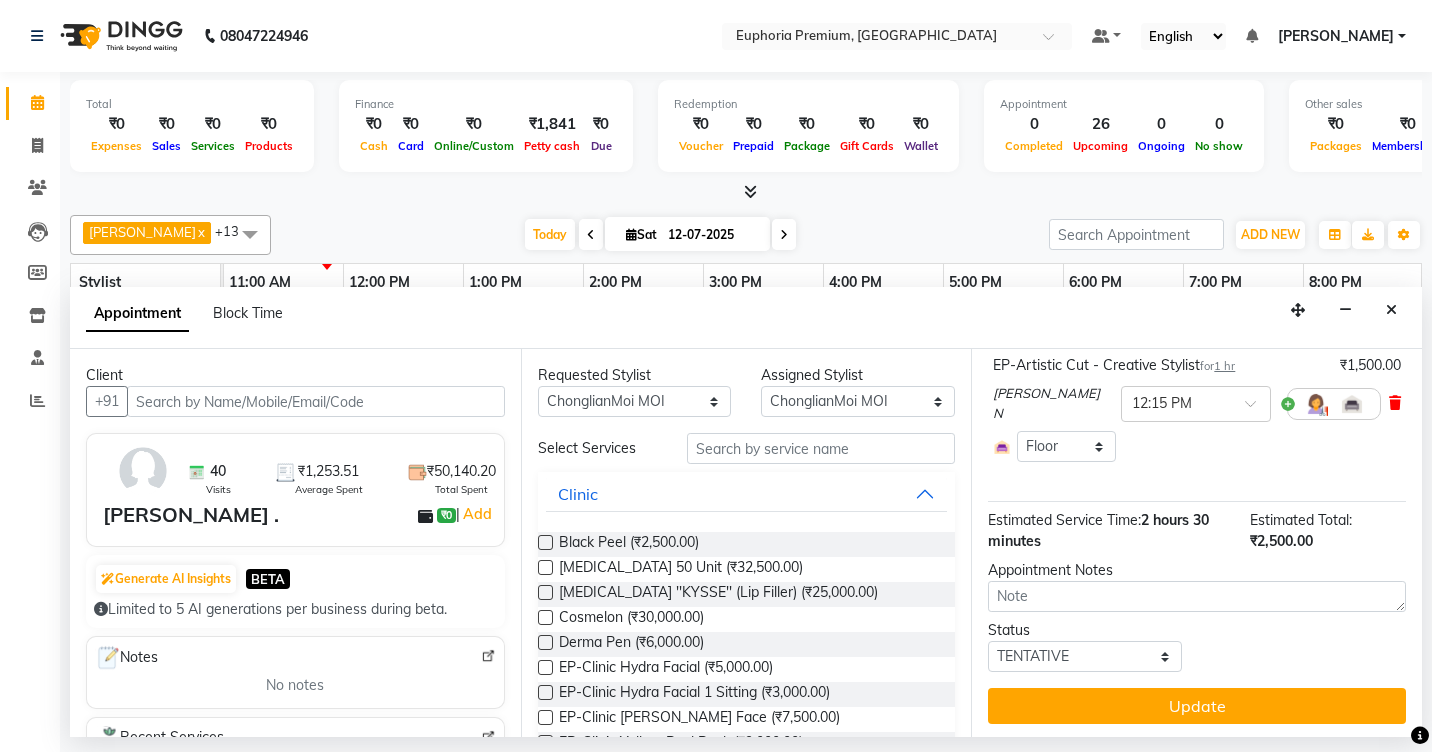 click at bounding box center (1395, 403) 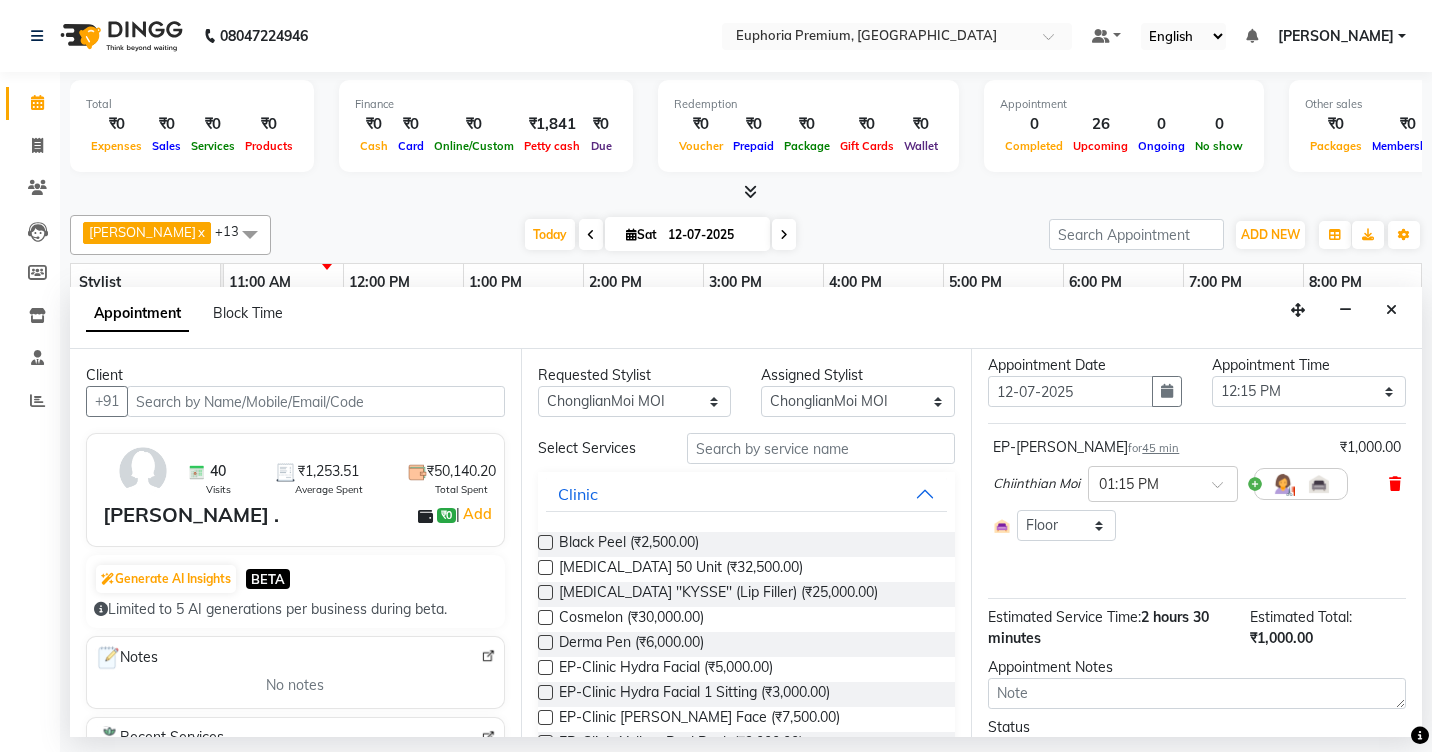 click at bounding box center [1395, 484] 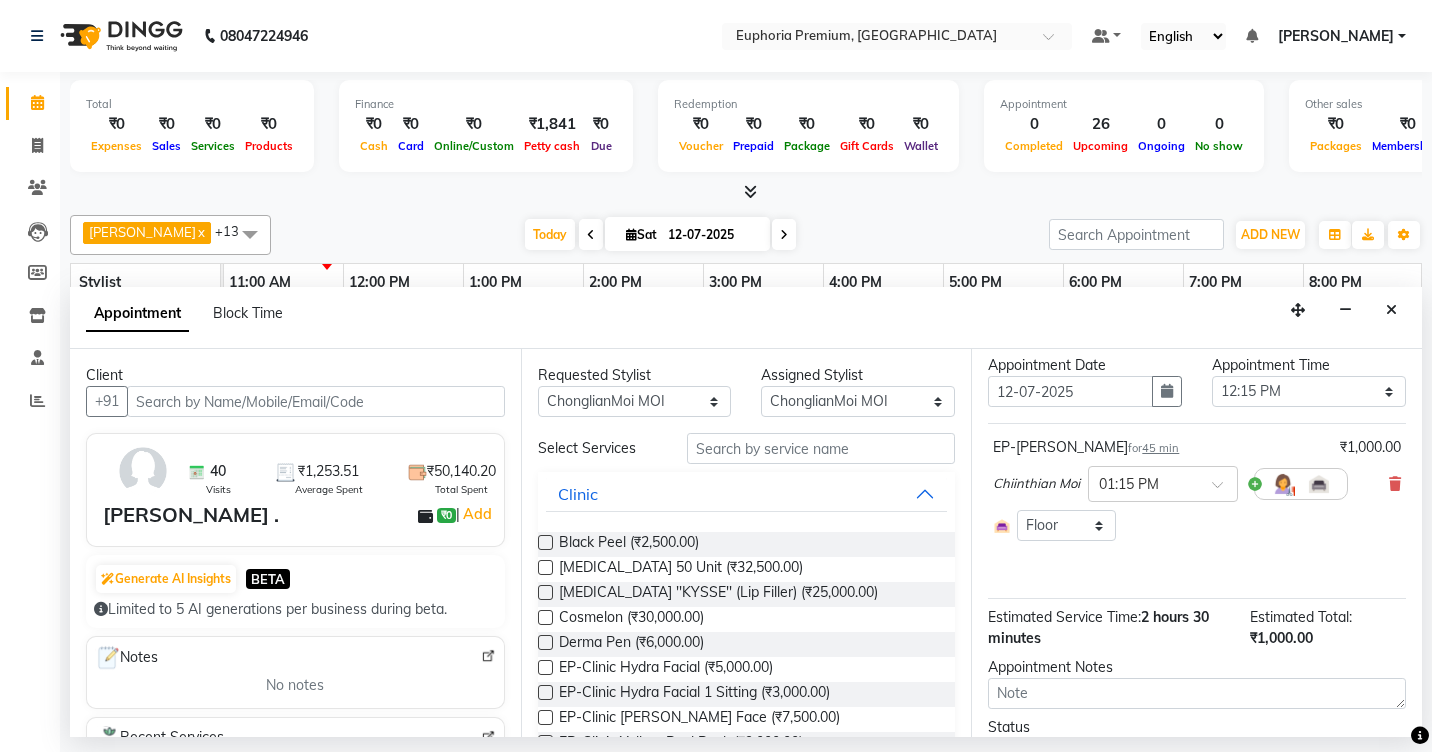 scroll, scrollTop: 64, scrollLeft: 0, axis: vertical 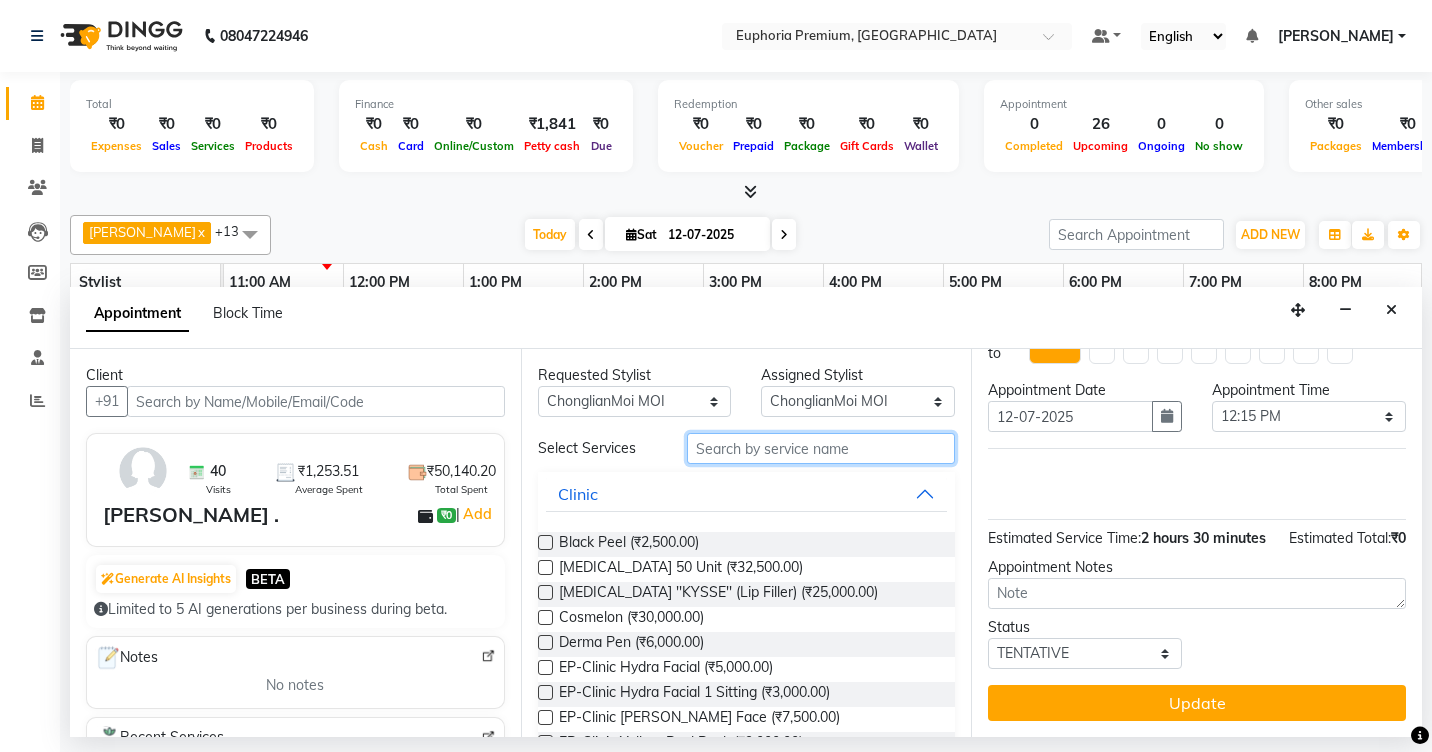 click at bounding box center [821, 448] 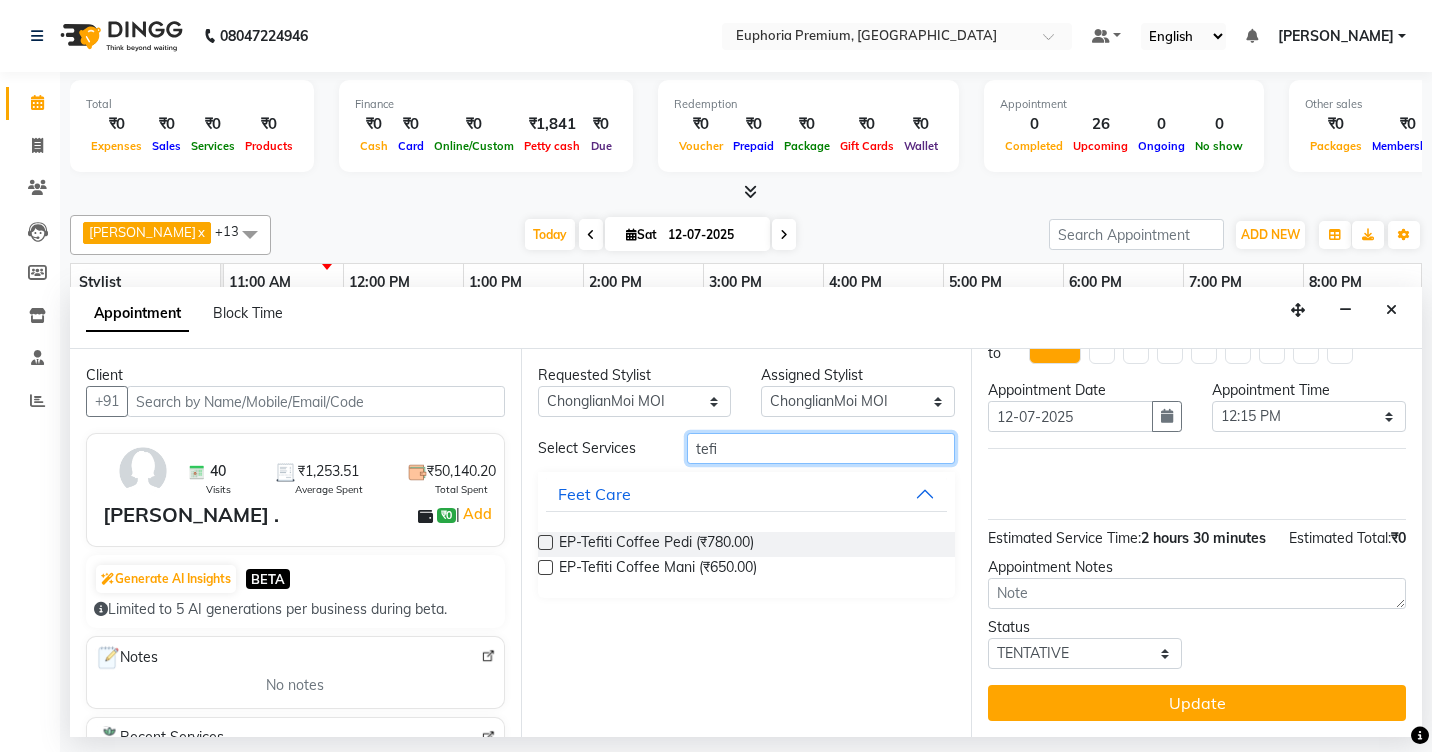 type on "tefi" 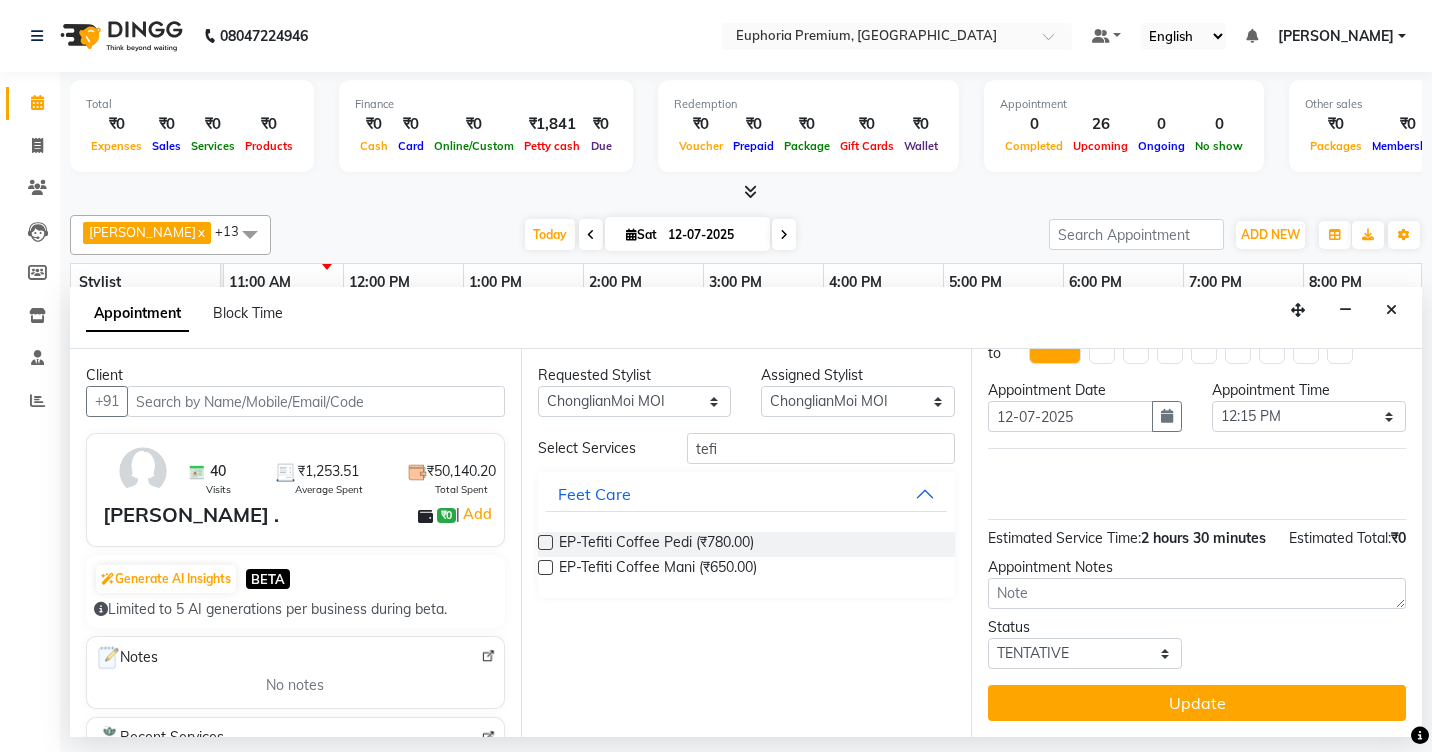 click at bounding box center [545, 542] 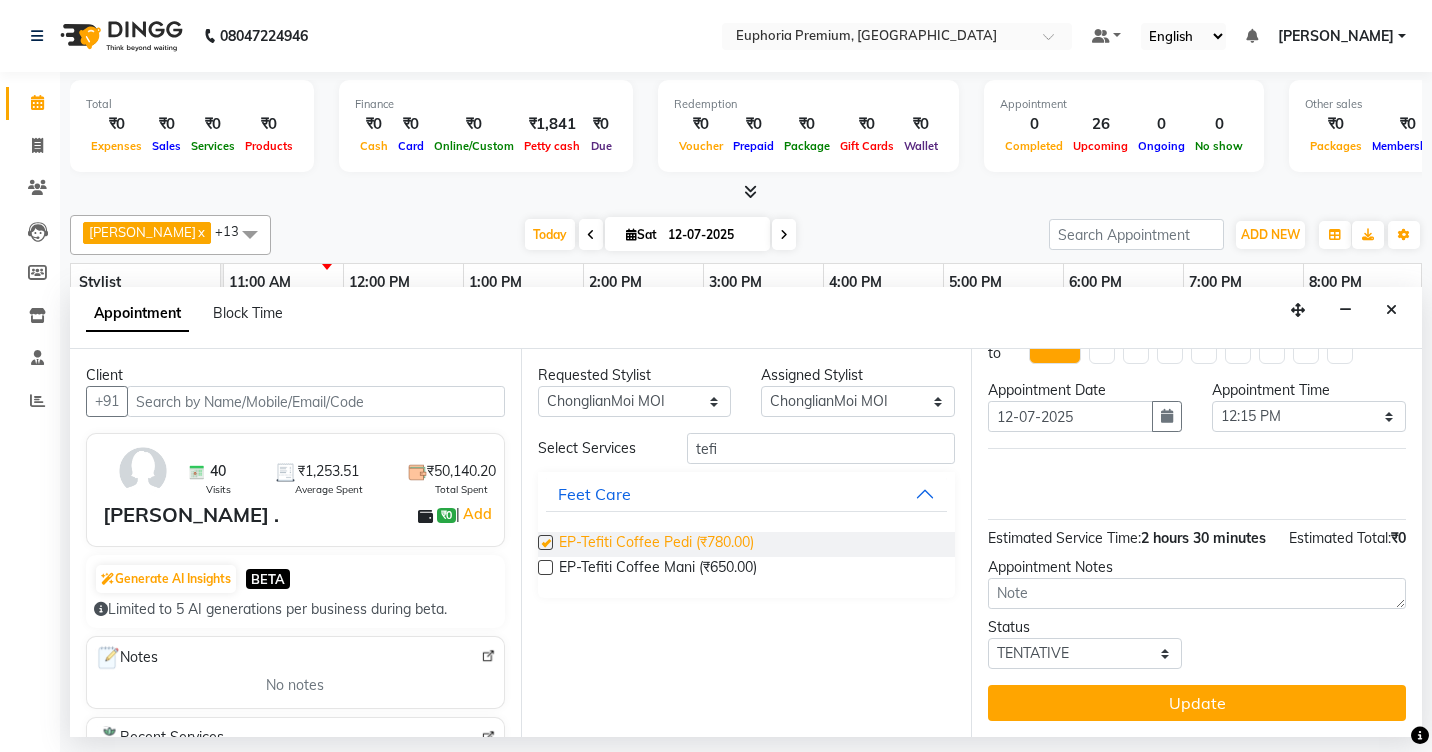 scroll, scrollTop: 68, scrollLeft: 0, axis: vertical 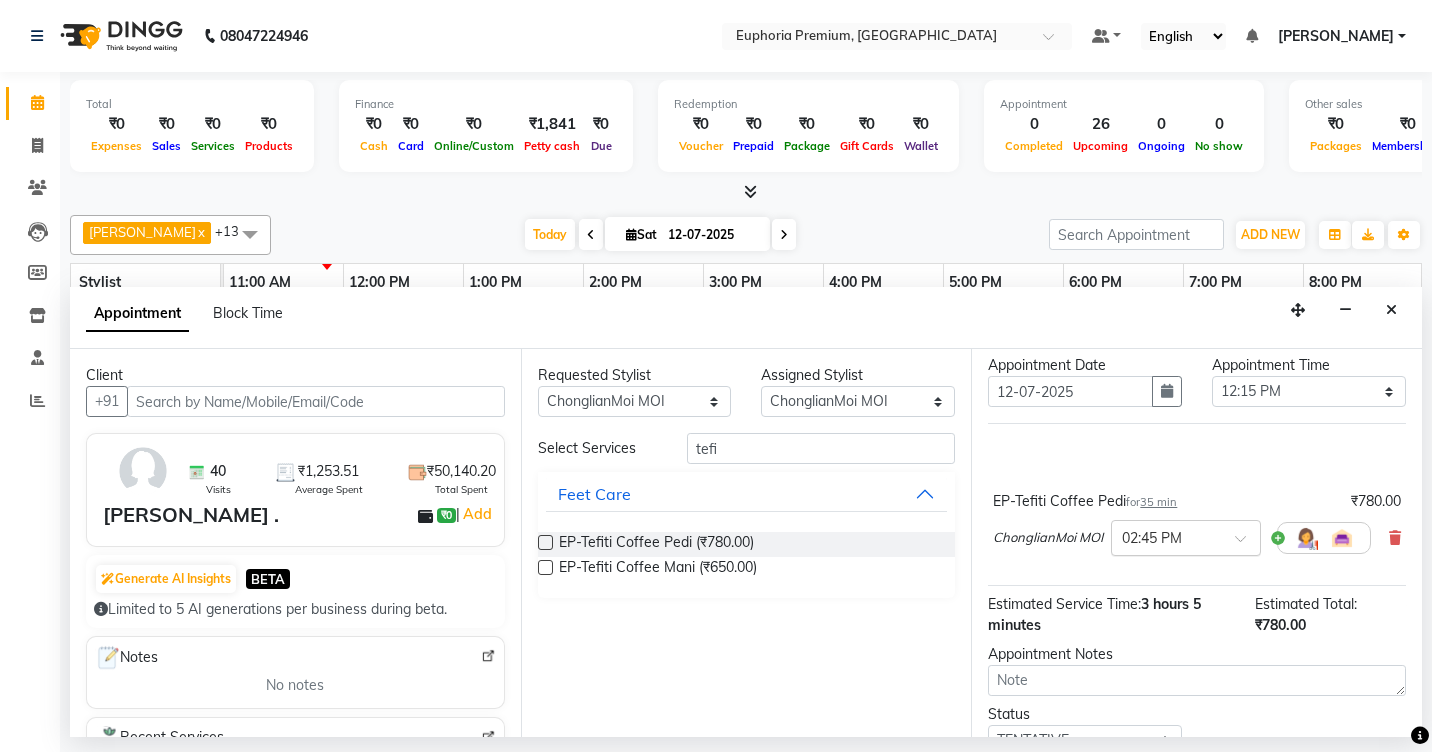 checkbox on "false" 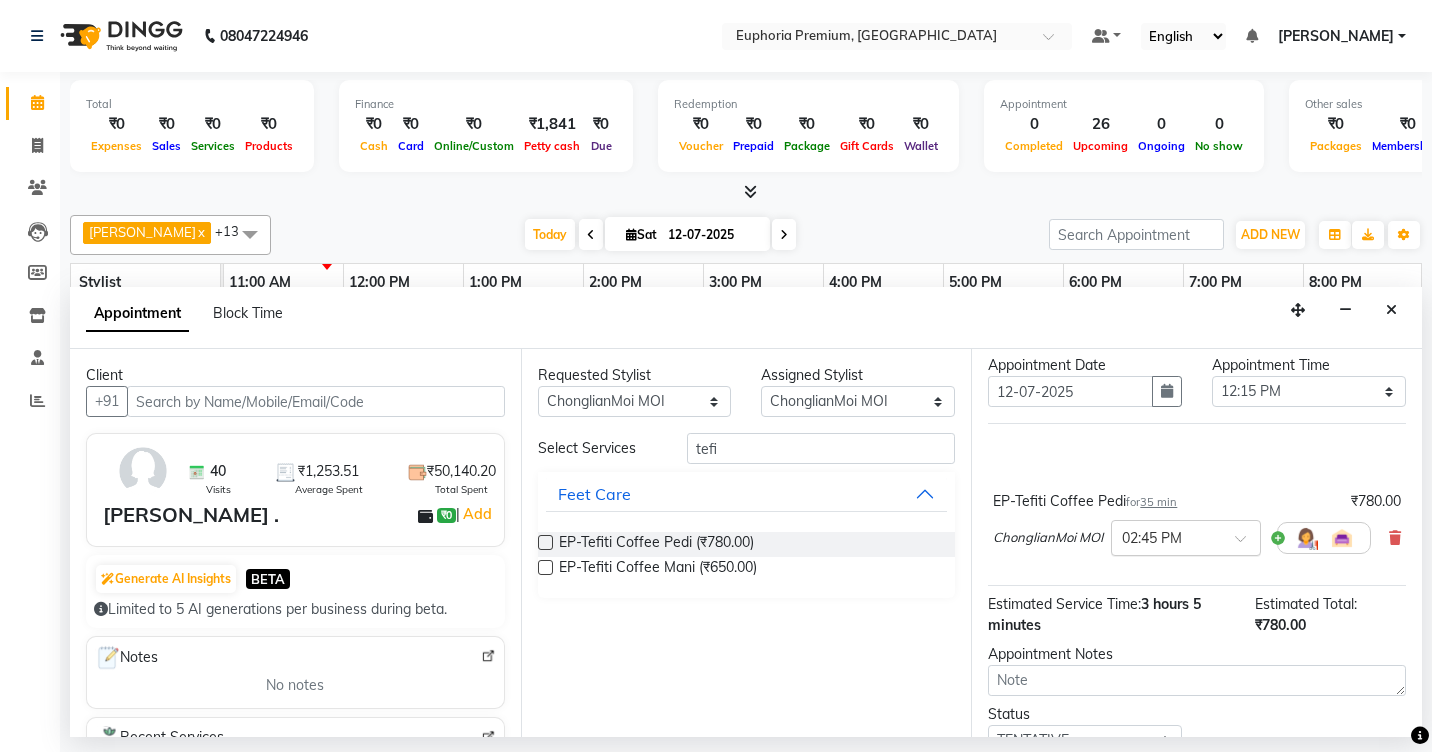 click at bounding box center [1247, 544] 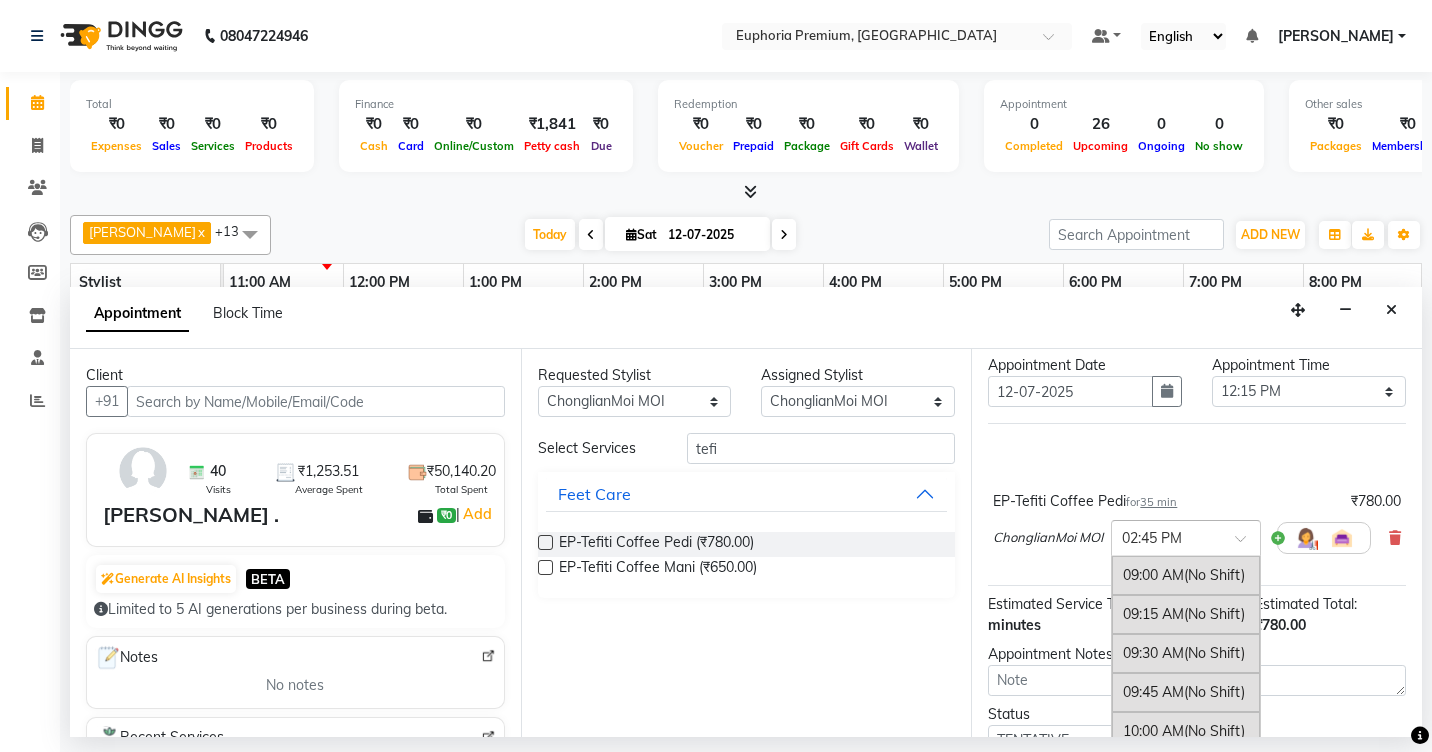 scroll, scrollTop: 881, scrollLeft: 0, axis: vertical 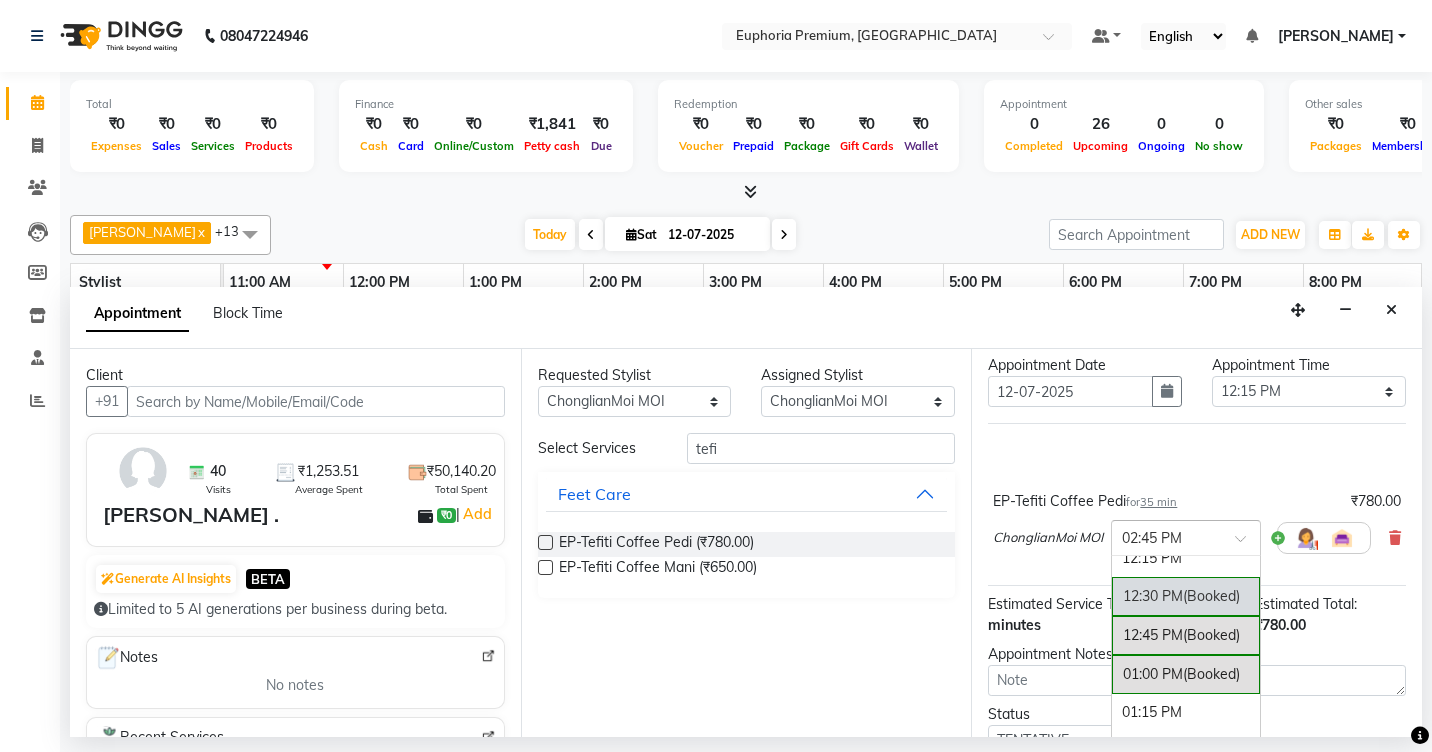 click on "(Booked)" at bounding box center (1211, 596) 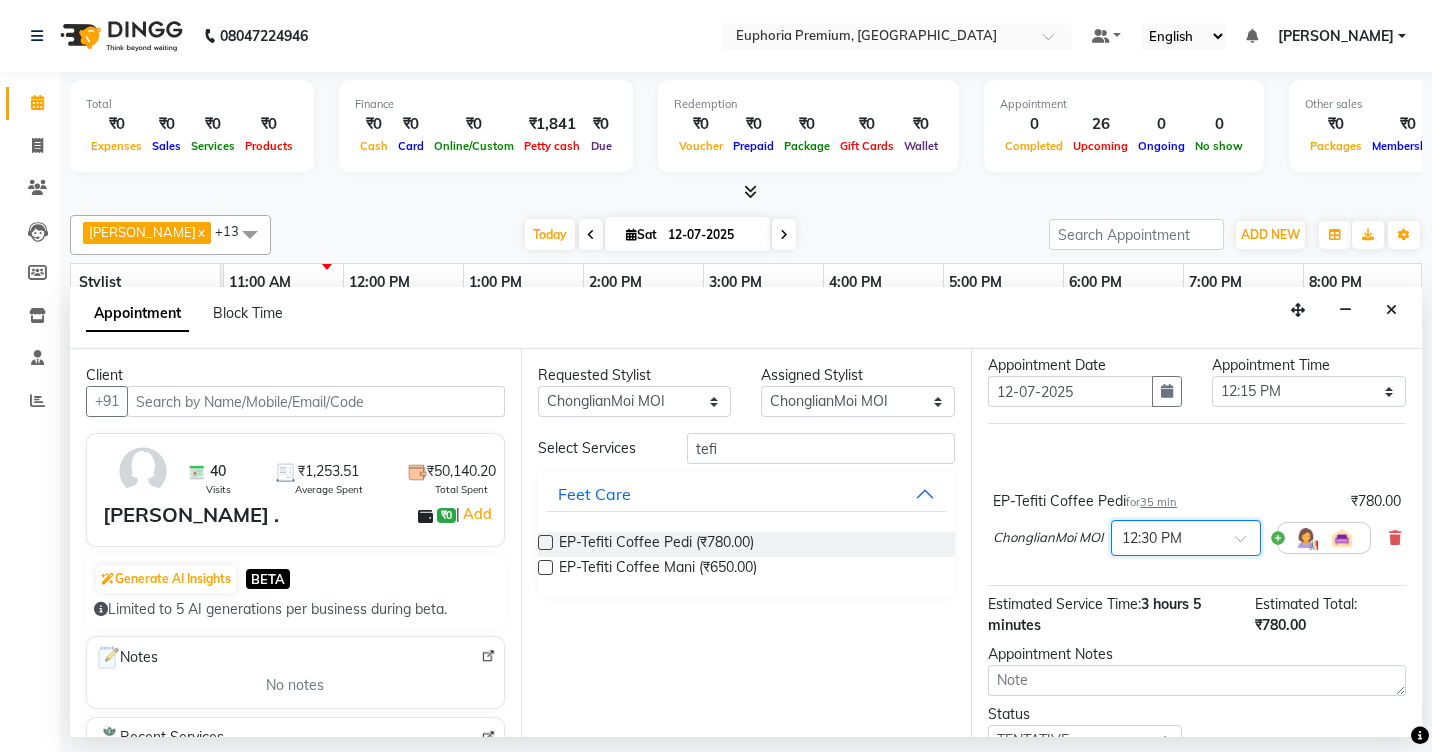 click on "EP-Tefiti Coffee Pedi   for  35 min ₹780.00 ChonglianMoi MOI × 12:30 PM" at bounding box center [1197, 527] 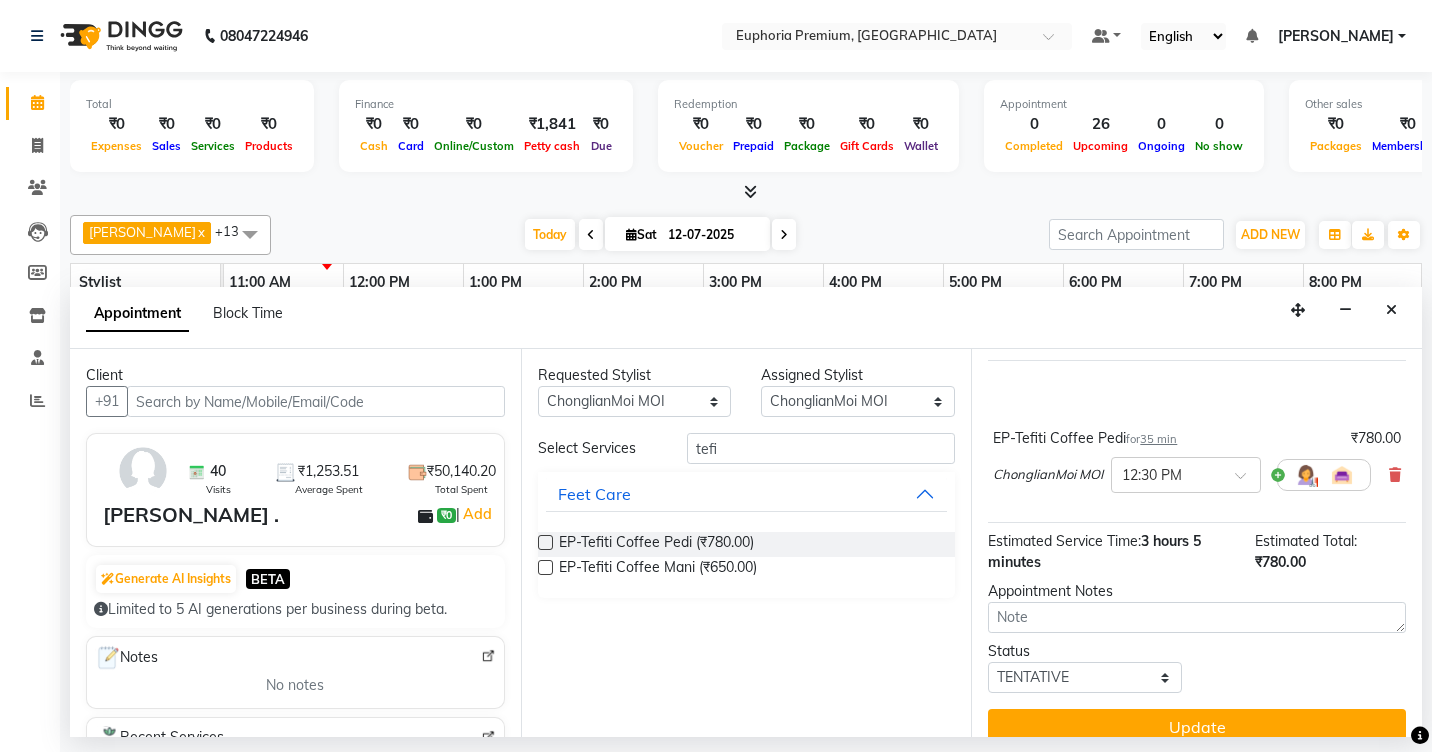 scroll, scrollTop: 158, scrollLeft: 0, axis: vertical 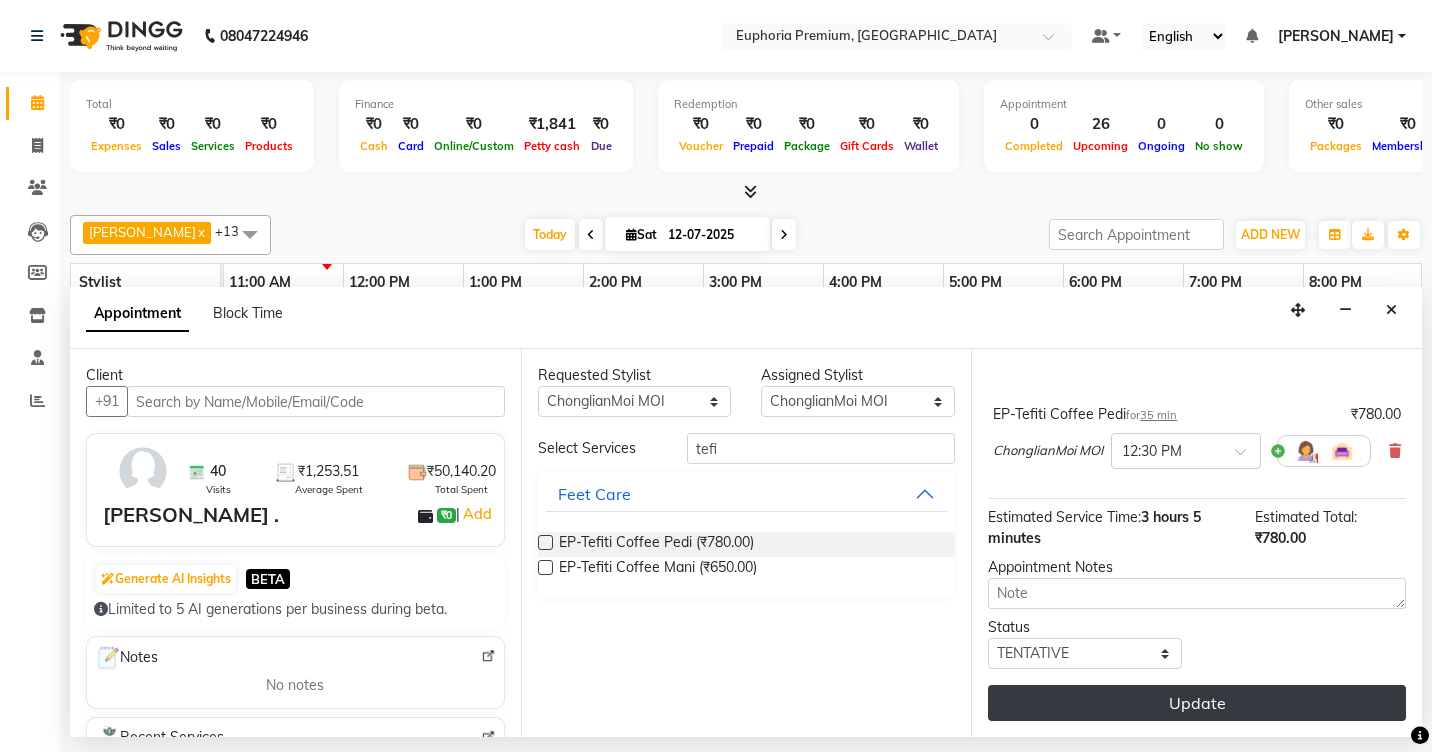 click on "Update" at bounding box center [1197, 703] 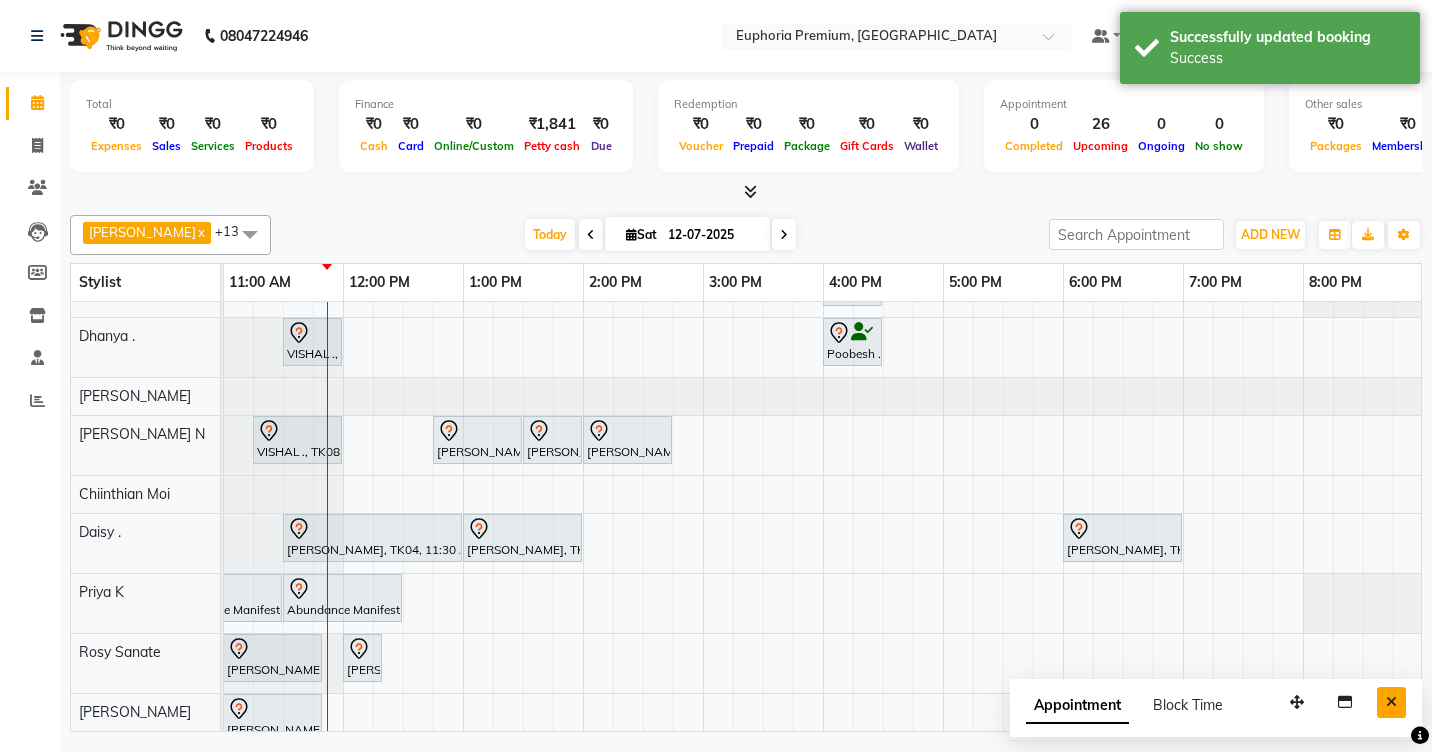 click at bounding box center (1391, 702) 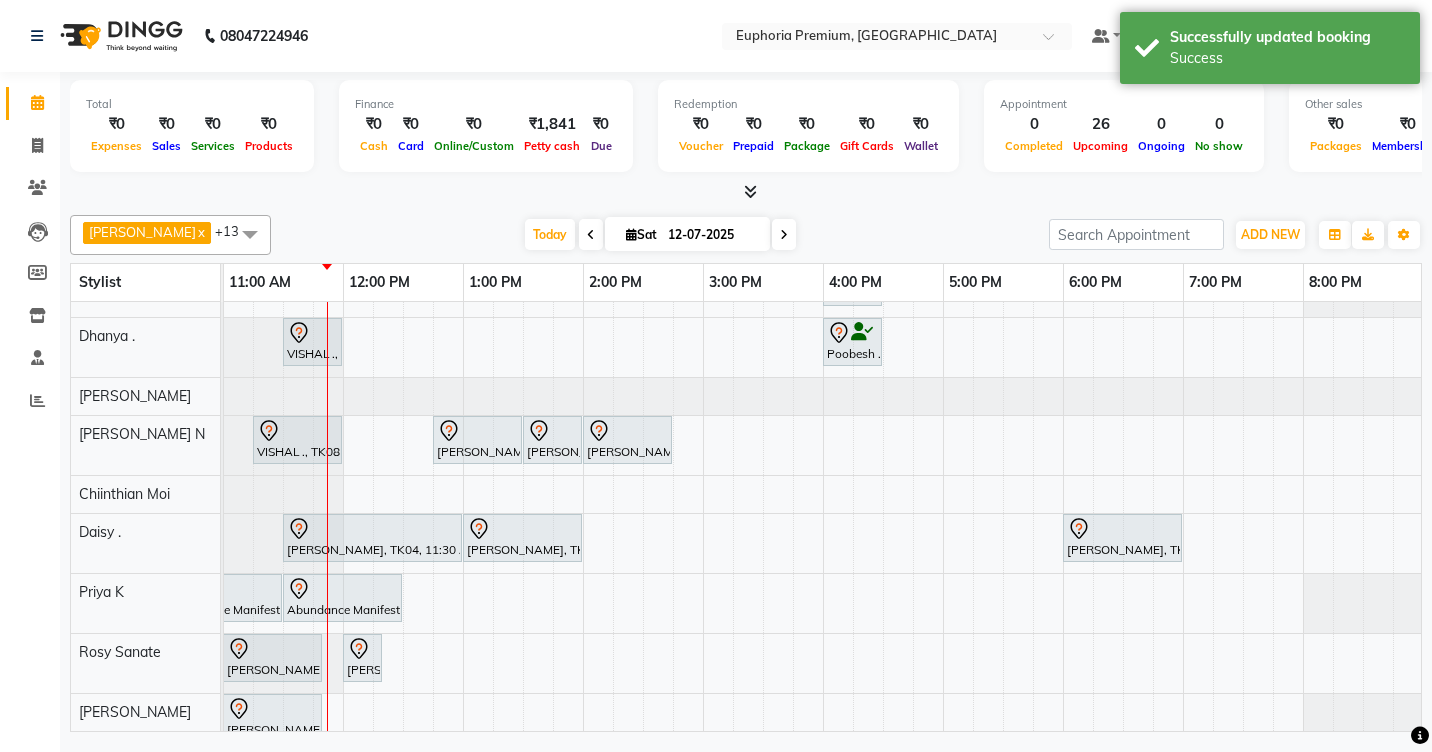 scroll, scrollTop: 131, scrollLeft: 361, axis: both 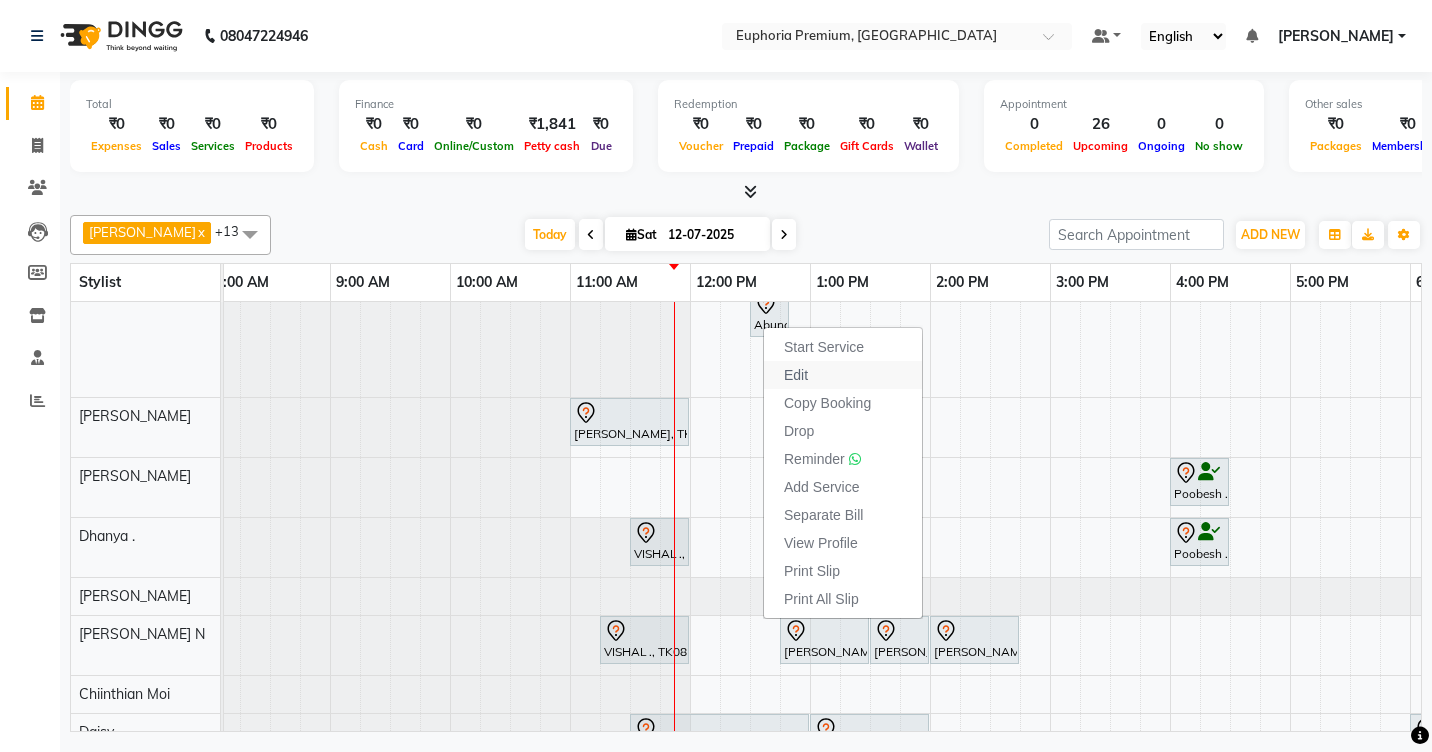 click on "Edit" at bounding box center [796, 375] 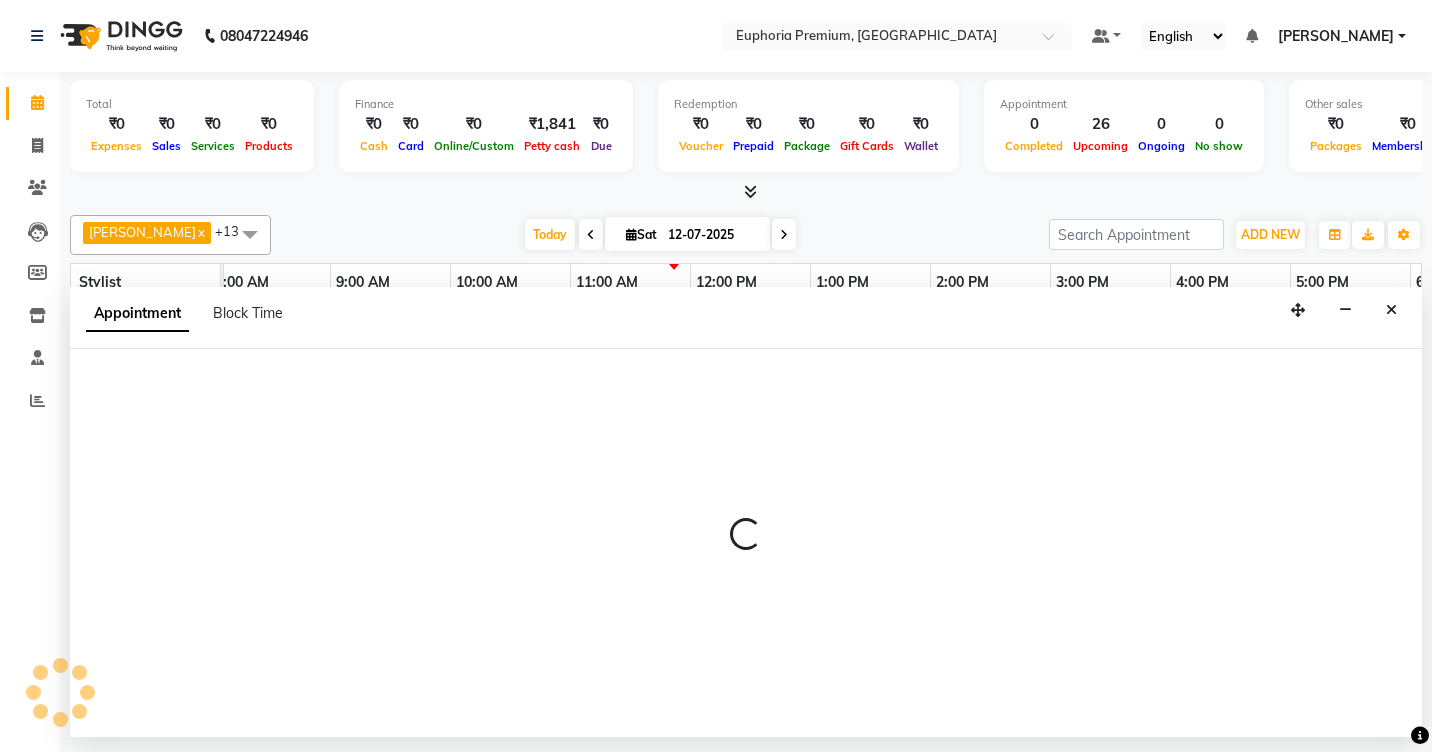 select on "tentative" 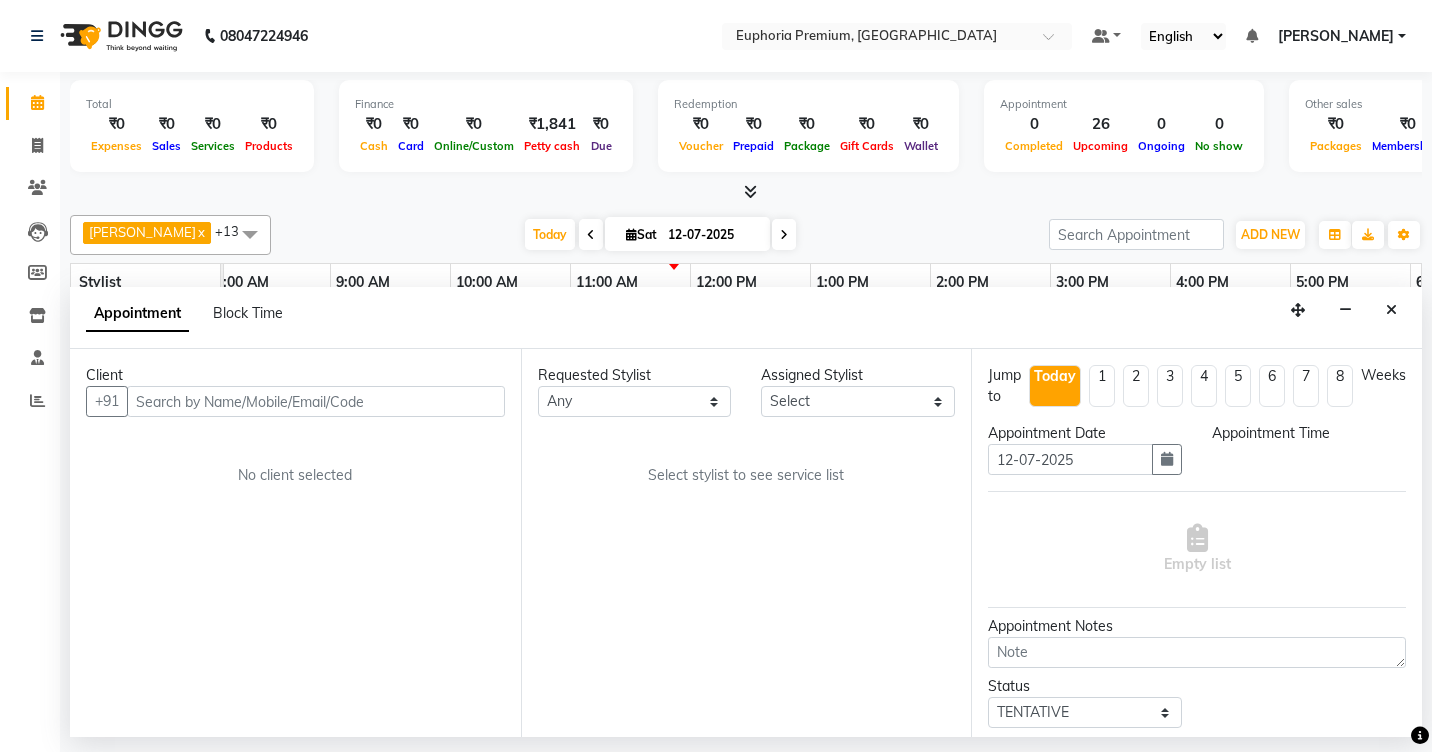 scroll, scrollTop: 0, scrollLeft: 361, axis: horizontal 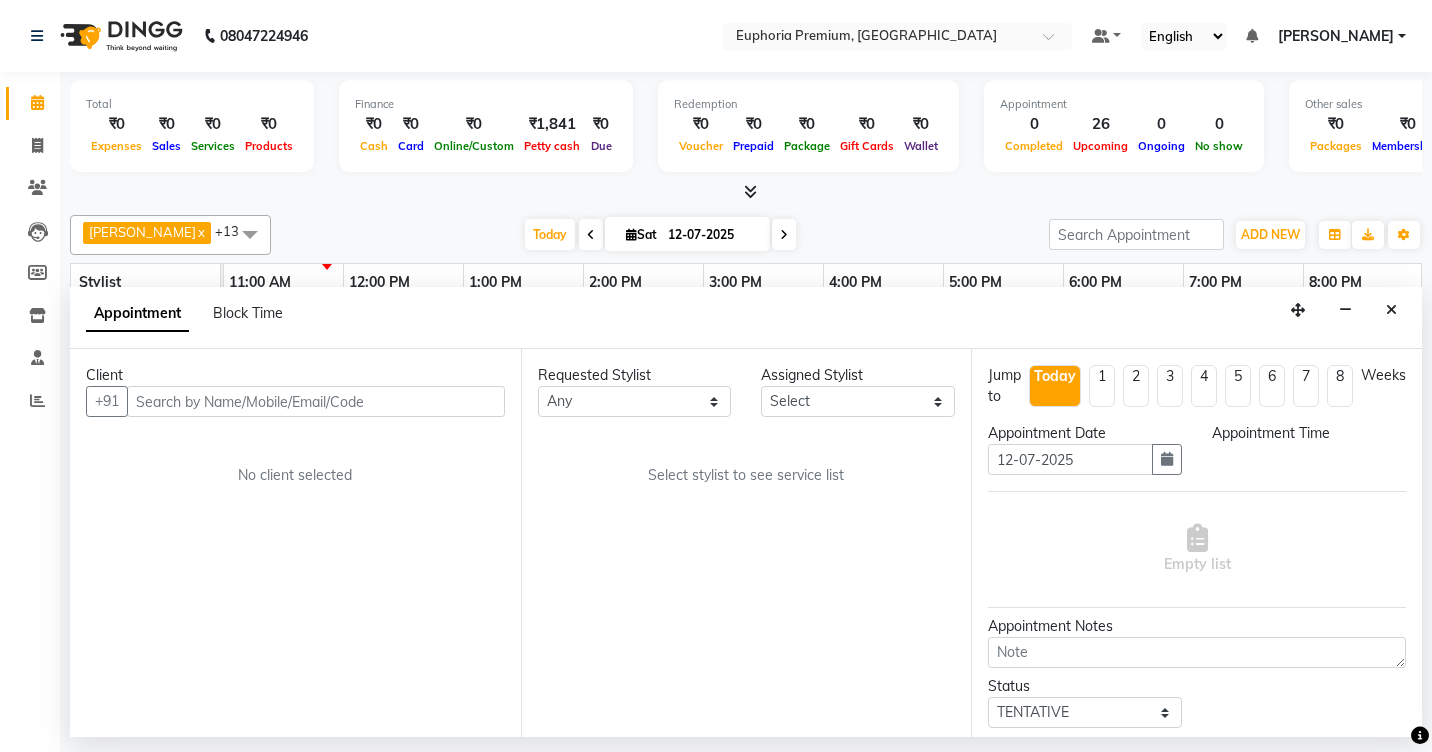 select on "630" 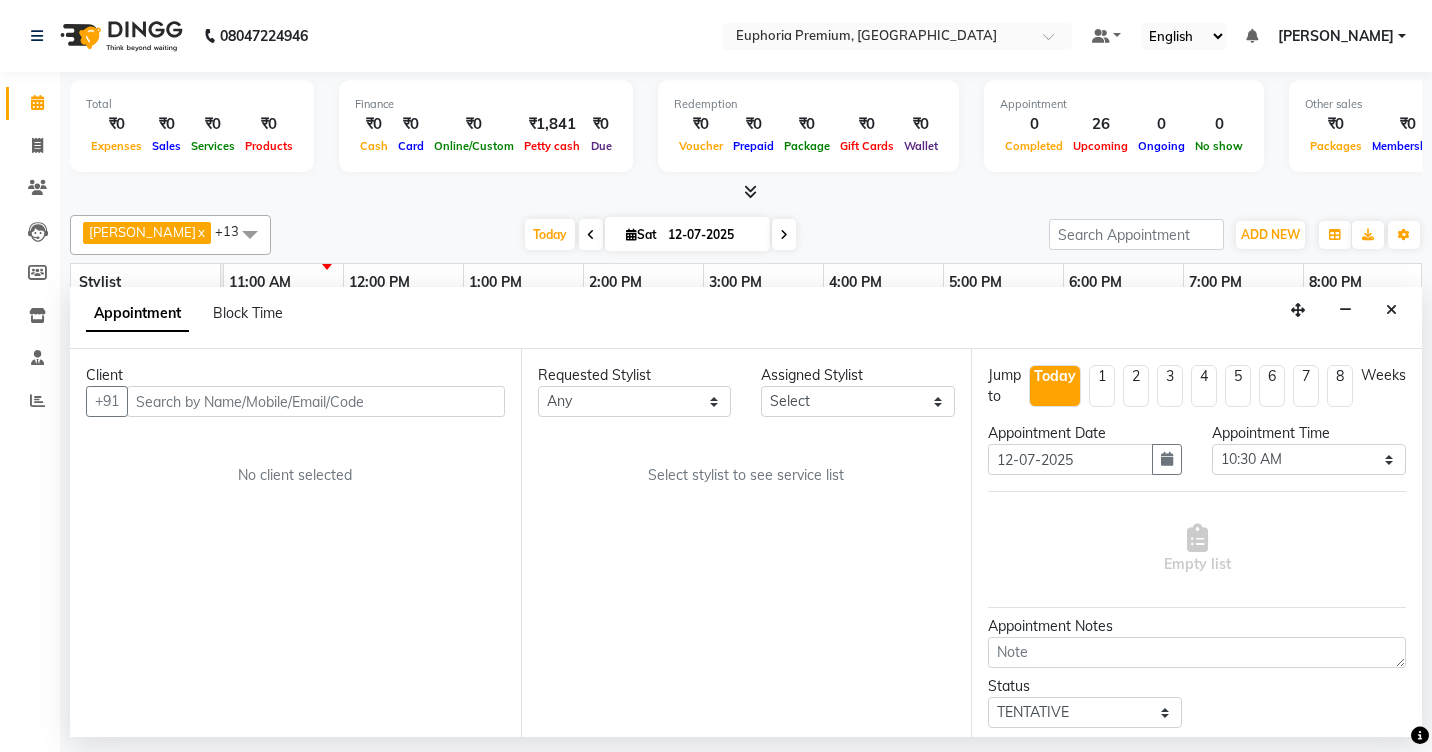 scroll, scrollTop: 0, scrollLeft: 361, axis: horizontal 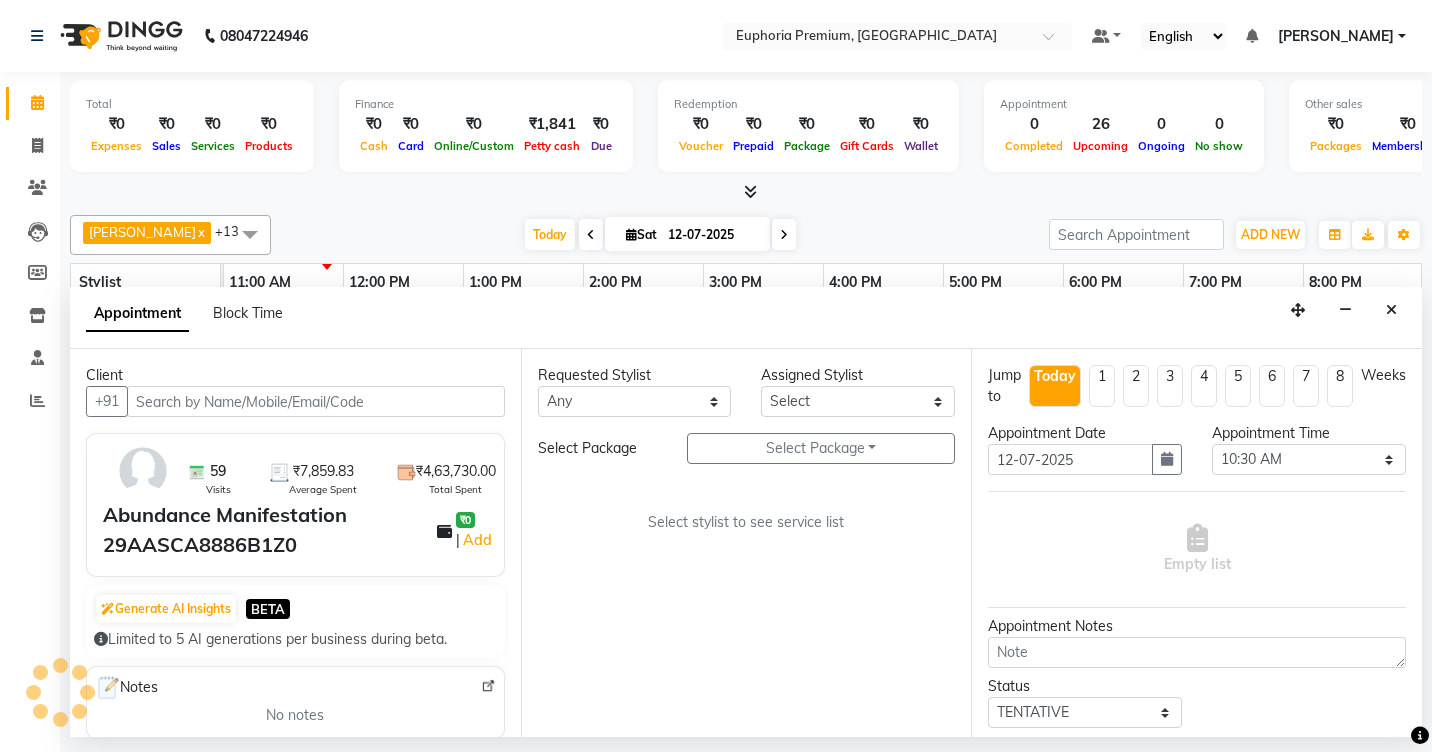 select on "71597" 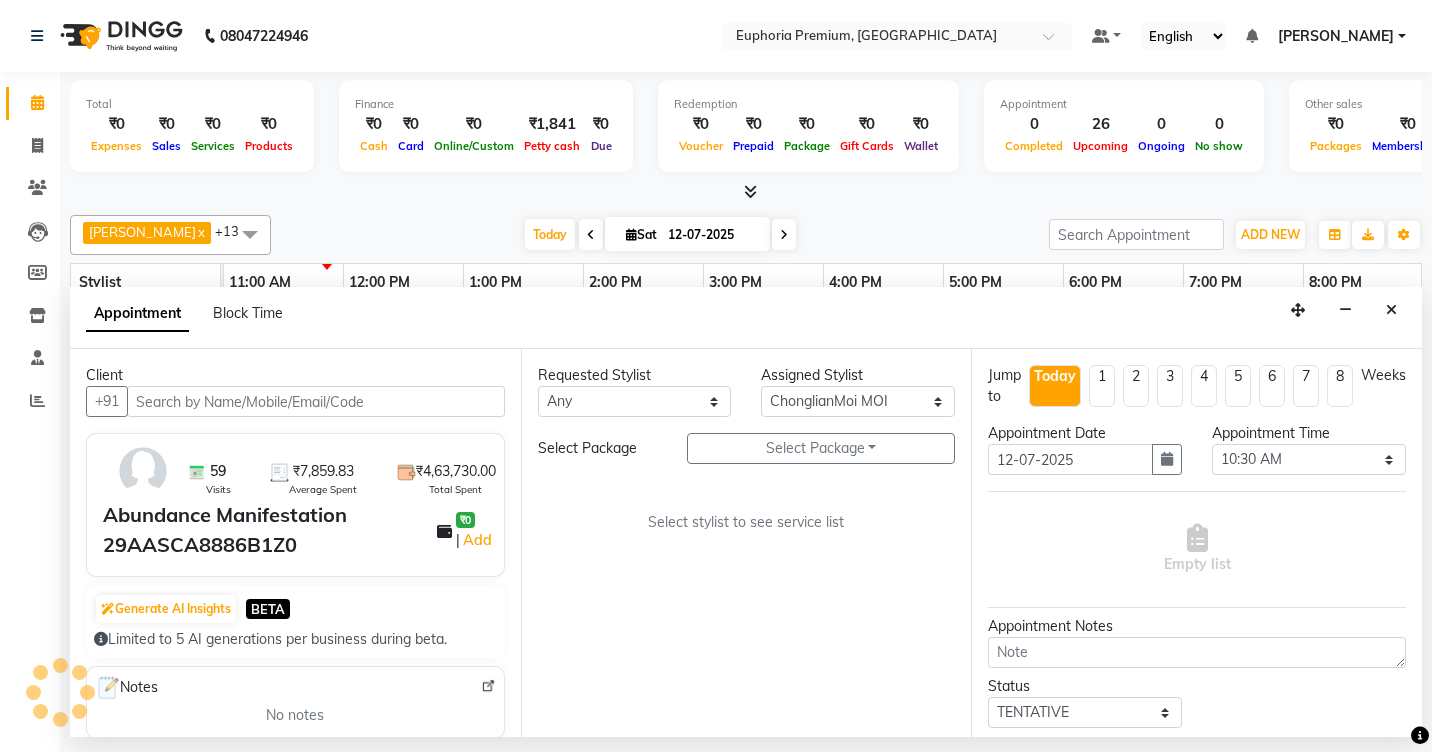 select on "4006" 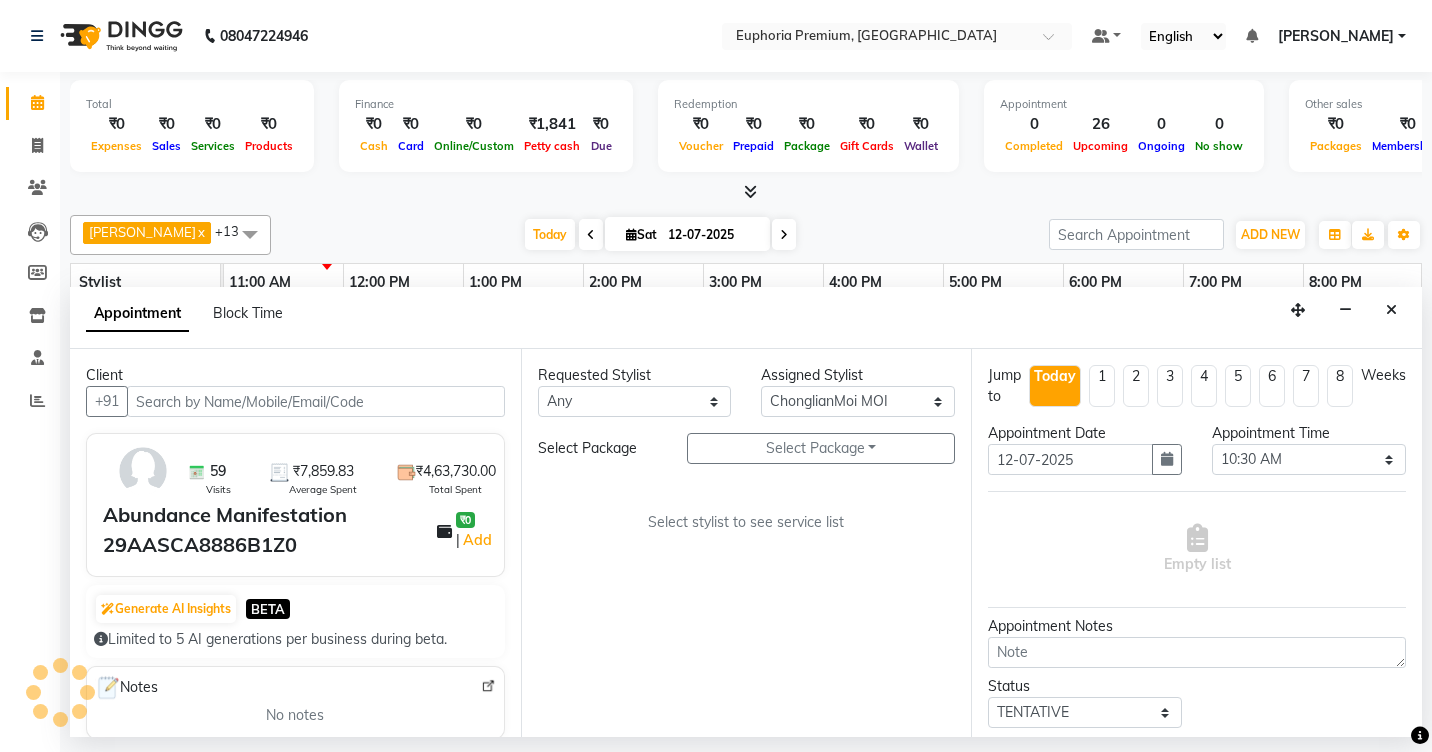 select on "4006" 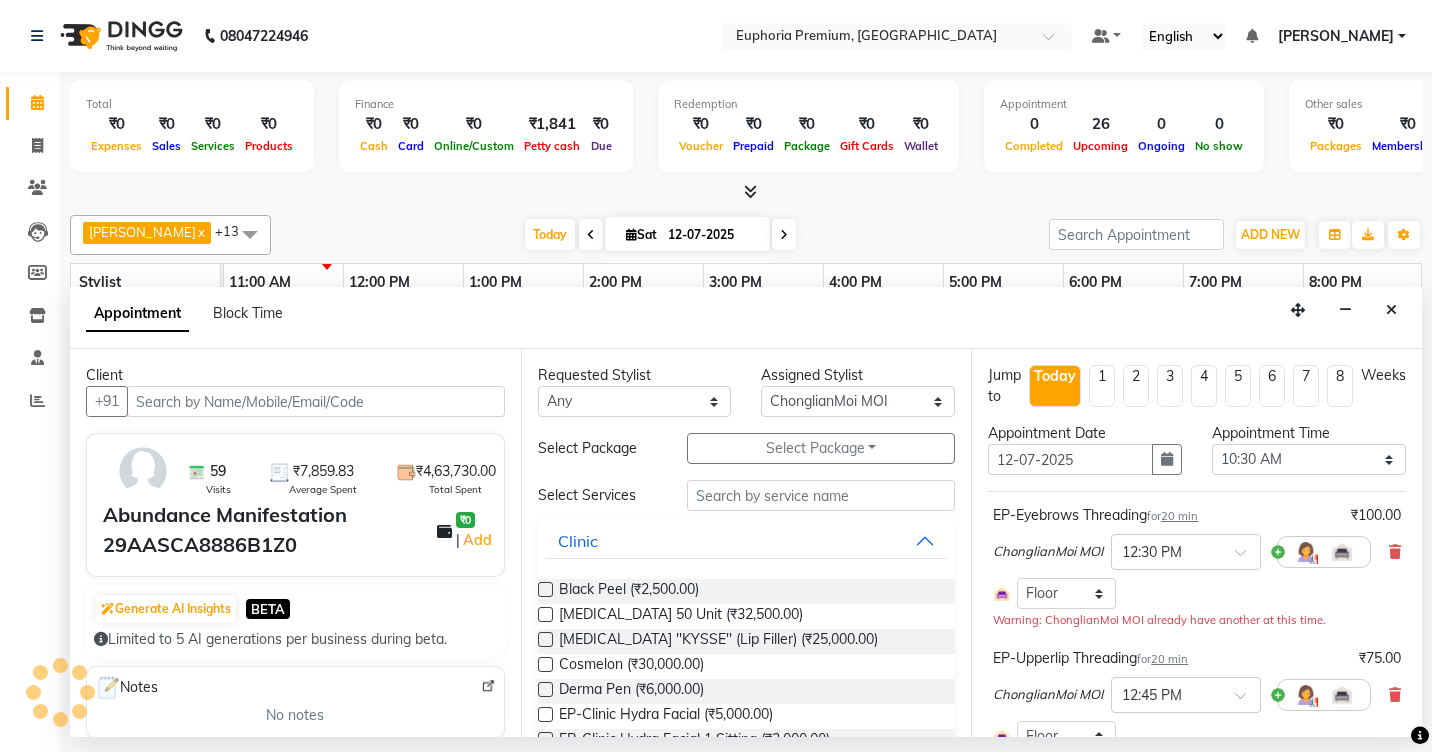select on "4006" 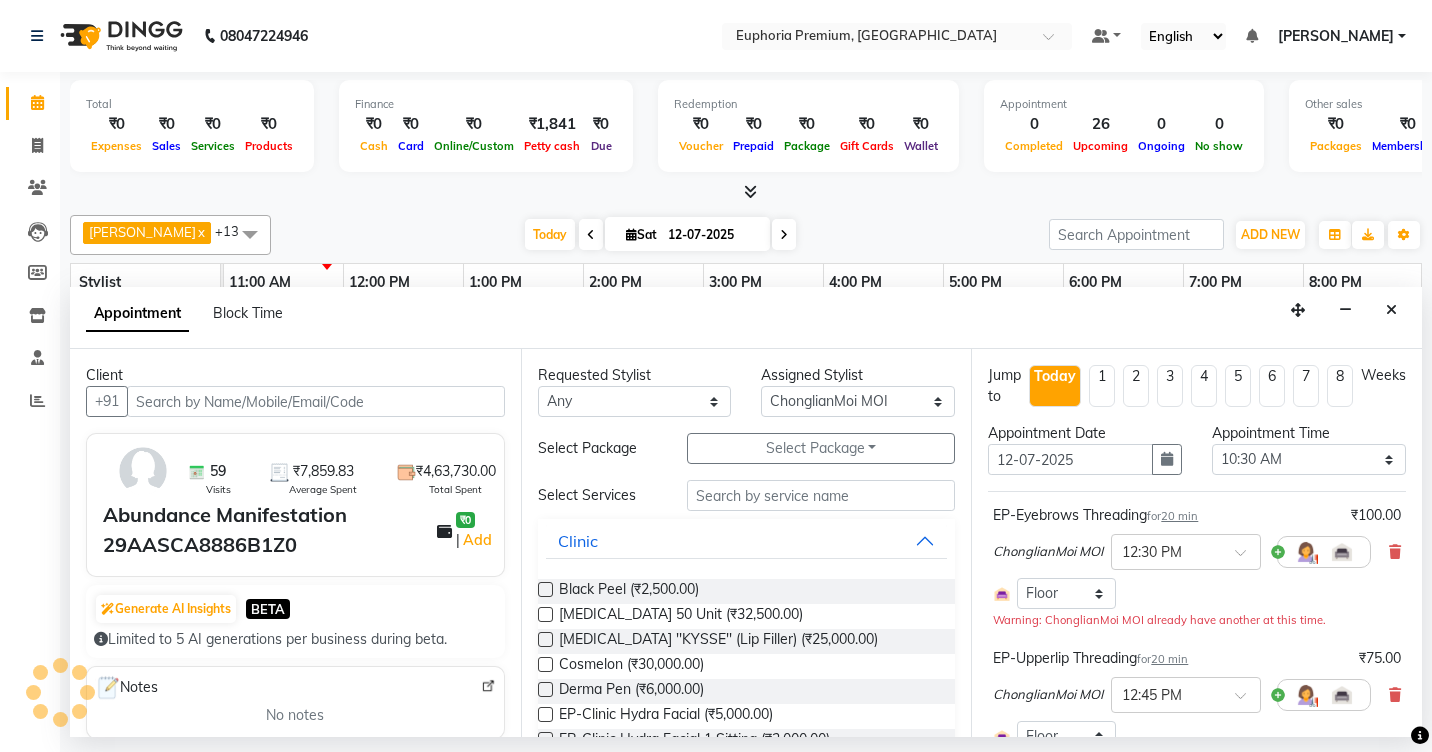select on "4006" 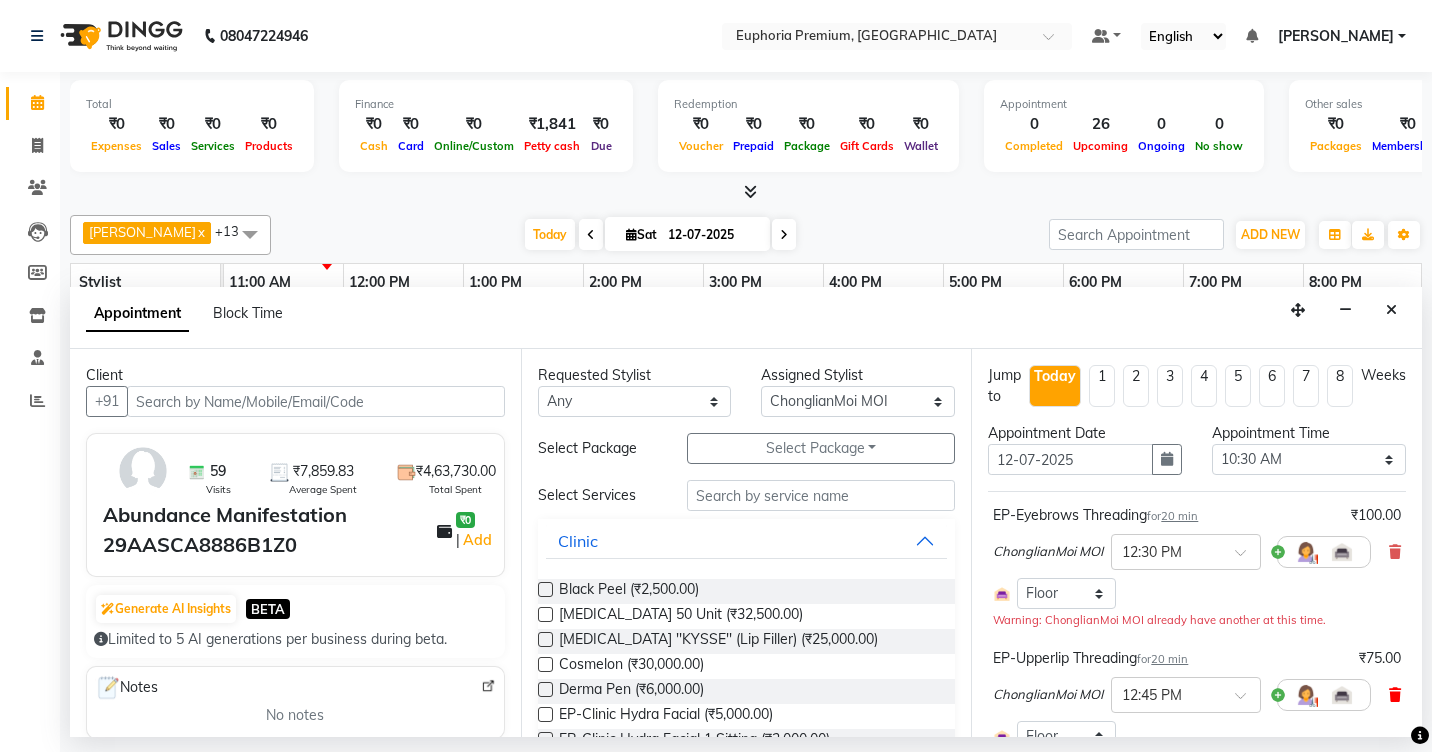 click at bounding box center (1395, 695) 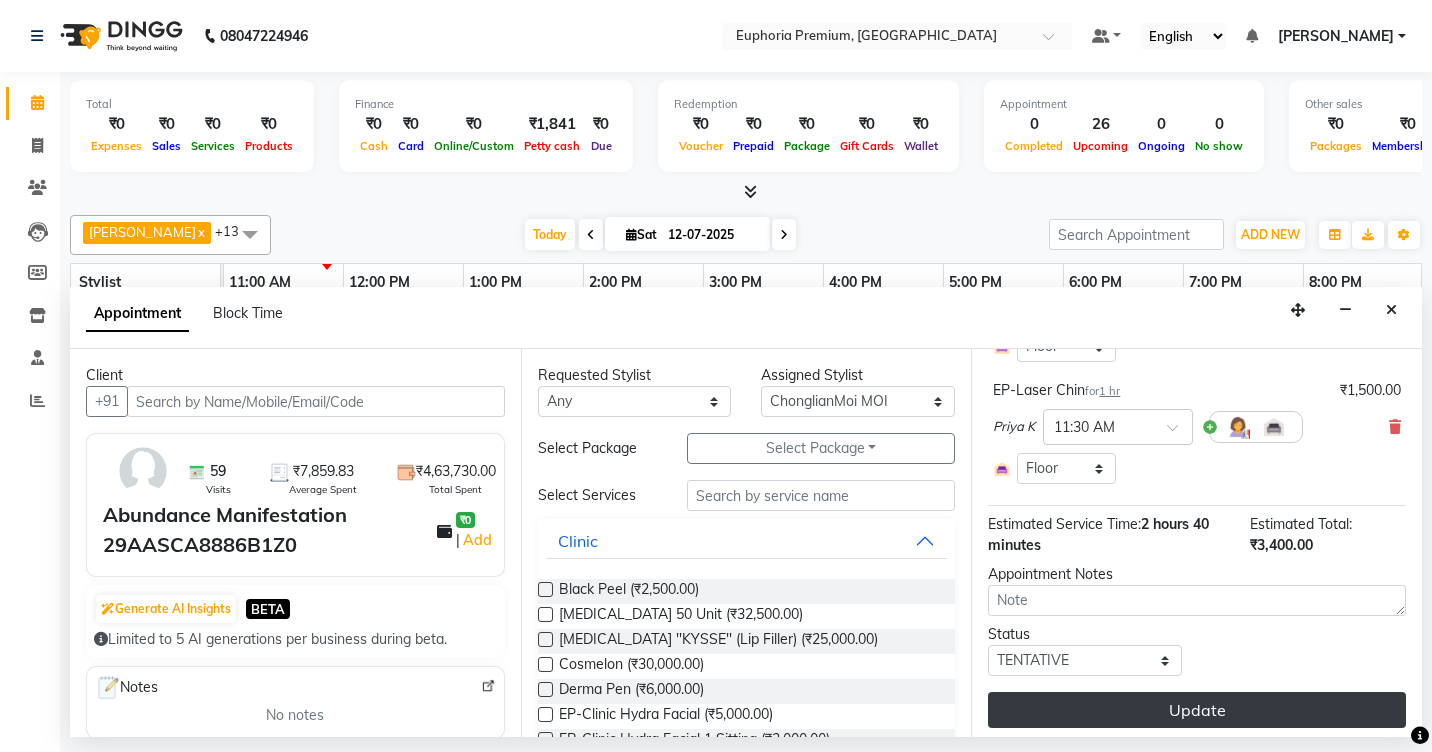scroll, scrollTop: 418, scrollLeft: 0, axis: vertical 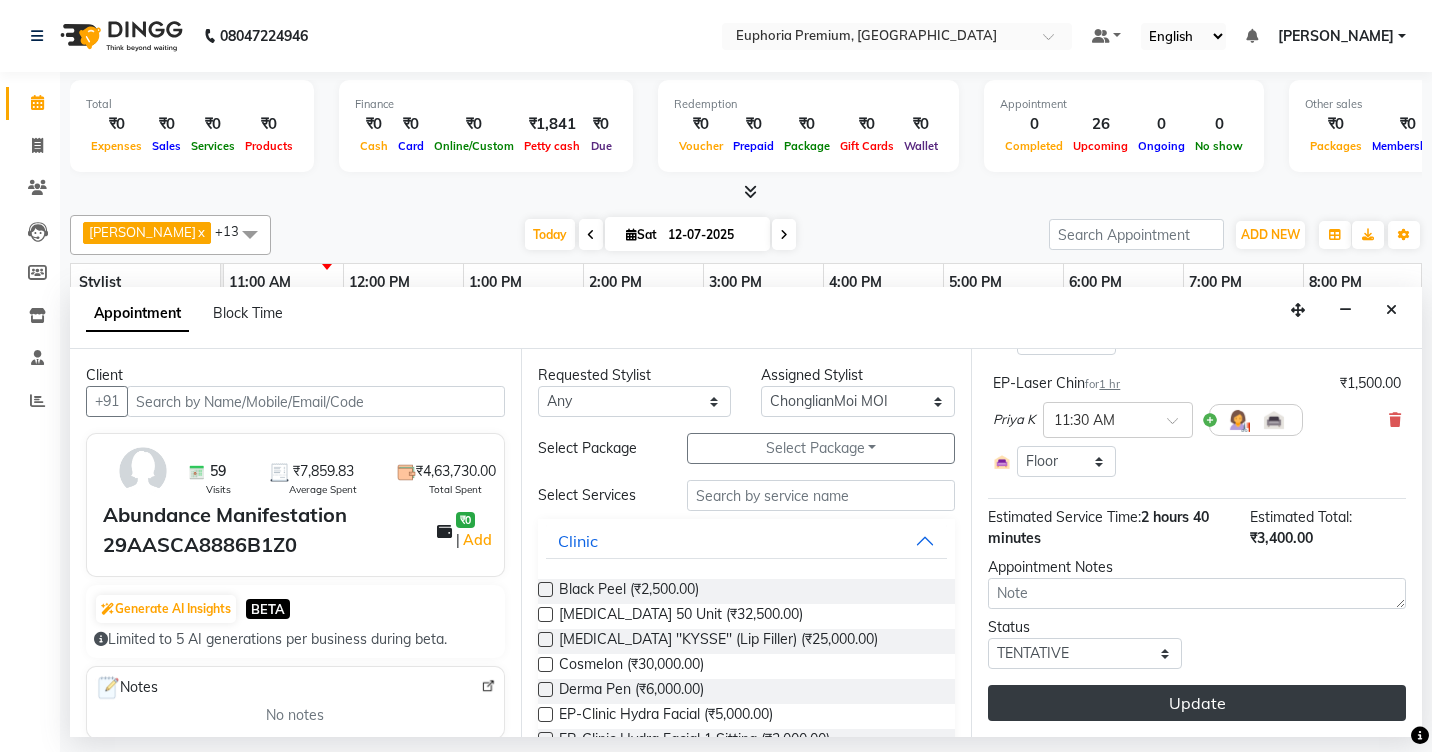 click on "Update" at bounding box center [1197, 703] 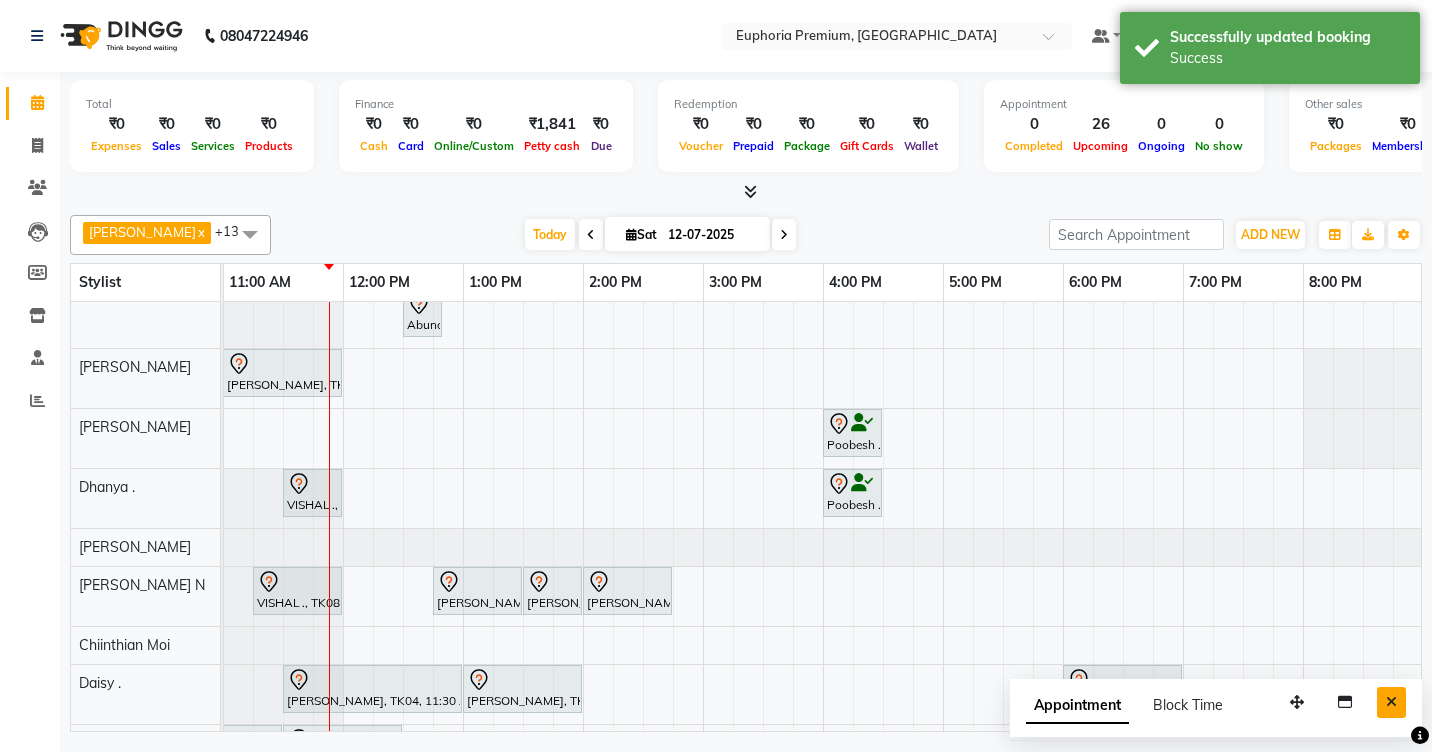 click at bounding box center (1391, 702) 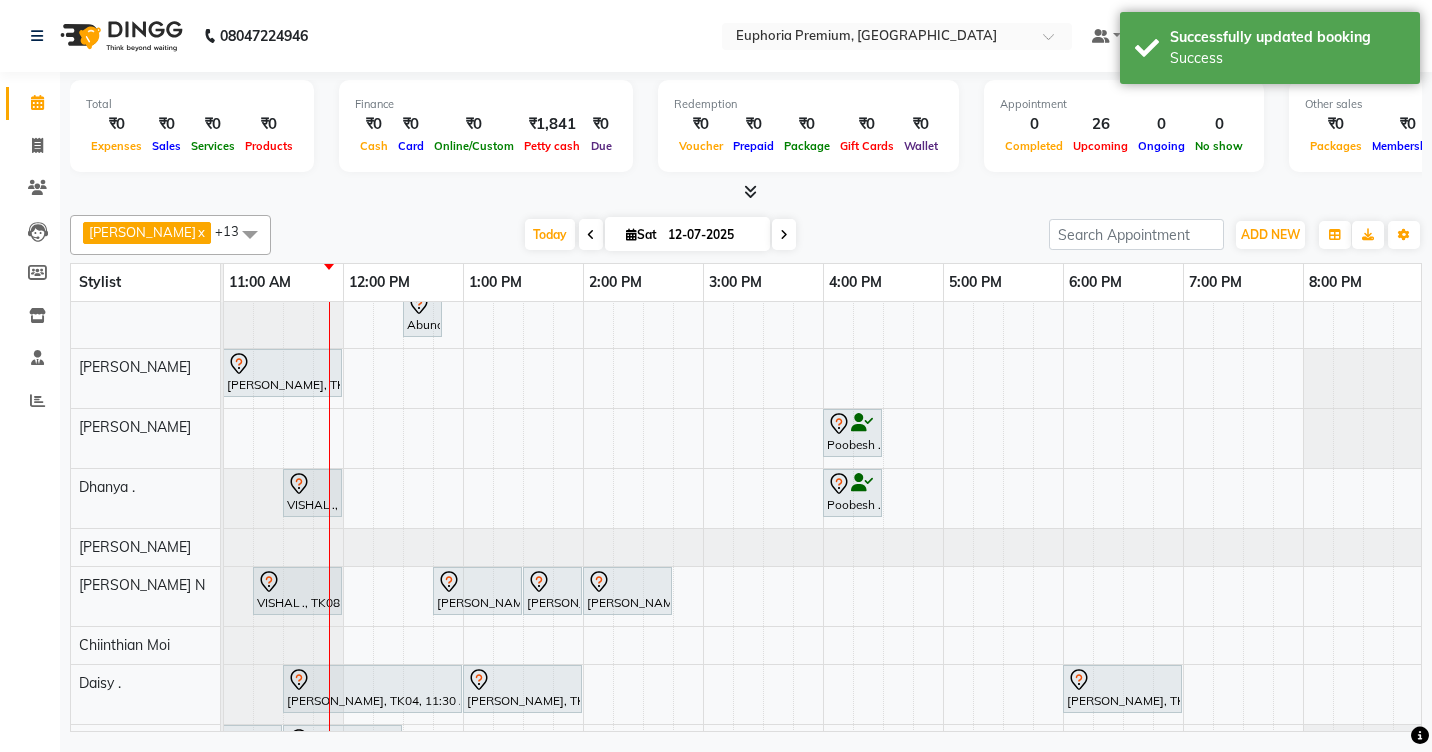 scroll, scrollTop: 100, scrollLeft: 45, axis: both 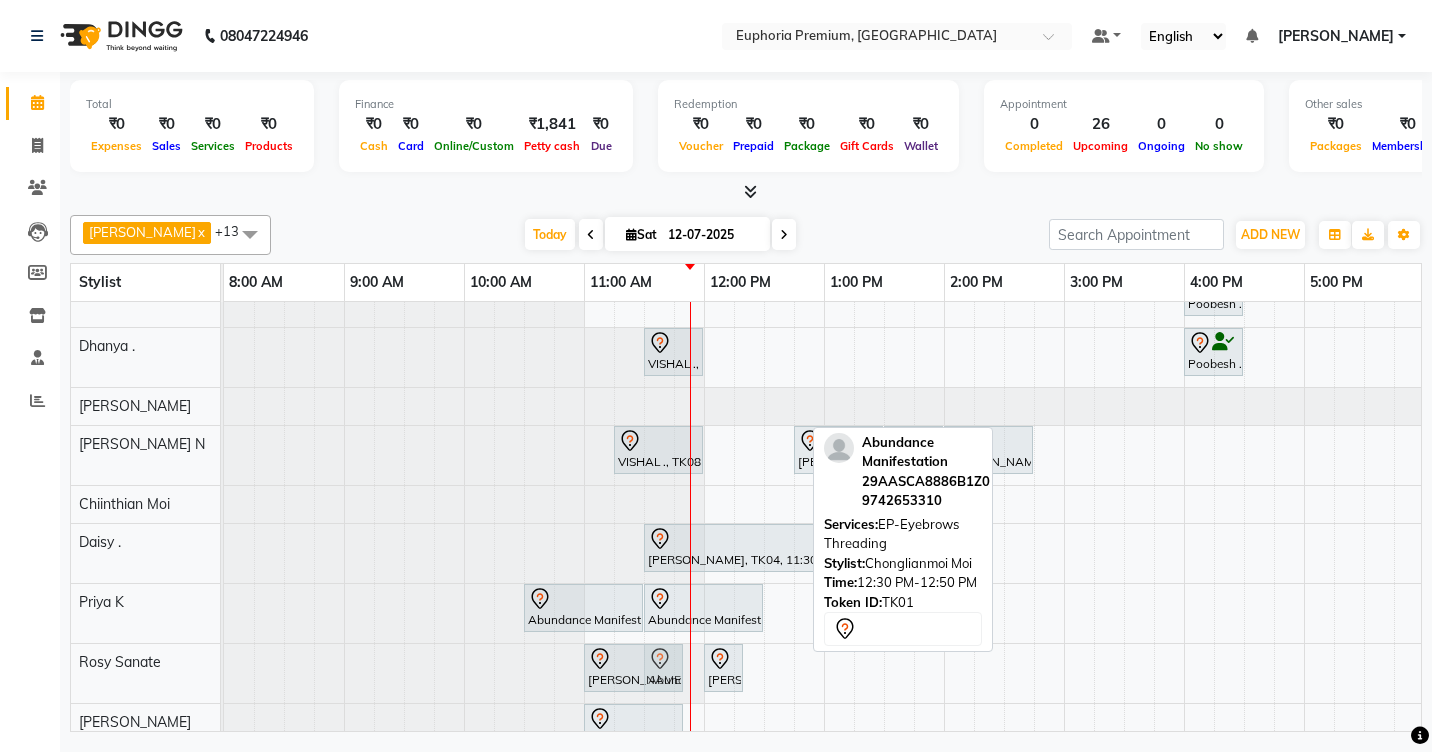 drag, startPoint x: 786, startPoint y: 409, endPoint x: 667, endPoint y: 665, distance: 282.30658 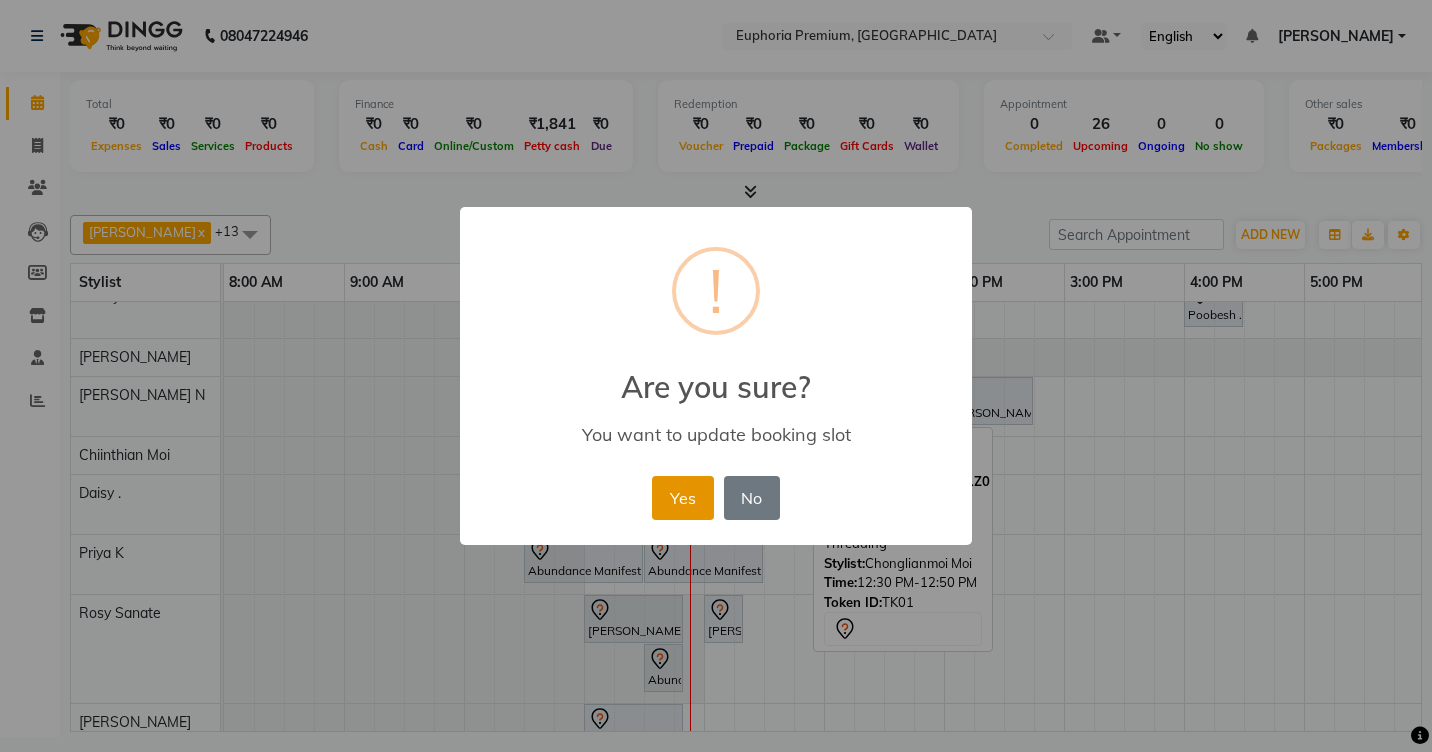 click on "Yes" at bounding box center [682, 498] 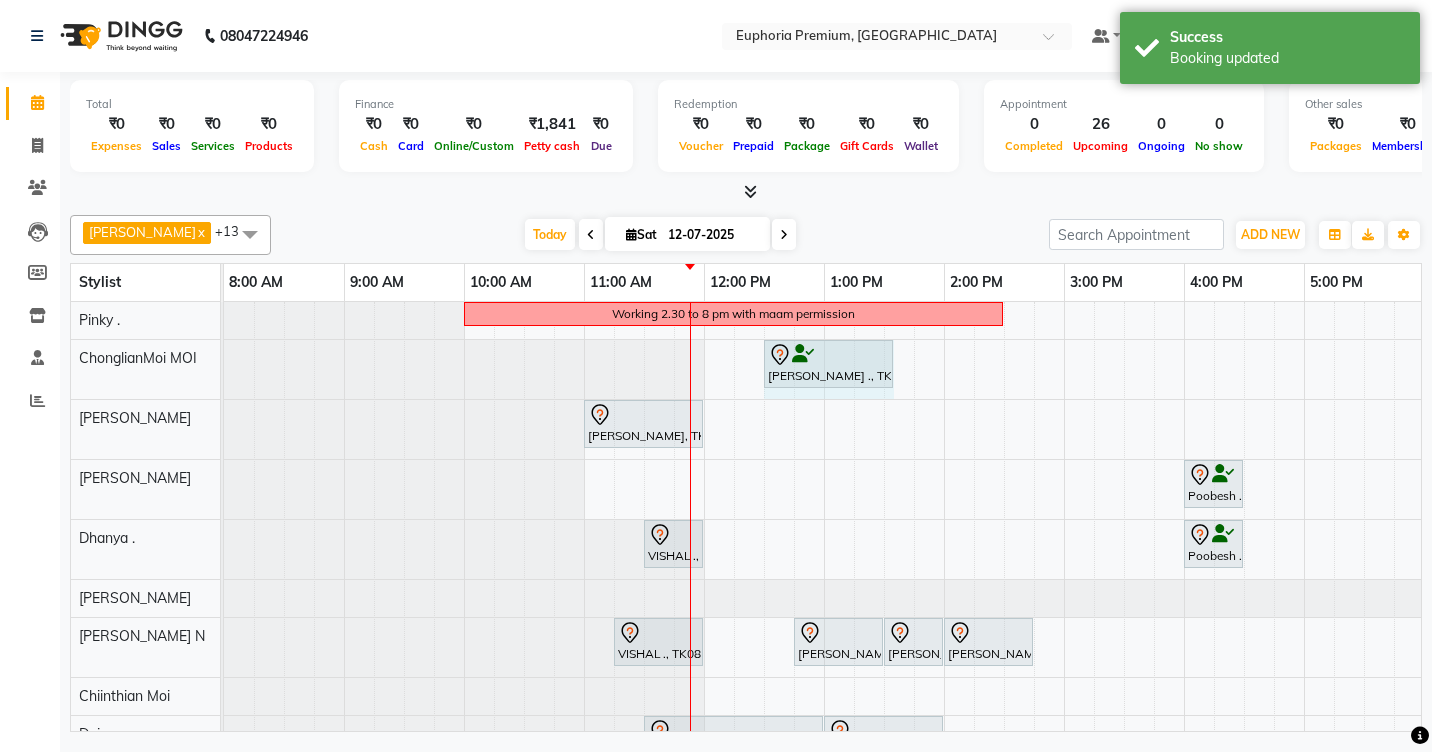 drag, startPoint x: 833, startPoint y: 357, endPoint x: 896, endPoint y: 363, distance: 63.28507 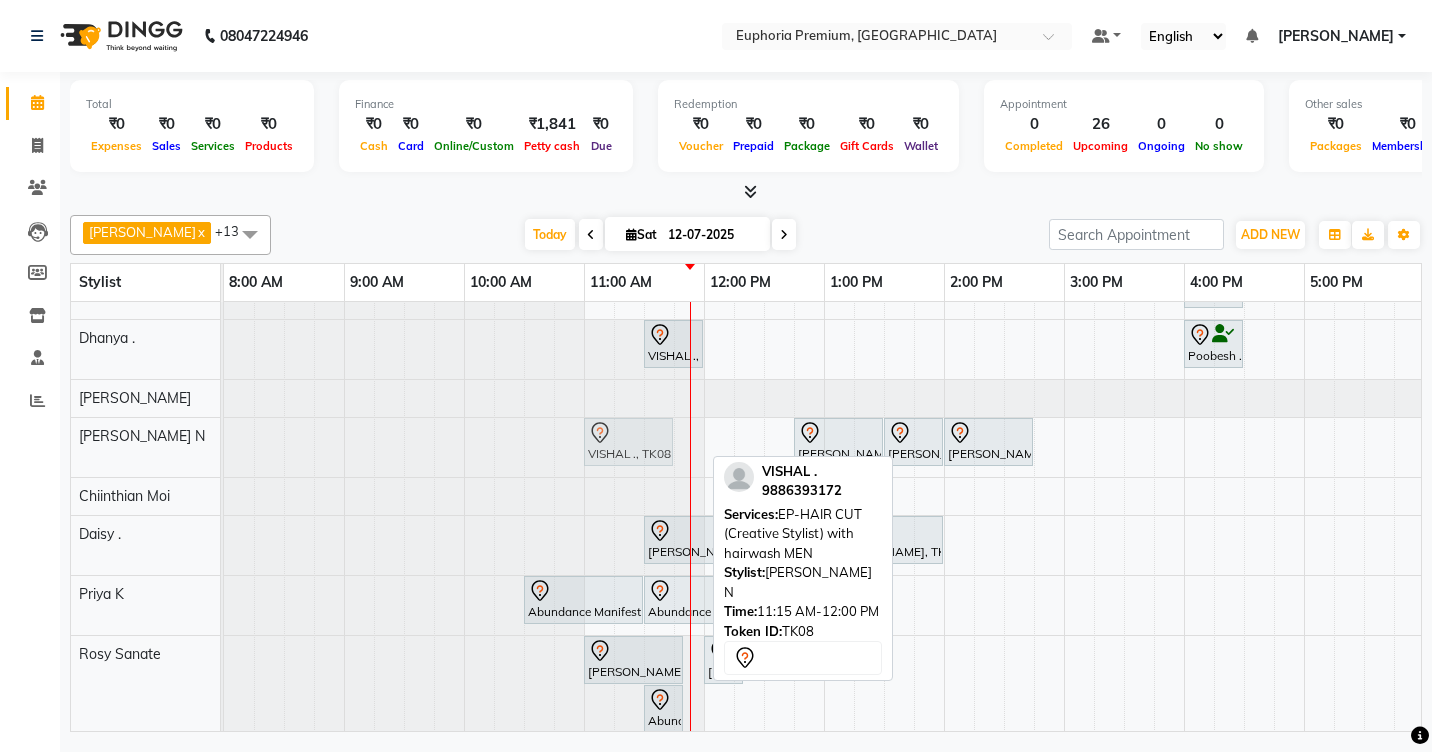 drag, startPoint x: 670, startPoint y: 443, endPoint x: 649, endPoint y: 445, distance: 21.095022 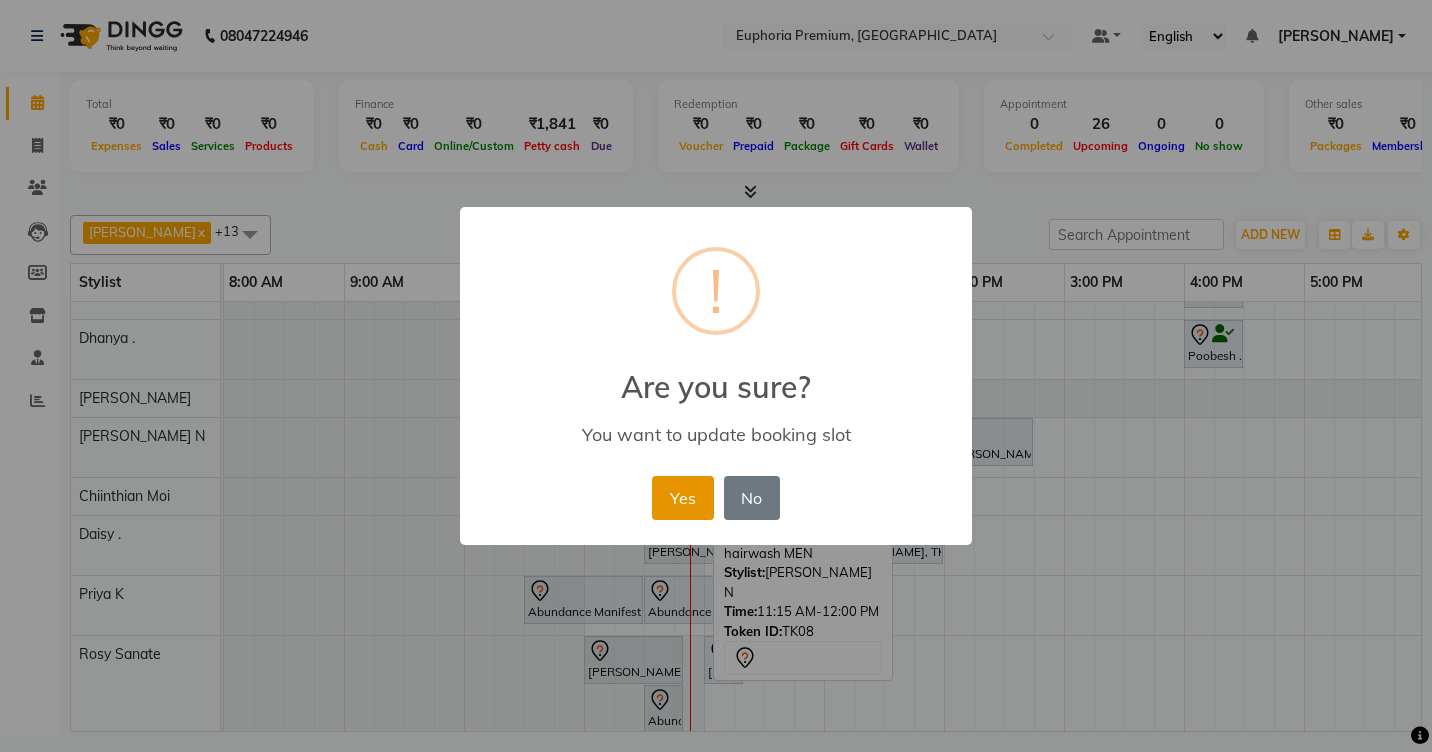 click on "Yes" at bounding box center [682, 498] 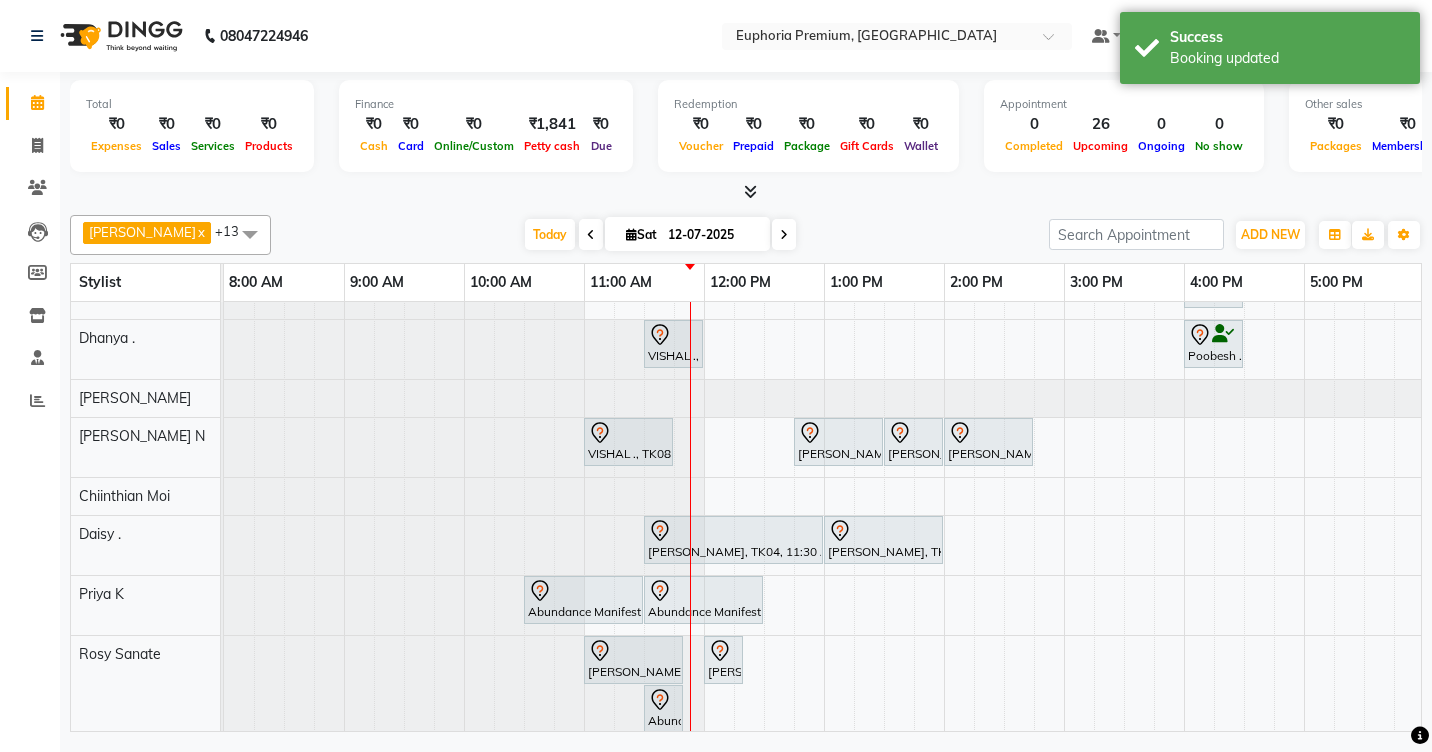 click at bounding box center [224, 447] 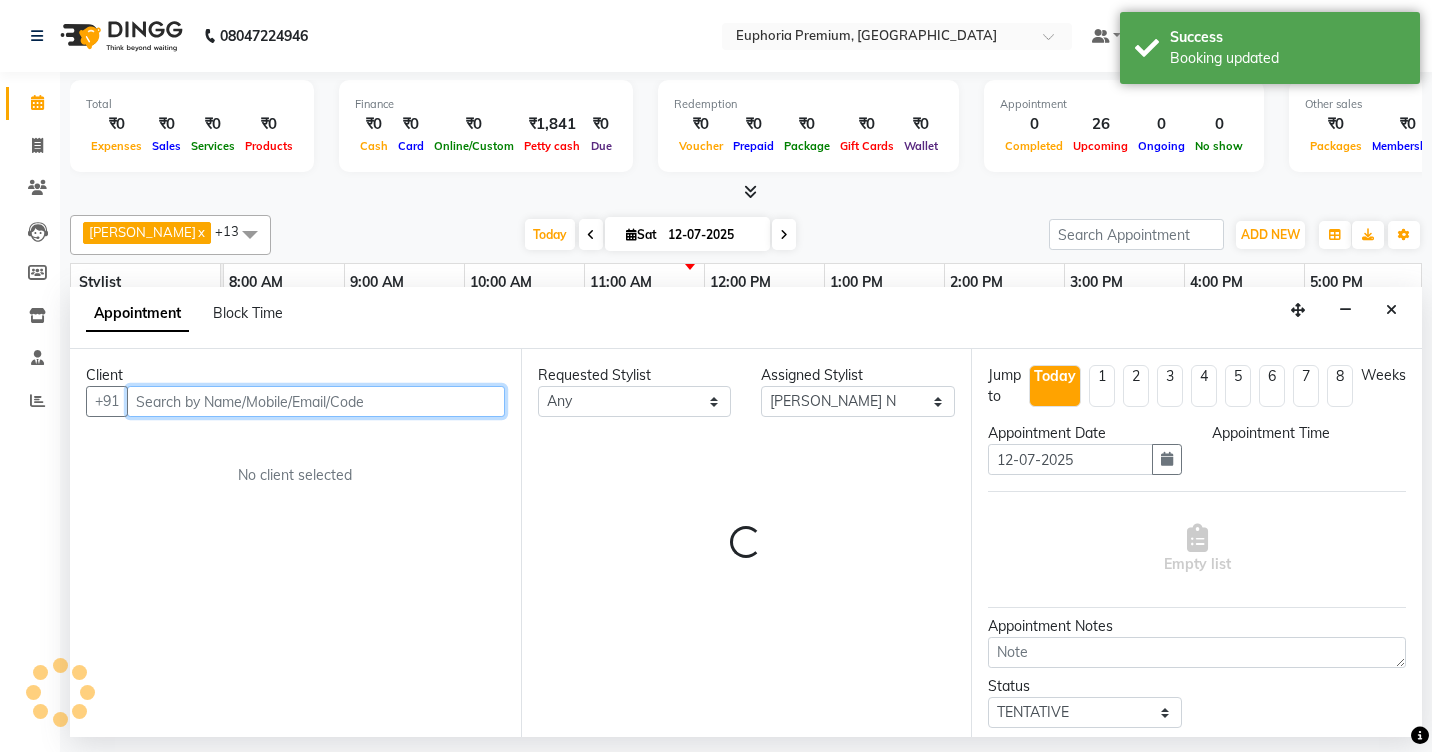 select on "705" 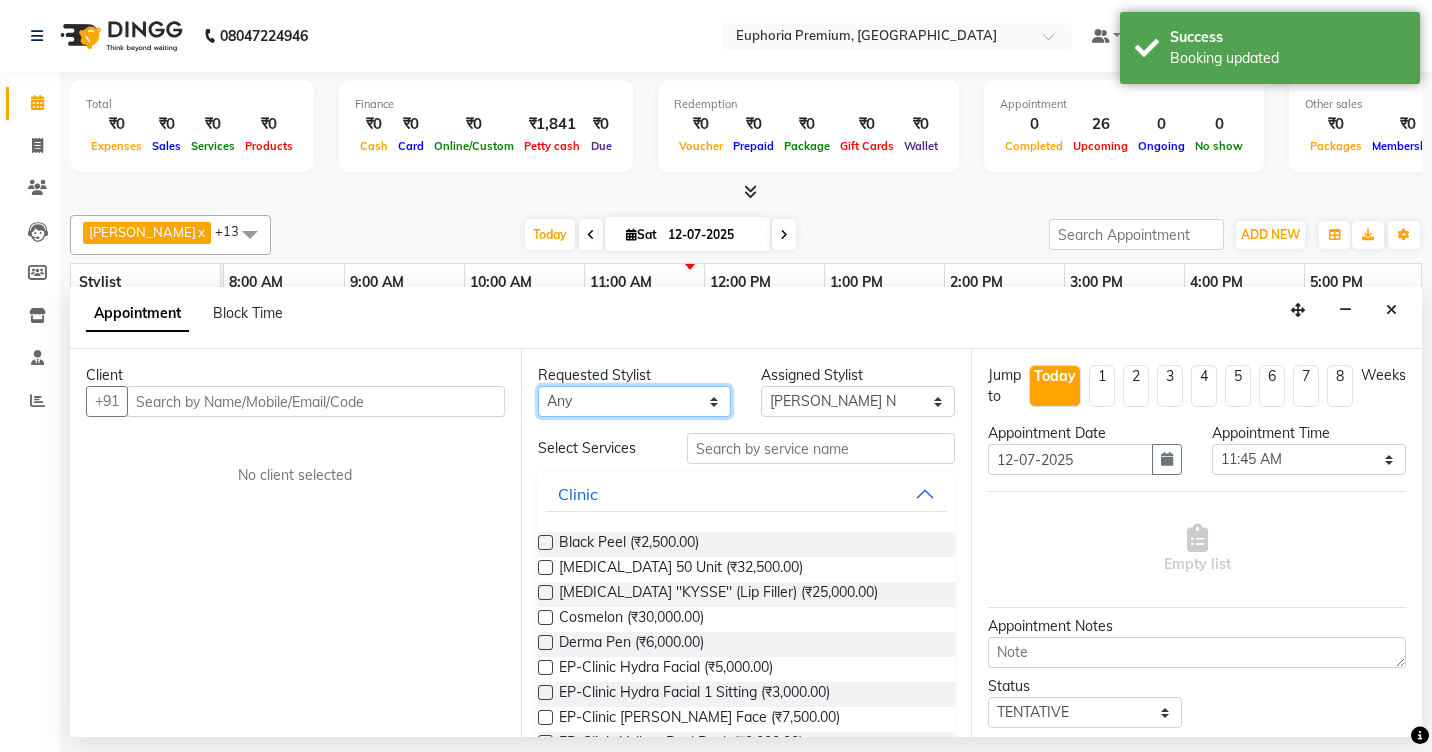 click on "Any Babu V Bharath N [PERSON_NAME] [PERSON_NAME] N  Chiinthian [PERSON_NAME] MOI [PERSON_NAME] . [PERSON_NAME] . [PERSON_NAME] [PERSON_NAME] K [PERSON_NAME] [PERSON_NAME] [MEDICAL_DATA] Pinky . Priya  K Rosy Sanate [PERSON_NAME] [PERSON_NAME] Shishi L [PERSON_NAME] M [PERSON_NAME]" at bounding box center (635, 401) 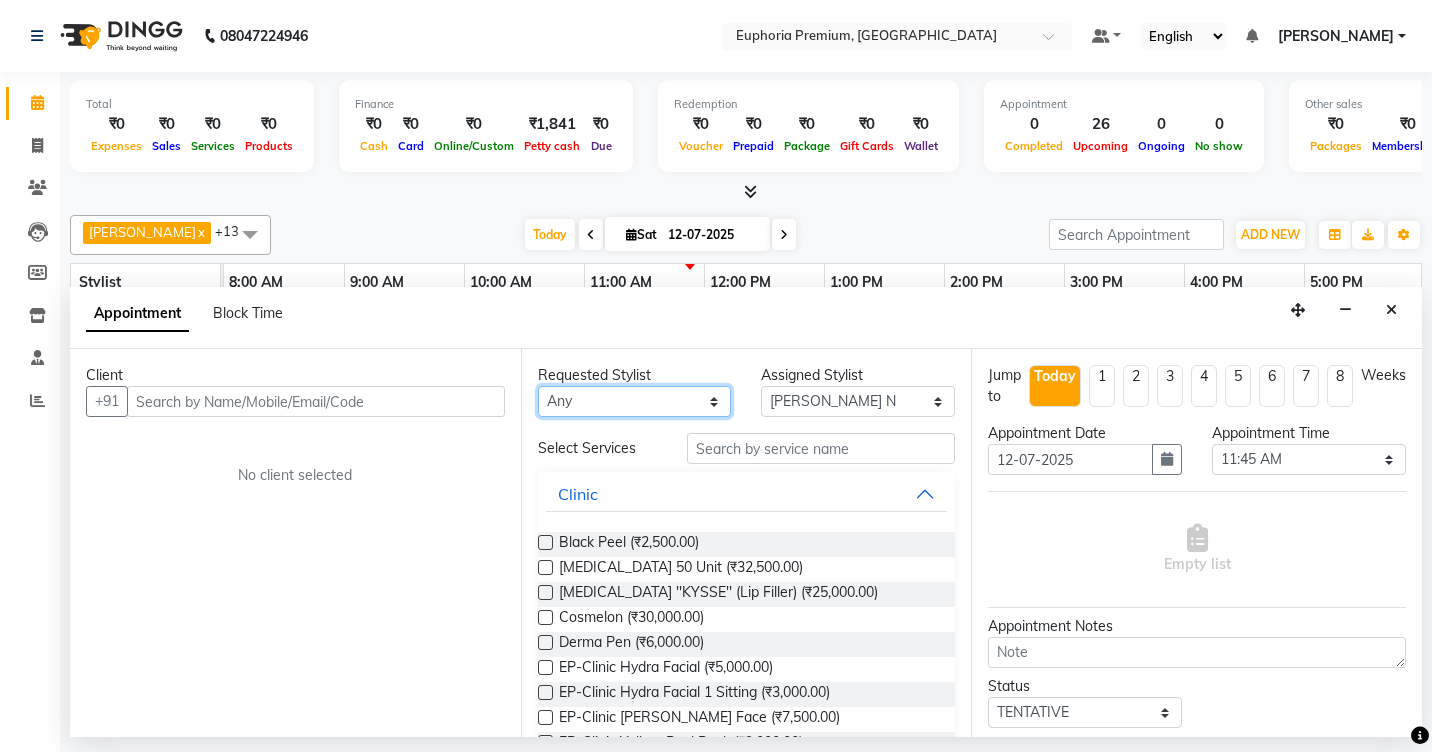 select on "71614" 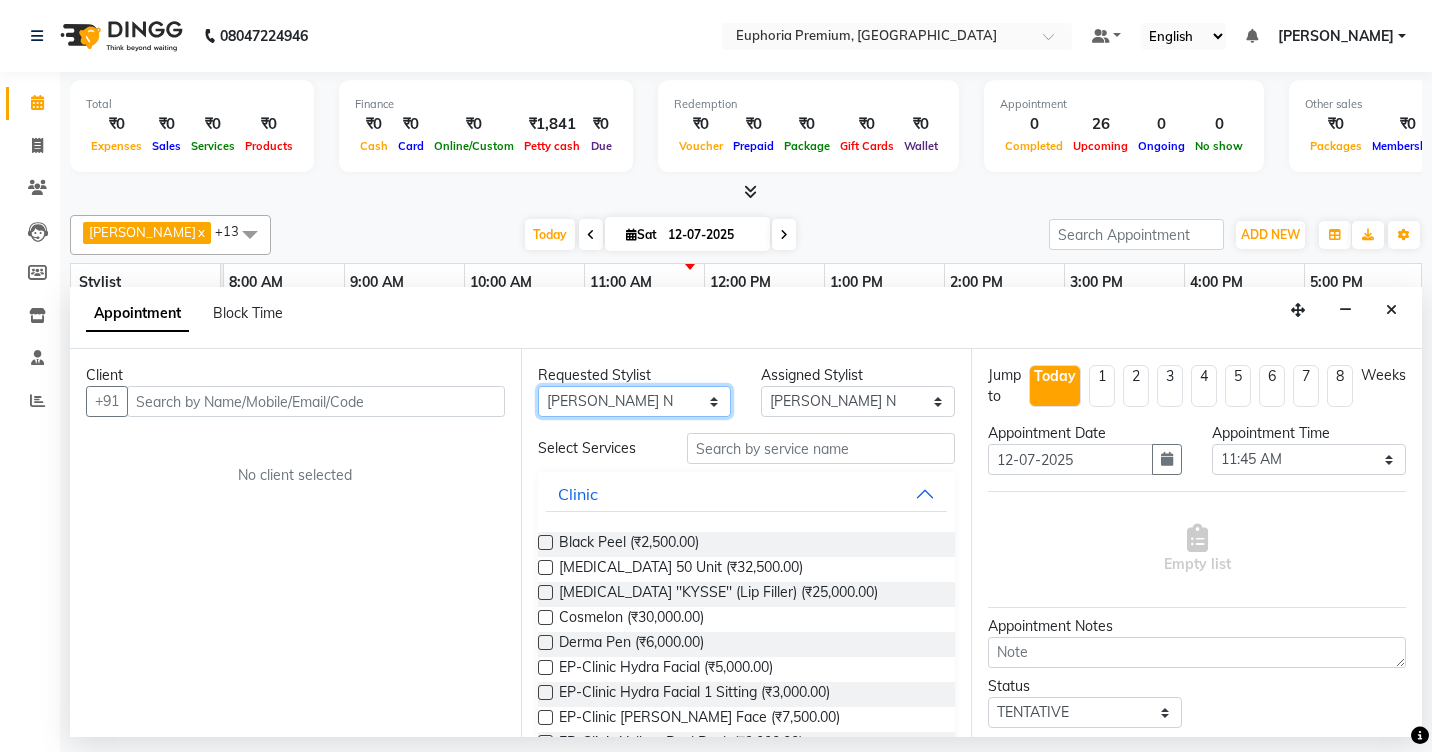 click on "Any Babu V Bharath N [PERSON_NAME] [PERSON_NAME] N  Chiinthian [PERSON_NAME] MOI [PERSON_NAME] . [PERSON_NAME] . [PERSON_NAME] [PERSON_NAME] K [PERSON_NAME] [PERSON_NAME] [MEDICAL_DATA] Pinky . Priya  K Rosy Sanate [PERSON_NAME] [PERSON_NAME] Shishi L [PERSON_NAME] M [PERSON_NAME]" at bounding box center [635, 401] 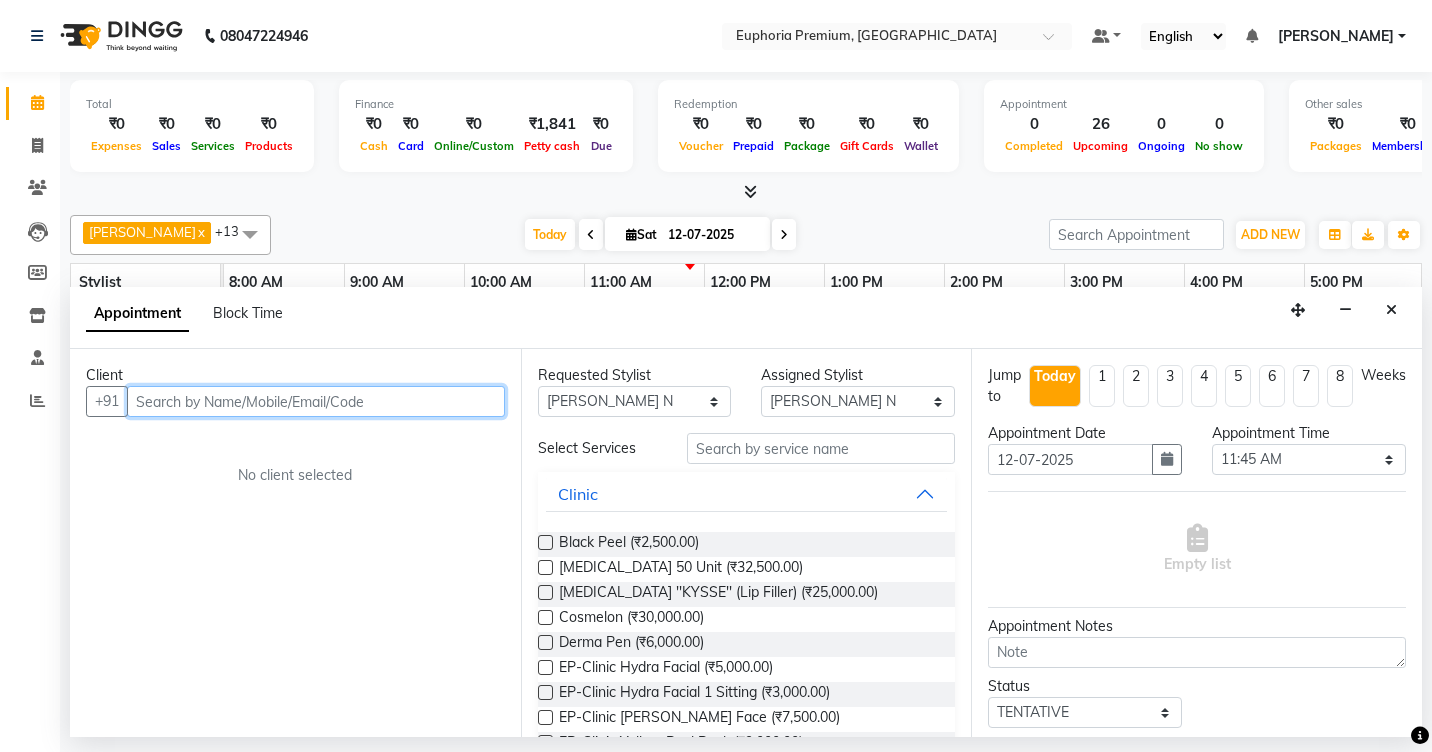 click at bounding box center [316, 401] 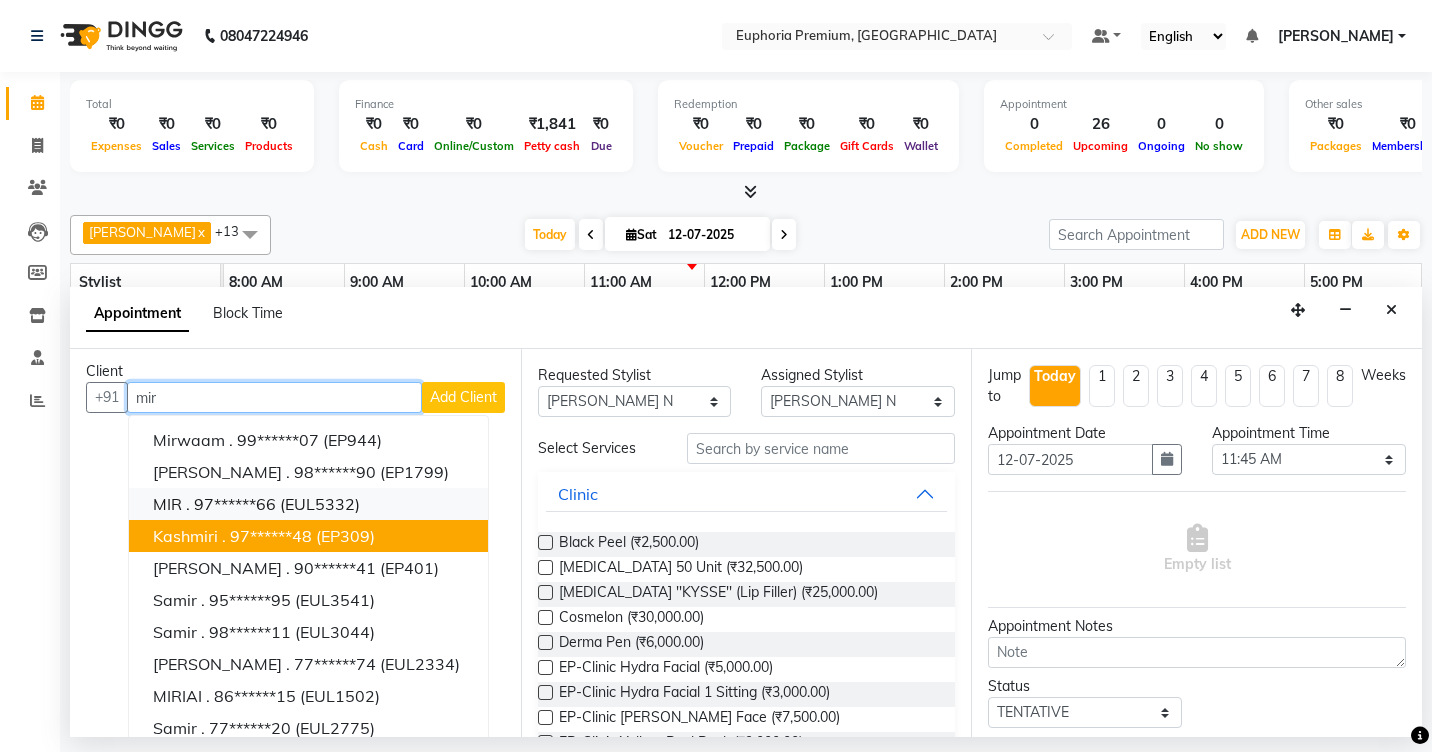 scroll, scrollTop: 0, scrollLeft: 0, axis: both 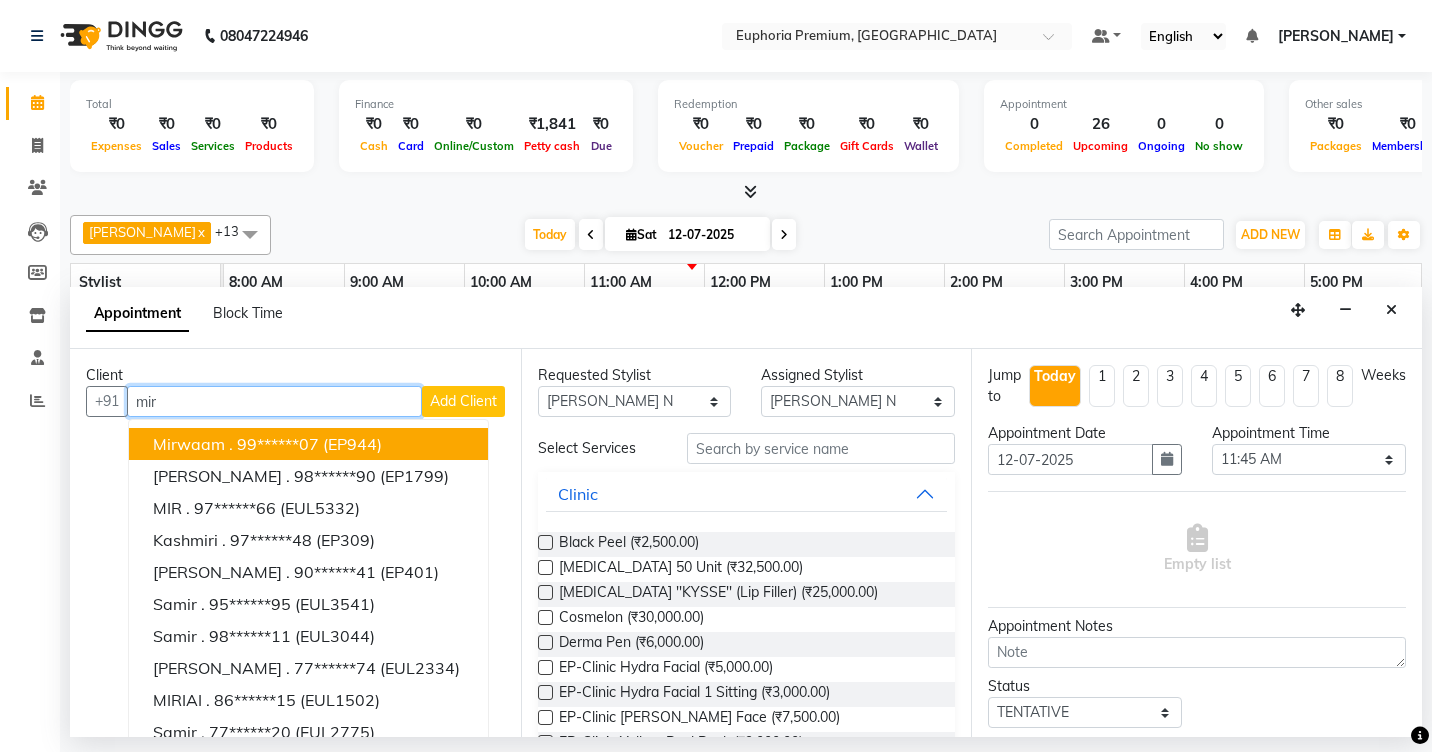 click on "99******07" at bounding box center [278, 444] 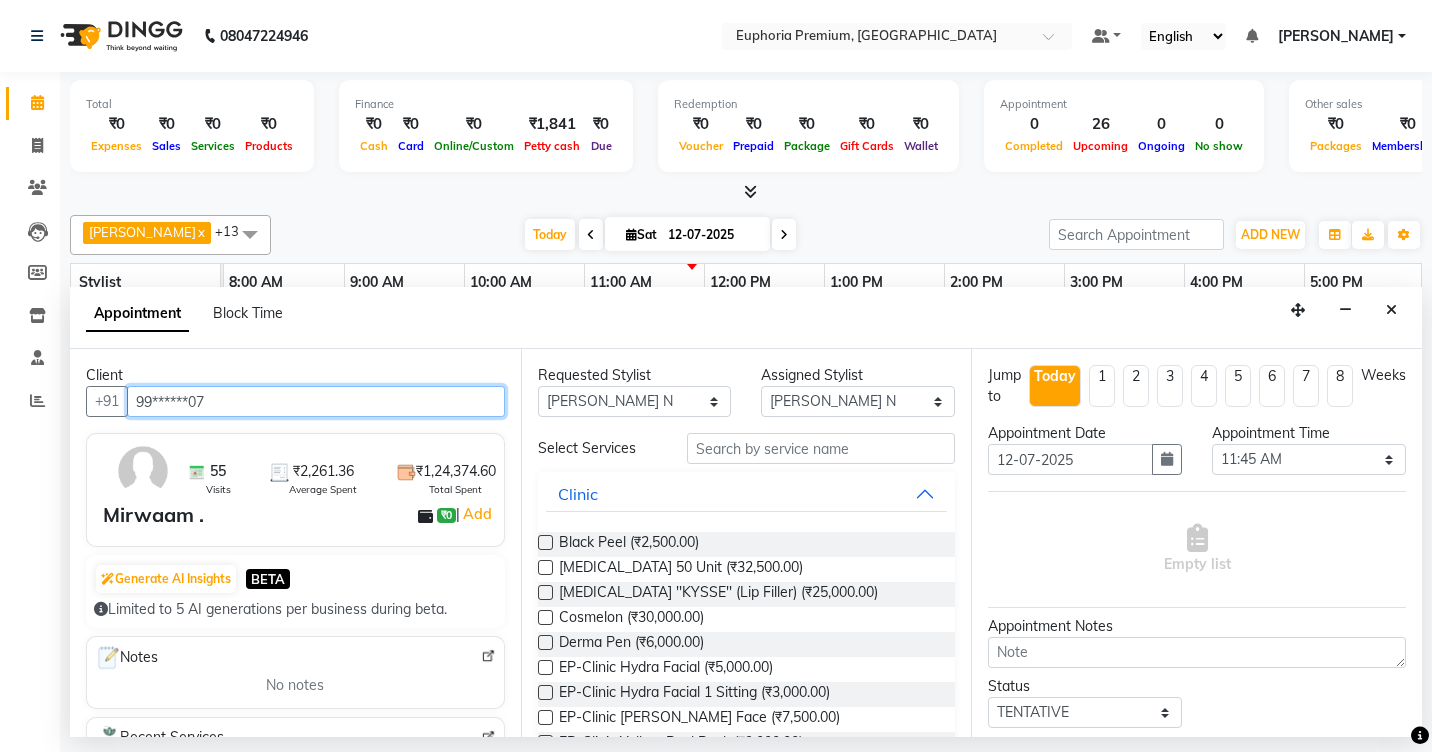 type on "99******07" 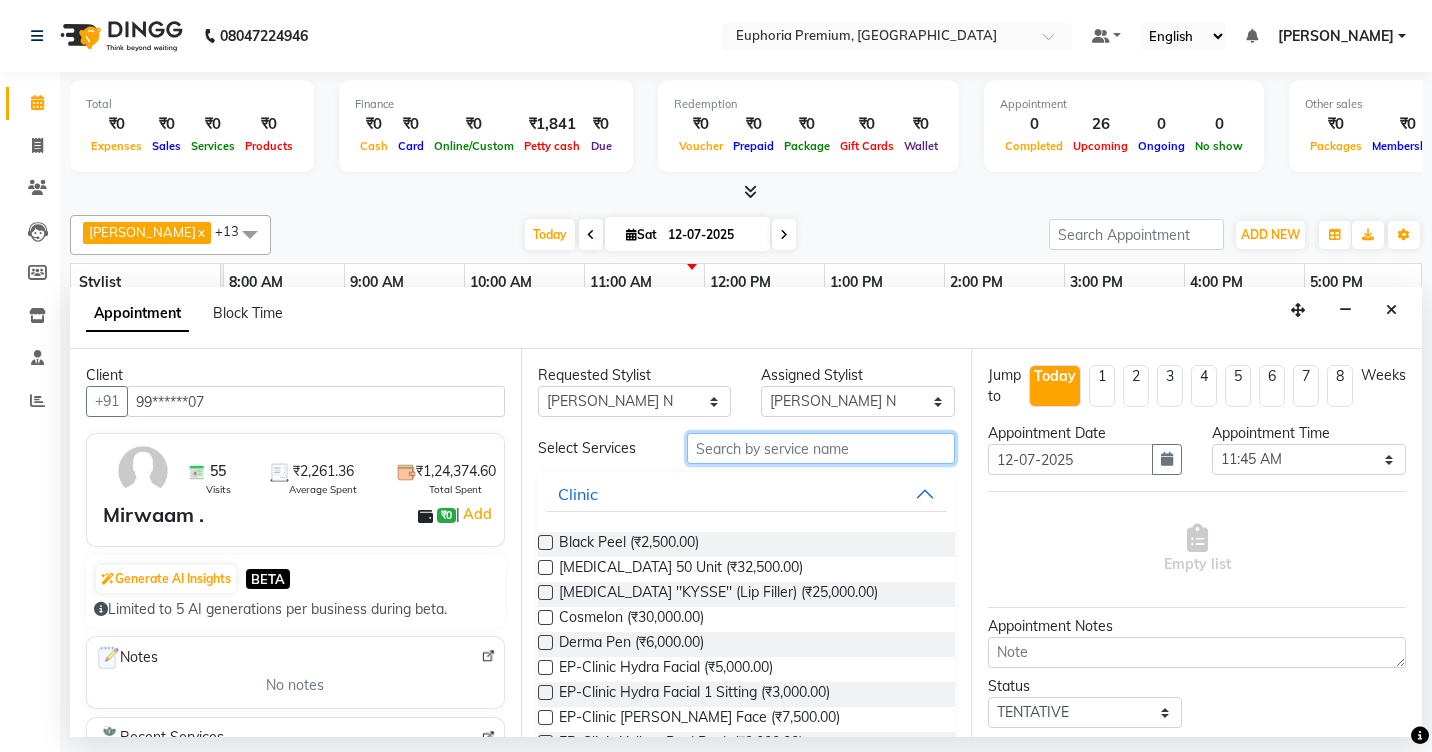 click at bounding box center (821, 448) 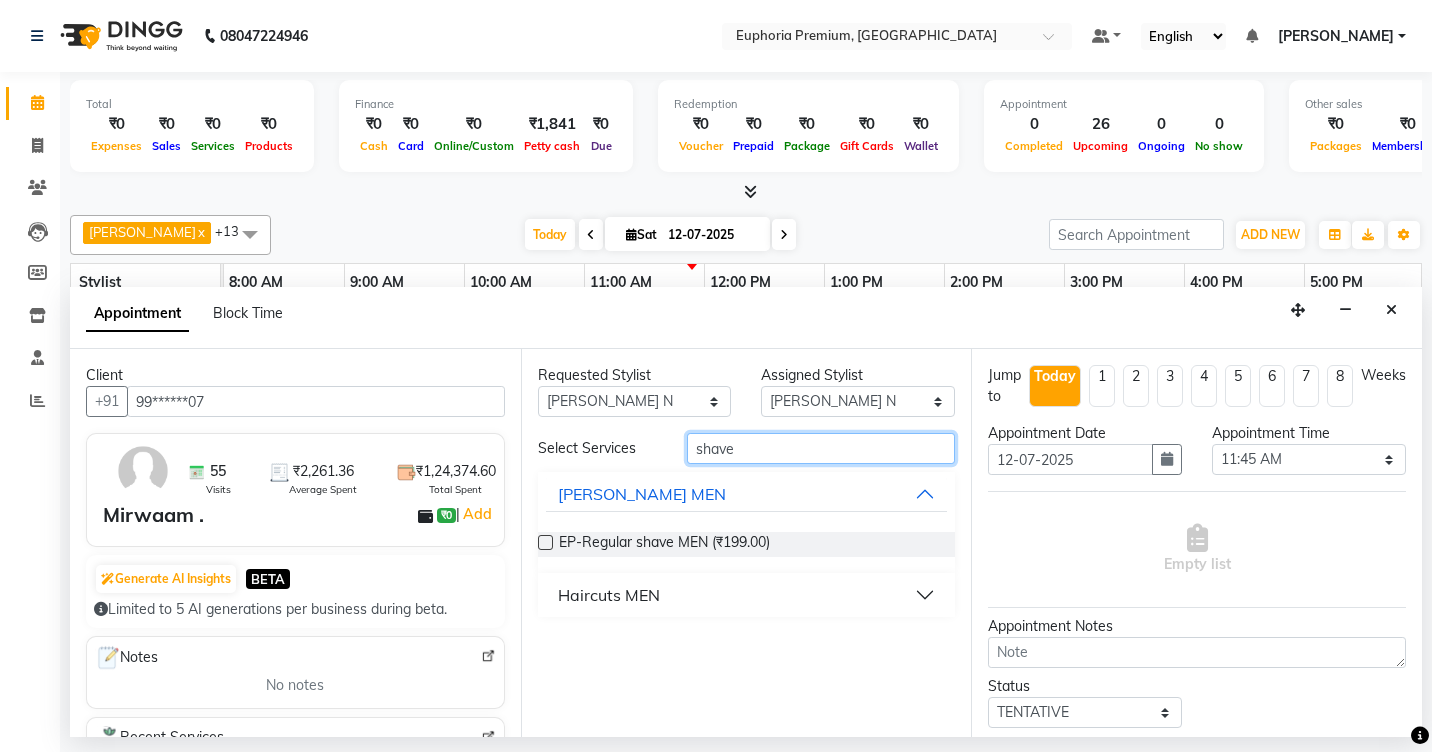 type on "shave" 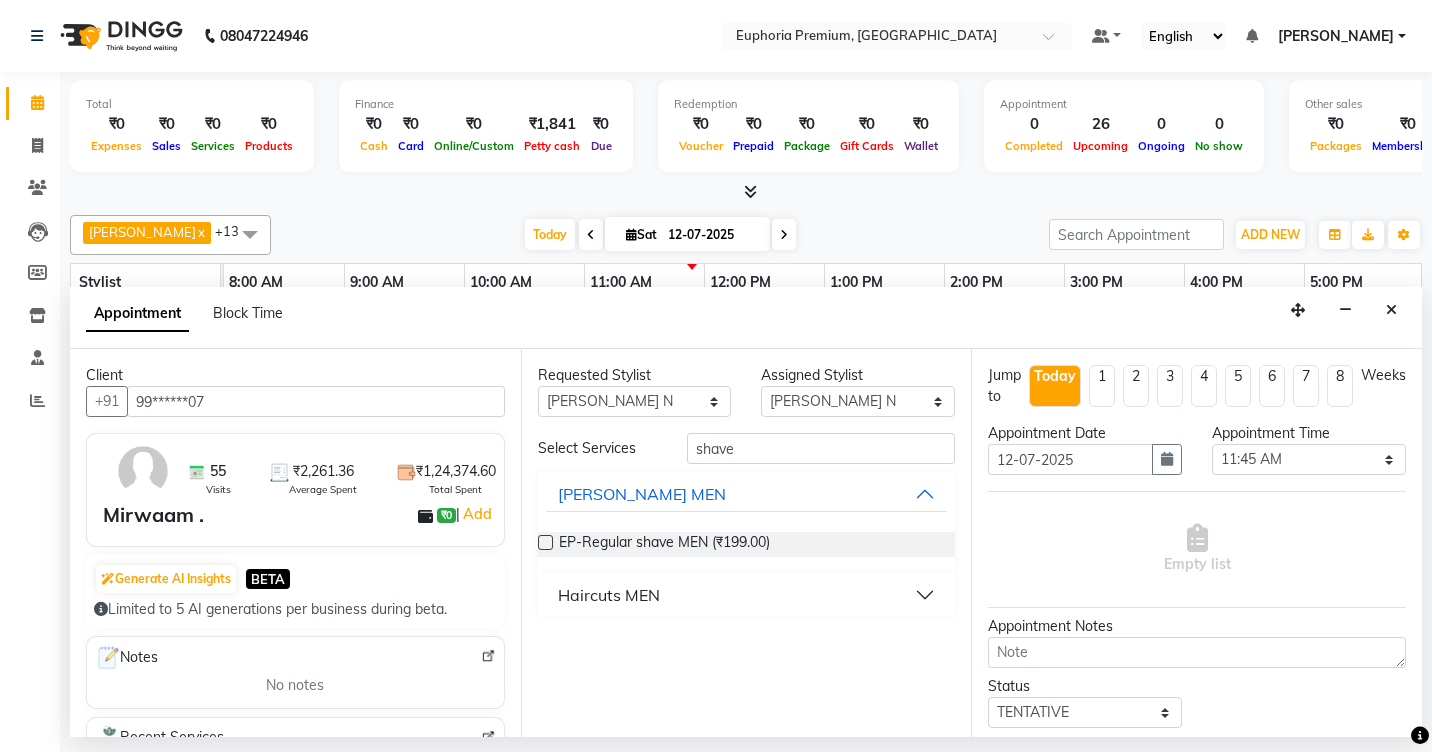 click on "Haircuts MEN" at bounding box center (747, 595) 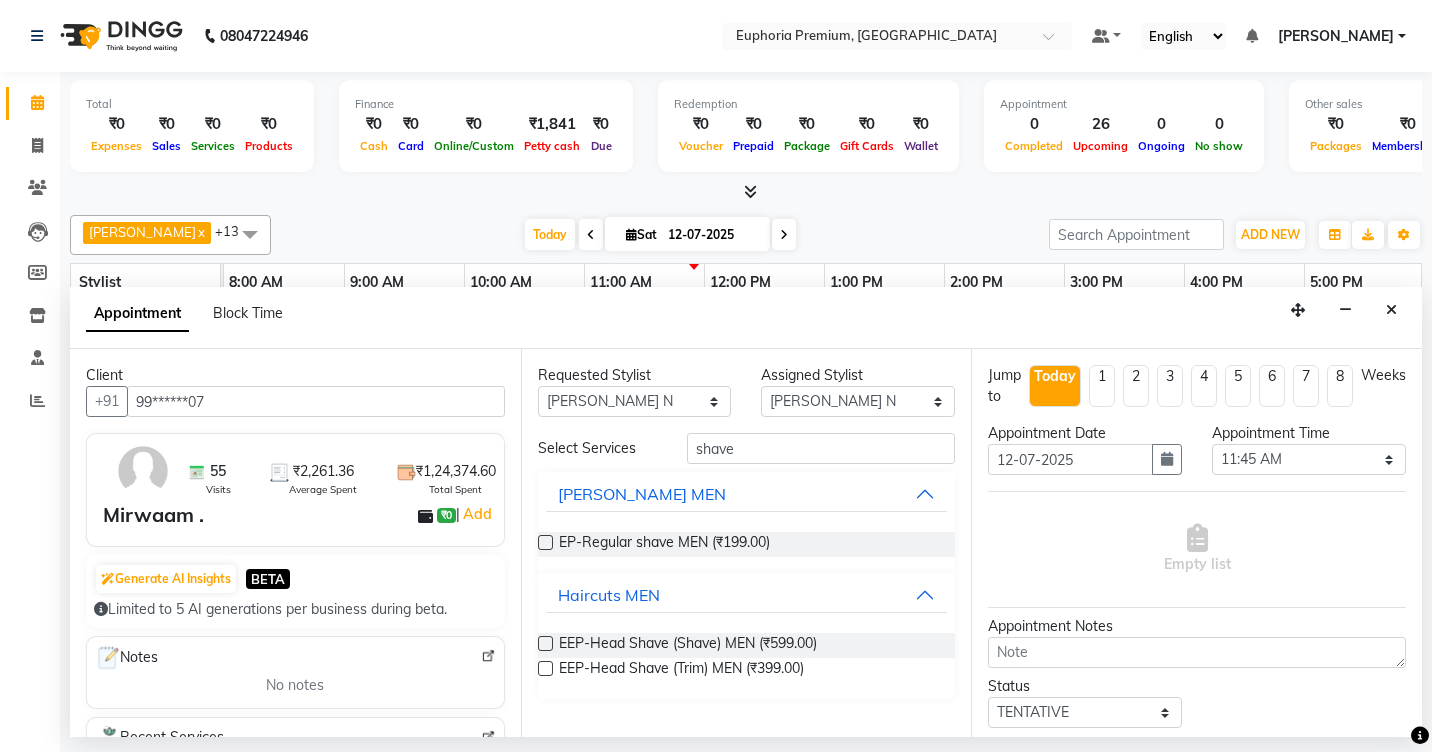 click at bounding box center [545, 643] 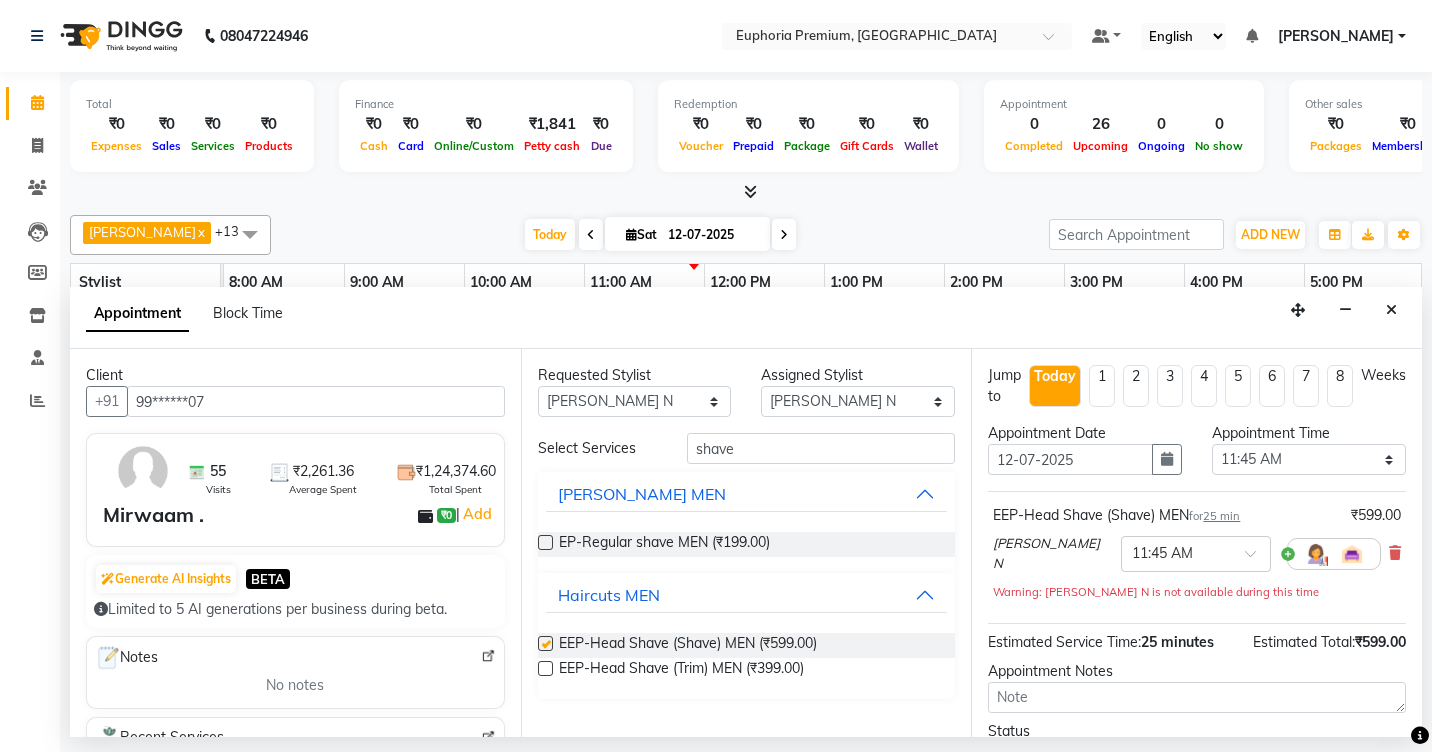 checkbox on "false" 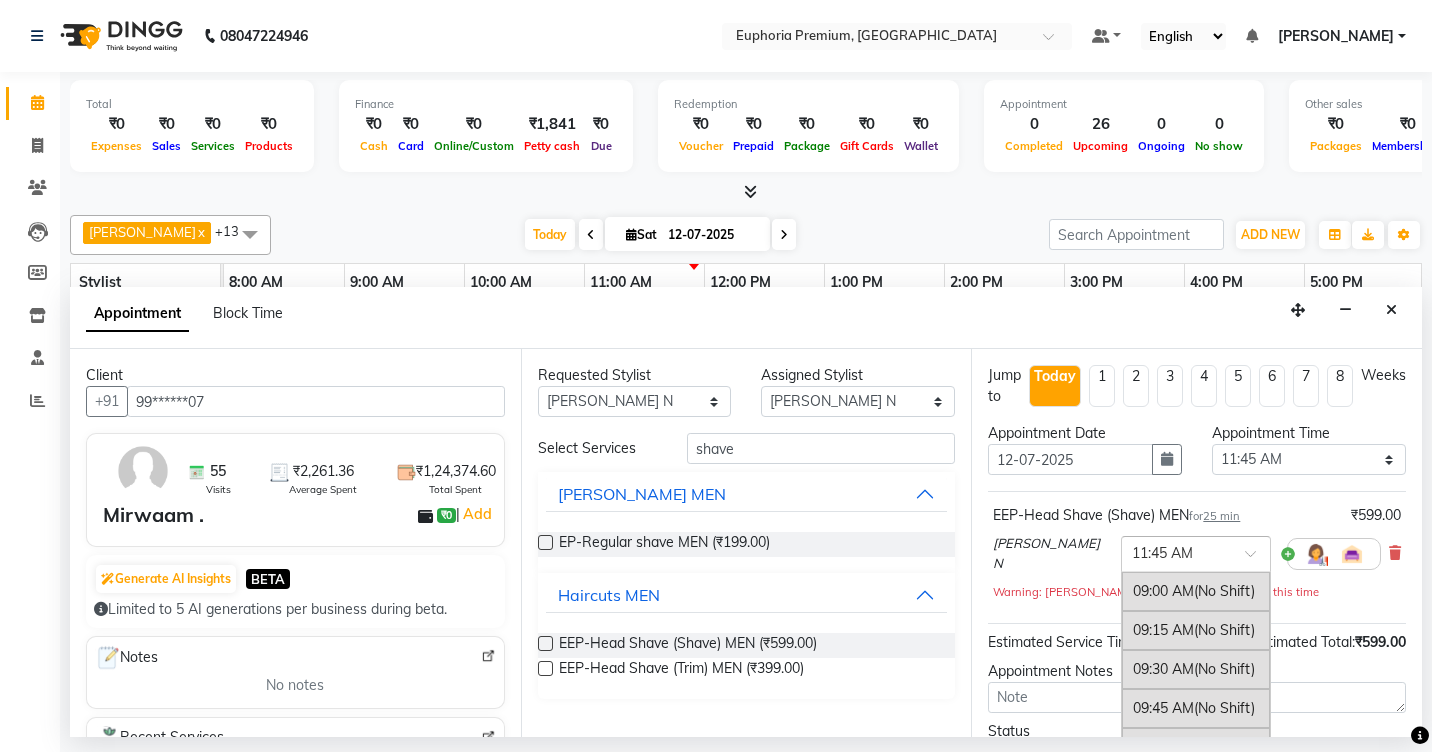 click at bounding box center (1257, 559) 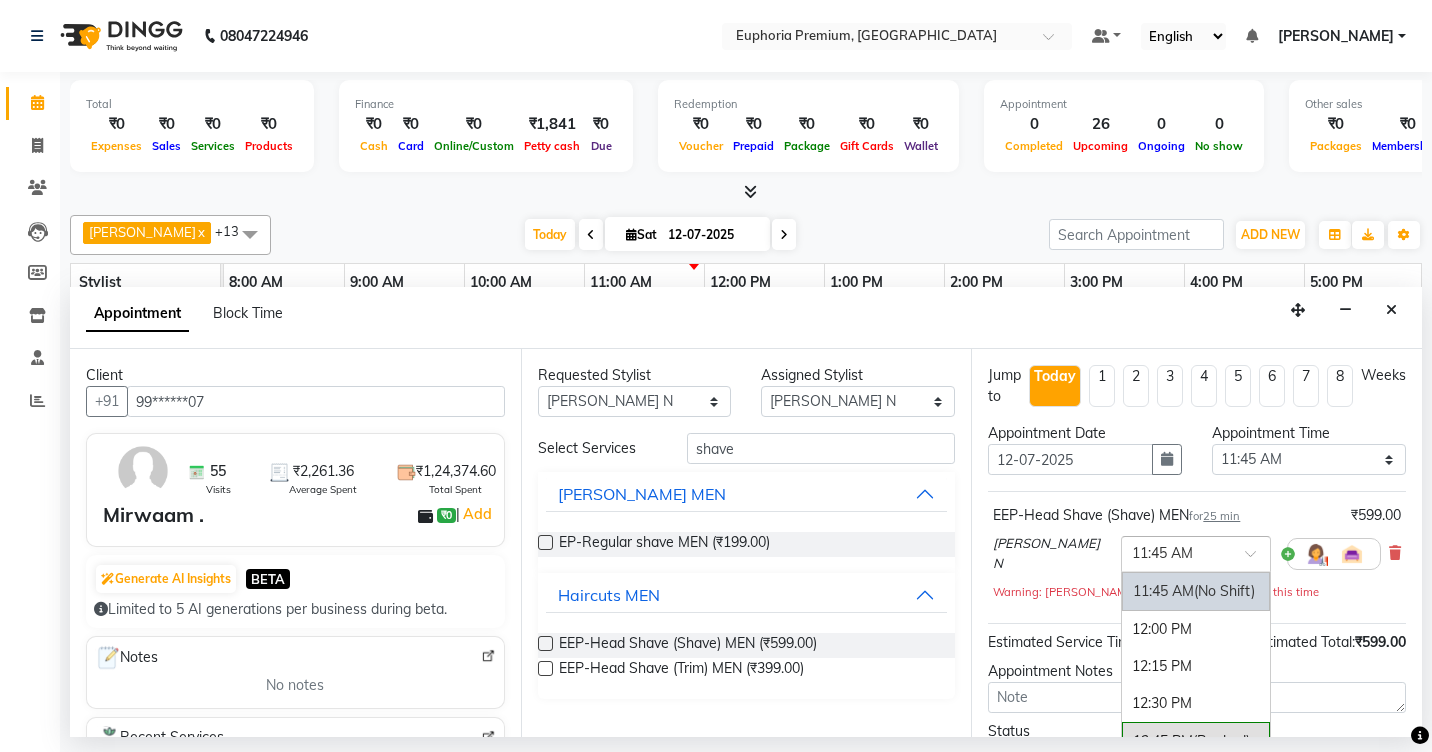 scroll, scrollTop: 389, scrollLeft: 0, axis: vertical 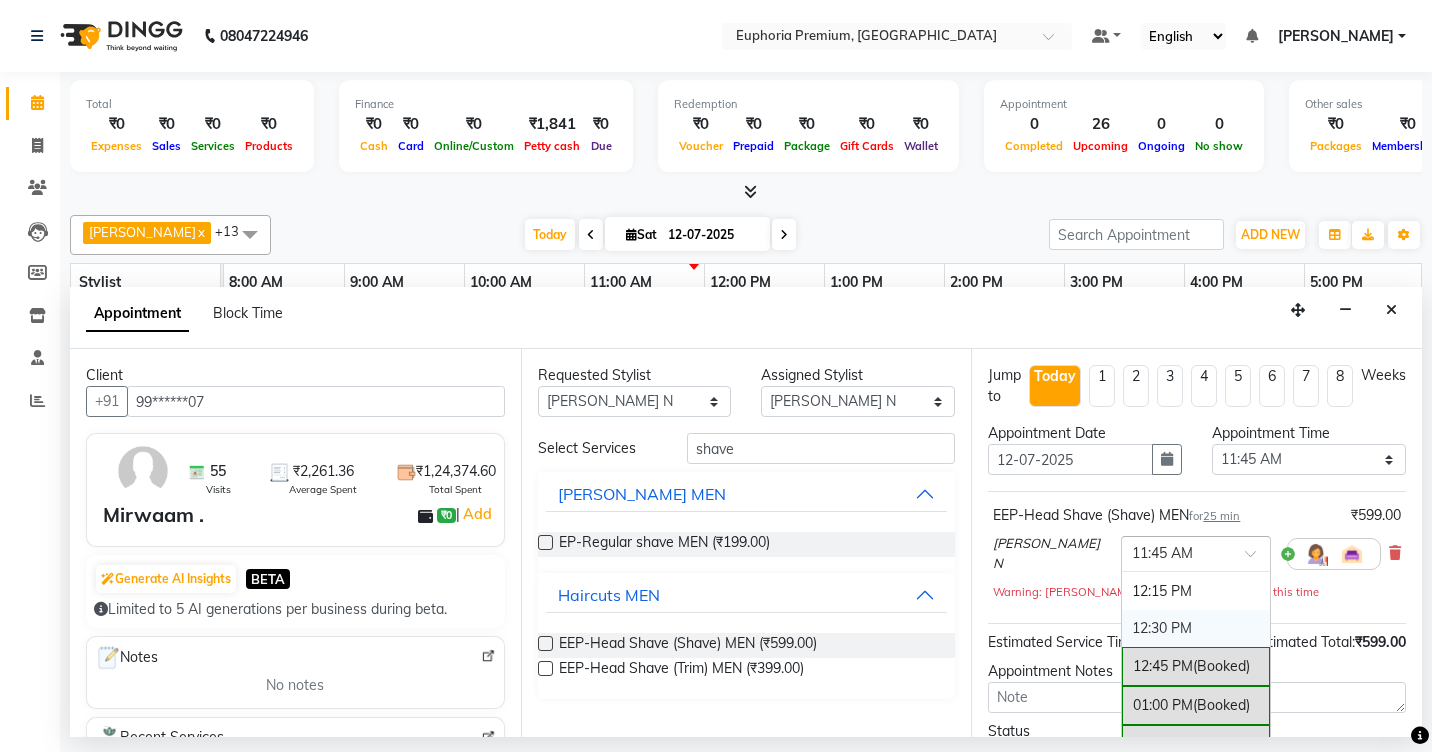 click on "12:30 PM" at bounding box center (1196, 628) 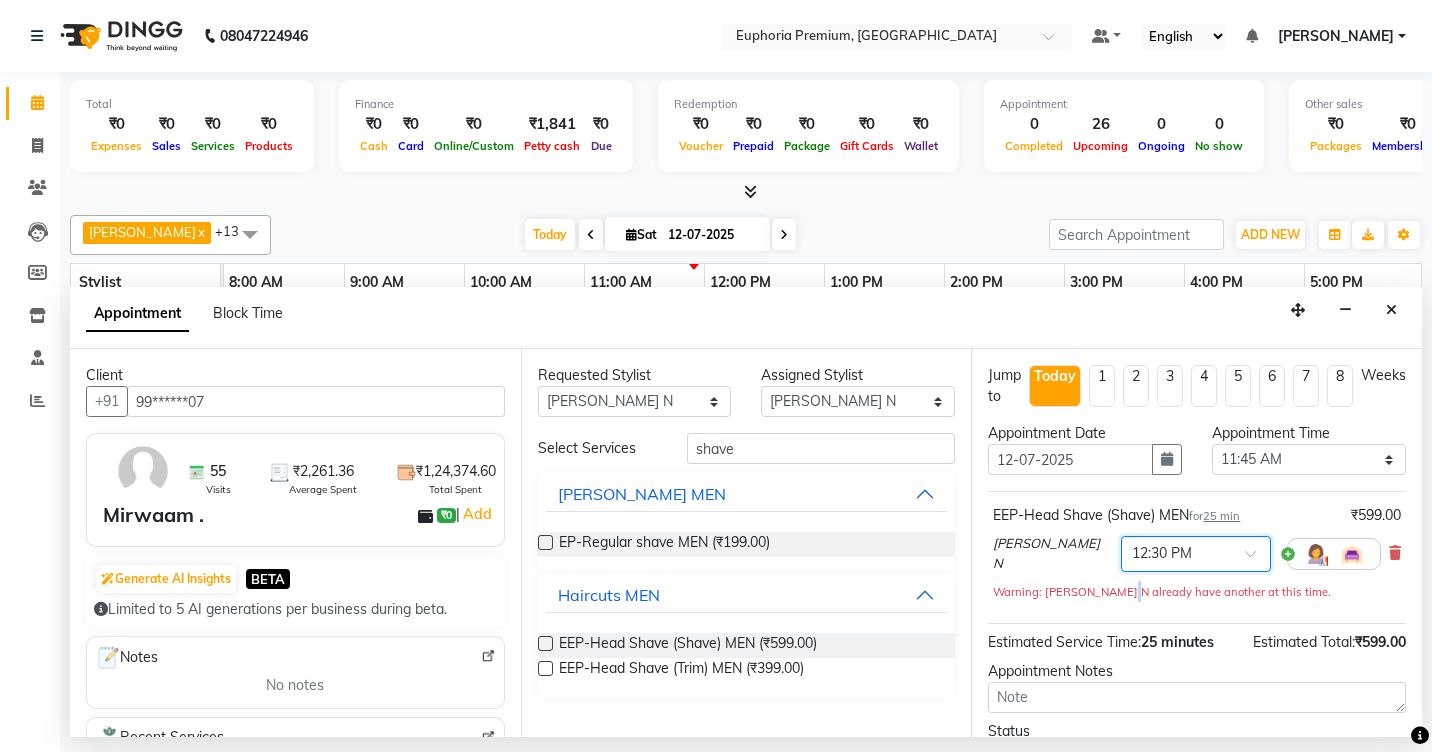 click on "EEP-Head Shave (Shave) MEN   for  25 min ₹599.00 [PERSON_NAME] N × 12:30 PM Warning: [PERSON_NAME] N already have another at this time." at bounding box center (1197, 557) 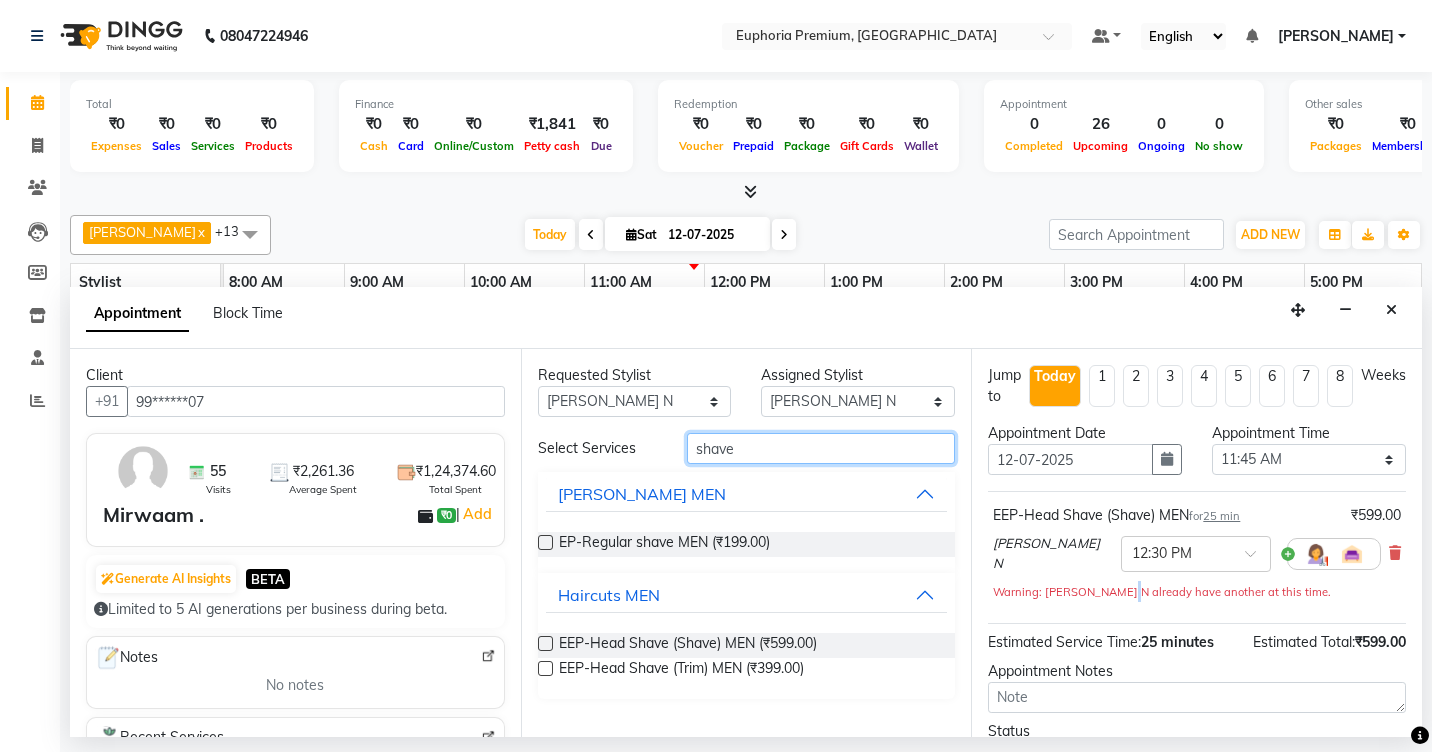 click on "shave" at bounding box center [821, 448] 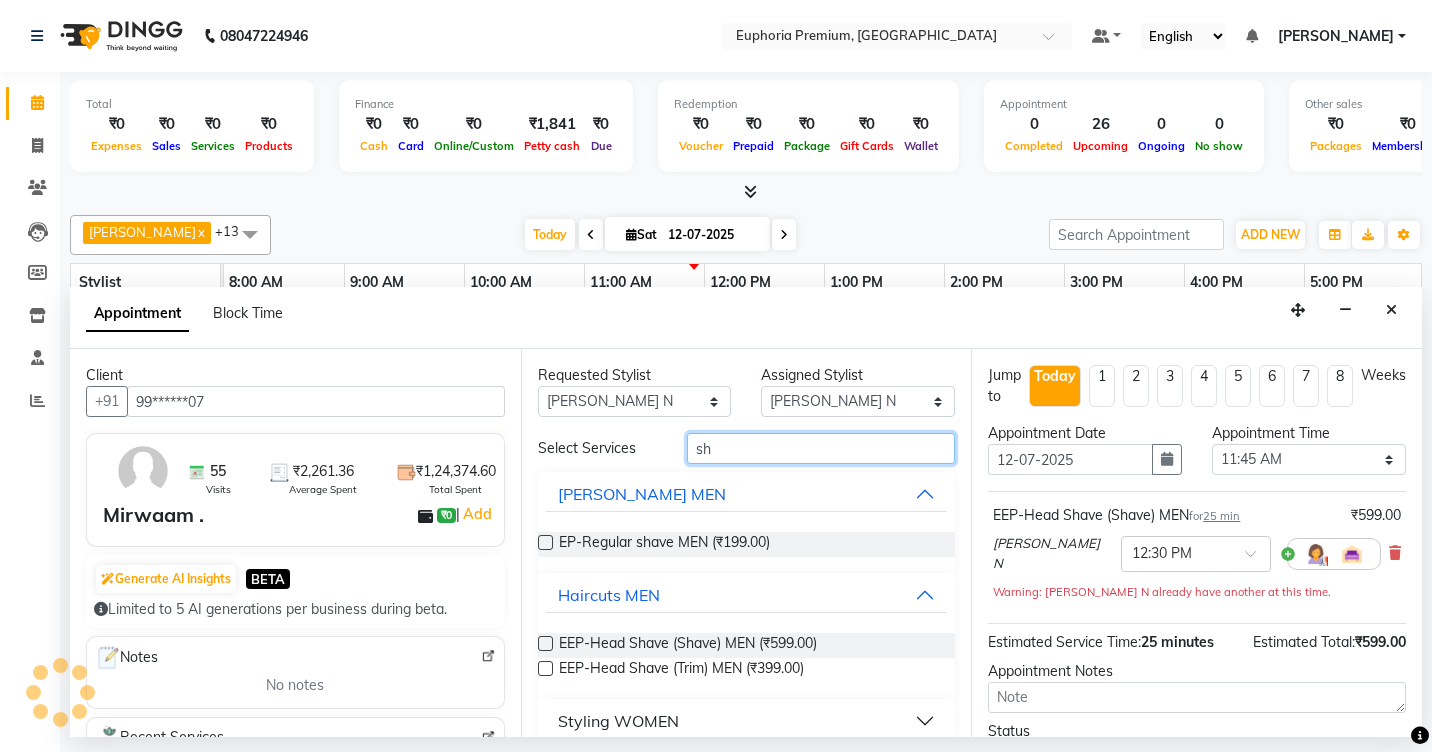 type on "s" 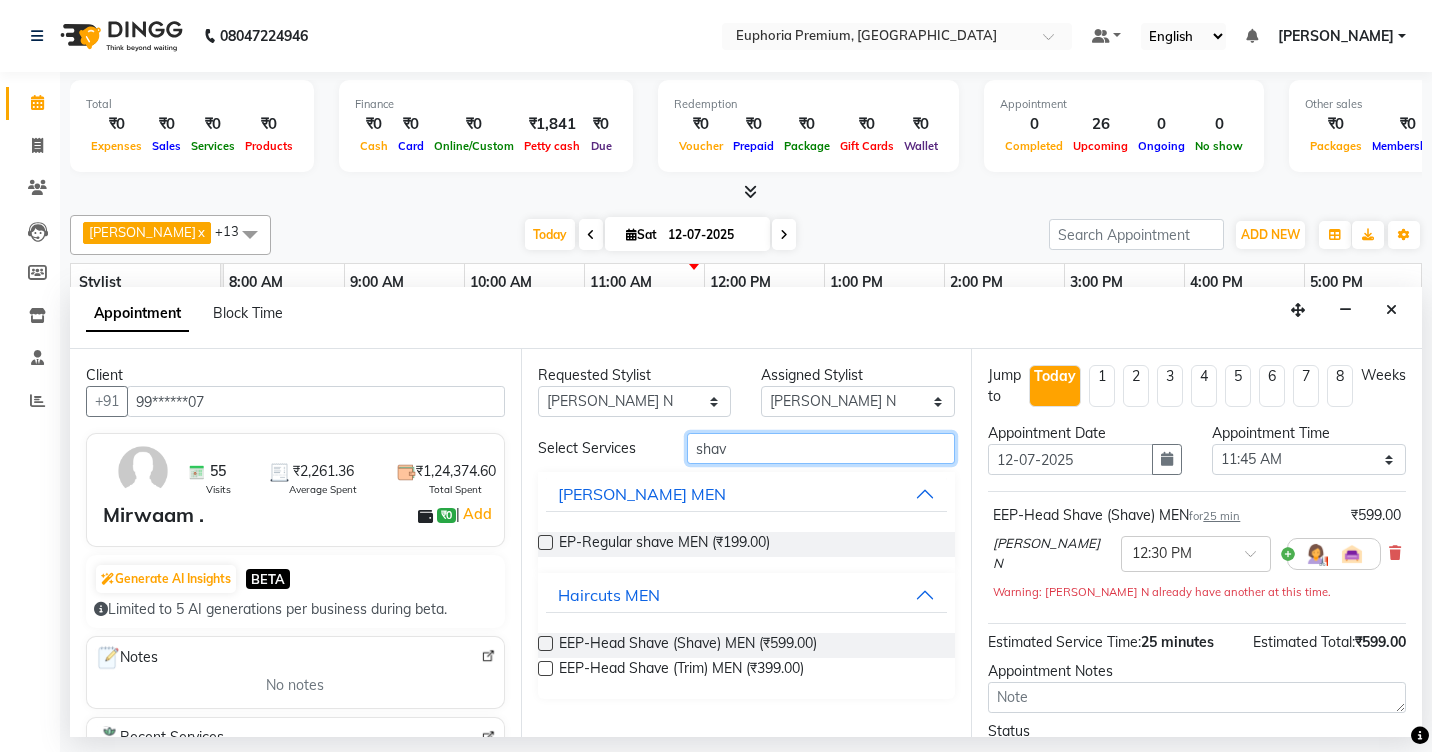 type on "shave" 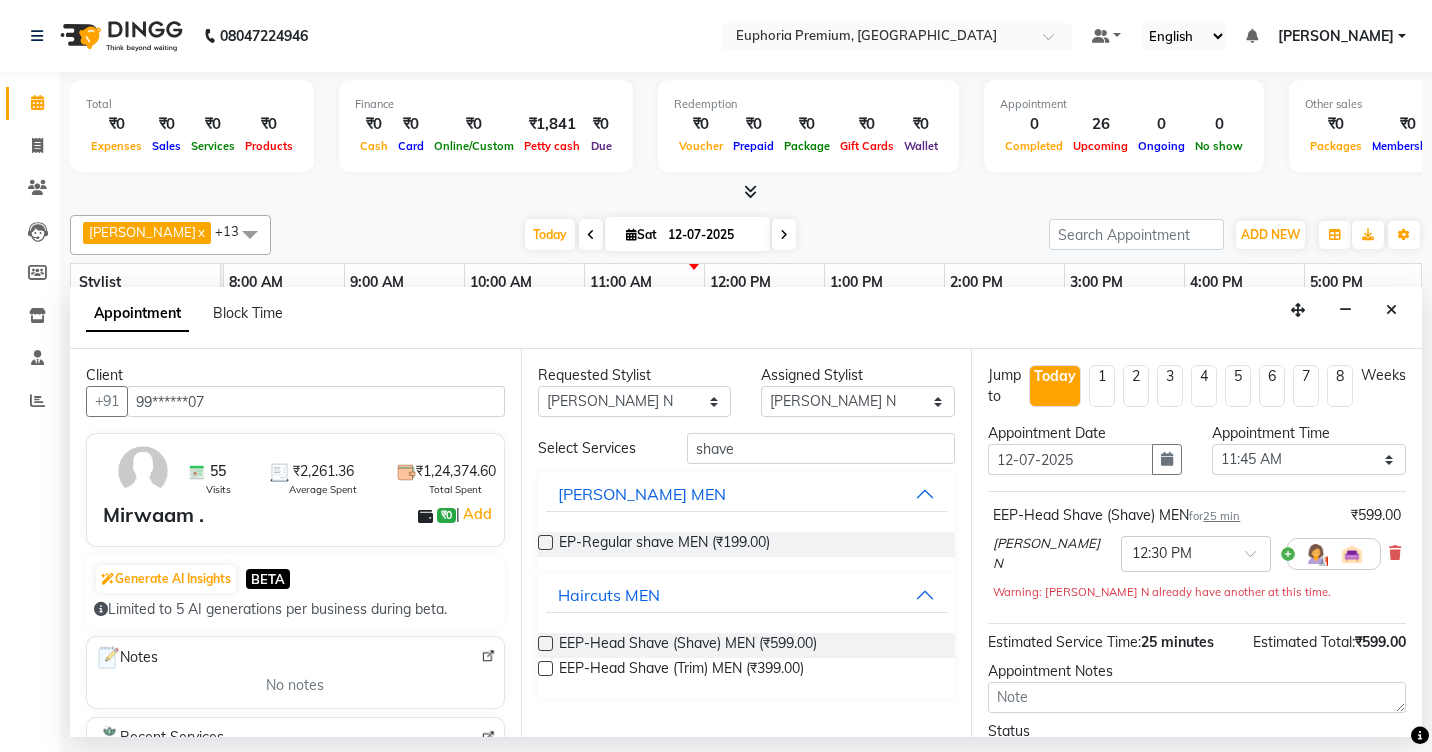 click at bounding box center [545, 542] 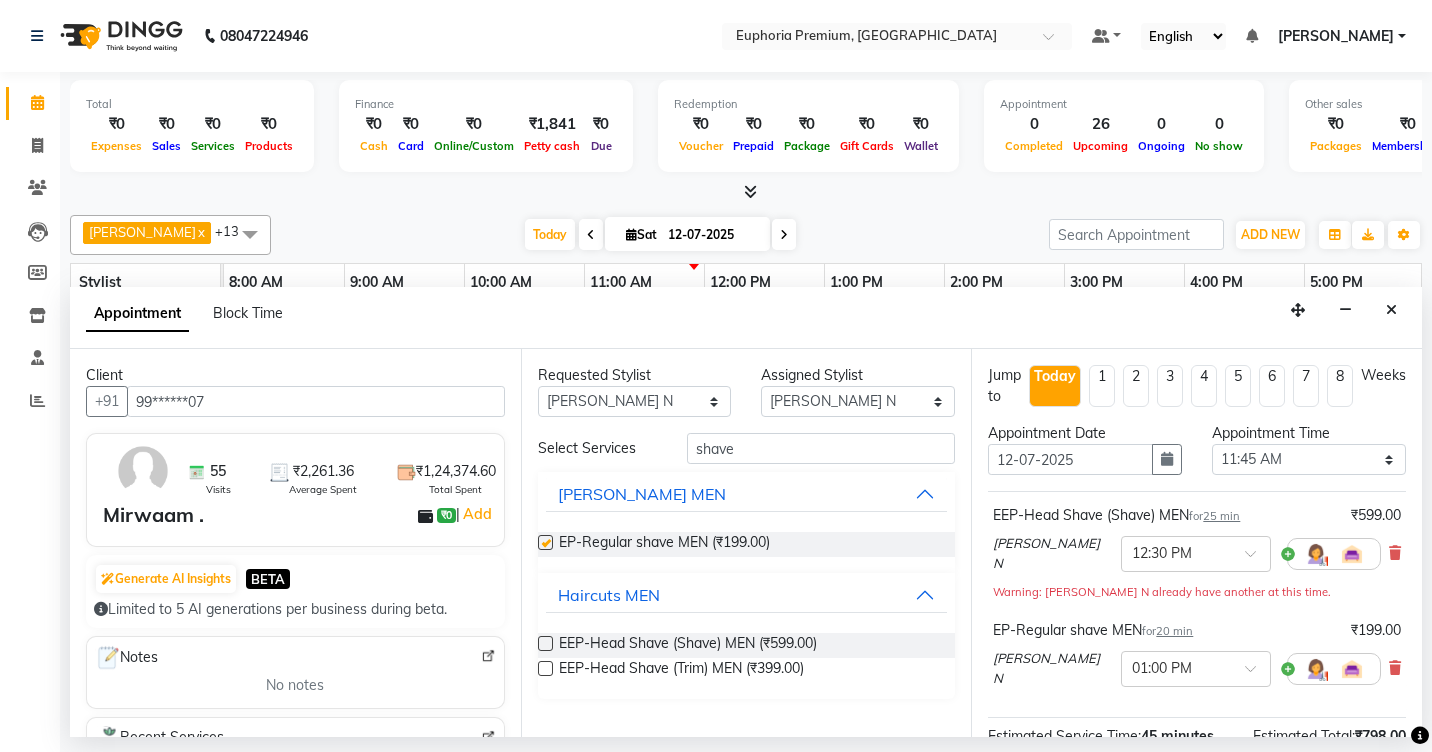 checkbox on "false" 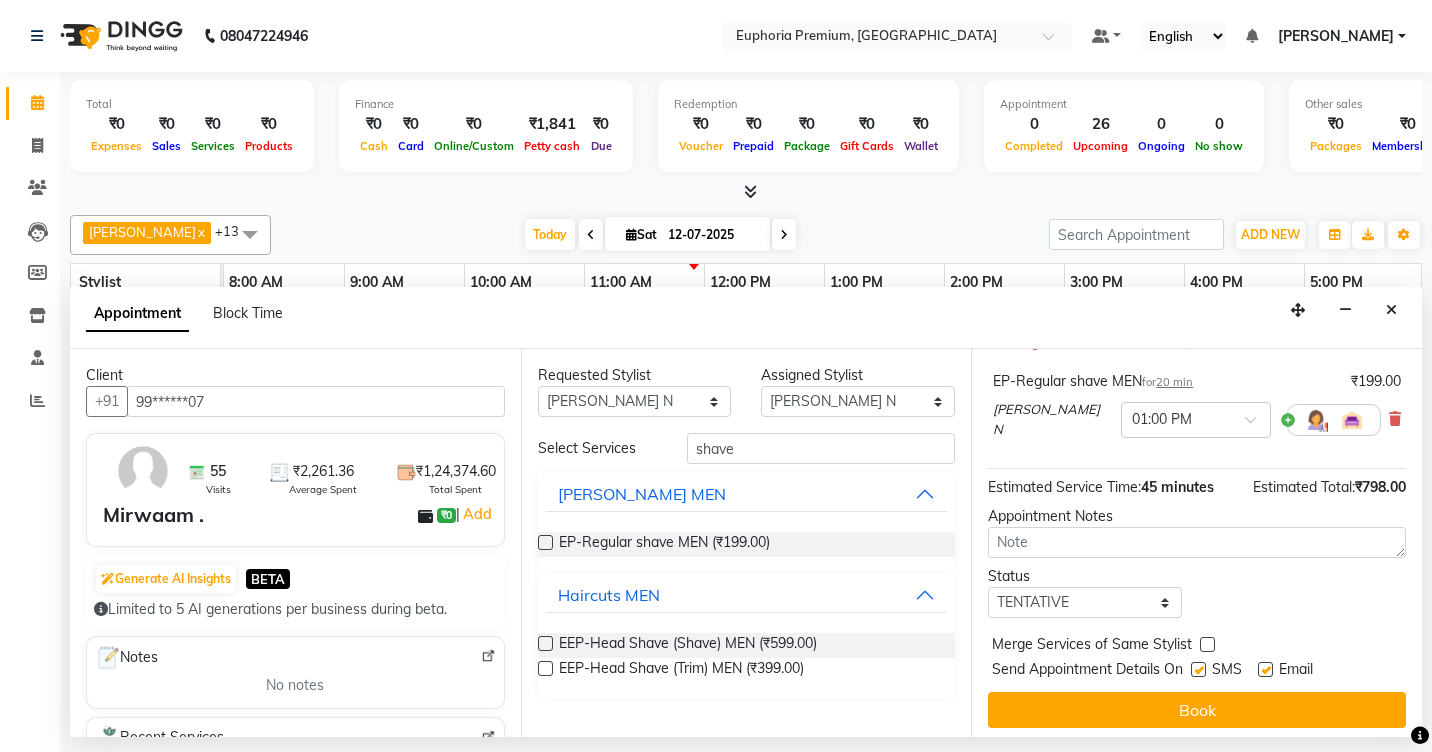 scroll, scrollTop: 250, scrollLeft: 0, axis: vertical 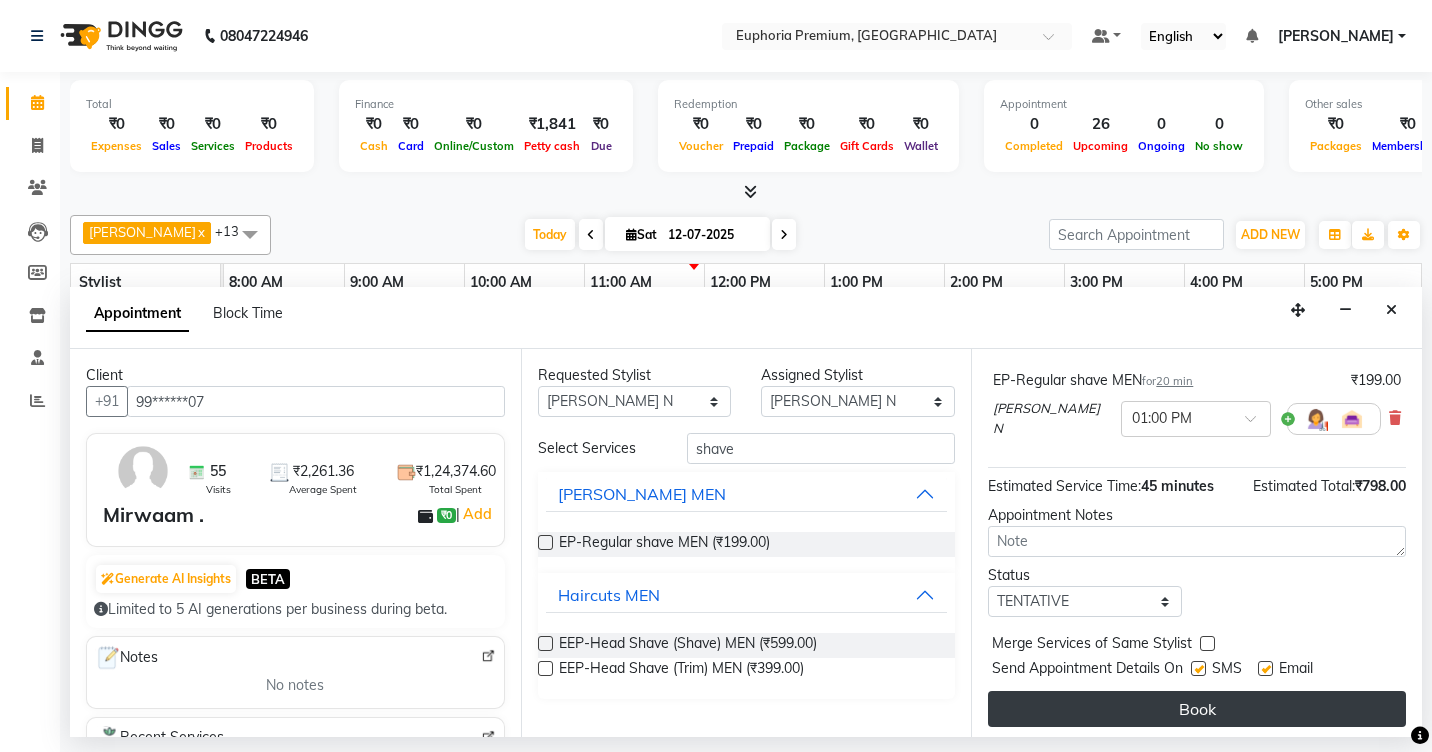 click on "Book" at bounding box center [1197, 709] 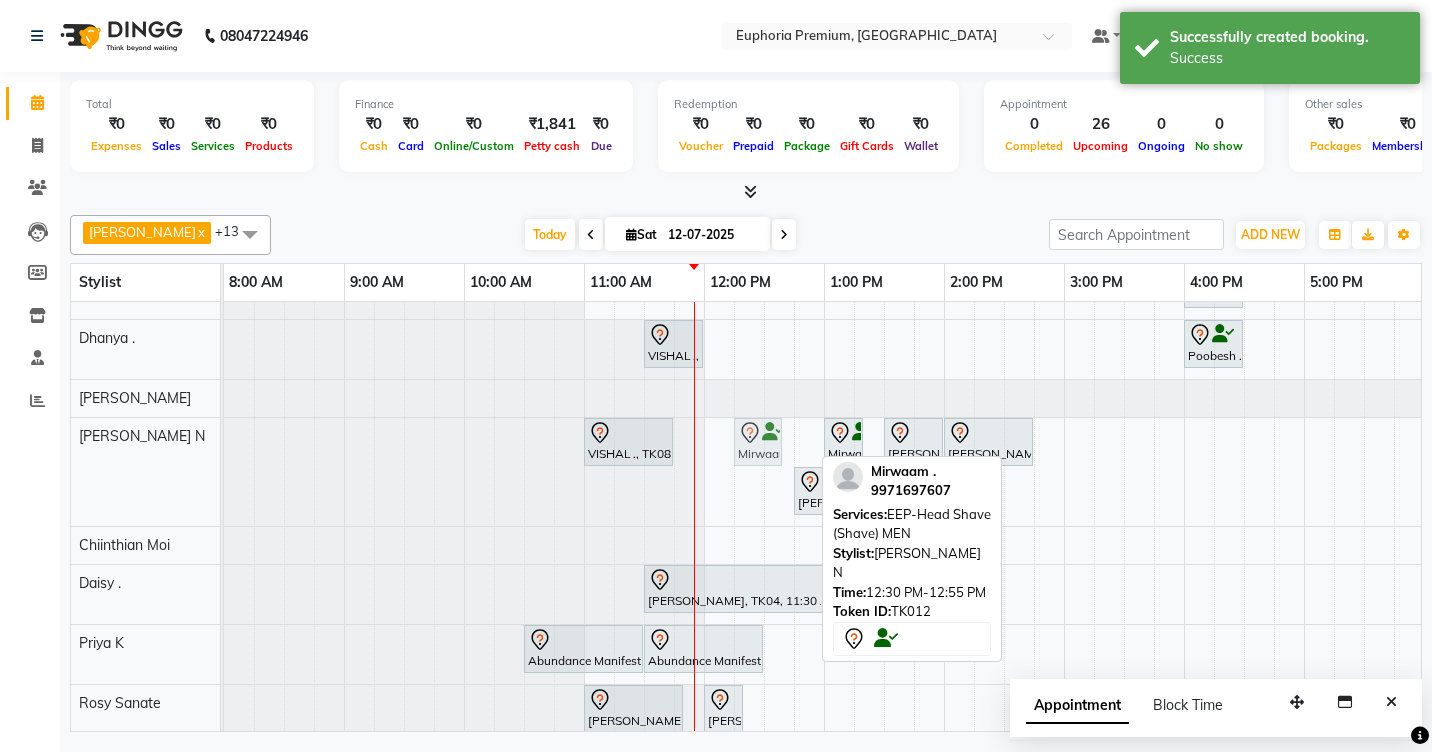 drag, startPoint x: 790, startPoint y: 443, endPoint x: 747, endPoint y: 443, distance: 43 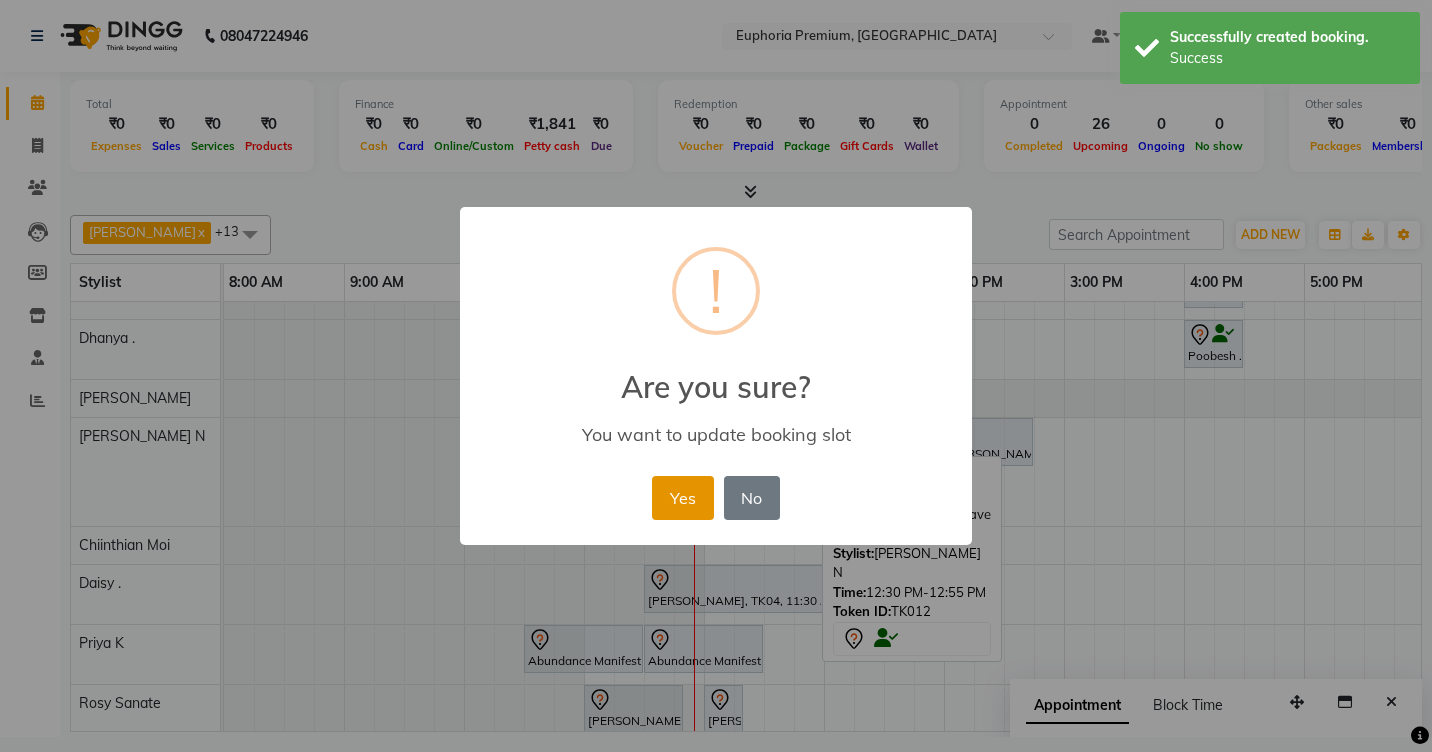 click on "Yes" at bounding box center (682, 498) 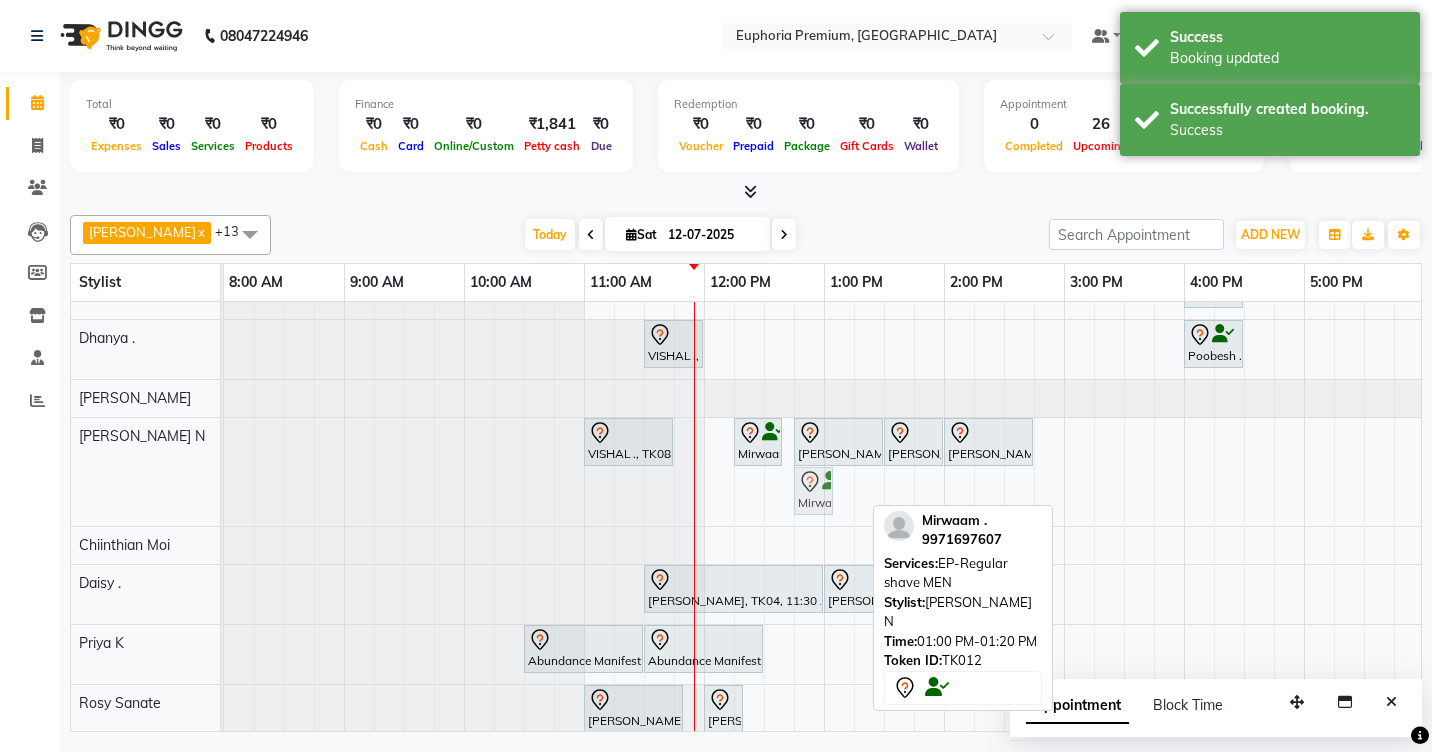 drag, startPoint x: 842, startPoint y: 495, endPoint x: 819, endPoint y: 495, distance: 23 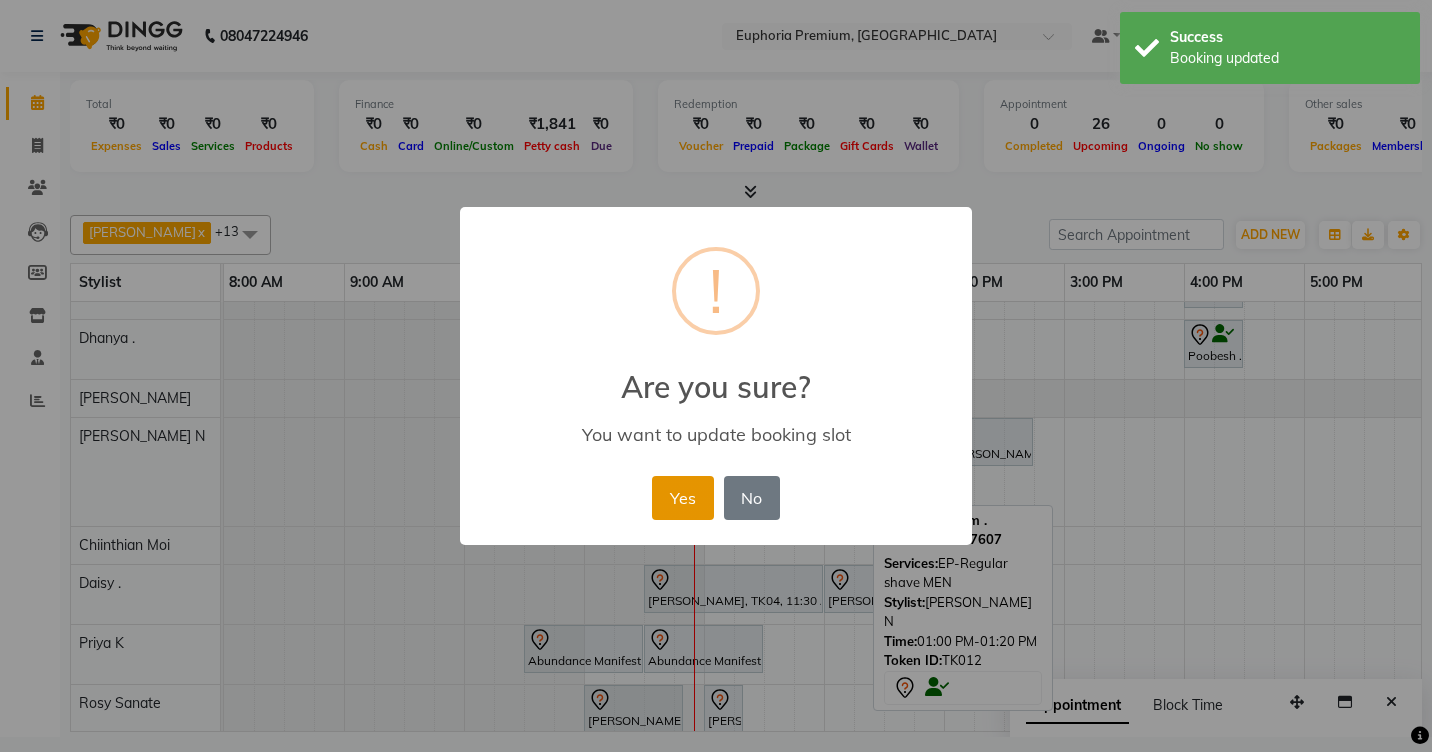 click on "Yes" at bounding box center (682, 498) 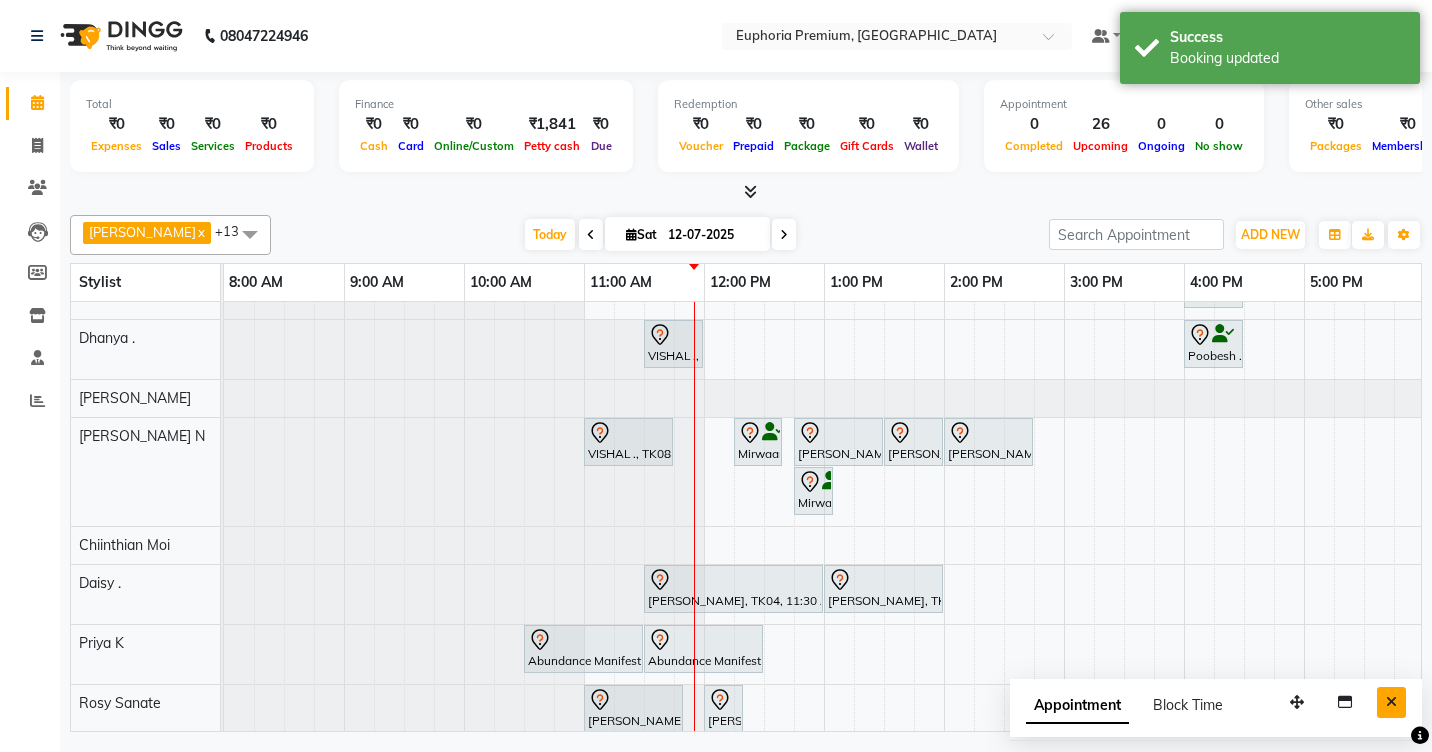 click at bounding box center [1391, 702] 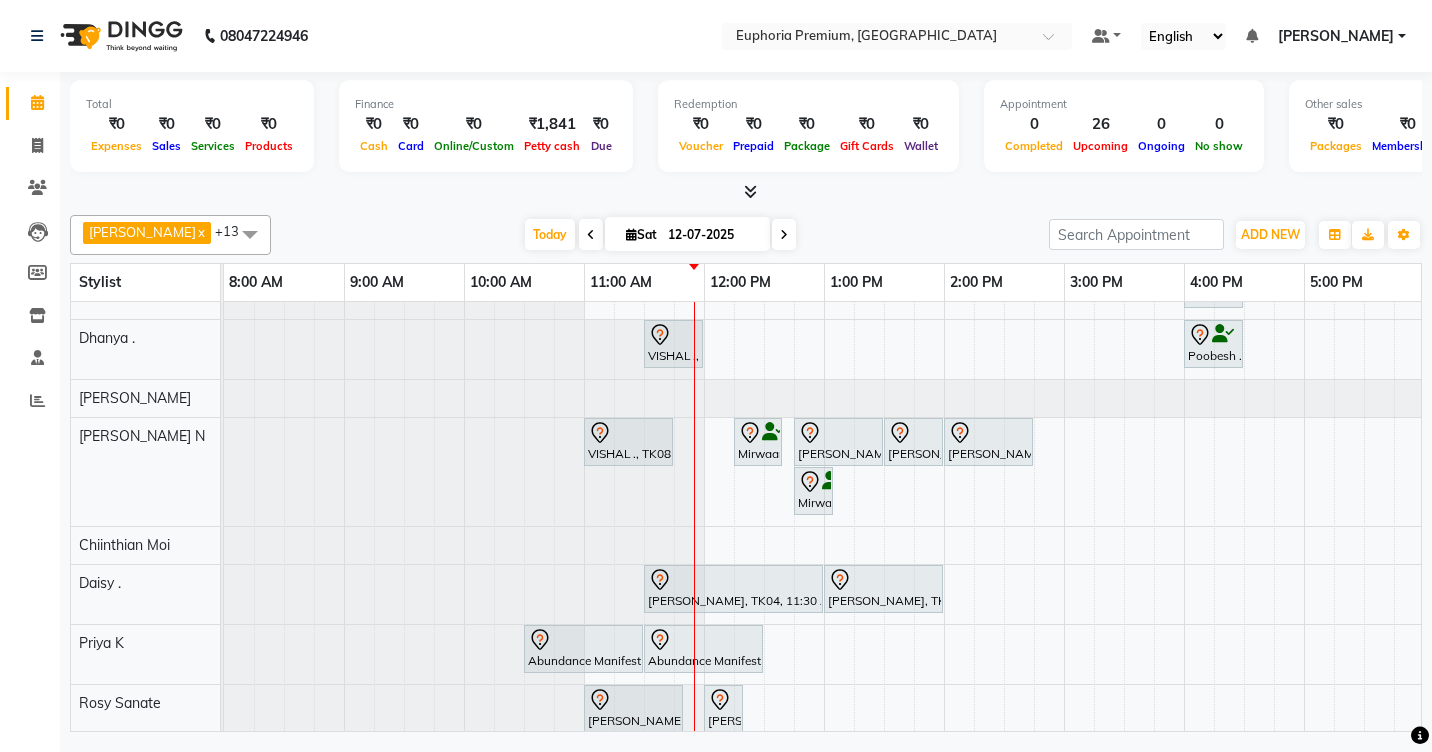 scroll, scrollTop: 257, scrollLeft: 0, axis: vertical 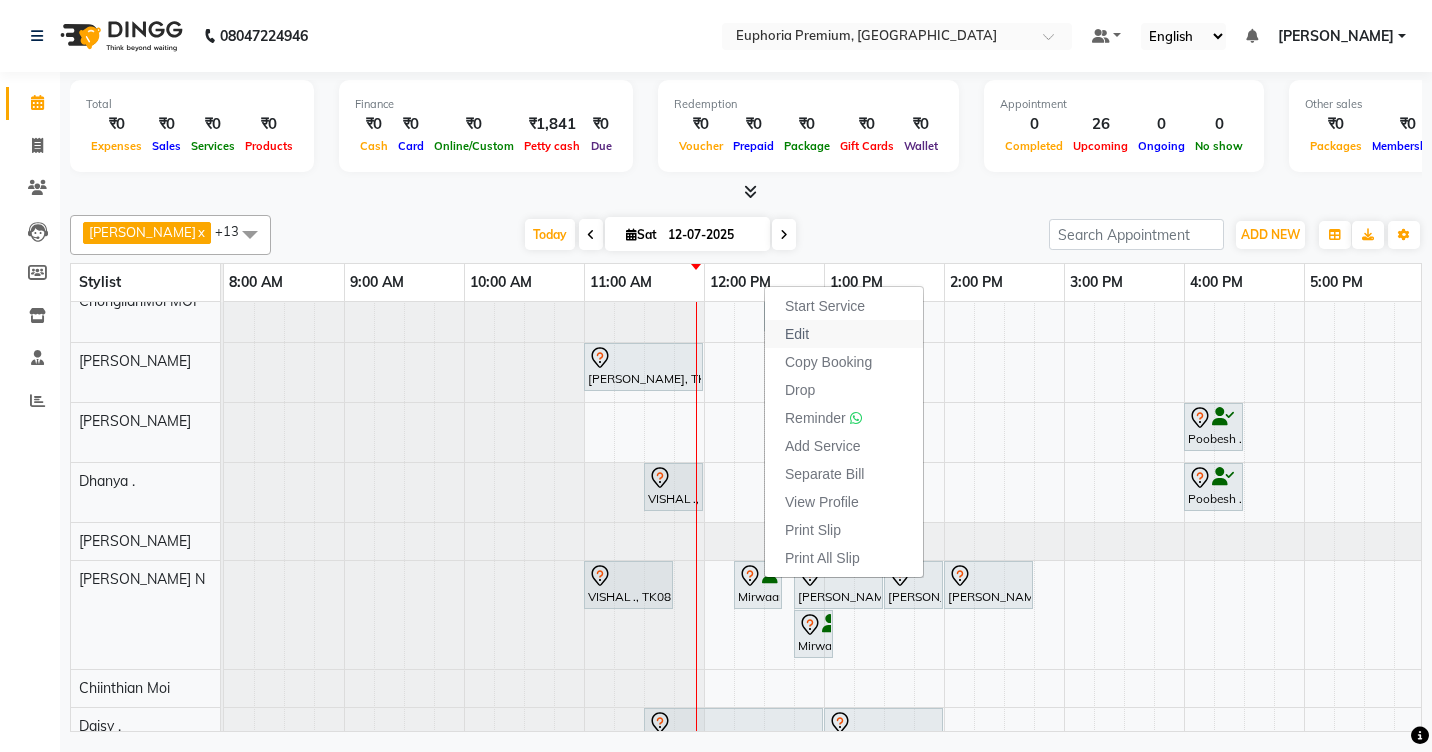 click on "Edit" at bounding box center (844, 334) 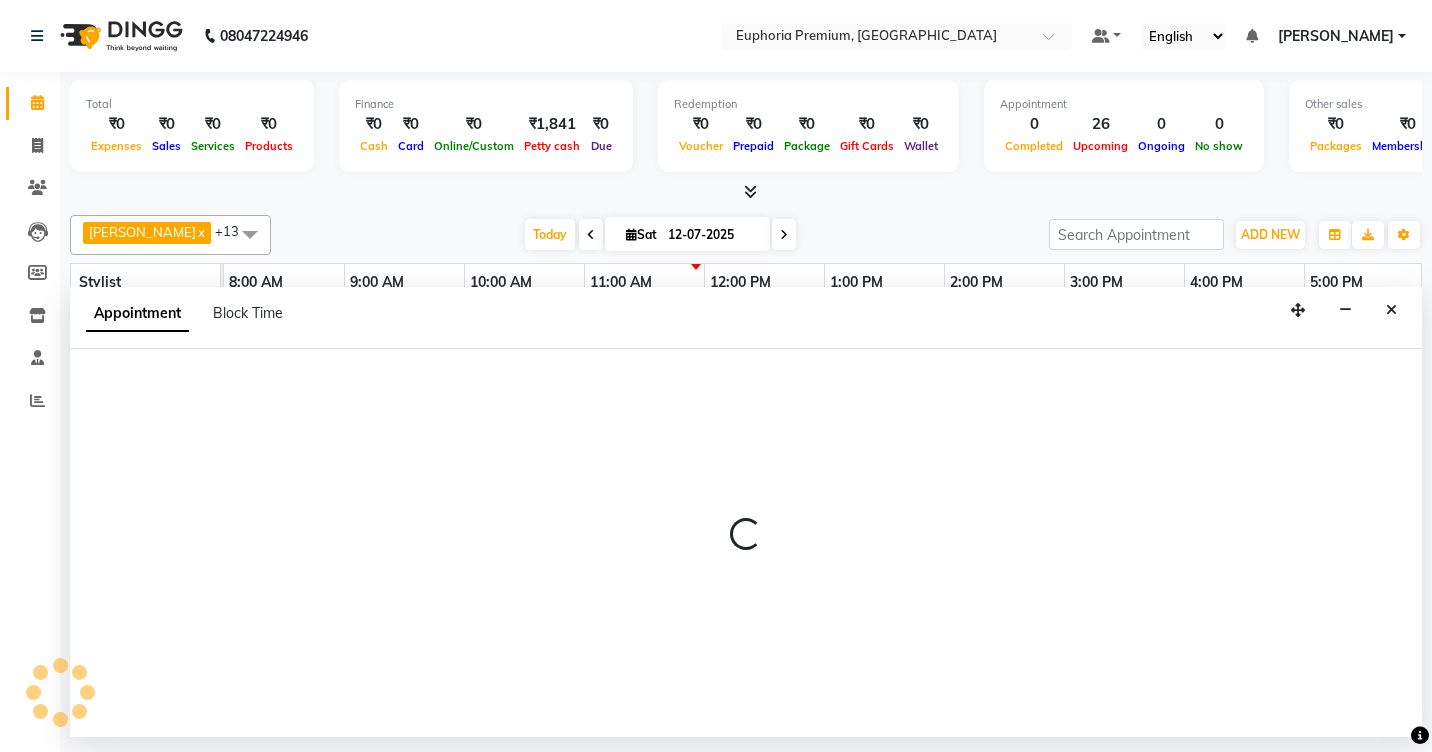 select on "tentative" 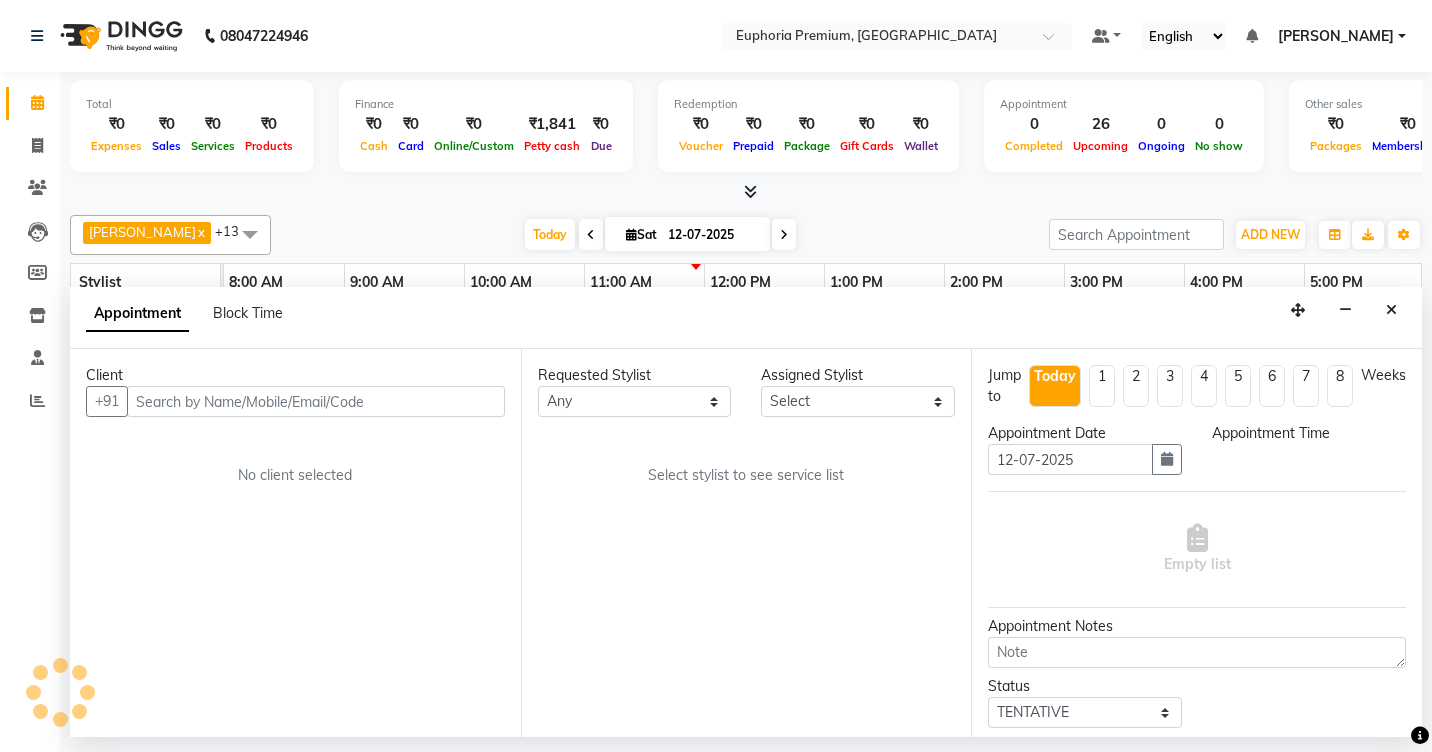select on "71614" 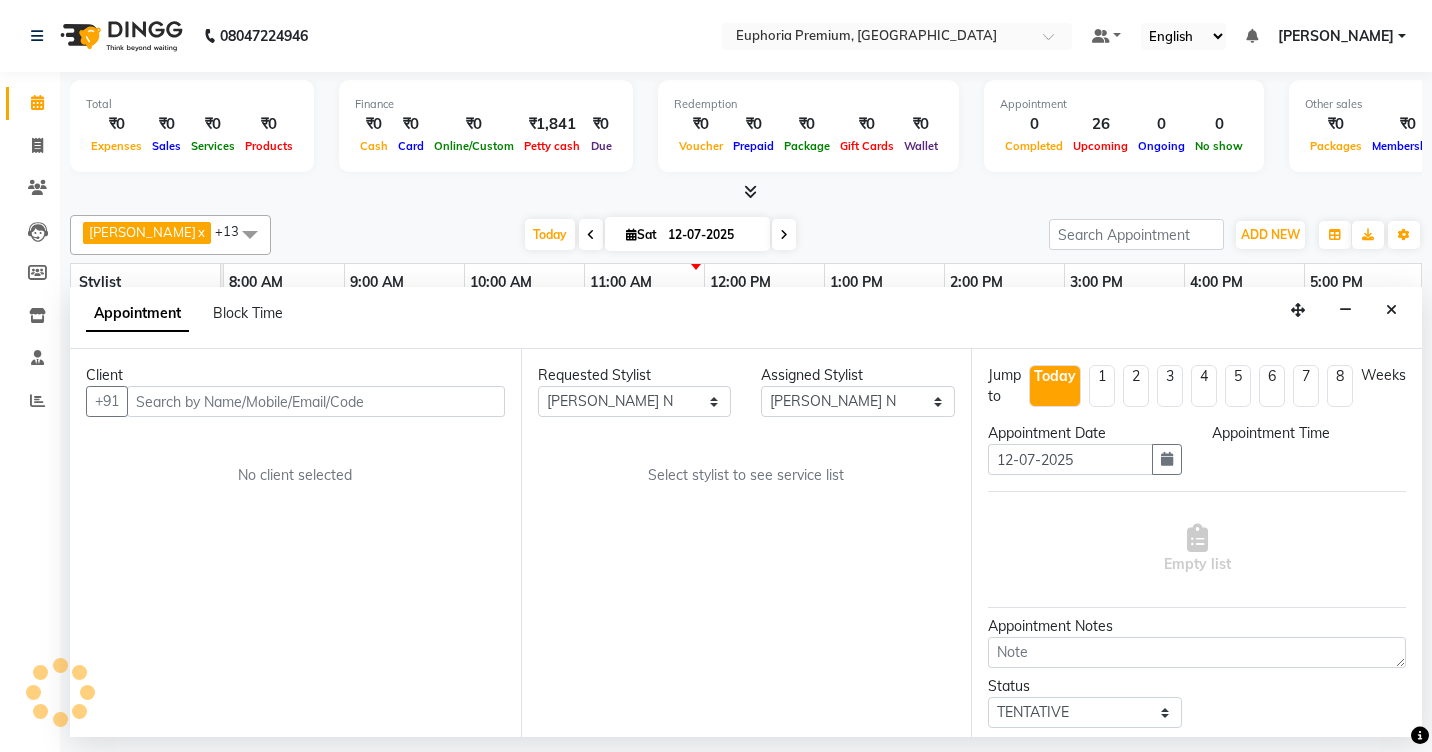 select on "735" 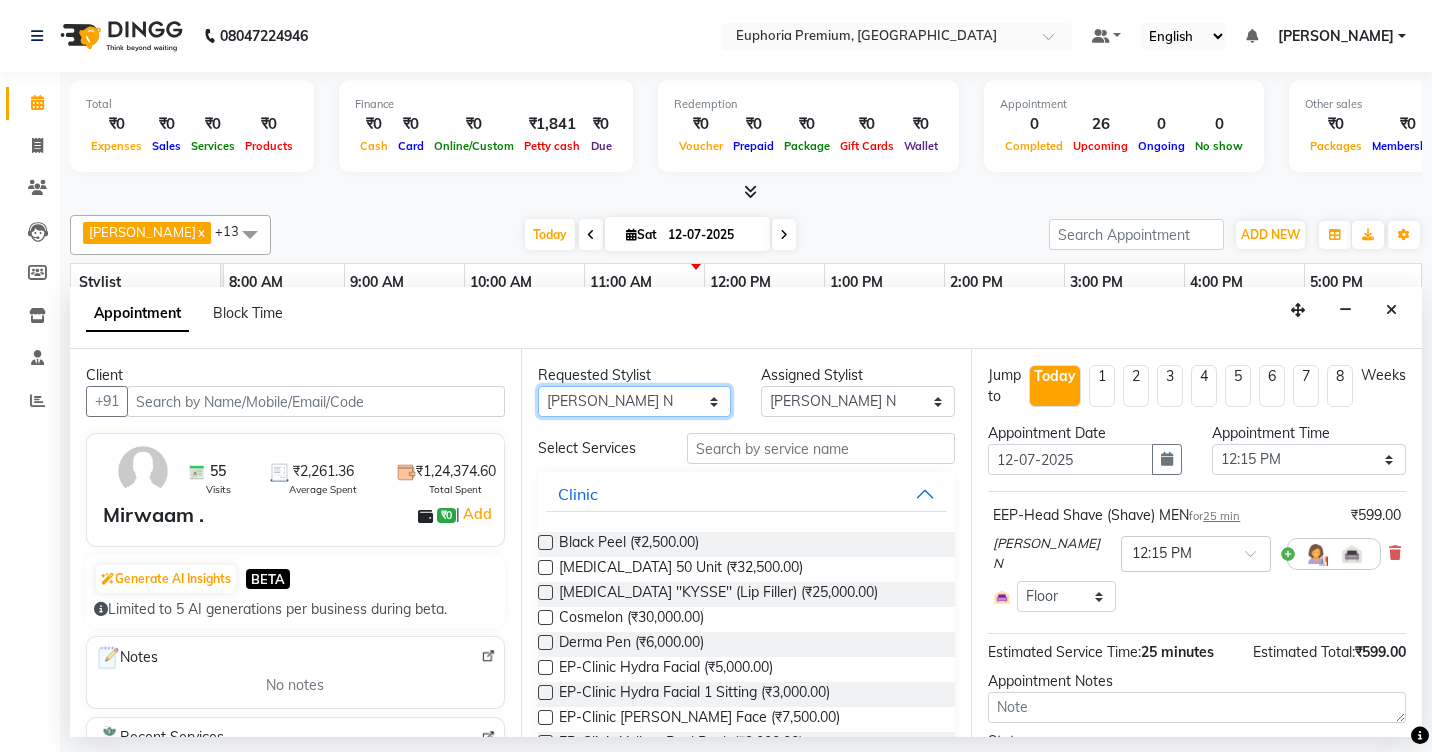 click on "Any Babu V Bharath N [PERSON_NAME] [PERSON_NAME] N  Chiinthian [PERSON_NAME] MOI [PERSON_NAME] . [PERSON_NAME] . [PERSON_NAME] [PERSON_NAME] K [PERSON_NAME] [PERSON_NAME] [MEDICAL_DATA] Pinky . Priya  K Rosy Sanate [PERSON_NAME] [PERSON_NAME] Shishi L [PERSON_NAME] M [PERSON_NAME]" at bounding box center (635, 401) 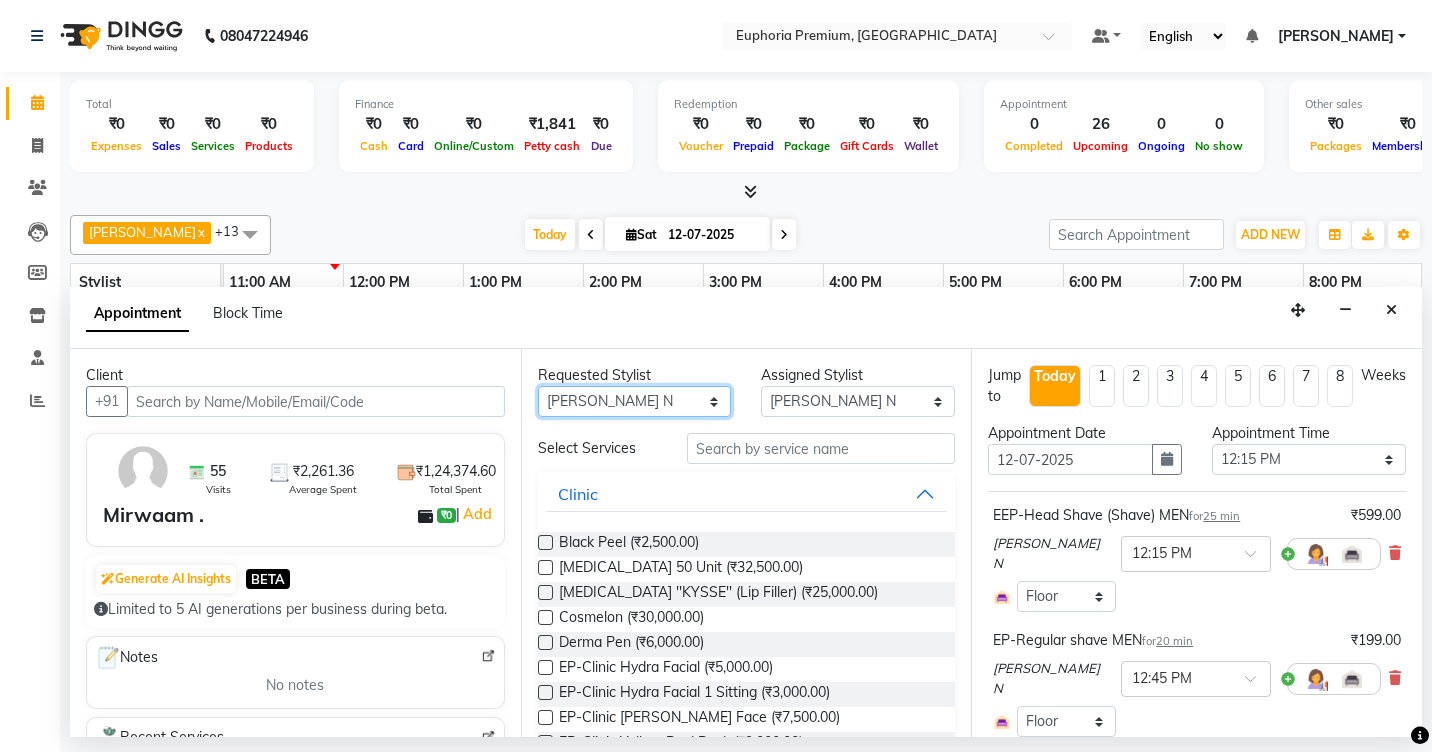select on "71597" 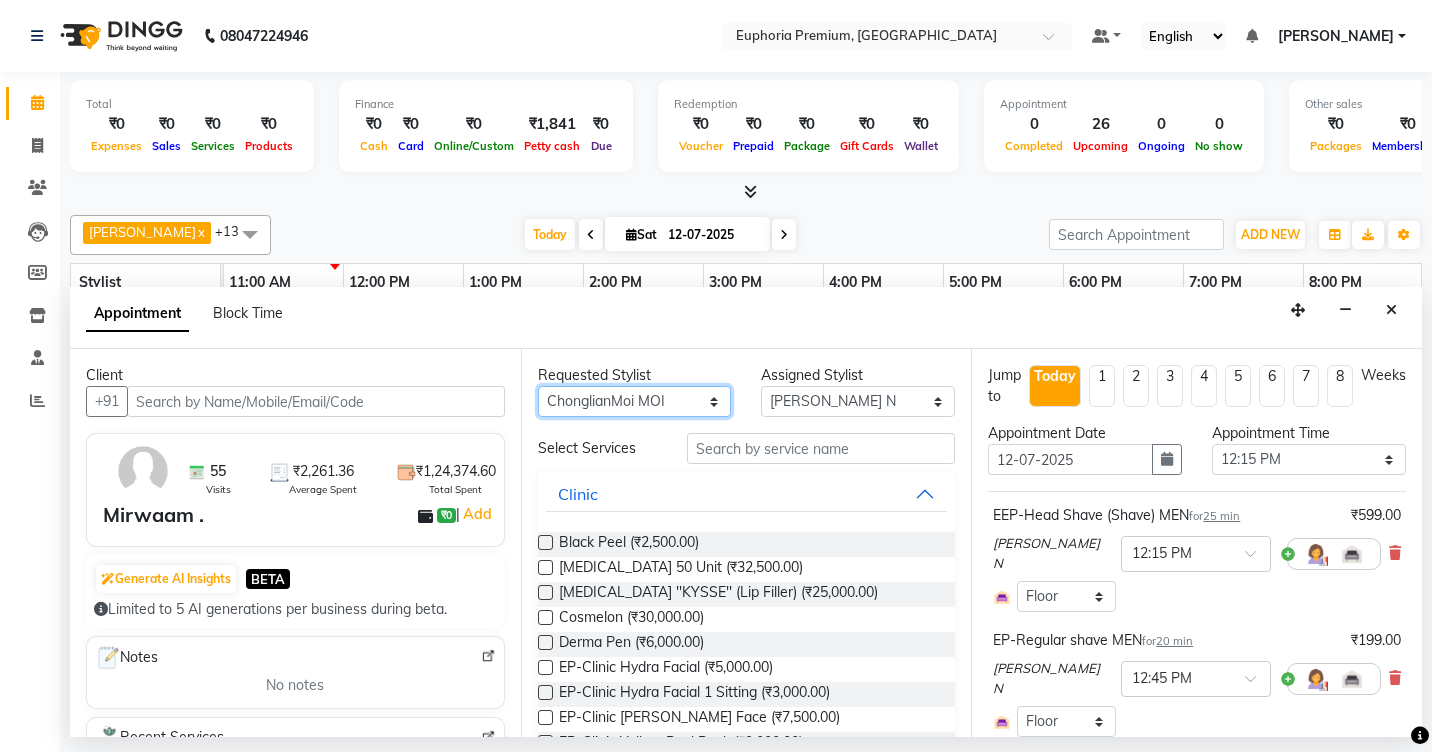 click on "Any Babu V Bharath N [PERSON_NAME] [PERSON_NAME] N  Chiinthian [PERSON_NAME] MOI [PERSON_NAME] . [PERSON_NAME] . [PERSON_NAME] [PERSON_NAME] K [PERSON_NAME] [PERSON_NAME] [MEDICAL_DATA] Pinky . Priya  K Rosy Sanate [PERSON_NAME] [PERSON_NAME] Shishi L [PERSON_NAME] M [PERSON_NAME]" at bounding box center (635, 401) 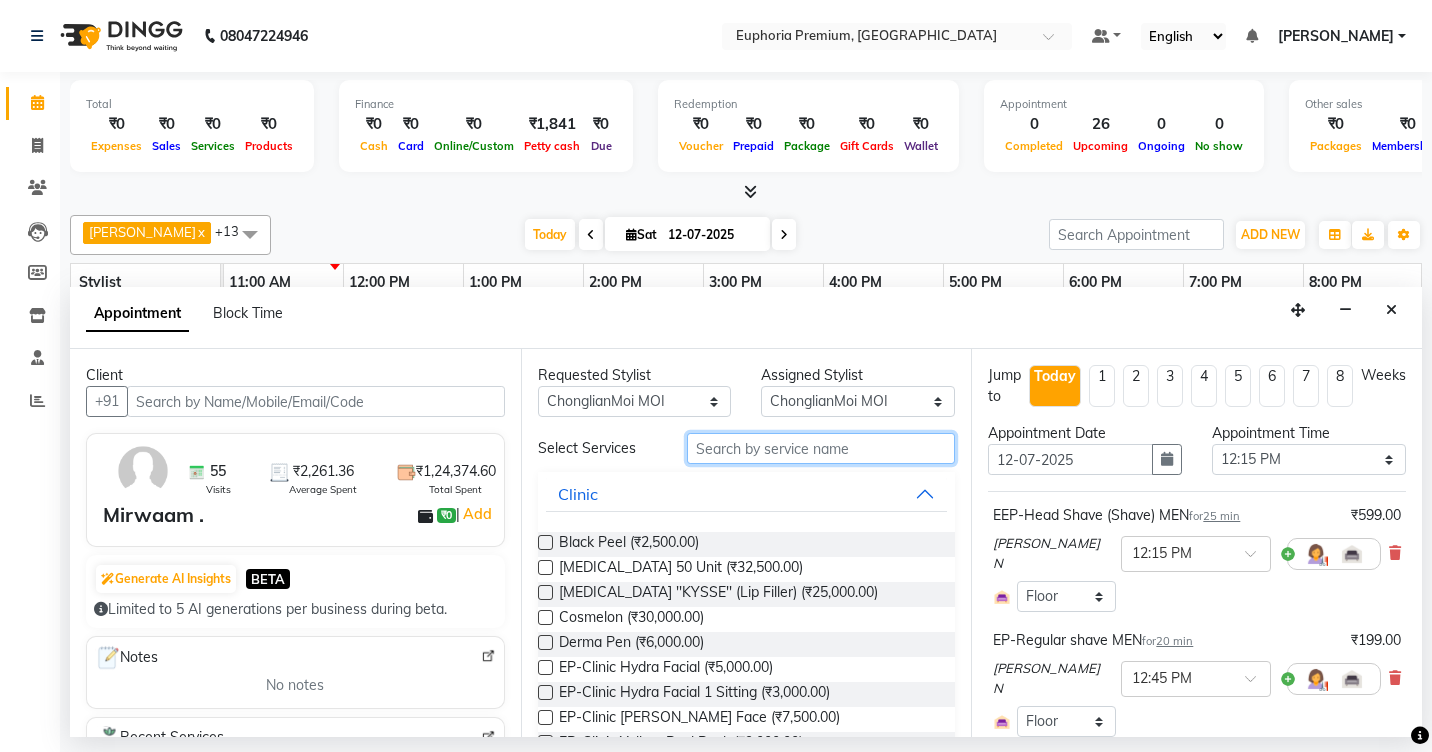 click at bounding box center (821, 448) 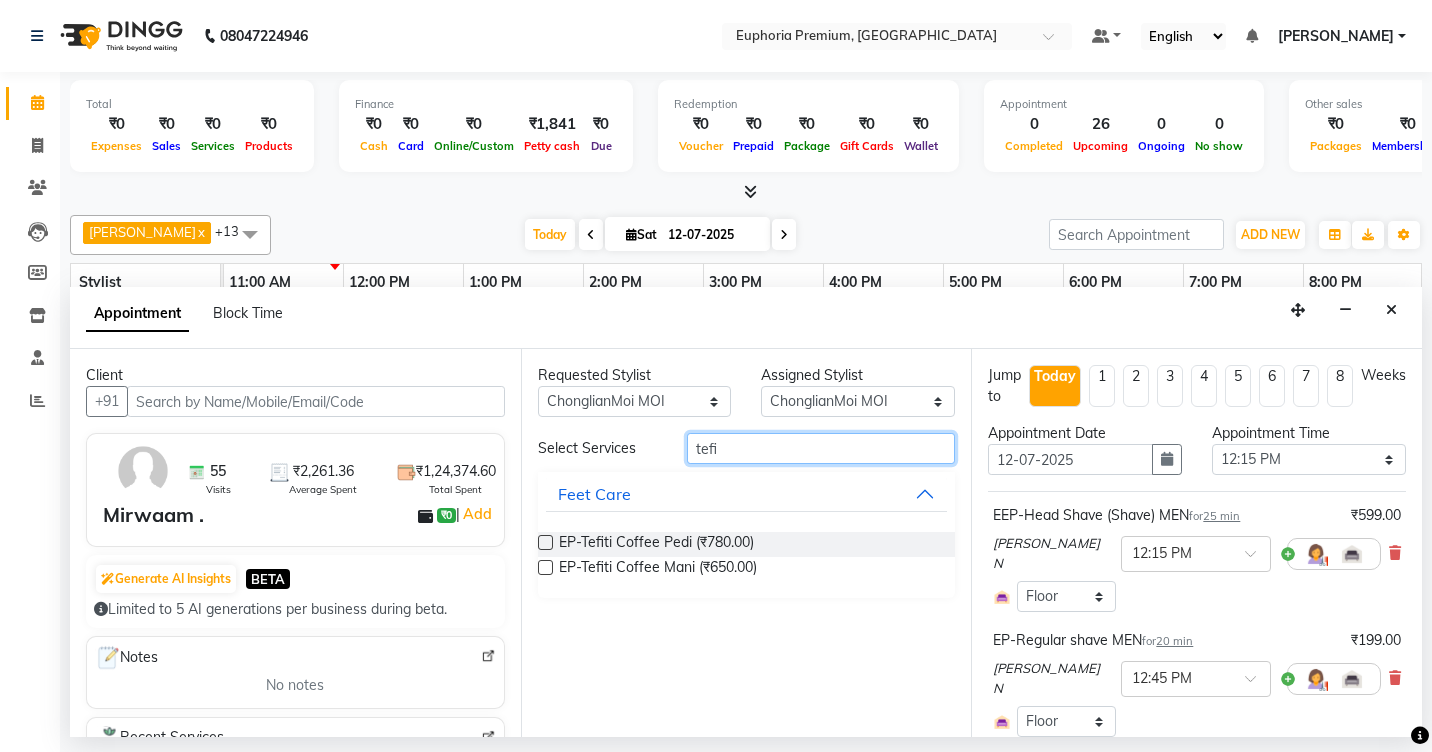 type on "tefi" 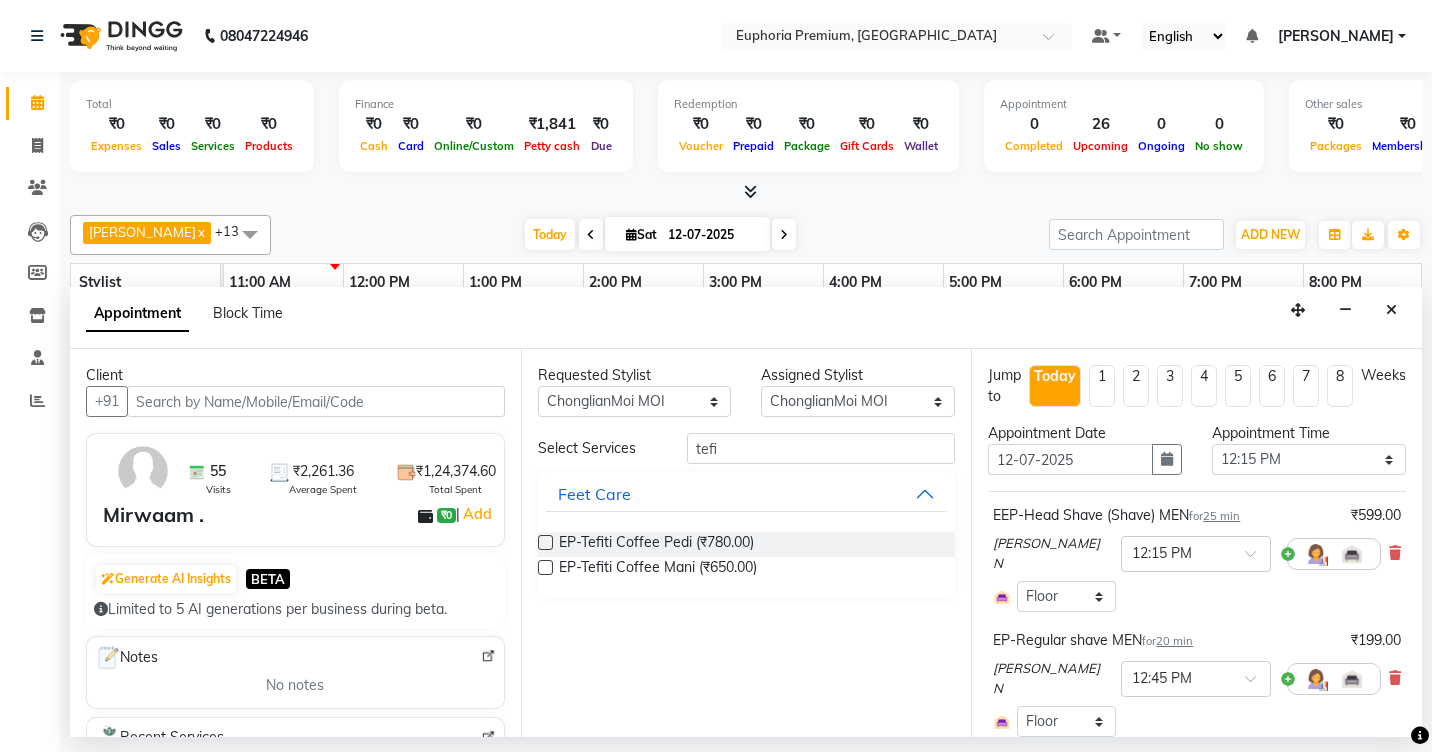click at bounding box center (545, 542) 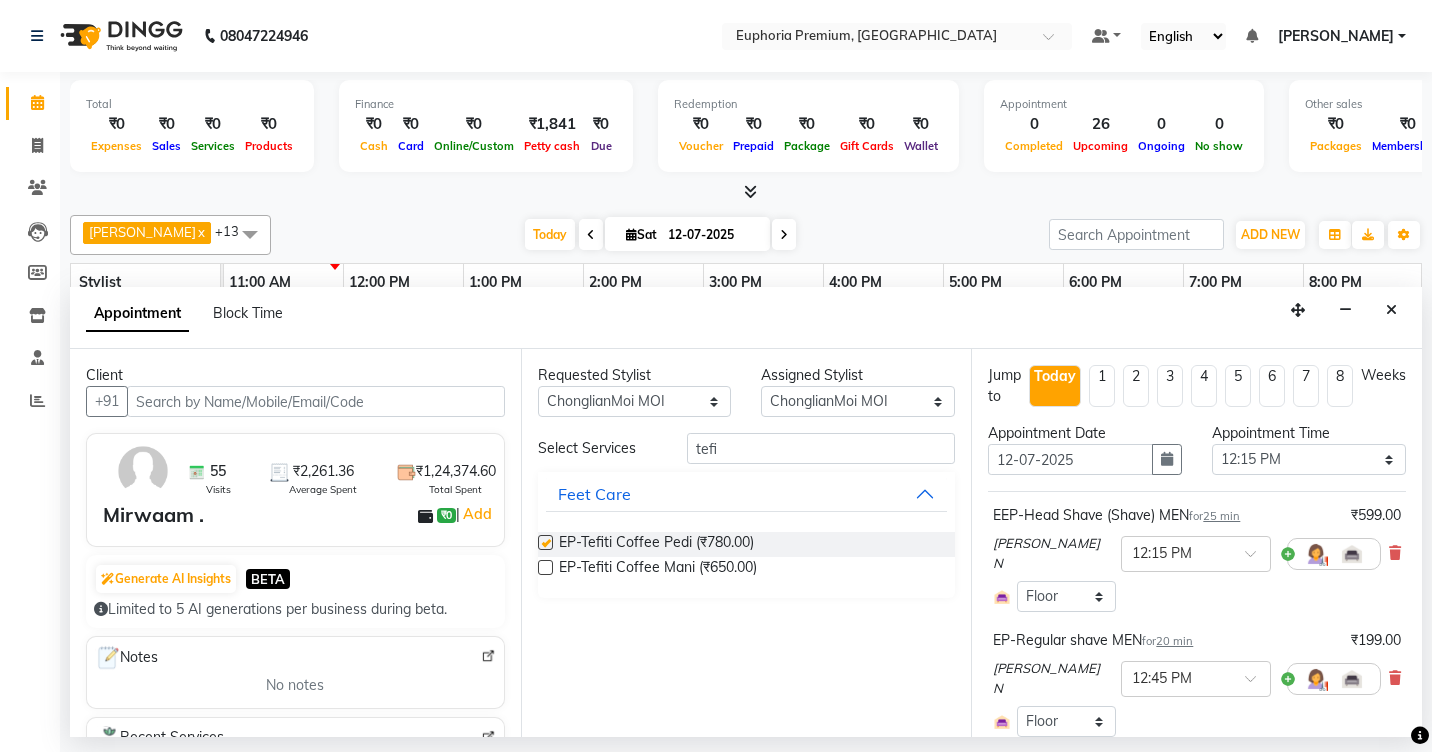 checkbox on "false" 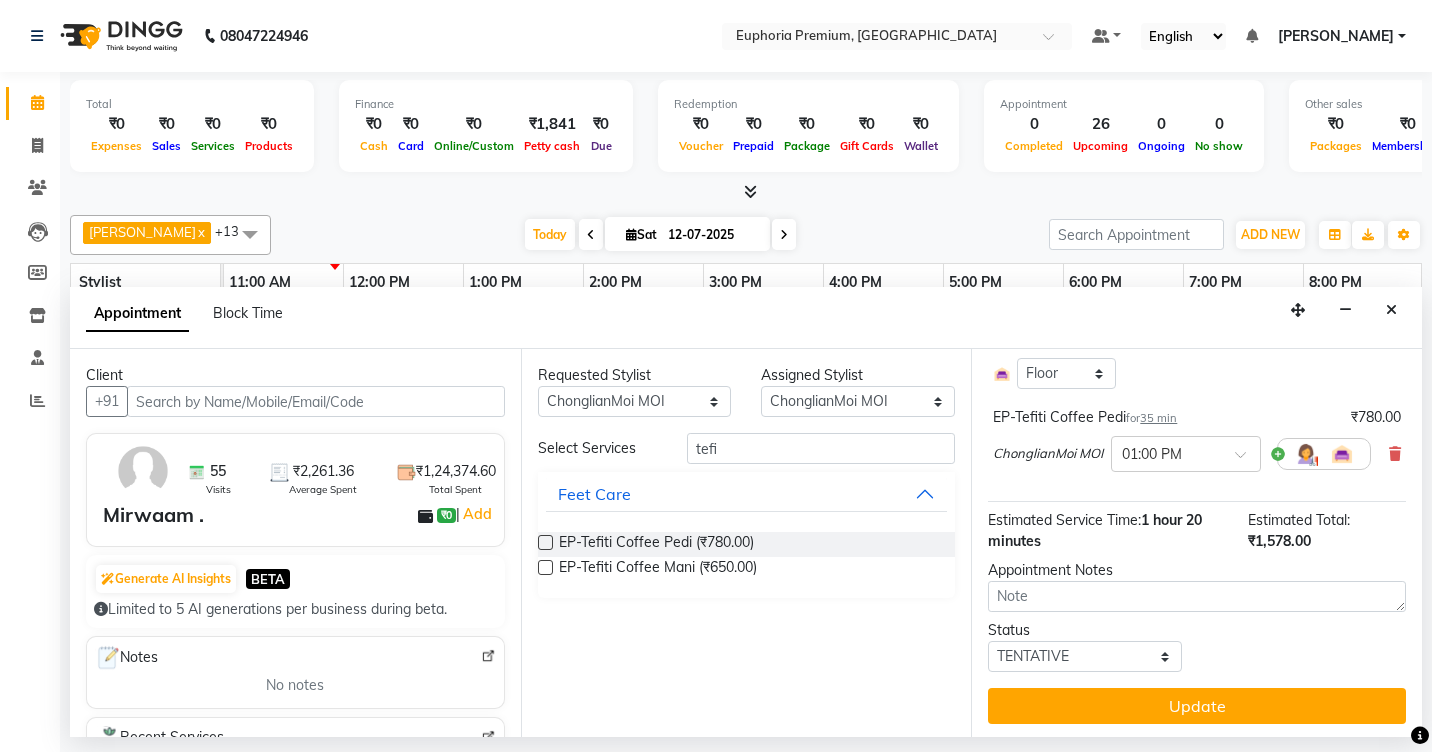click on "Update" at bounding box center (1197, 706) 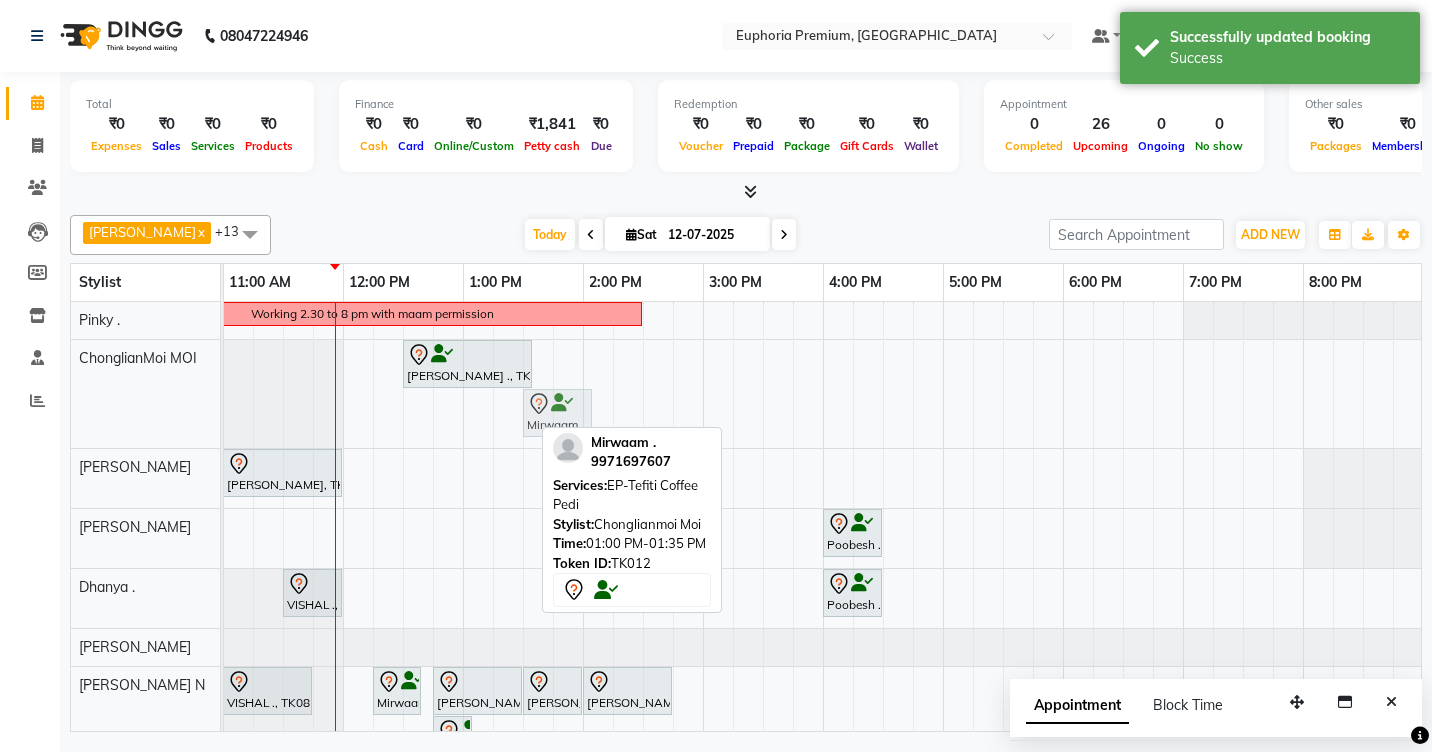drag, startPoint x: 503, startPoint y: 410, endPoint x: 564, endPoint y: 419, distance: 61.66036 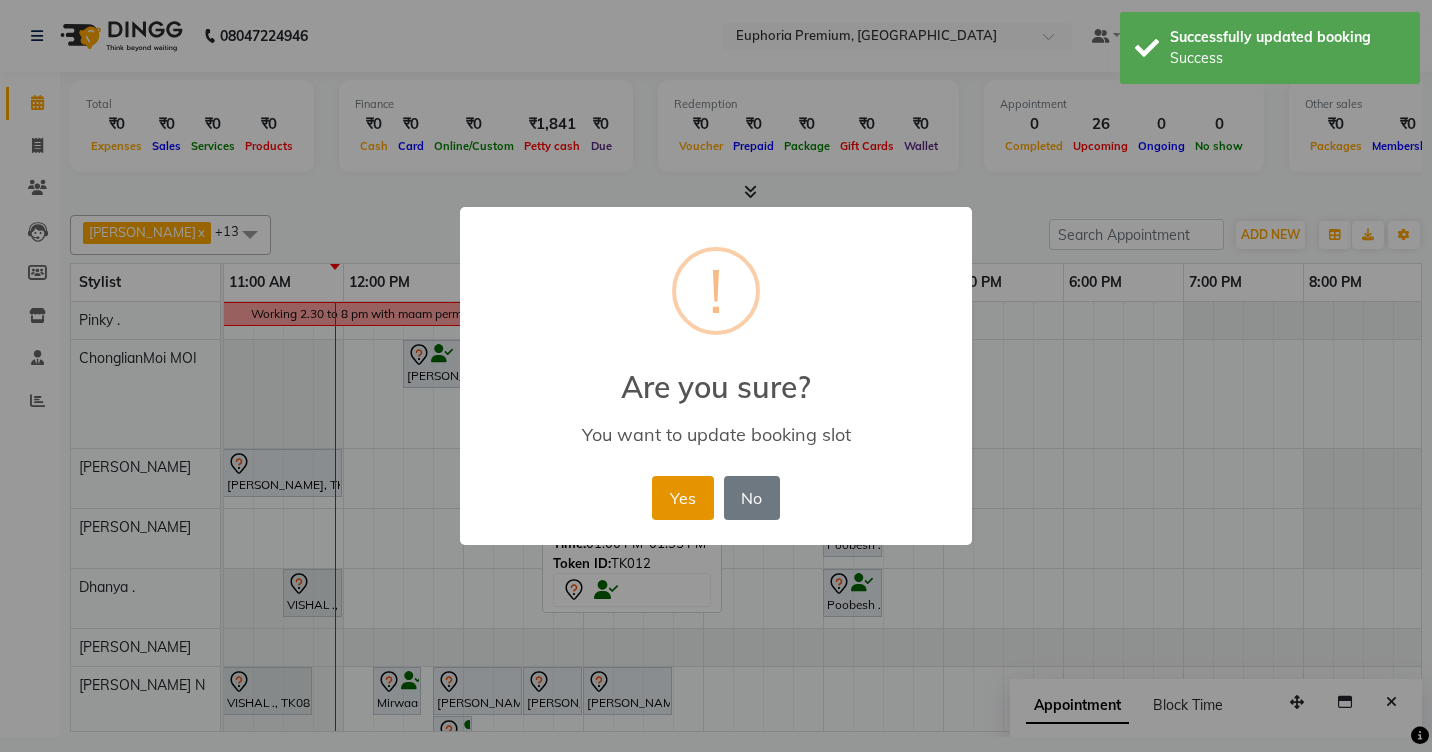click on "Yes" at bounding box center [682, 498] 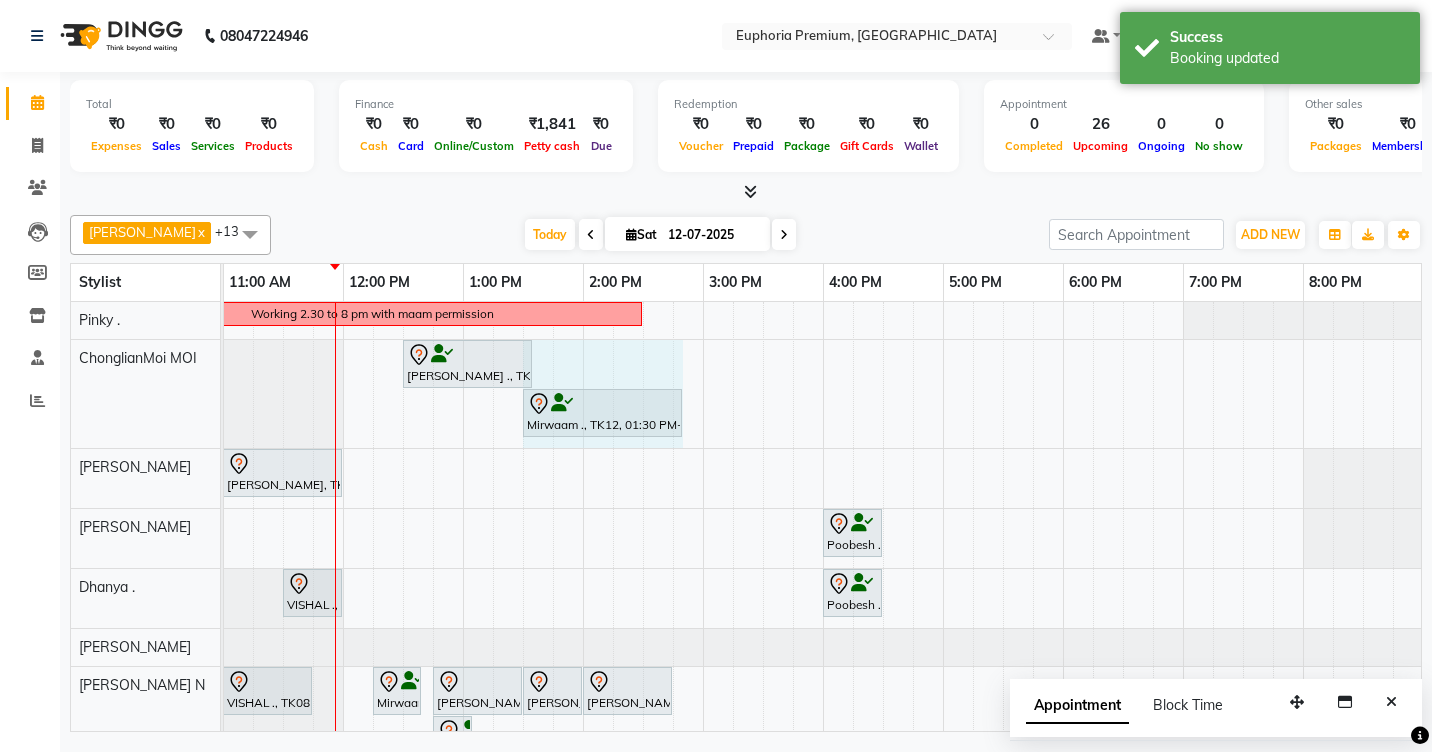 drag, startPoint x: 592, startPoint y: 413, endPoint x: 679, endPoint y: 415, distance: 87.02299 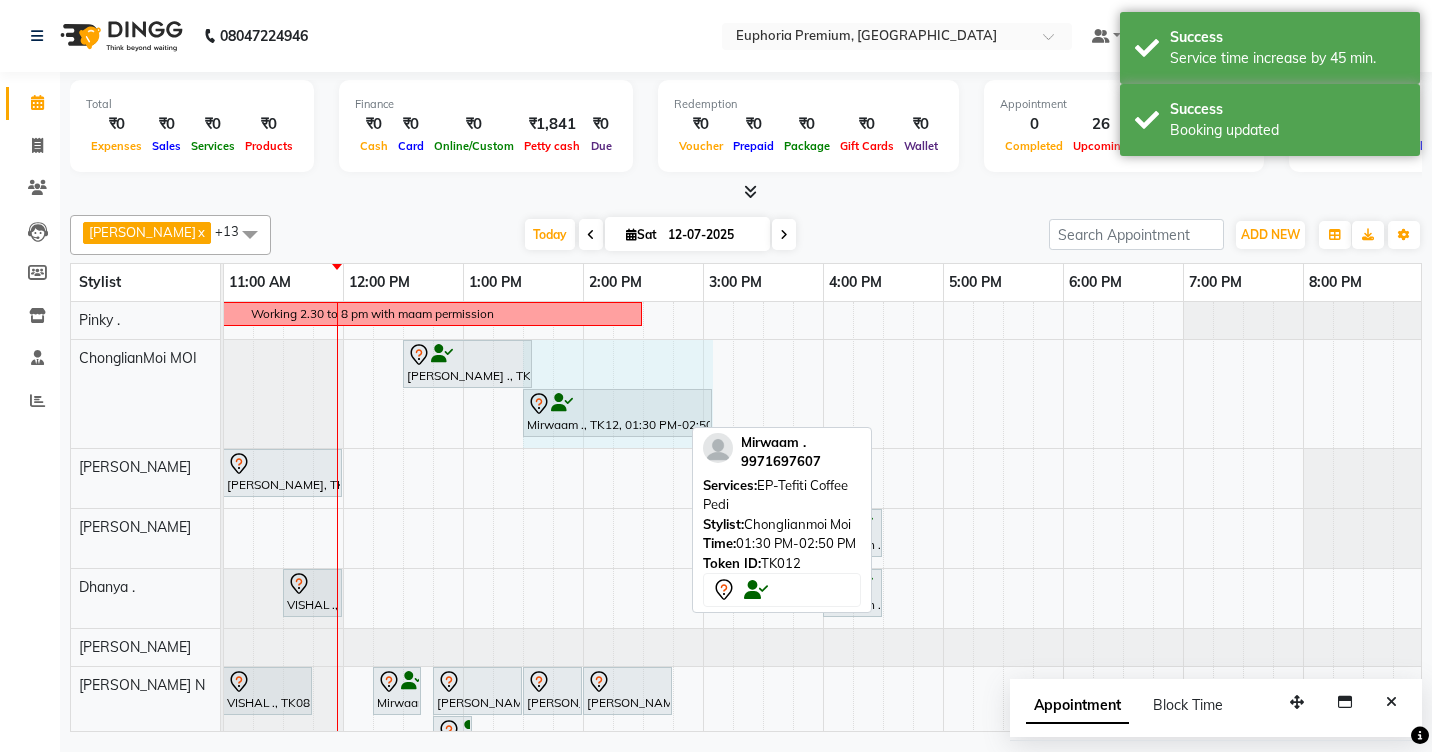 drag, startPoint x: 679, startPoint y: 412, endPoint x: 704, endPoint y: 413, distance: 25.019993 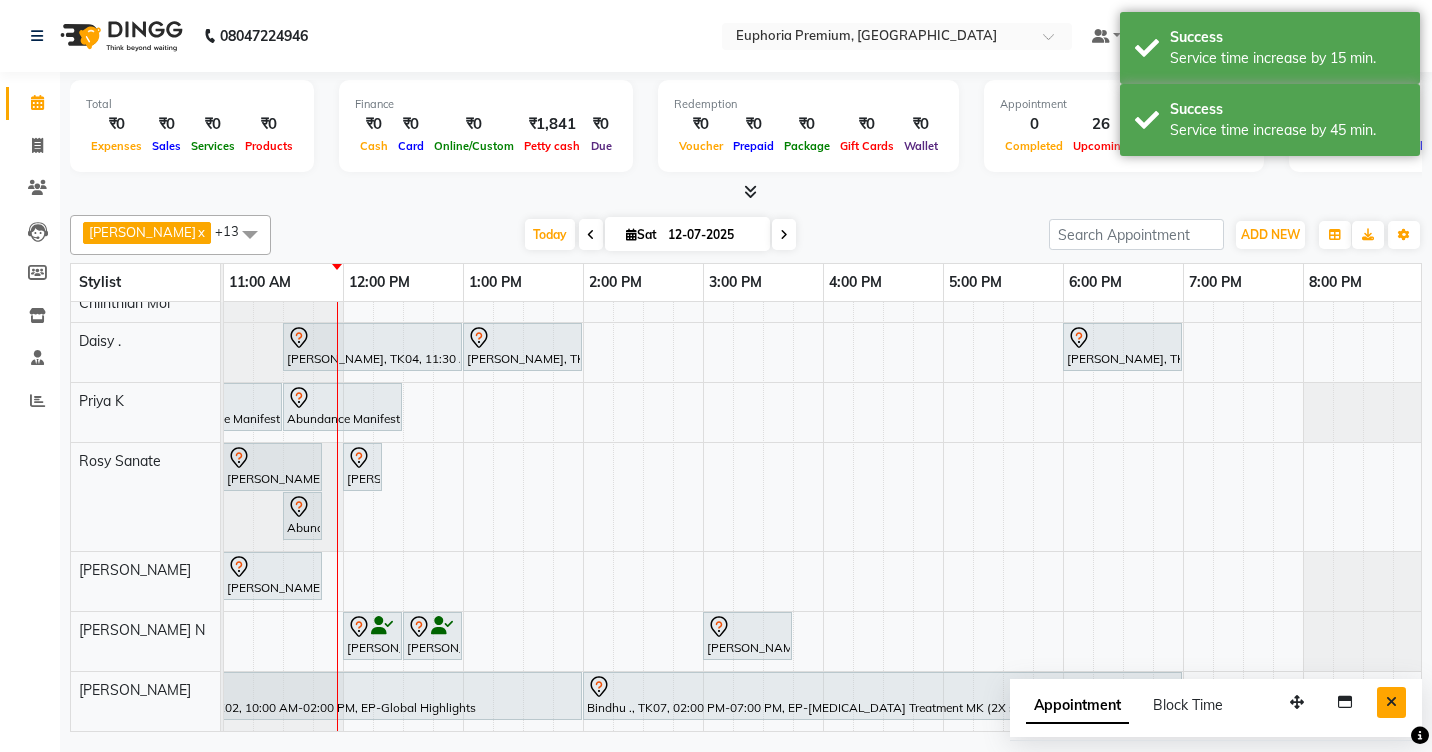 click at bounding box center [1391, 702] 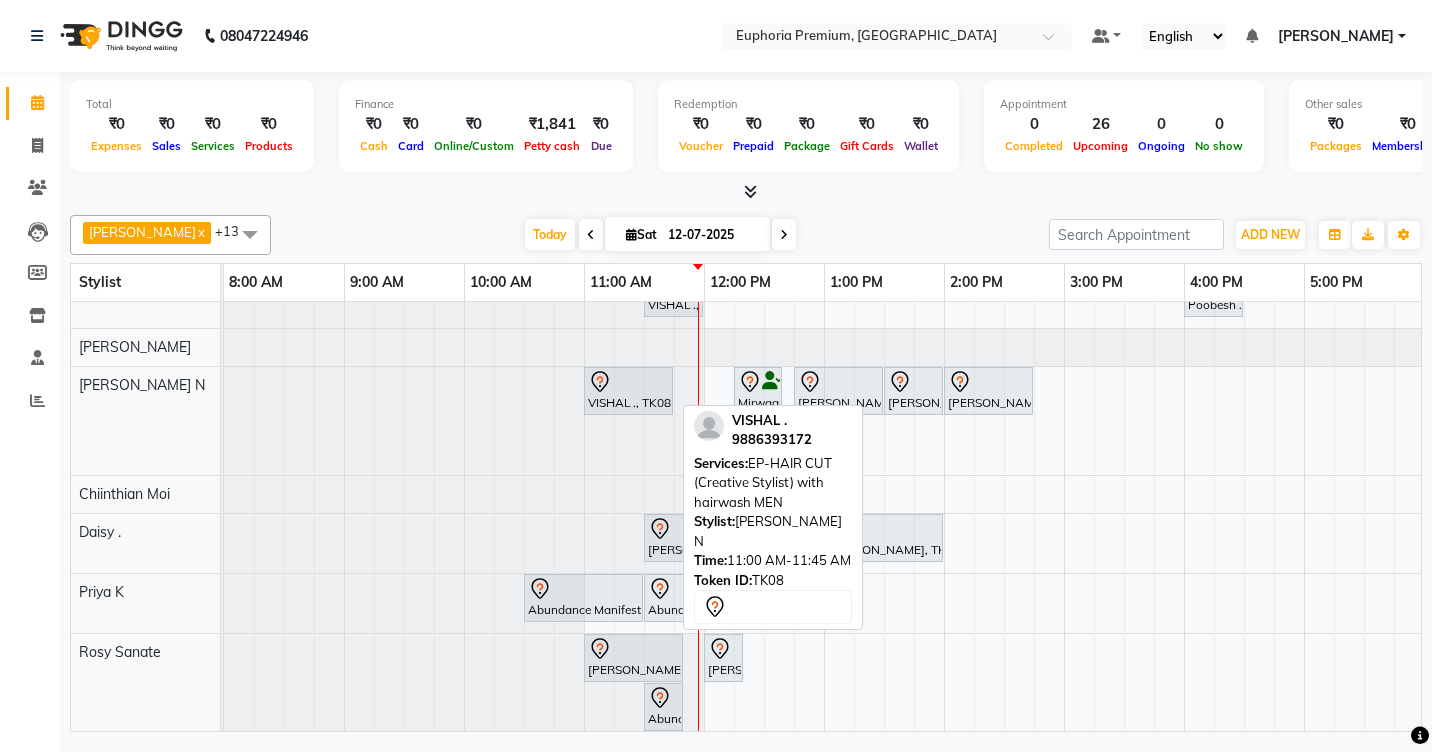 click on "VISHAL ., TK08, 11:00 AM-11:45 AM, EP-HAIR CUT (Creative Stylist) with hairwash MEN" at bounding box center [628, 391] 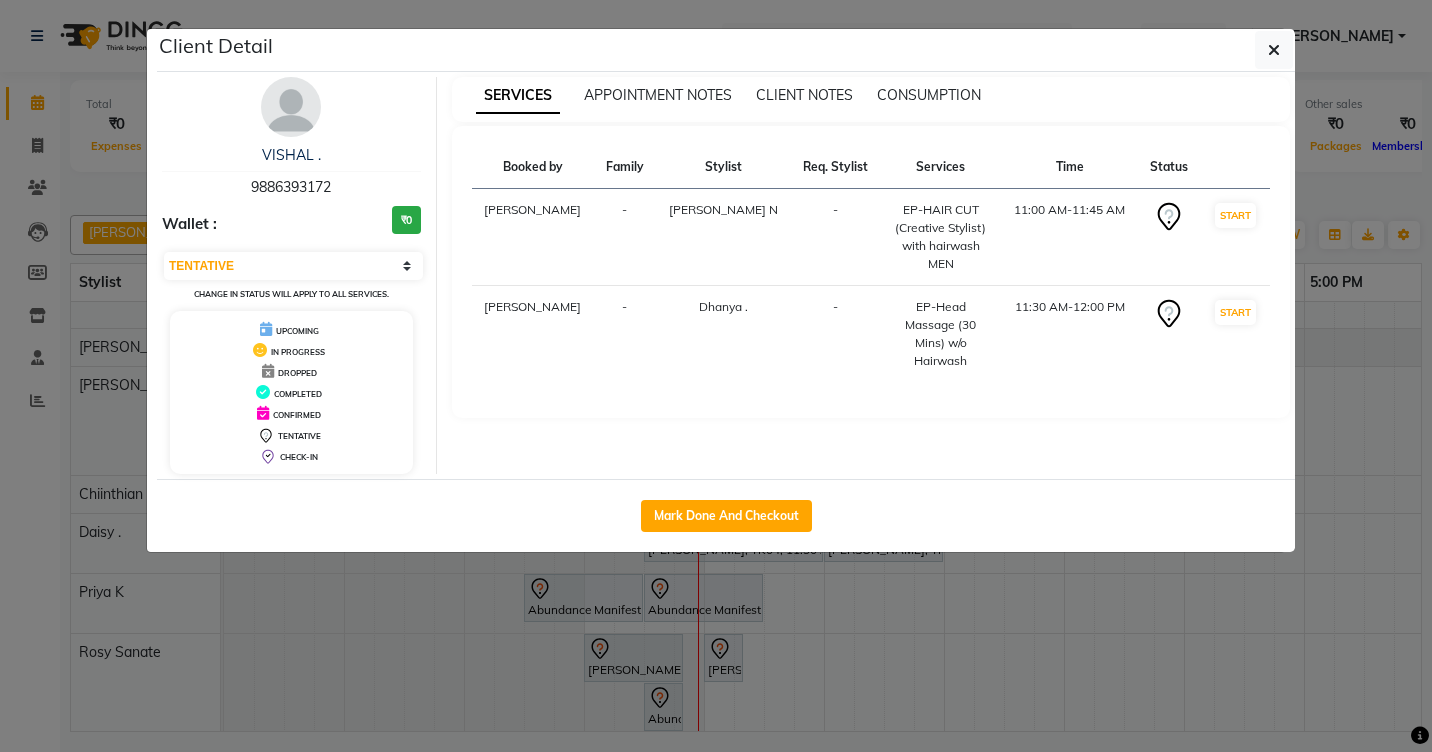 click 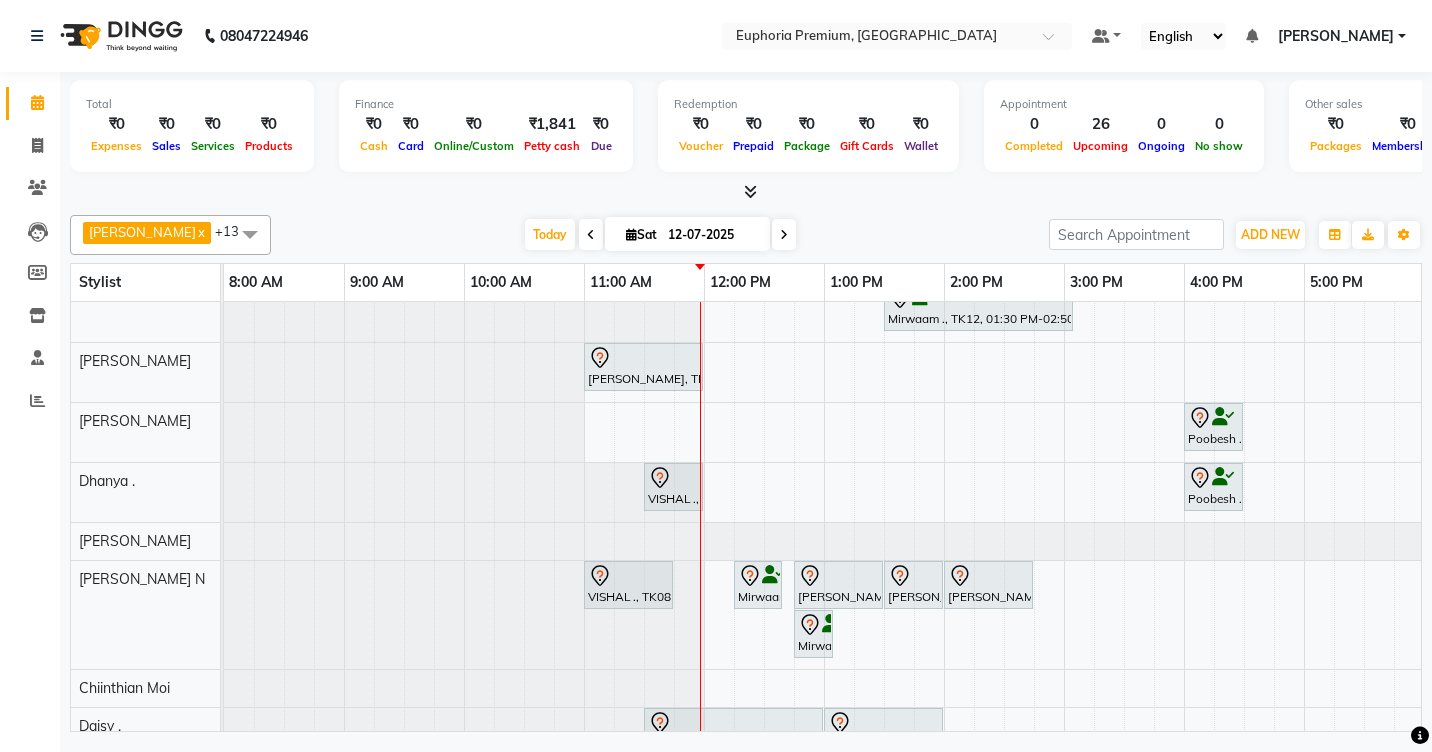 scroll, scrollTop: 306, scrollLeft: 0, axis: vertical 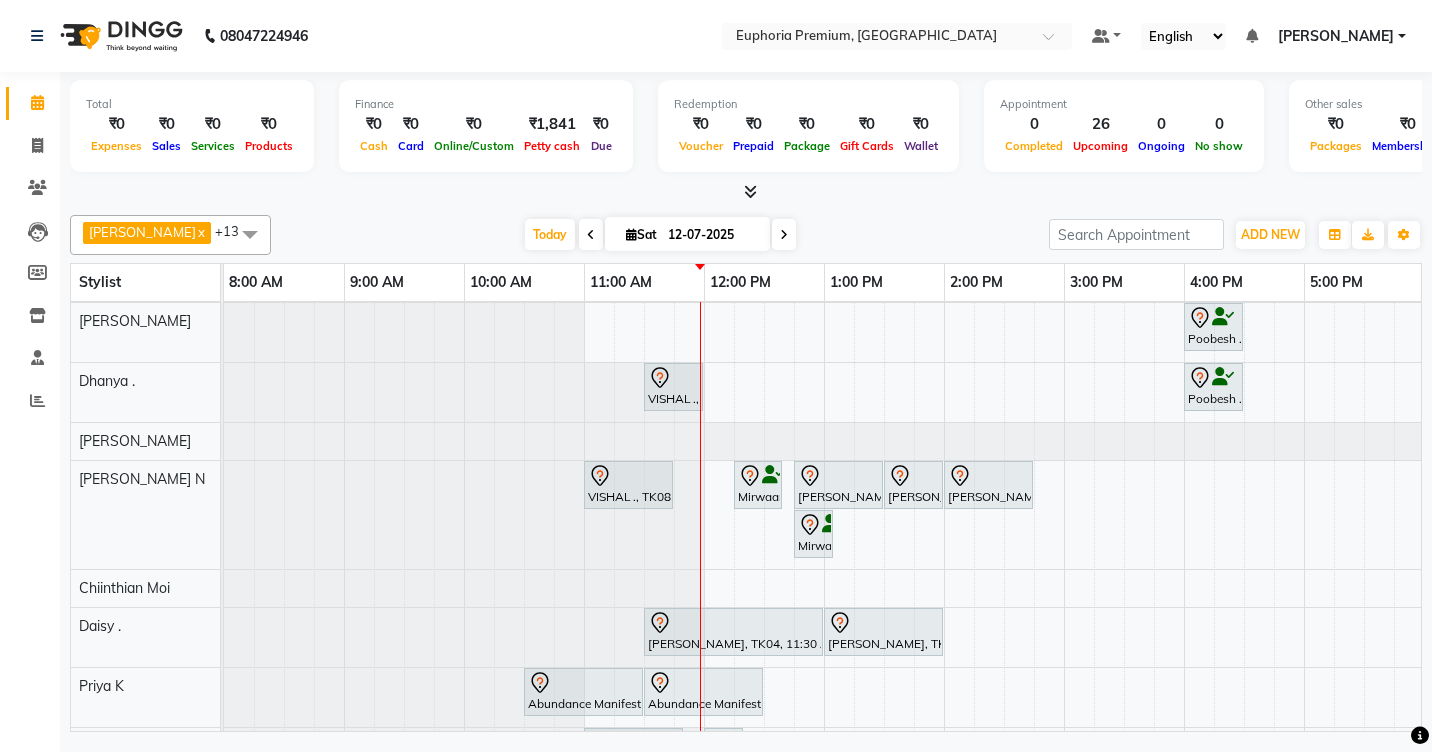 click at bounding box center [224, 441] 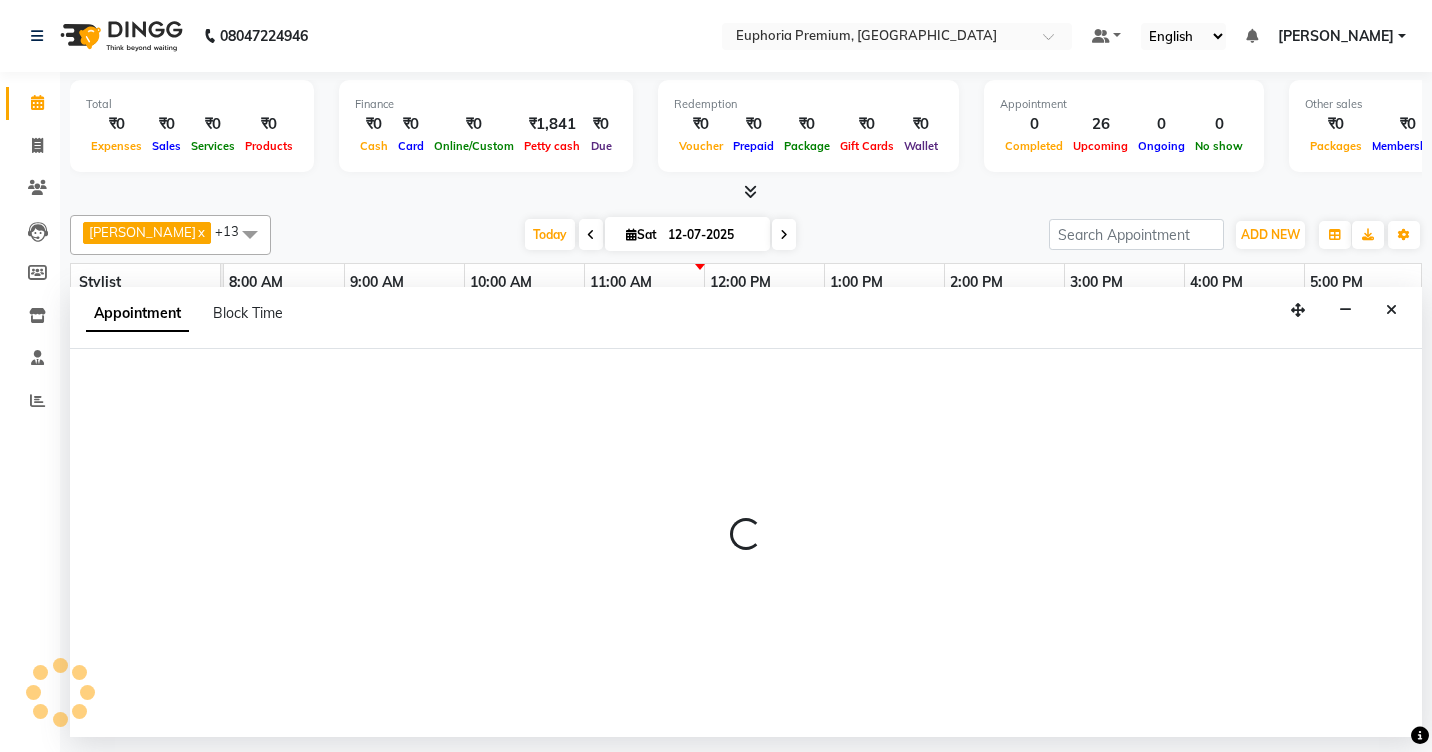 select on "71609" 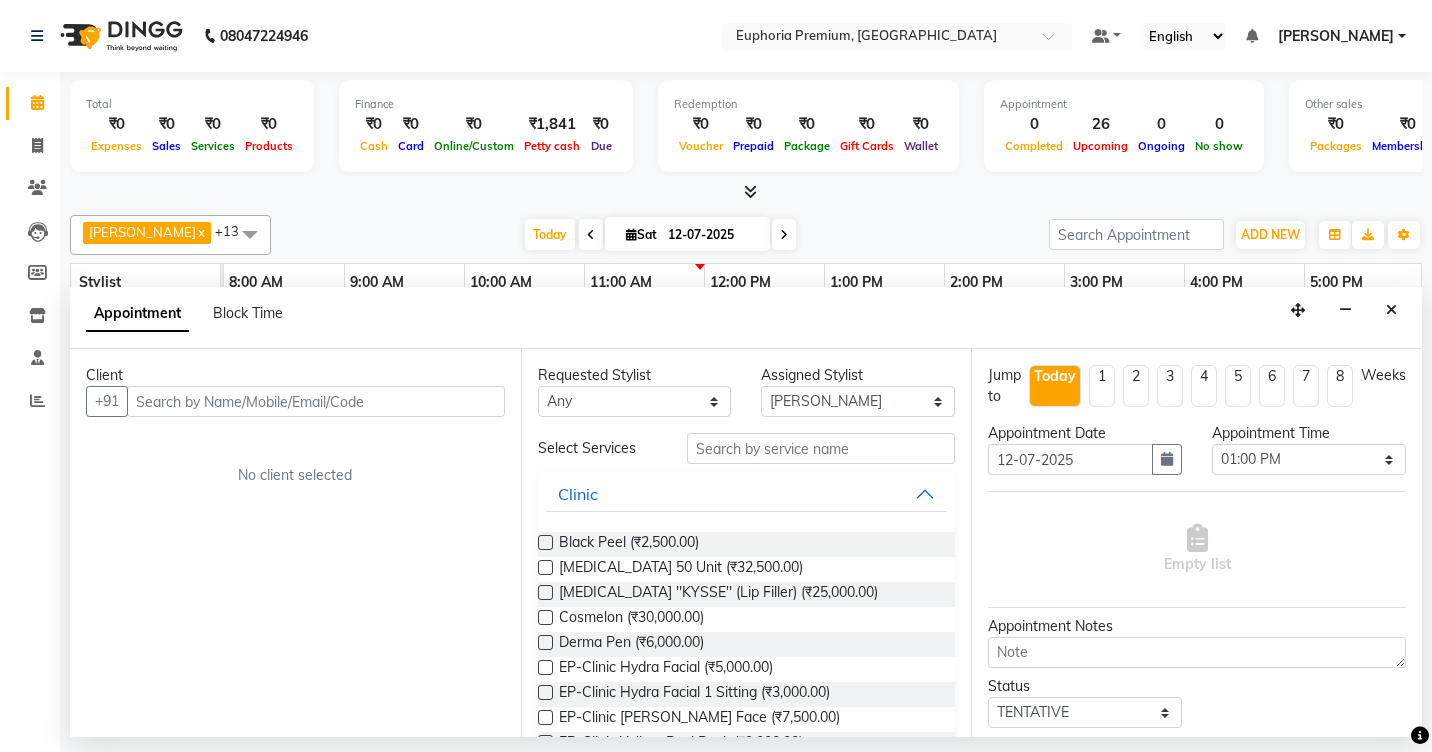 click at bounding box center [316, 401] 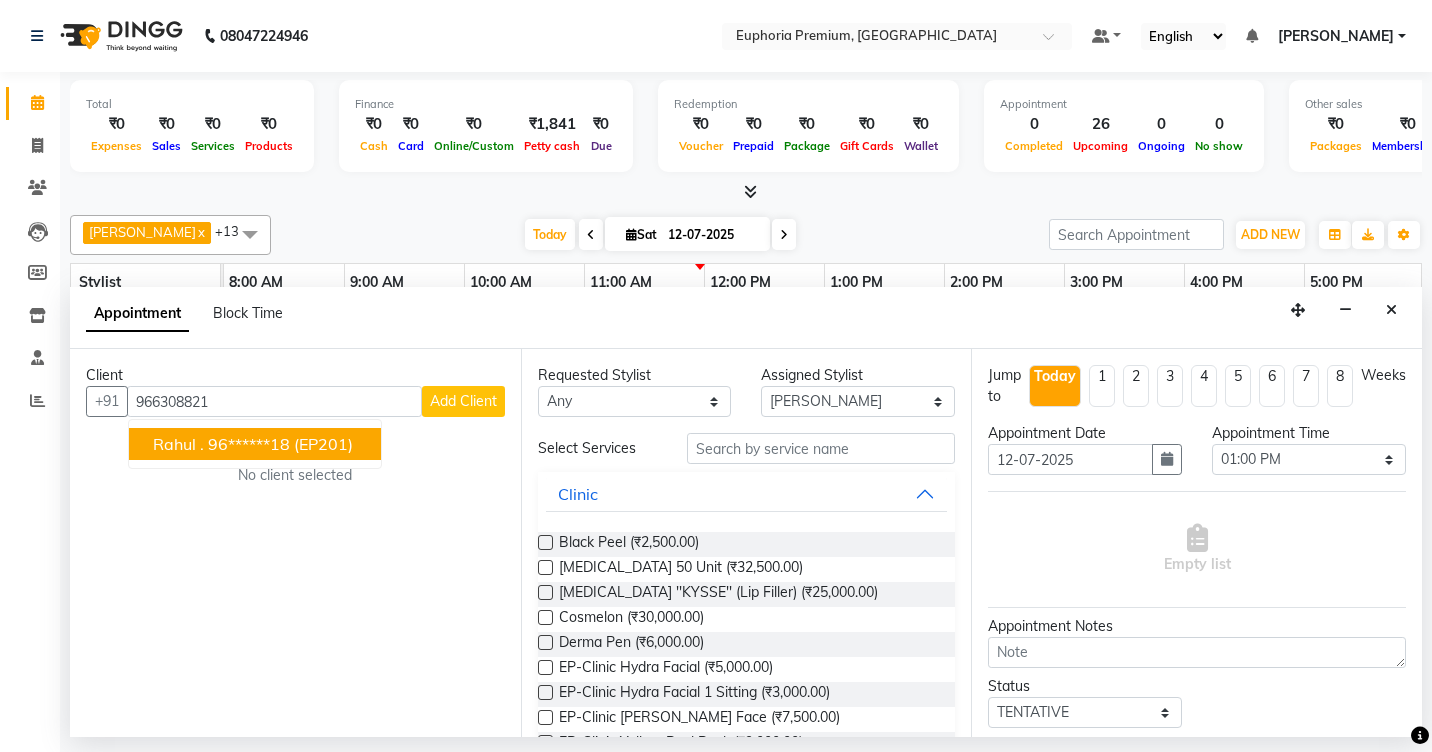 click on "(EP201)" at bounding box center [323, 444] 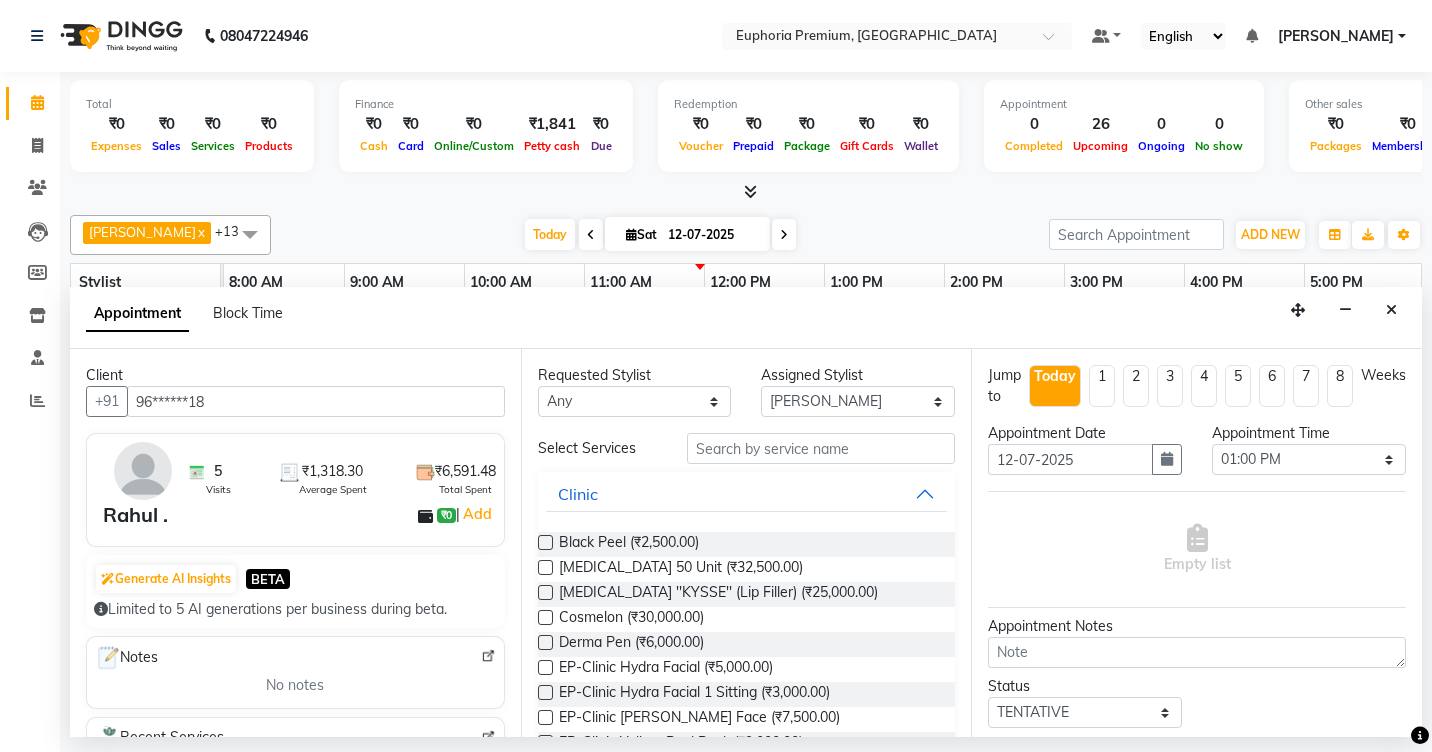 type on "96******18" 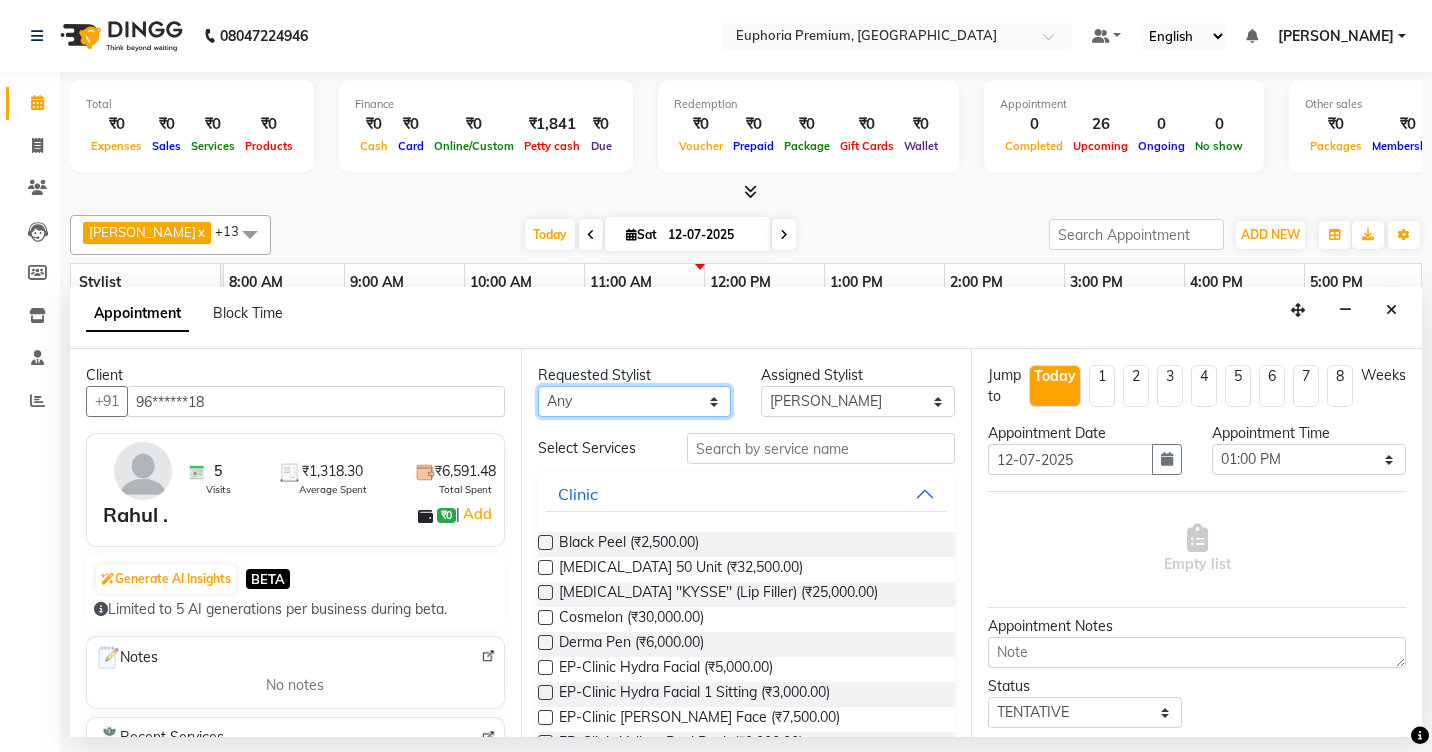 click on "Any Babu V Bharath N [PERSON_NAME] [PERSON_NAME] N  Chiinthian [PERSON_NAME] MOI [PERSON_NAME] . [PERSON_NAME] . [PERSON_NAME] [PERSON_NAME] K [PERSON_NAME] [PERSON_NAME] [MEDICAL_DATA] Pinky . Priya  K Rosy Sanate [PERSON_NAME] [PERSON_NAME] Shishi L [PERSON_NAME] M [PERSON_NAME]" at bounding box center [635, 401] 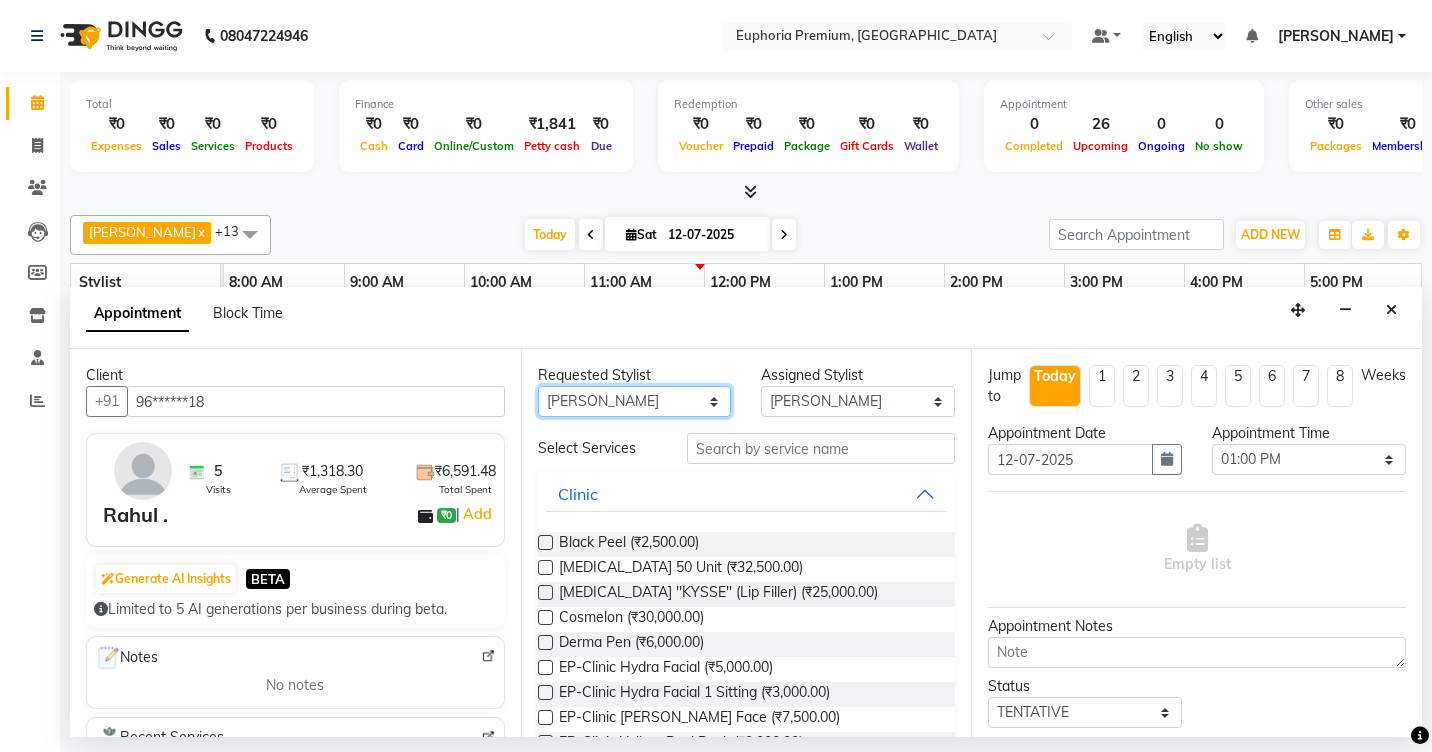 click on "Any Babu V Bharath N [PERSON_NAME] [PERSON_NAME] N  Chiinthian [PERSON_NAME] MOI [PERSON_NAME] . [PERSON_NAME] . [PERSON_NAME] [PERSON_NAME] K [PERSON_NAME] [PERSON_NAME] [MEDICAL_DATA] Pinky . Priya  K Rosy Sanate [PERSON_NAME] [PERSON_NAME] Shishi L [PERSON_NAME] M [PERSON_NAME]" at bounding box center [635, 401] 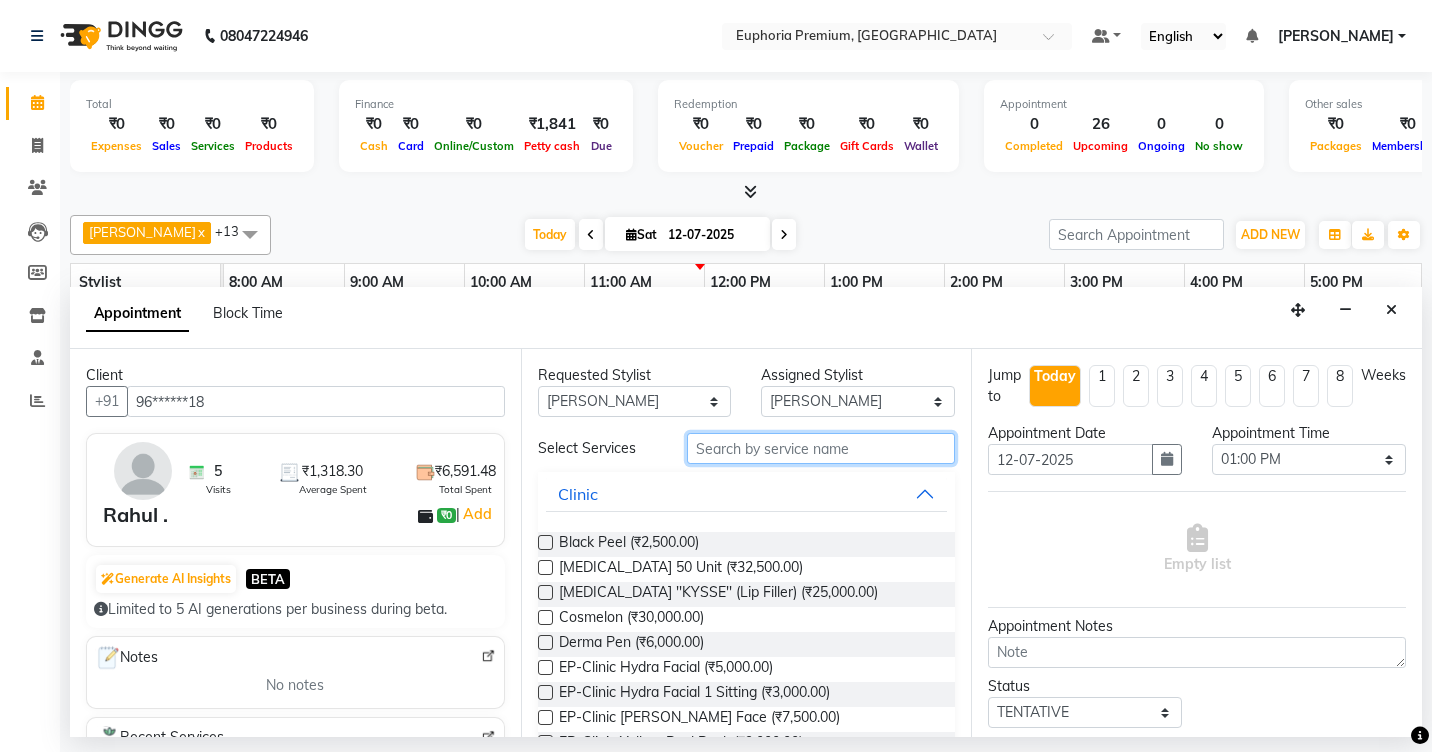 click at bounding box center (821, 448) 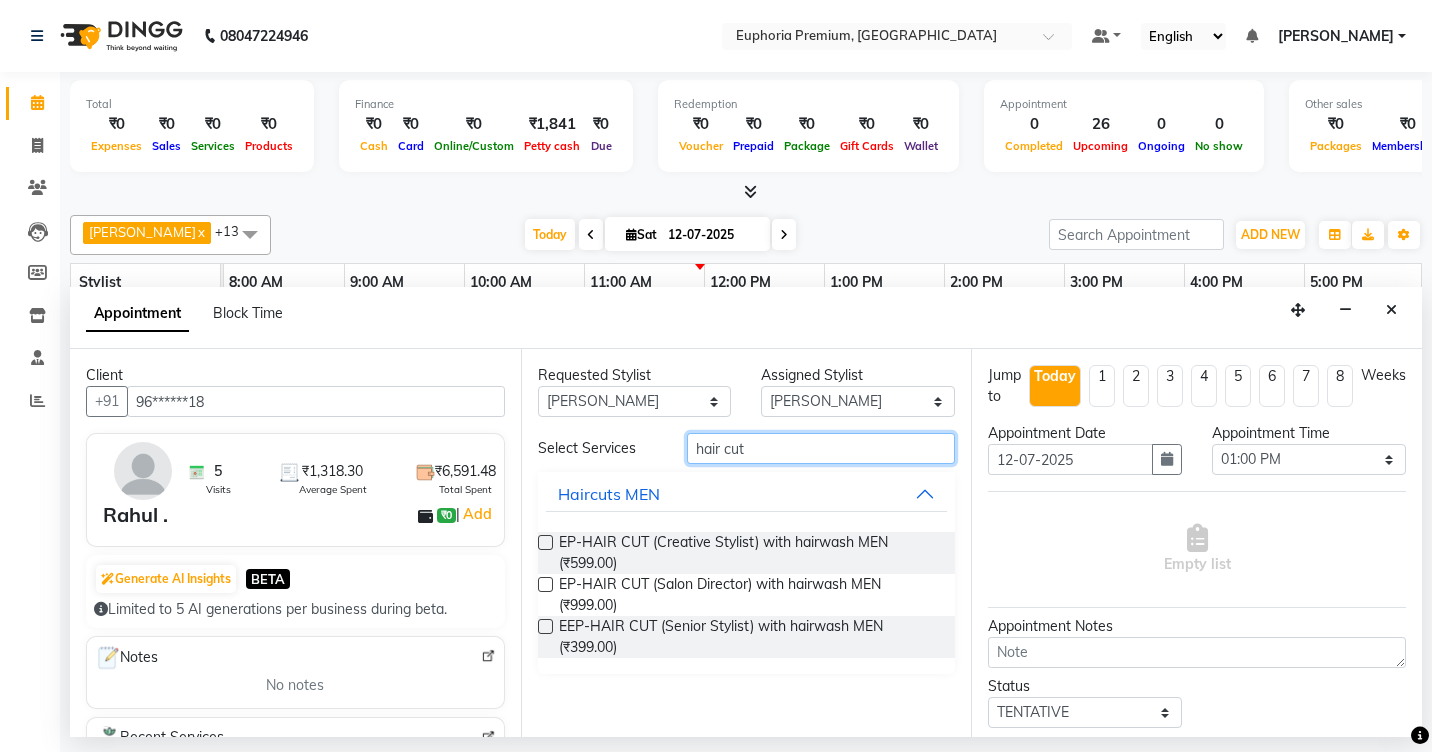type on "hair cut" 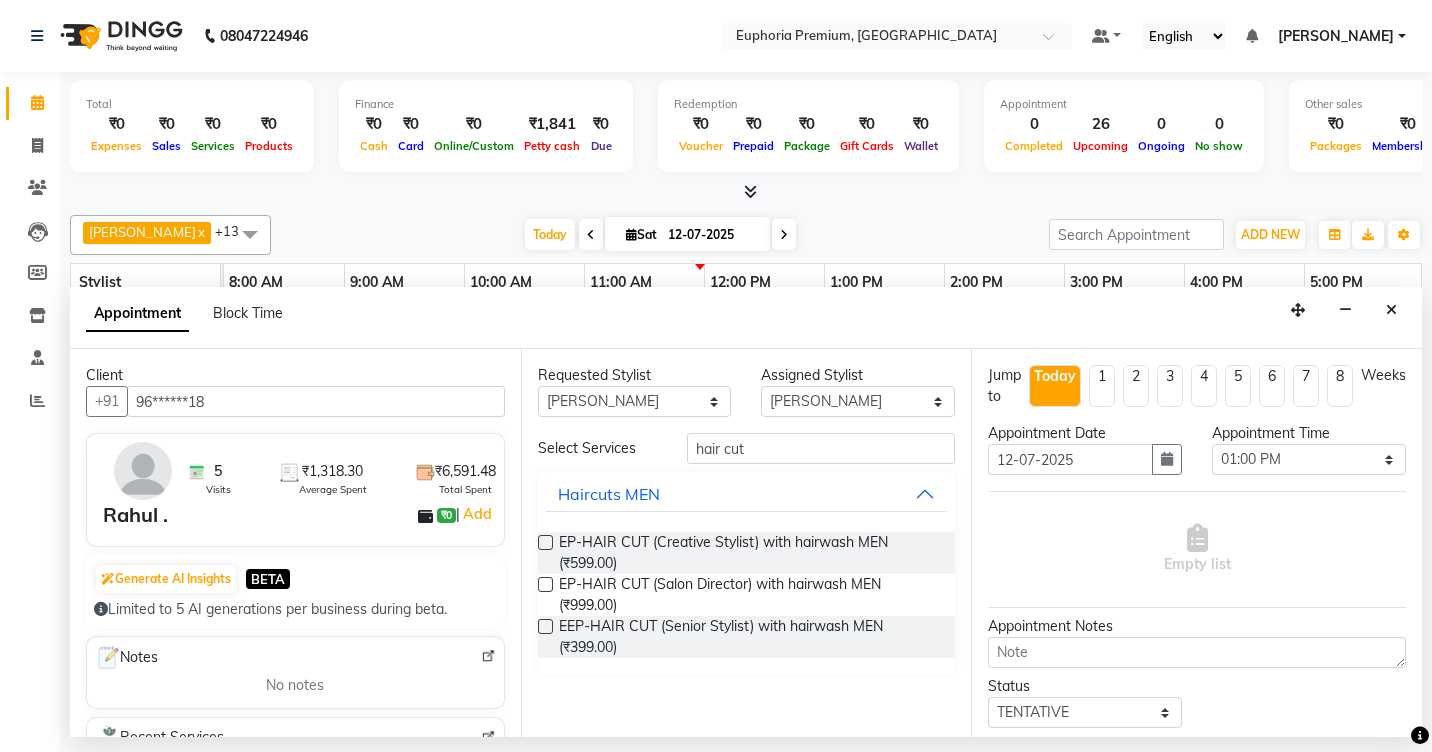 click at bounding box center (545, 584) 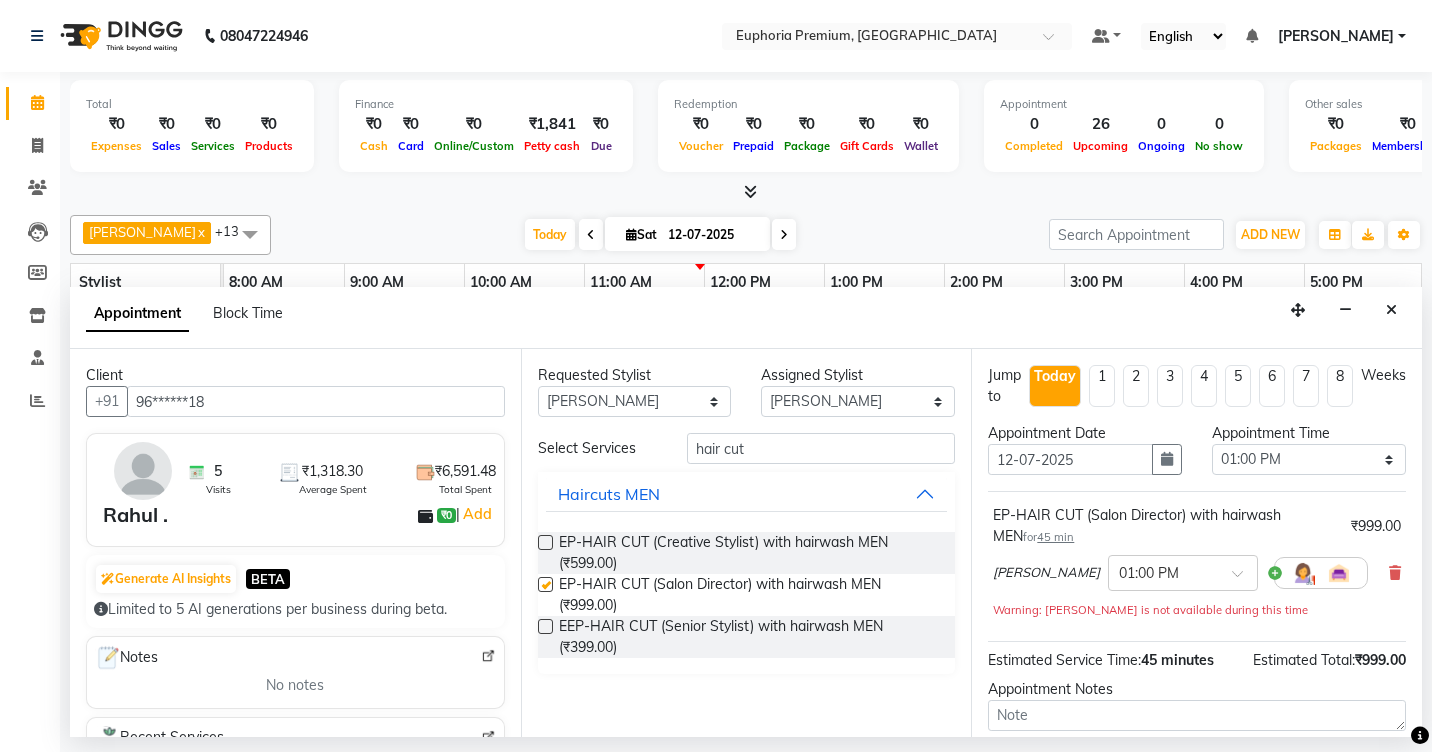 checkbox on "false" 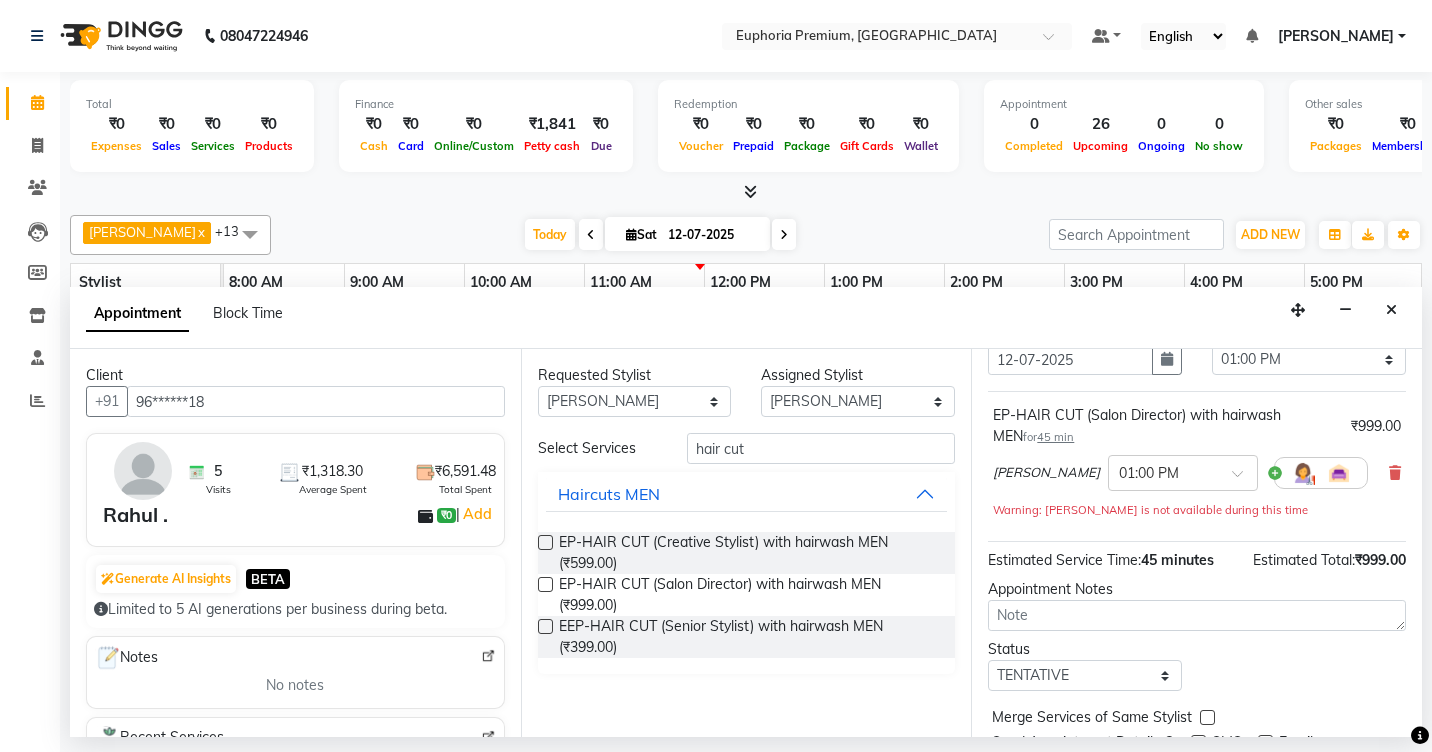 scroll, scrollTop: 180, scrollLeft: 0, axis: vertical 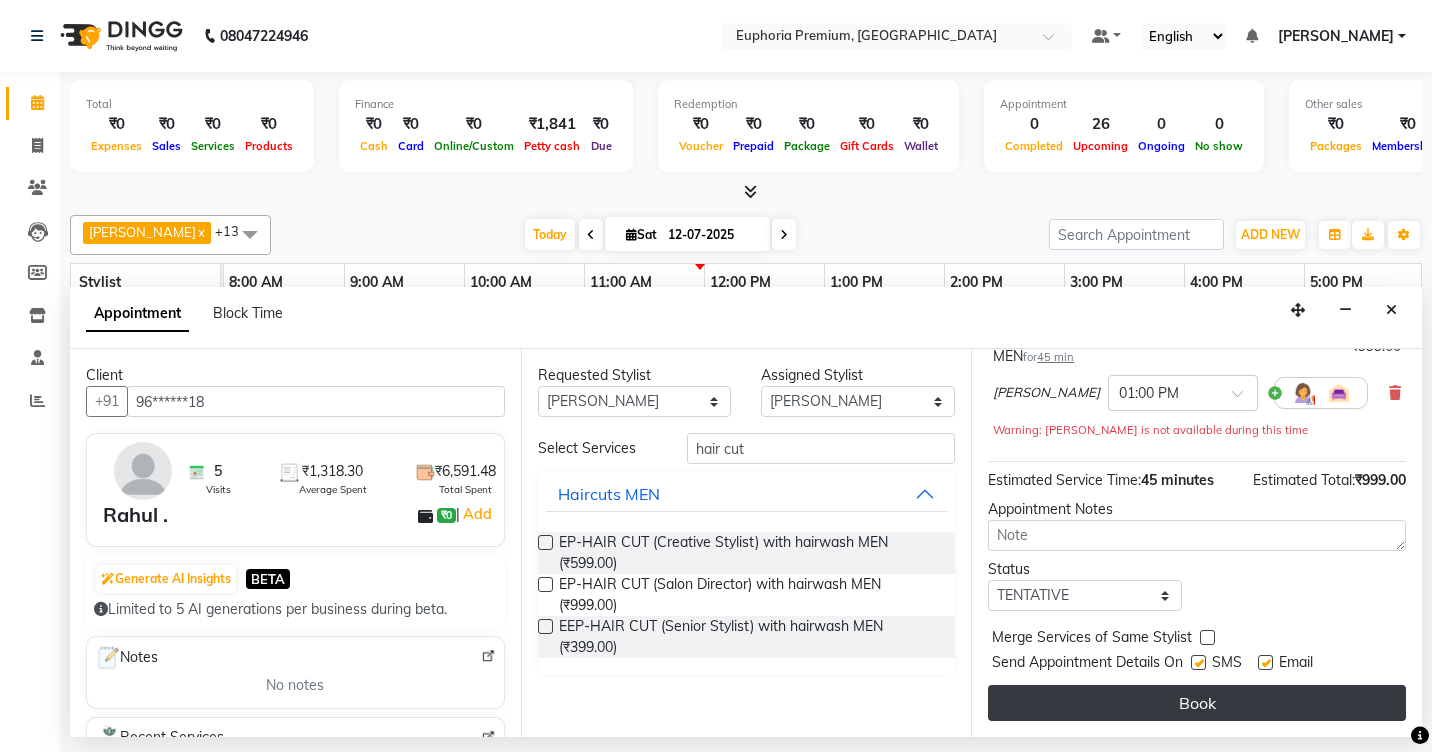 click on "Book" at bounding box center (1197, 703) 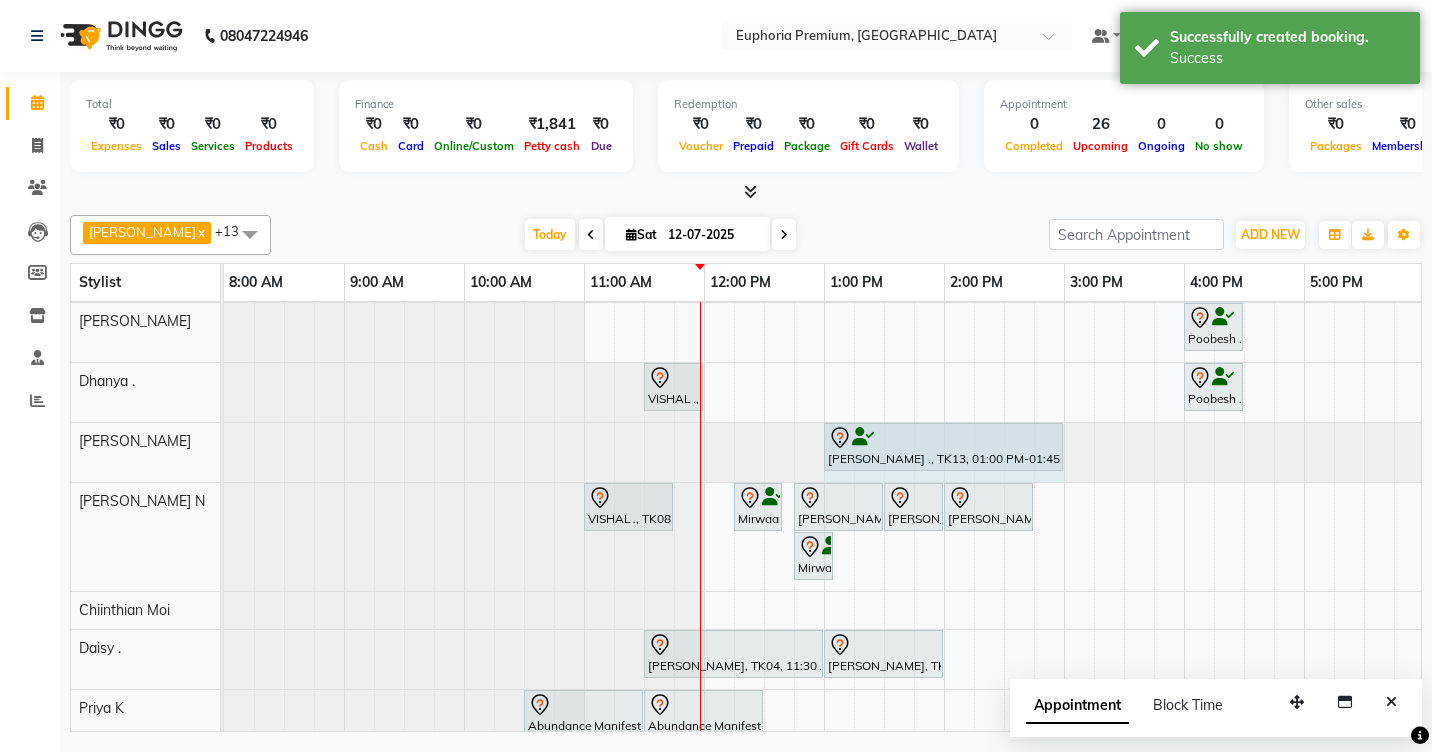 drag, startPoint x: 911, startPoint y: 445, endPoint x: 1046, endPoint y: 446, distance: 135.00371 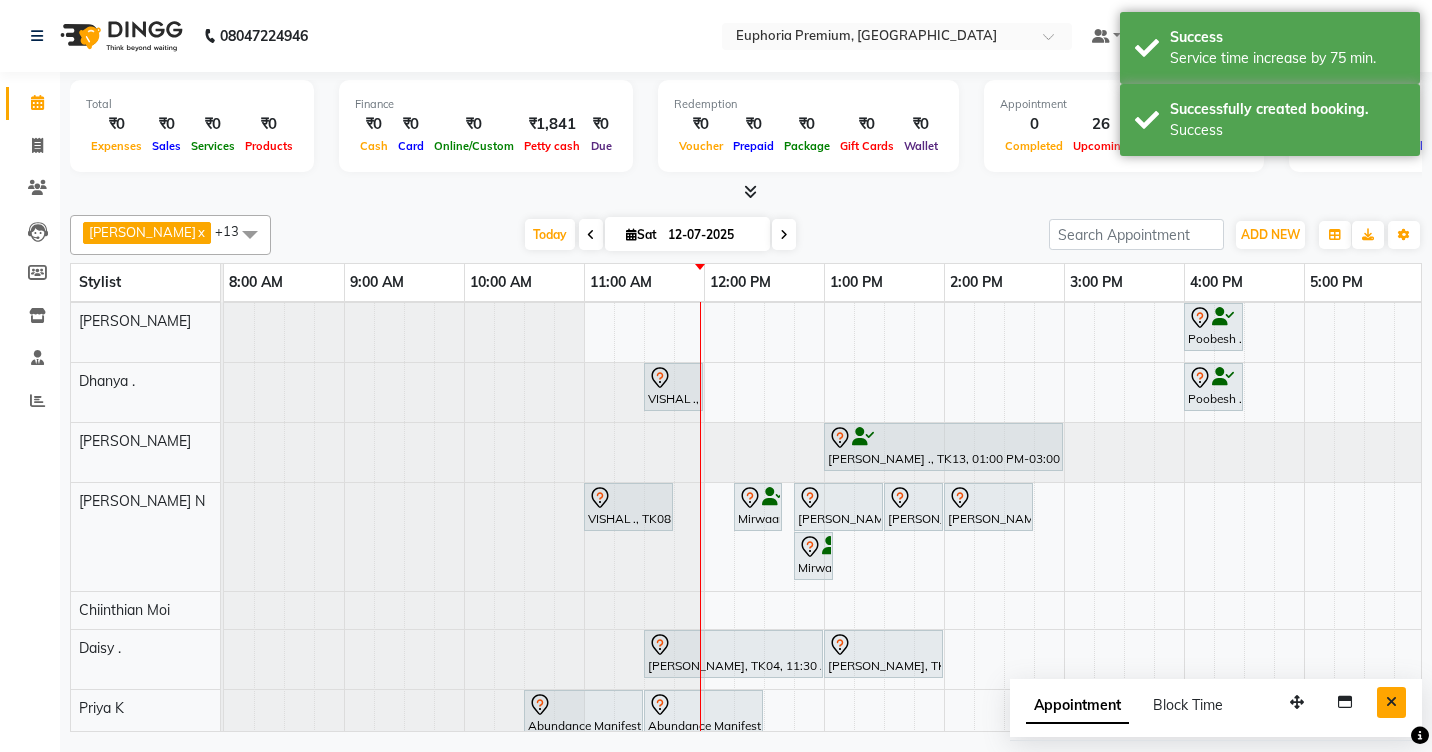 click at bounding box center (1391, 702) 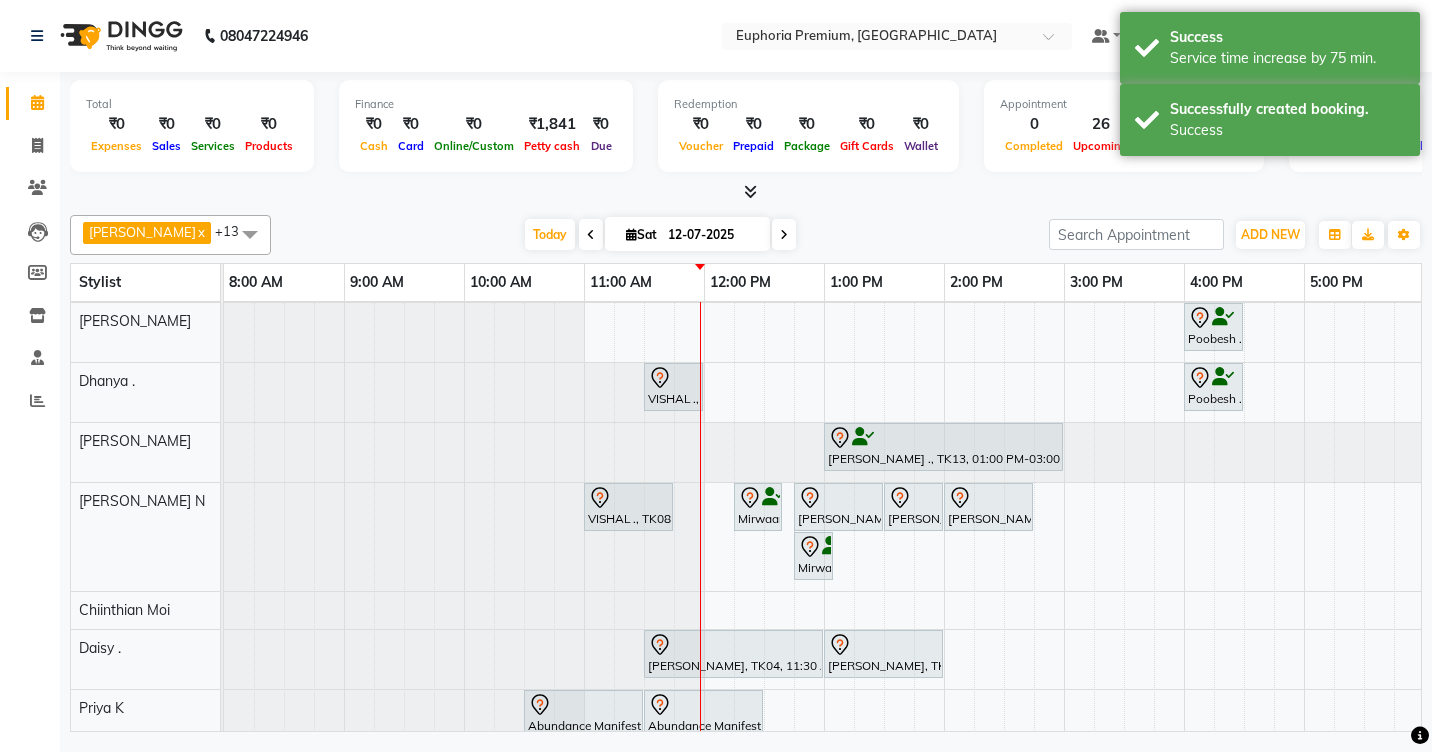 scroll, scrollTop: 71, scrollLeft: 0, axis: vertical 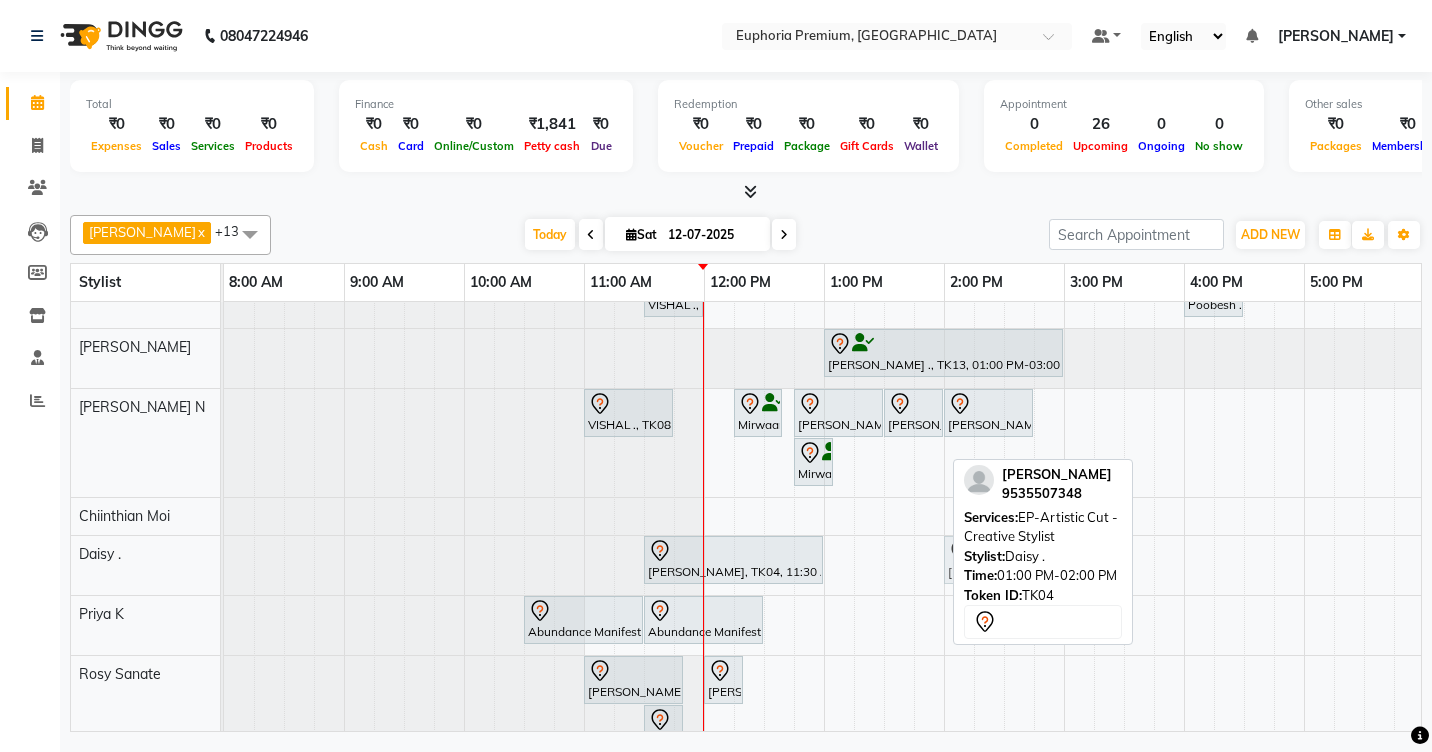 drag, startPoint x: 896, startPoint y: 562, endPoint x: 1027, endPoint y: 558, distance: 131.06105 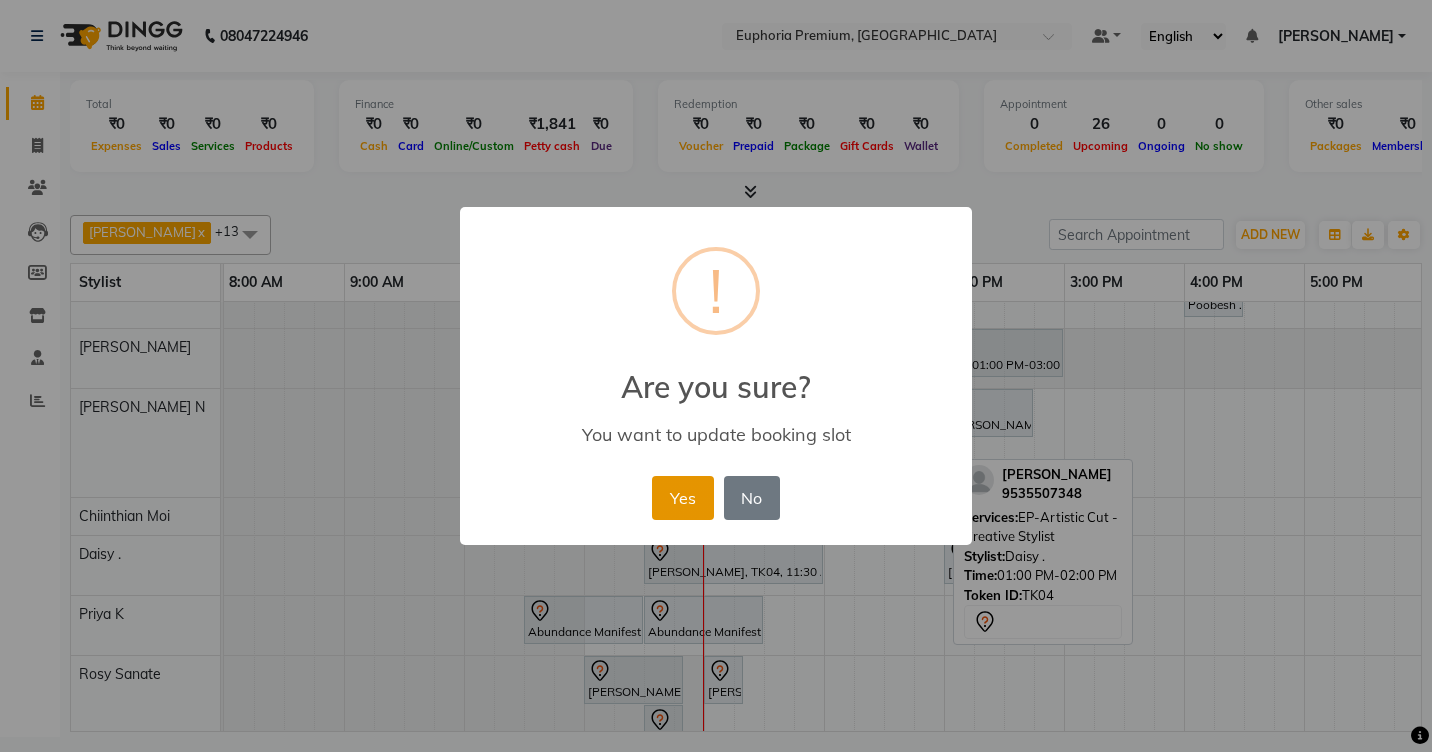 click on "Yes" at bounding box center (682, 498) 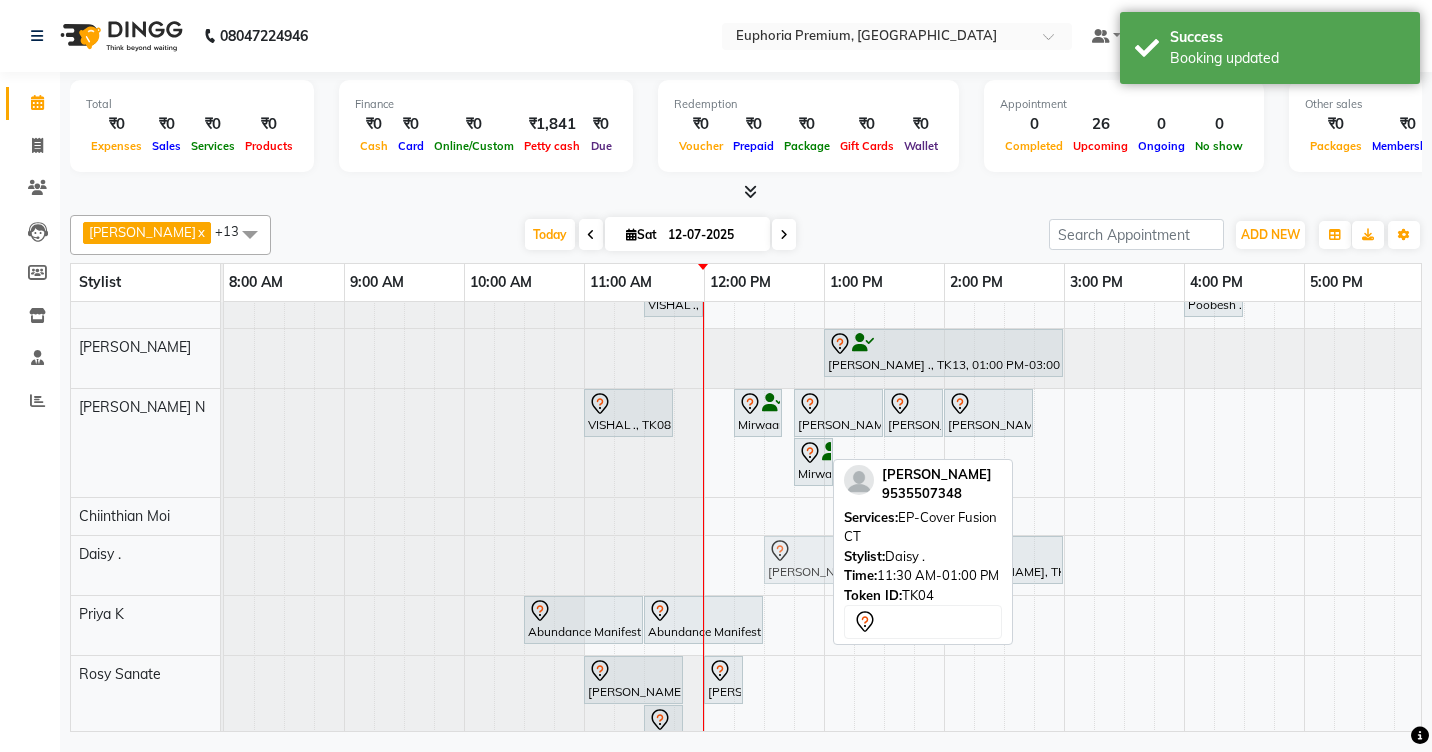 drag, startPoint x: 761, startPoint y: 559, endPoint x: 884, endPoint y: 559, distance: 123 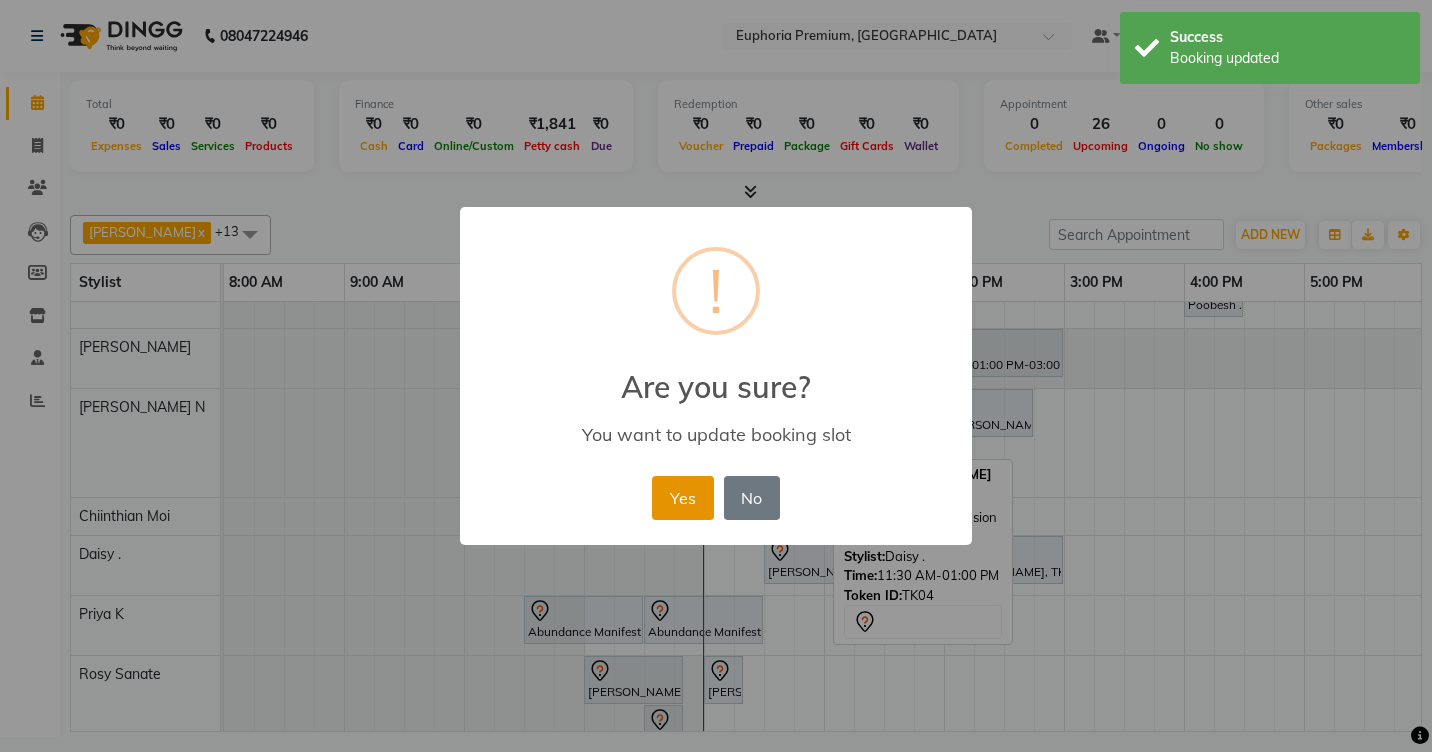 click on "Yes" at bounding box center (682, 498) 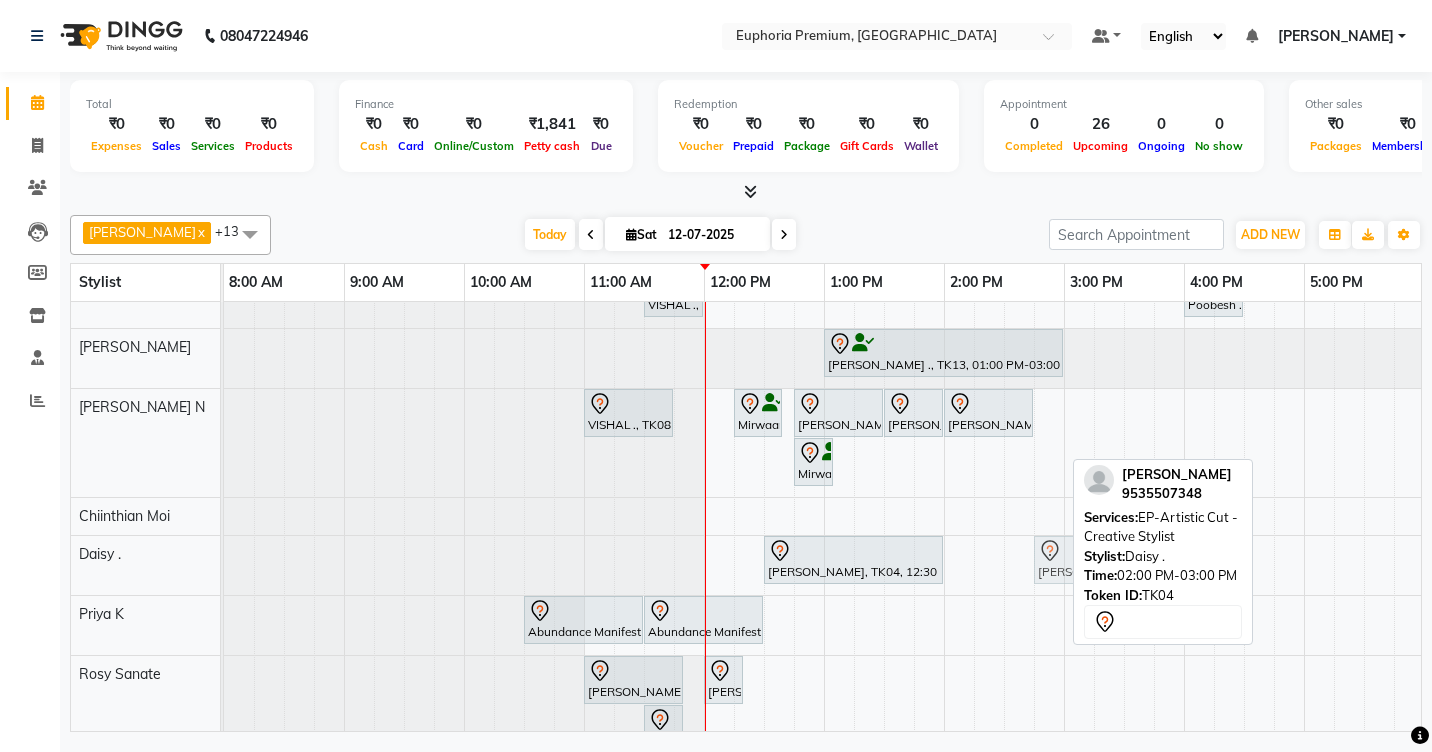 drag, startPoint x: 1009, startPoint y: 555, endPoint x: 1100, endPoint y: 545, distance: 91.5478 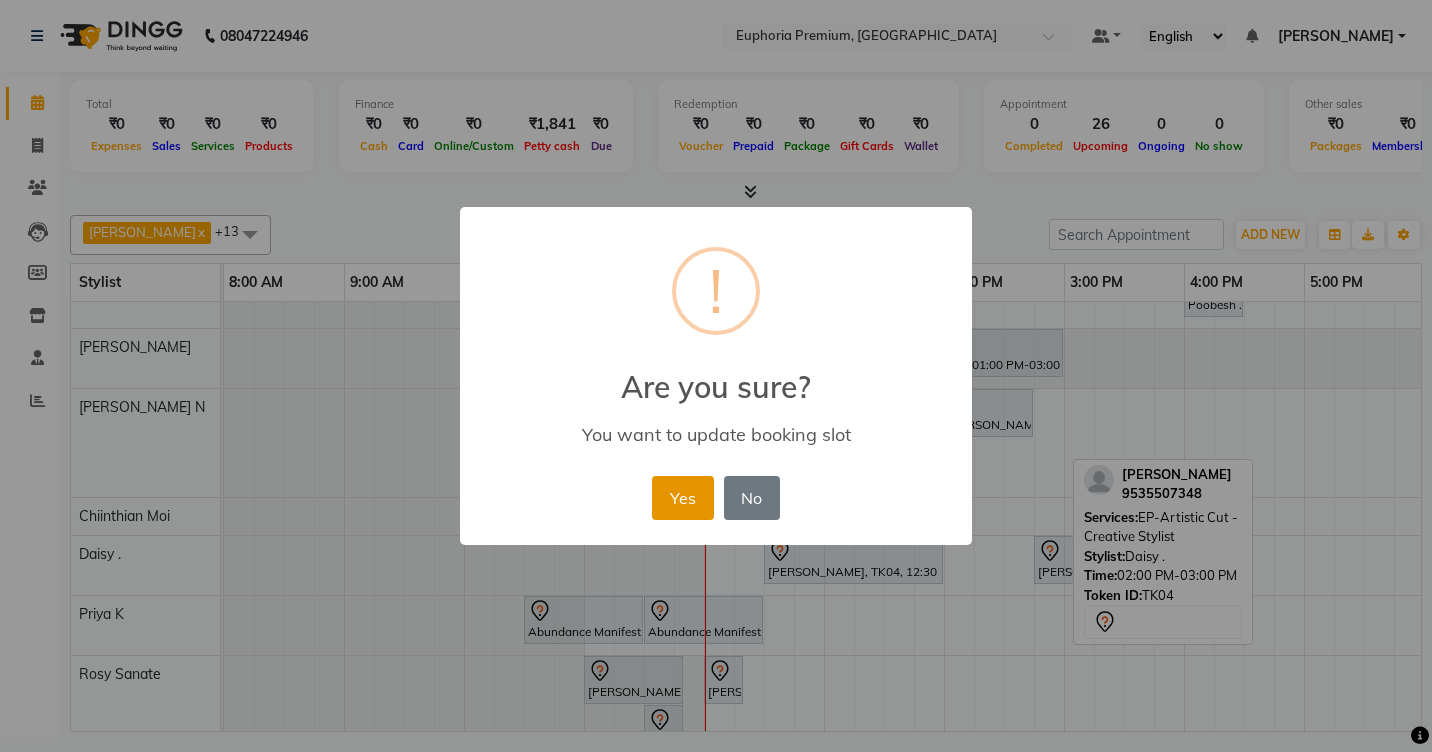 click on "Yes" at bounding box center [682, 498] 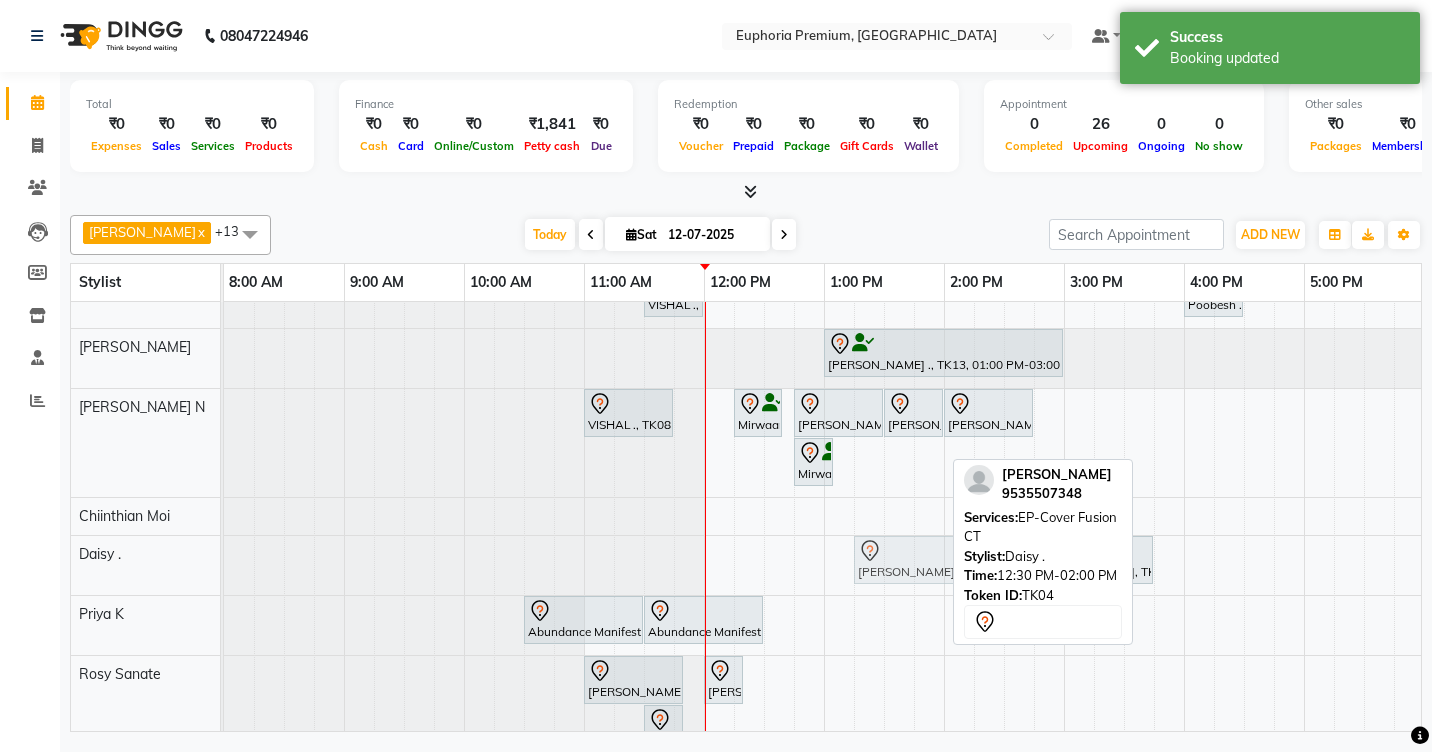 drag, startPoint x: 877, startPoint y: 556, endPoint x: 960, endPoint y: 562, distance: 83.21658 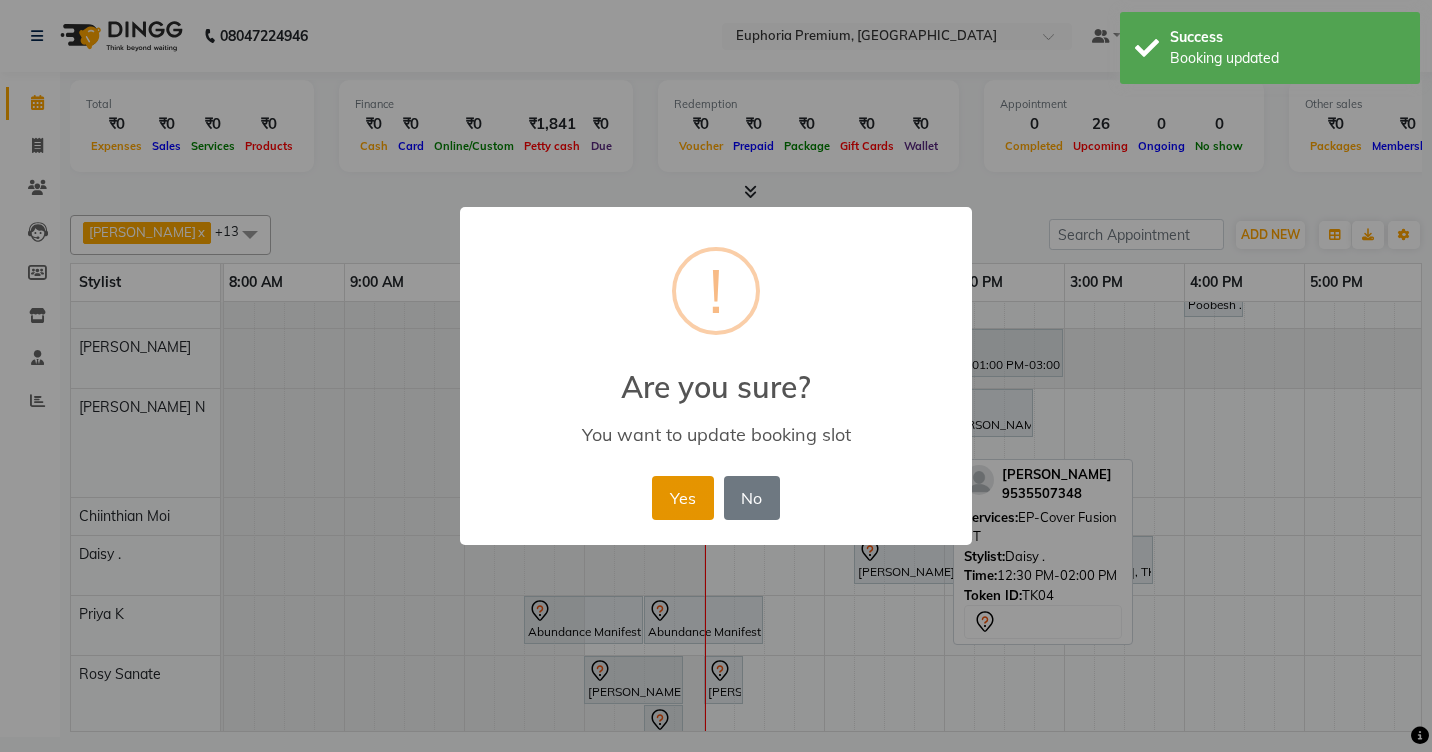 click on "Yes" at bounding box center [682, 498] 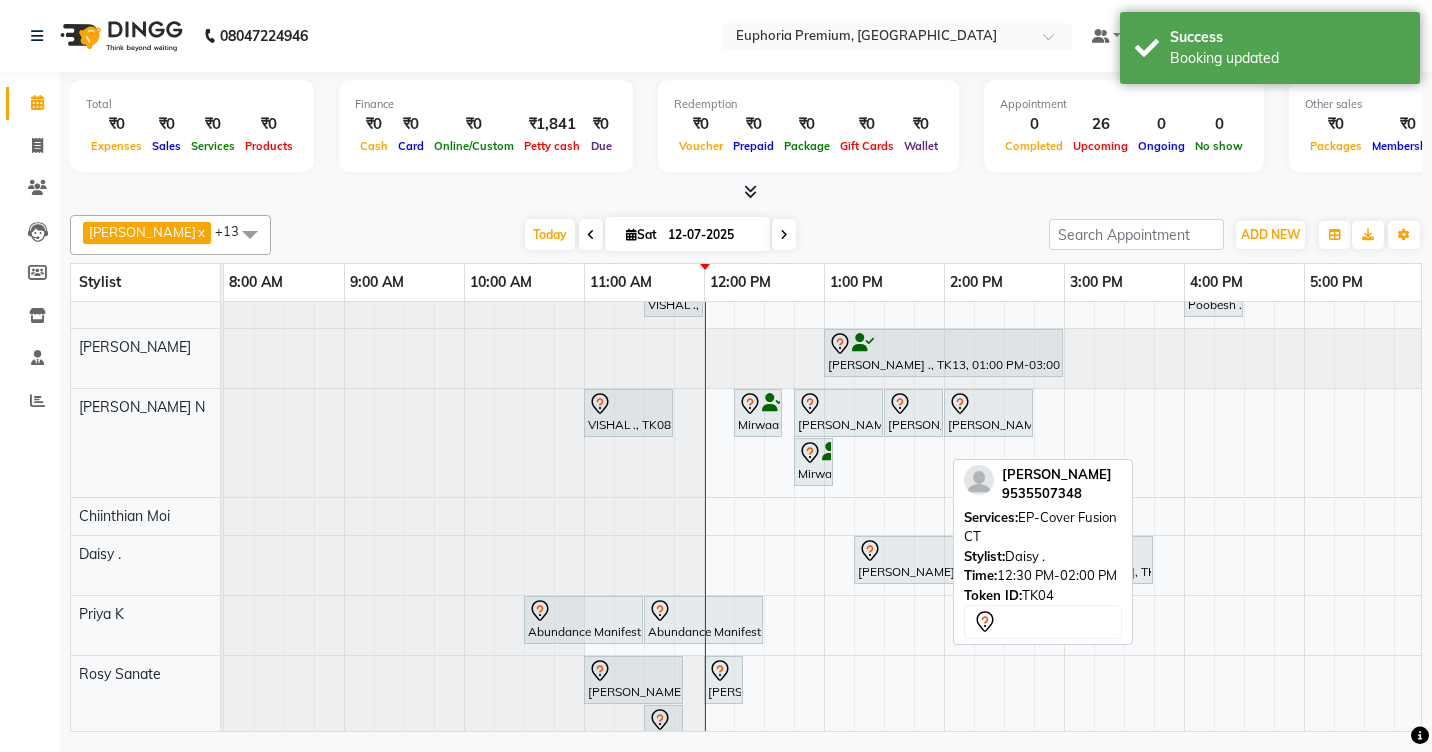 click on "Working 2.30 to 8 pm with maam permission              [PERSON_NAME] ., TK11, 12:30 PM-01:35 PM, EP-Tefiti Coffee Pedi             Mirwaam ., TK12, 01:30 PM-03:05 PM, EP-Tefiti Coffee [PERSON_NAME], TK02, 11:00 AM-12:00 PM, EP-Temporary Nail Ext             Poobesh ., TK03, 04:00 PM-04:30 PM, EP-Shoulder & Back (30 Mins)             VISHAL ., TK08, 11:30 AM-12:00 PM, EP-Head Massage (30 Mins) w/o Hairwash             Poobesh ., TK03, 04:00 PM-04:30 PM, EP-Shoulder & Back (30 Mins)             Rahul ., TK13, 01:00 PM-03:00 PM, EP-HAIR CUT (Salon Director) with hairwash MEN             VISHAL ., TK08, 11:00 AM-11:45 AM, EP-HAIR CUT (Creative Stylist) with hairwash MEN             Mirwaam ., TK12, 12:15 PM-12:40 PM, EEP-Head Shave (Shave) MEN             [PERSON_NAME], TK04, 12:45 PM-01:30 PM, EP-HAIR CUT (Creative Stylist) with hairwash MEN             [PERSON_NAME], TK04, 01:30 PM-02:00 PM, EP-[PERSON_NAME] Trim/Design MEN             [PERSON_NAME], TK04, 02:00 PM-02:45 PM, EP-Regenerate (Intense Alchemy) MEN" at bounding box center (1064, 473) 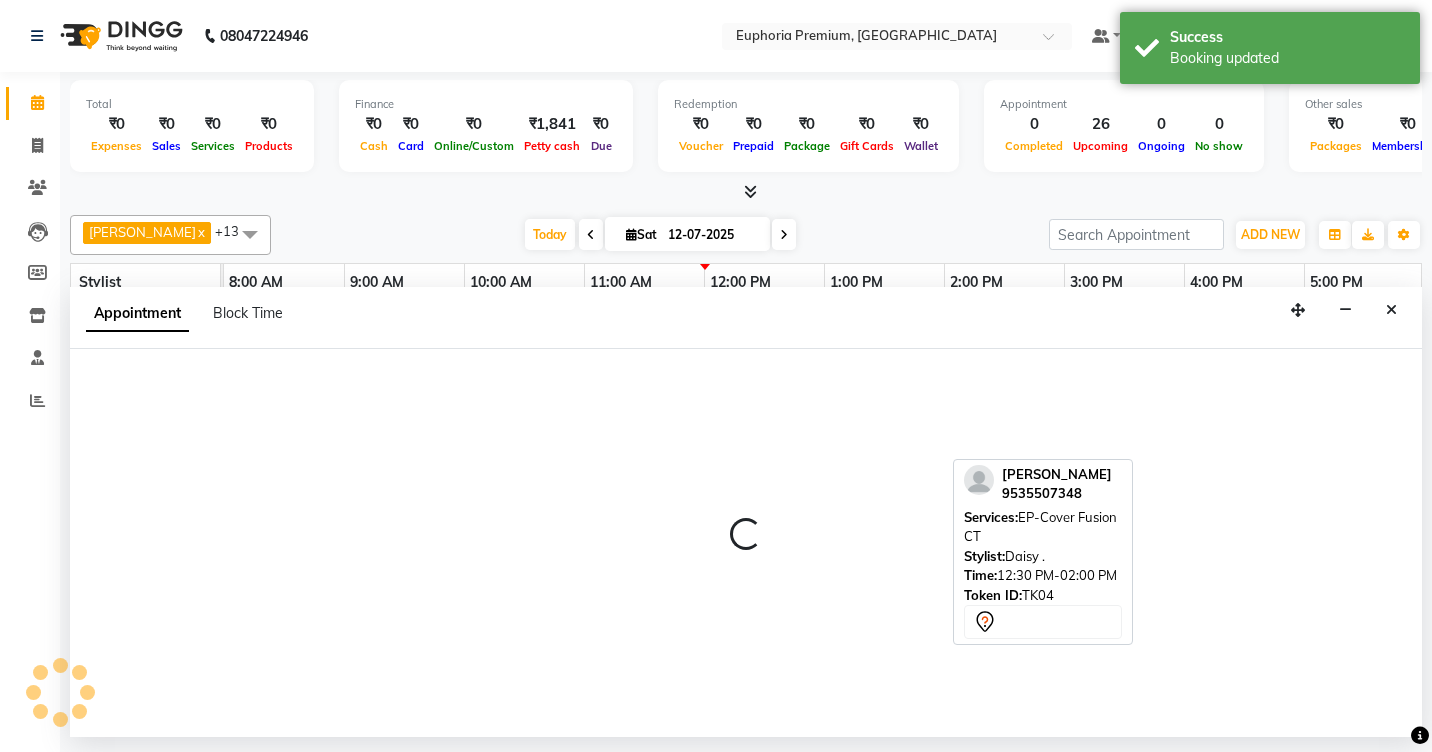 select on "71625" 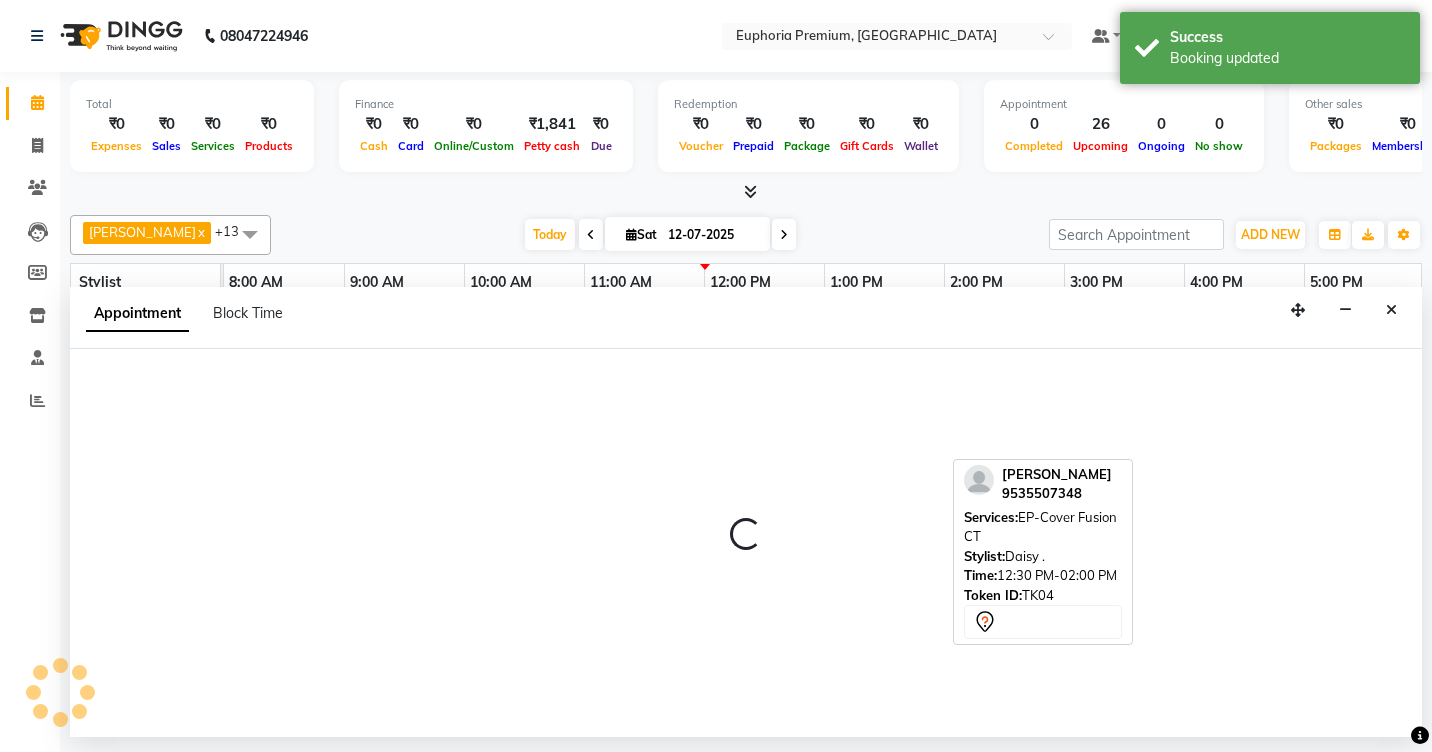 select on "750" 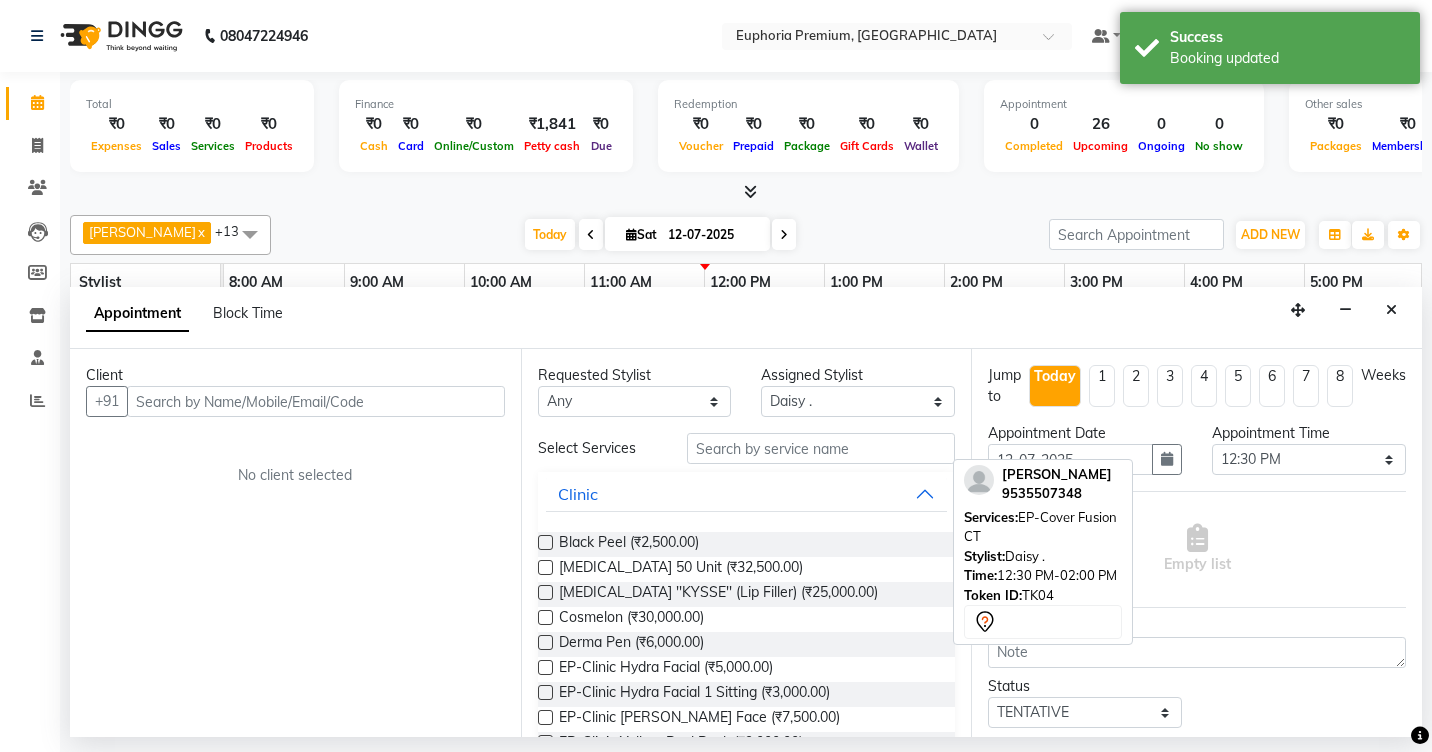 click at bounding box center (316, 401) 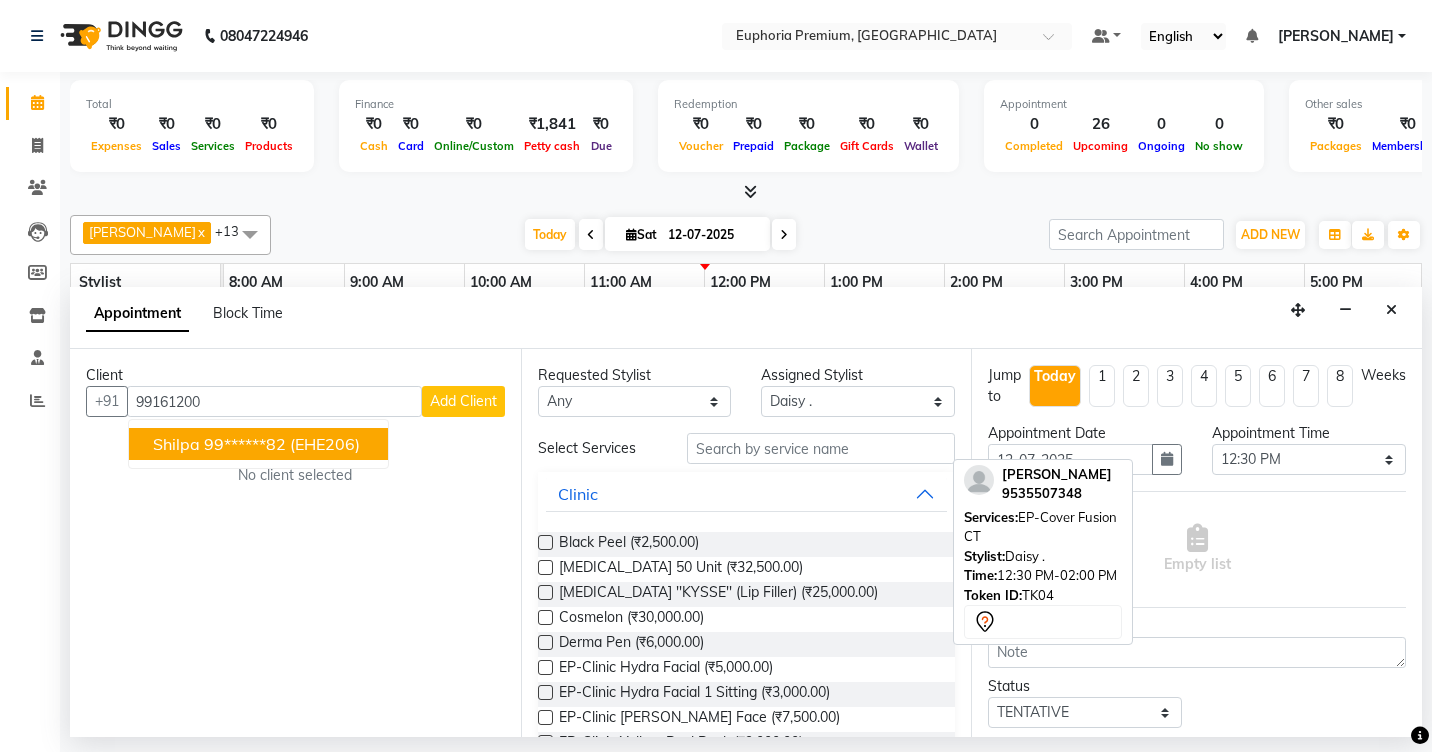 click on "(EHE206)" at bounding box center [325, 444] 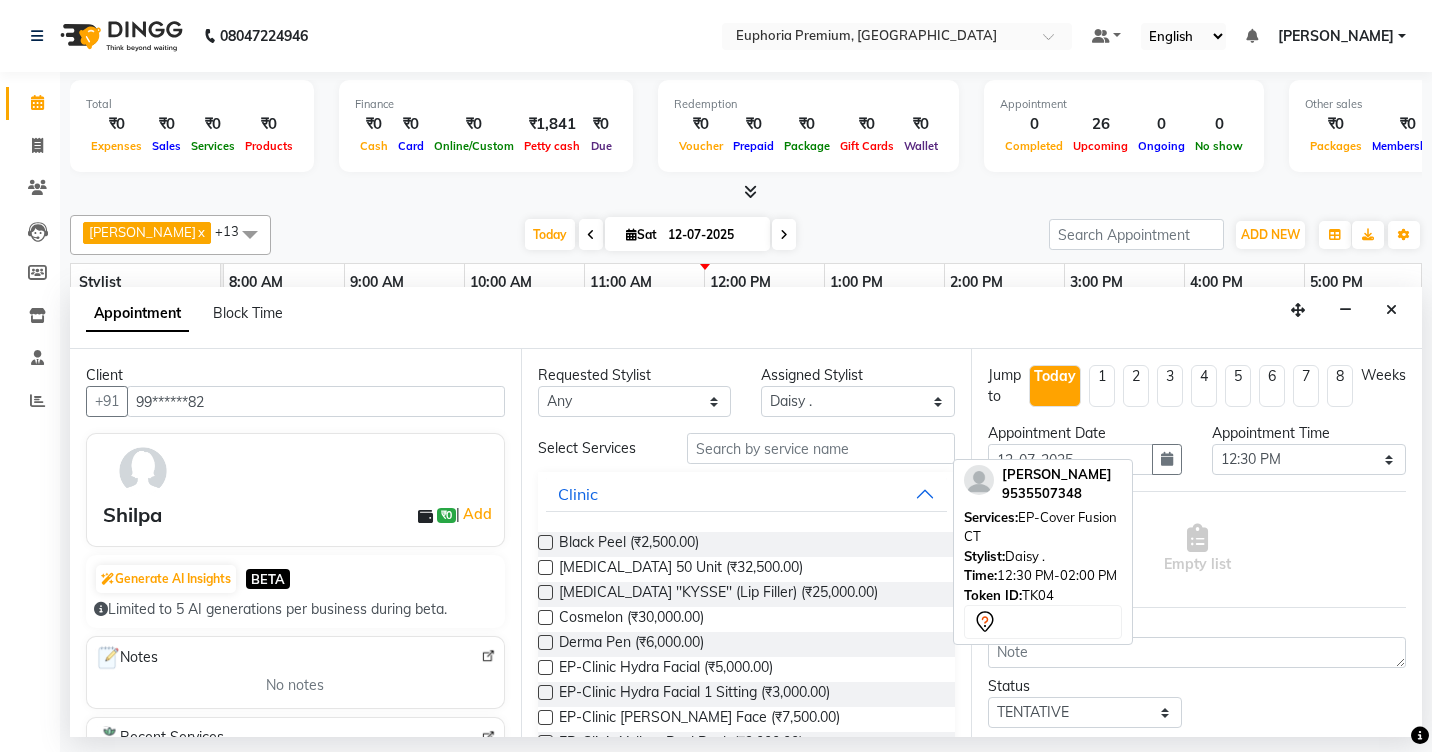 type on "99******82" 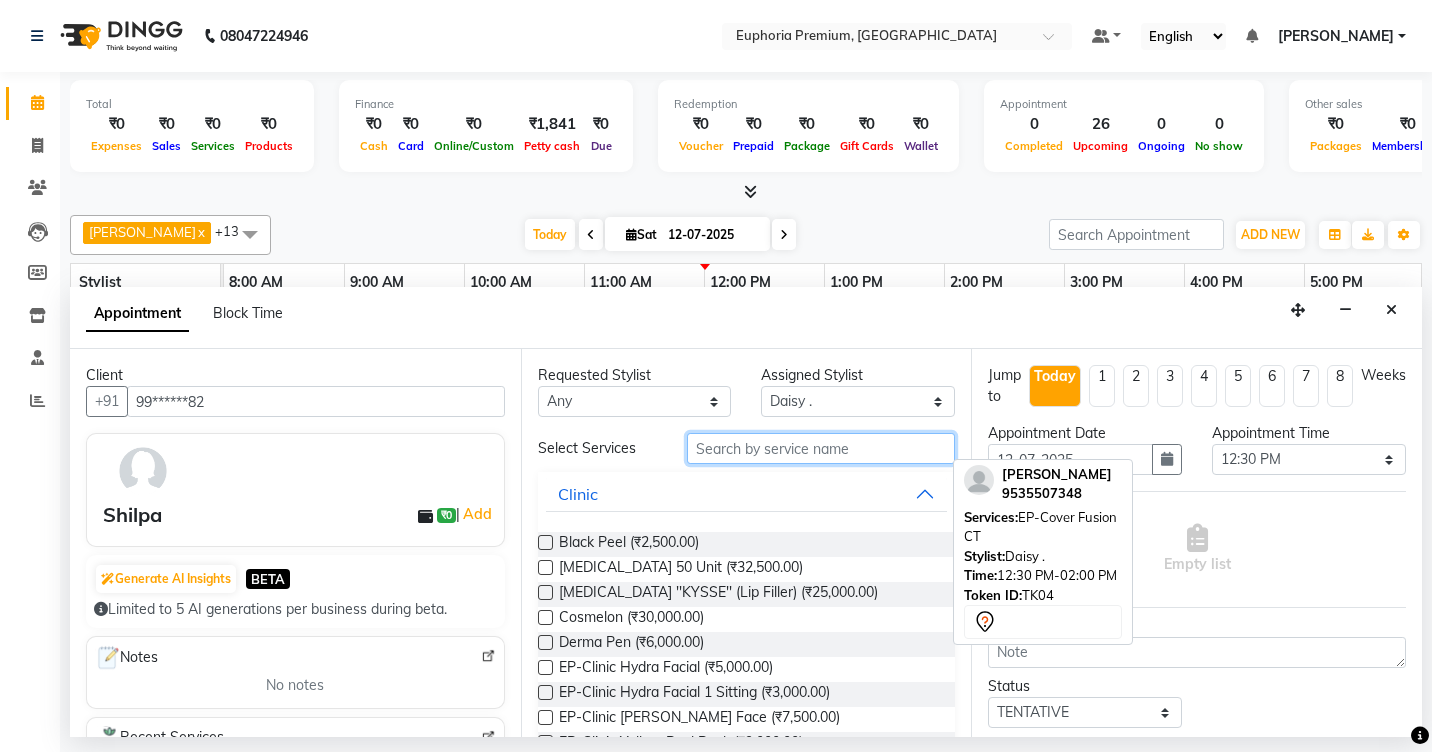 click at bounding box center (821, 448) 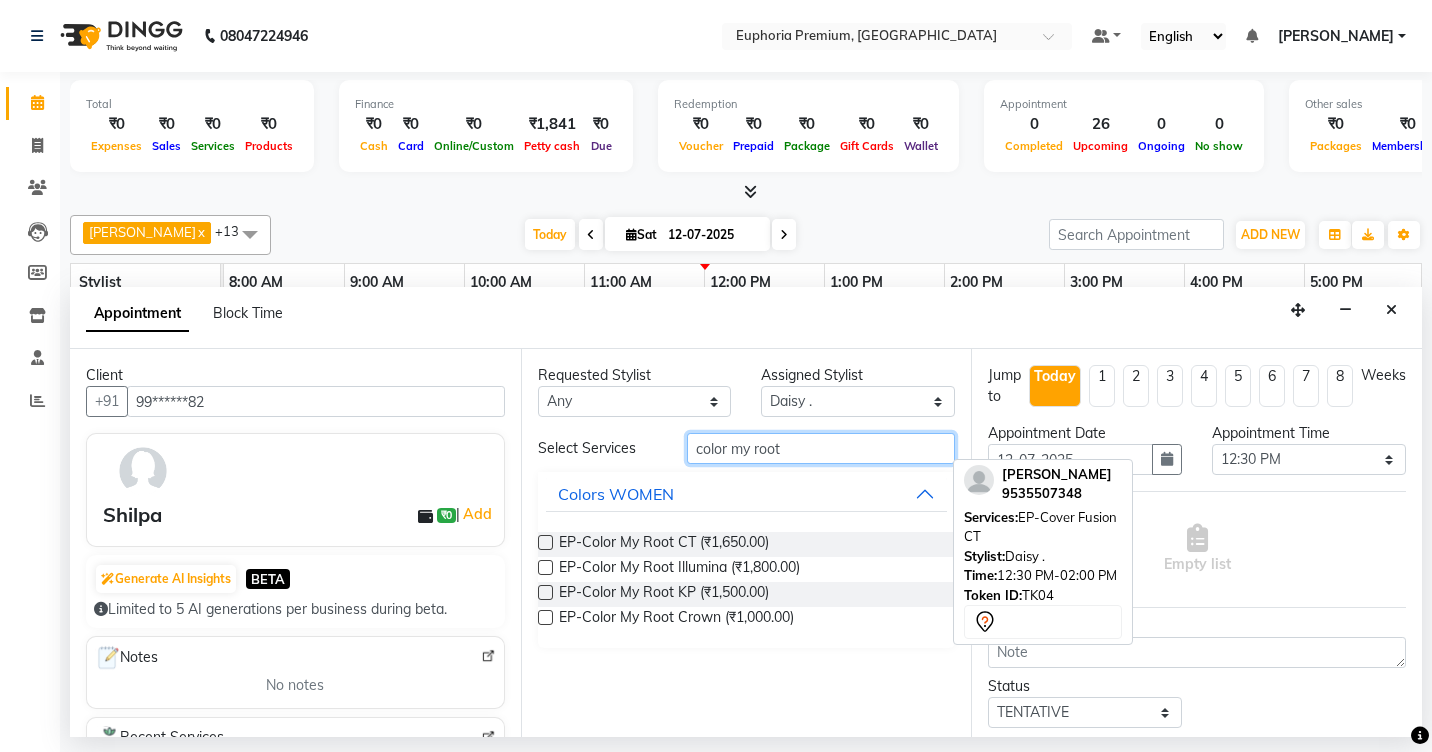 type on "color my root" 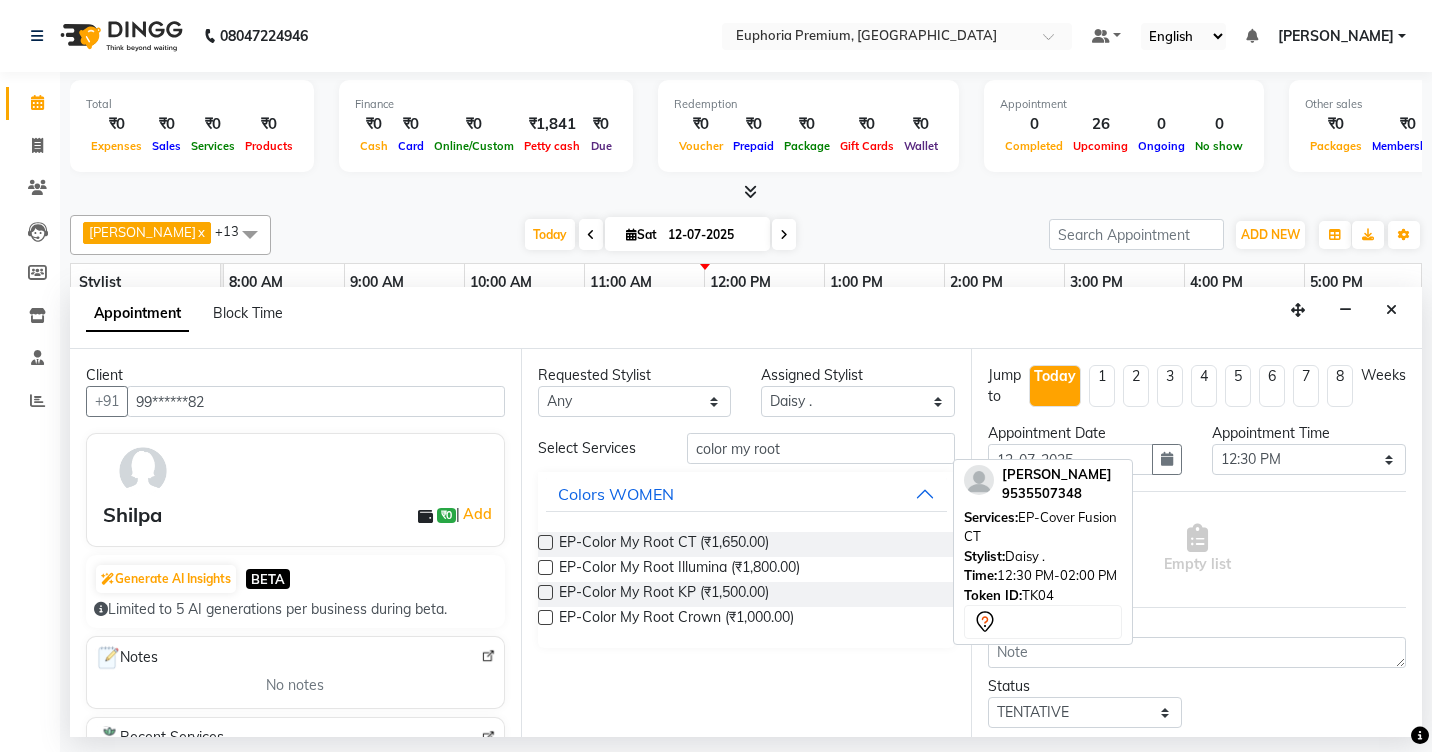 click at bounding box center [545, 542] 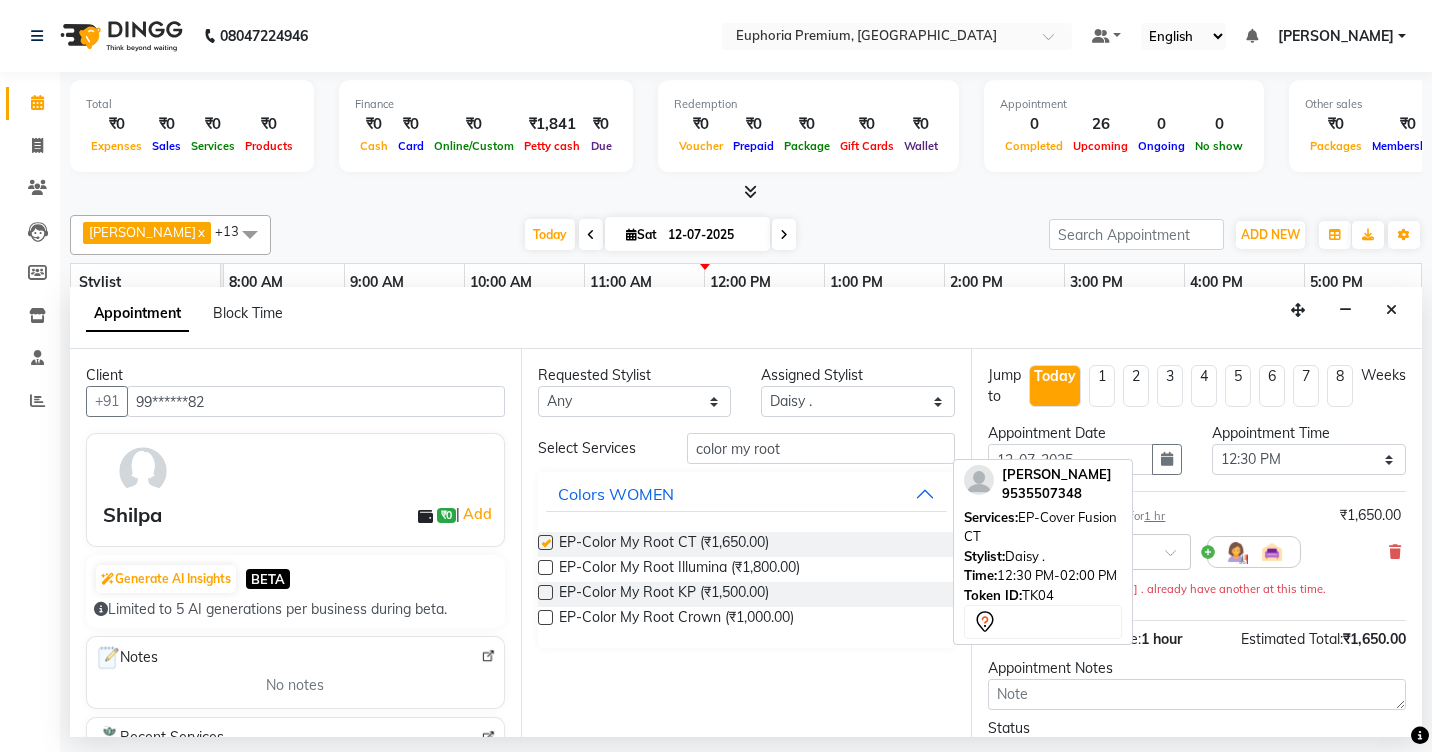checkbox on "false" 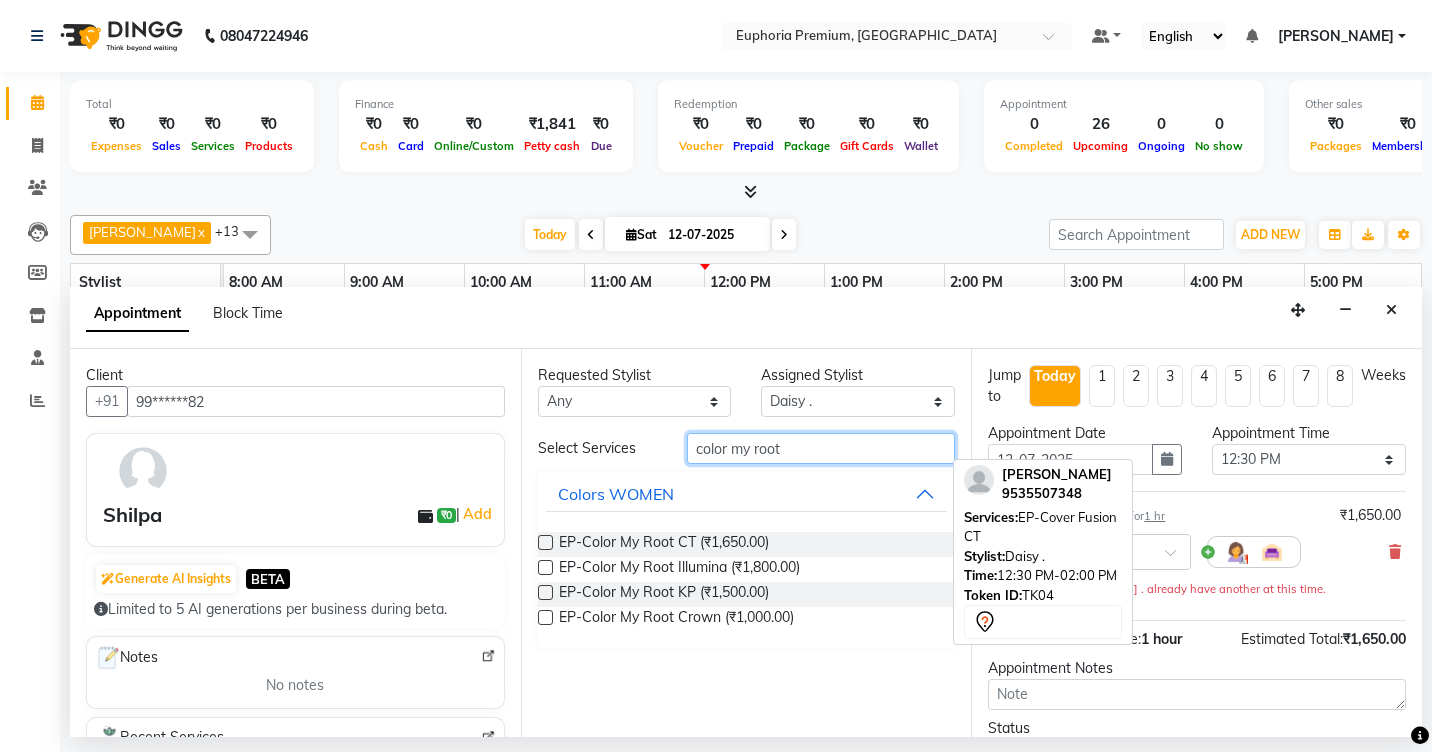 click on "color my root" at bounding box center [821, 448] 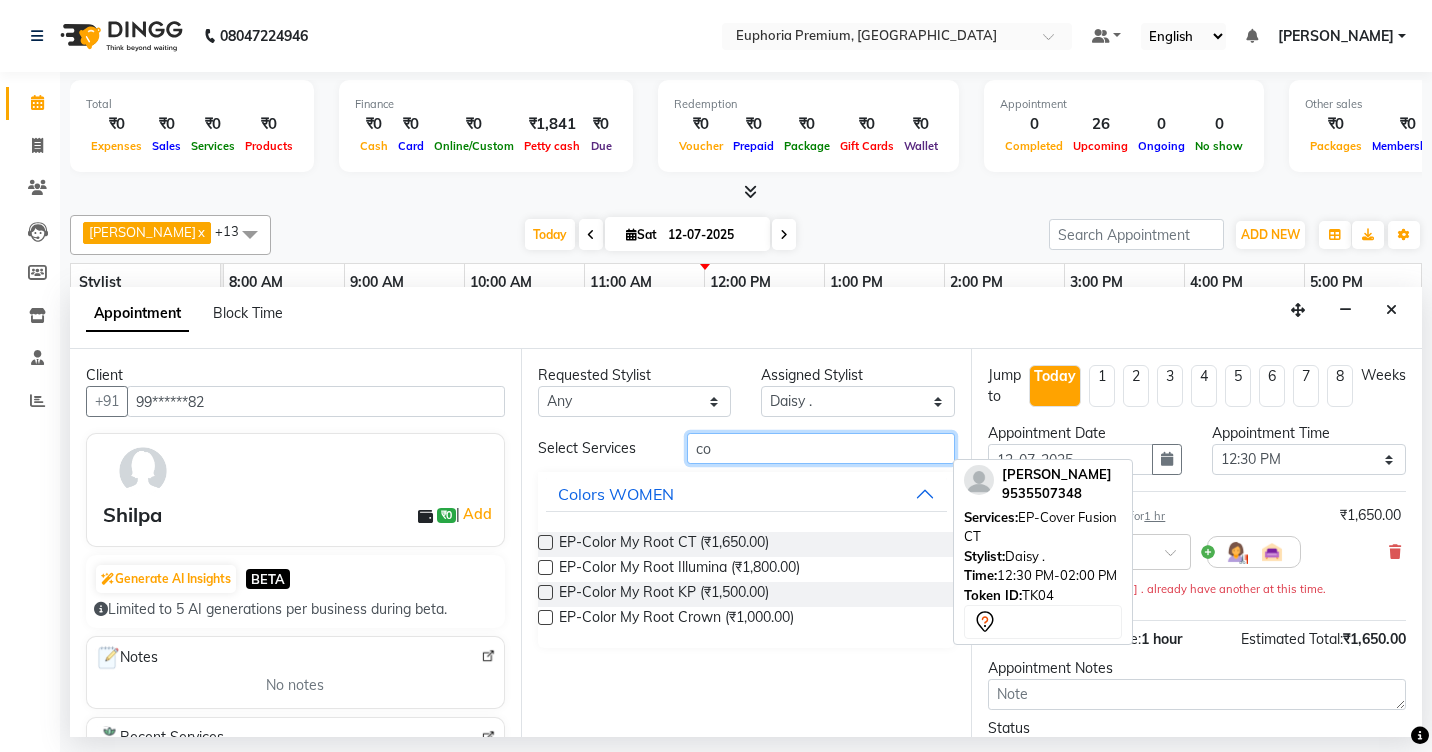 type on "c" 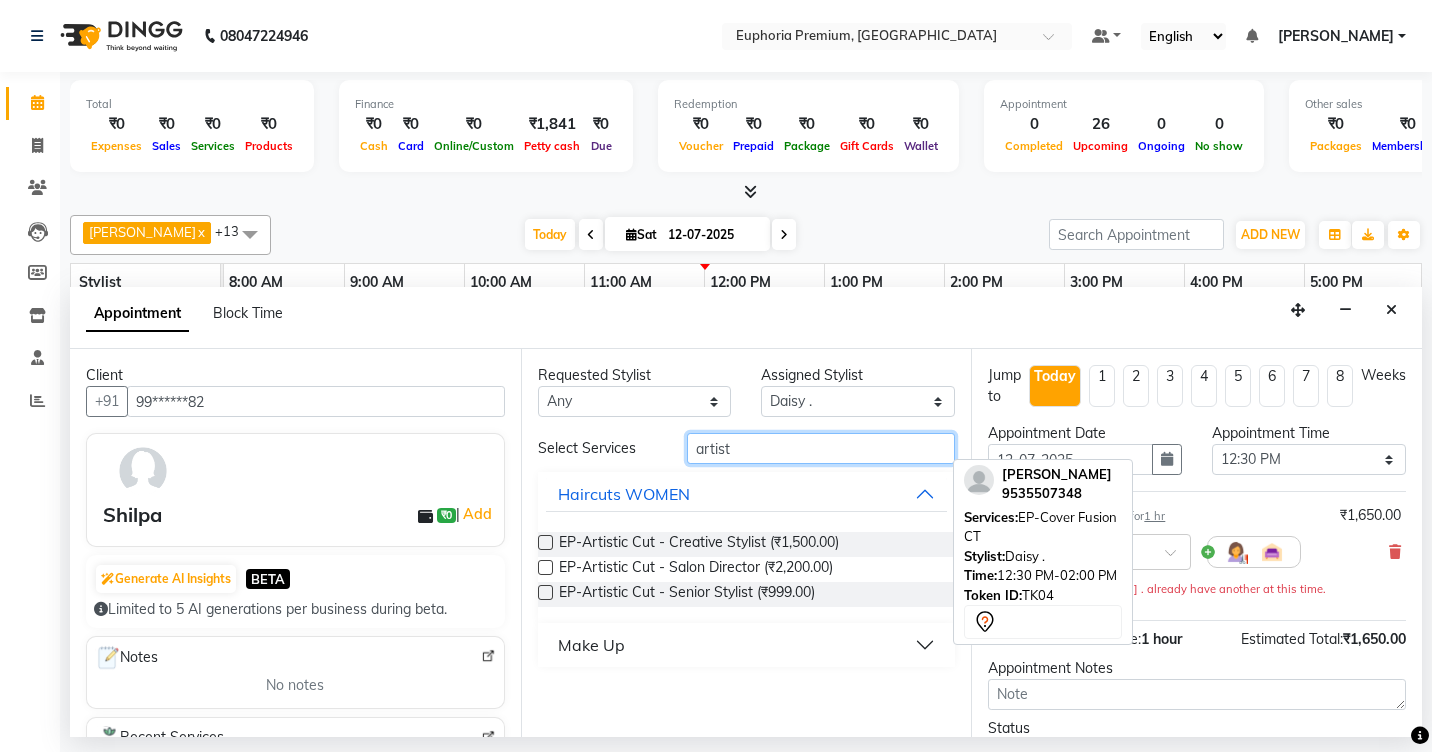 type on "artist" 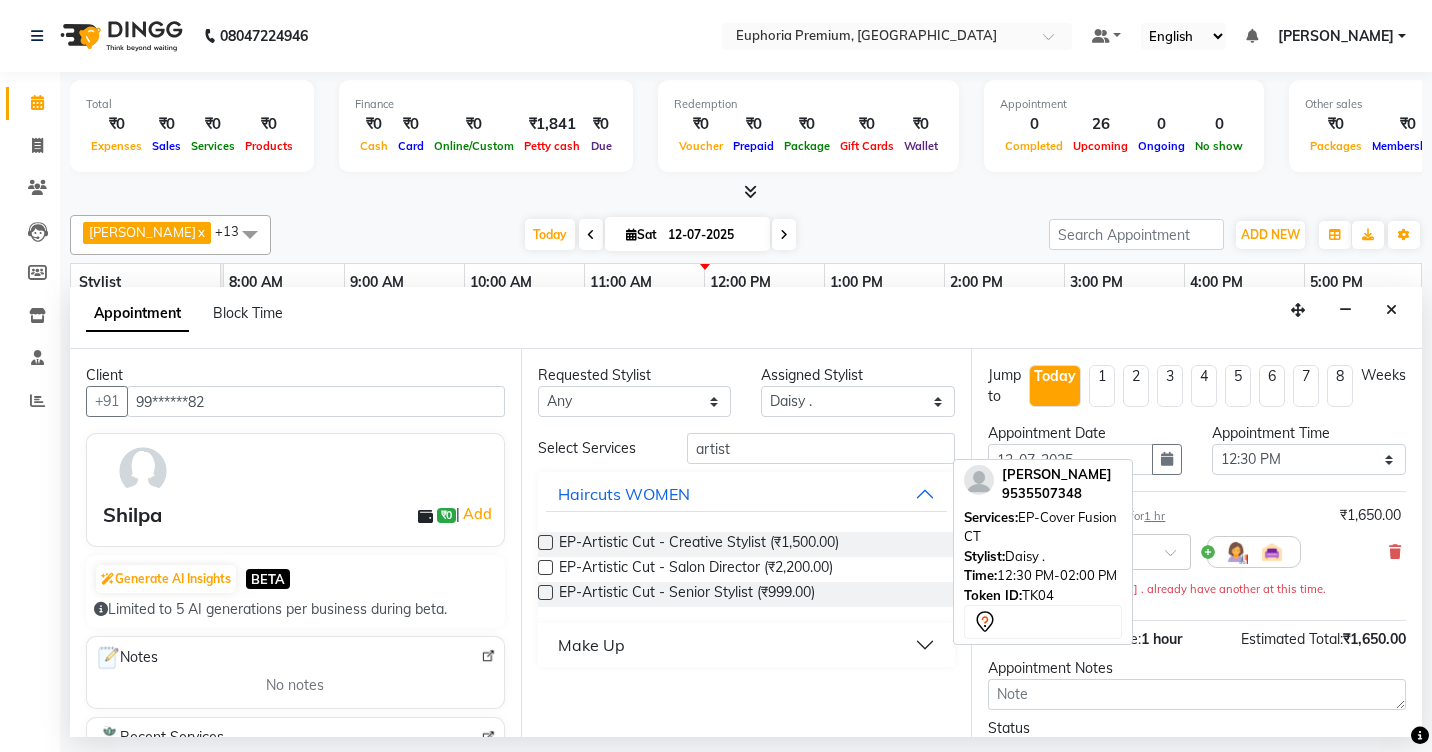 click at bounding box center (545, 542) 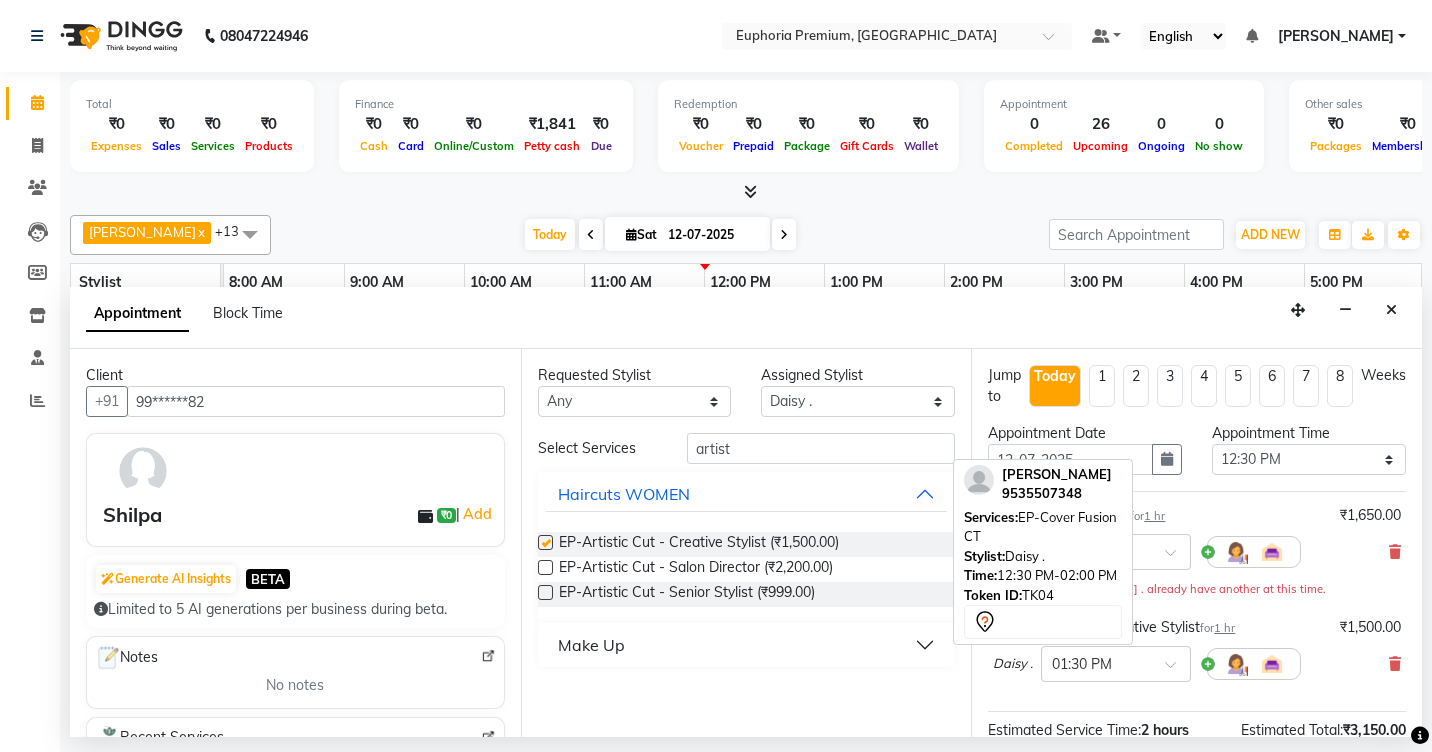 checkbox on "false" 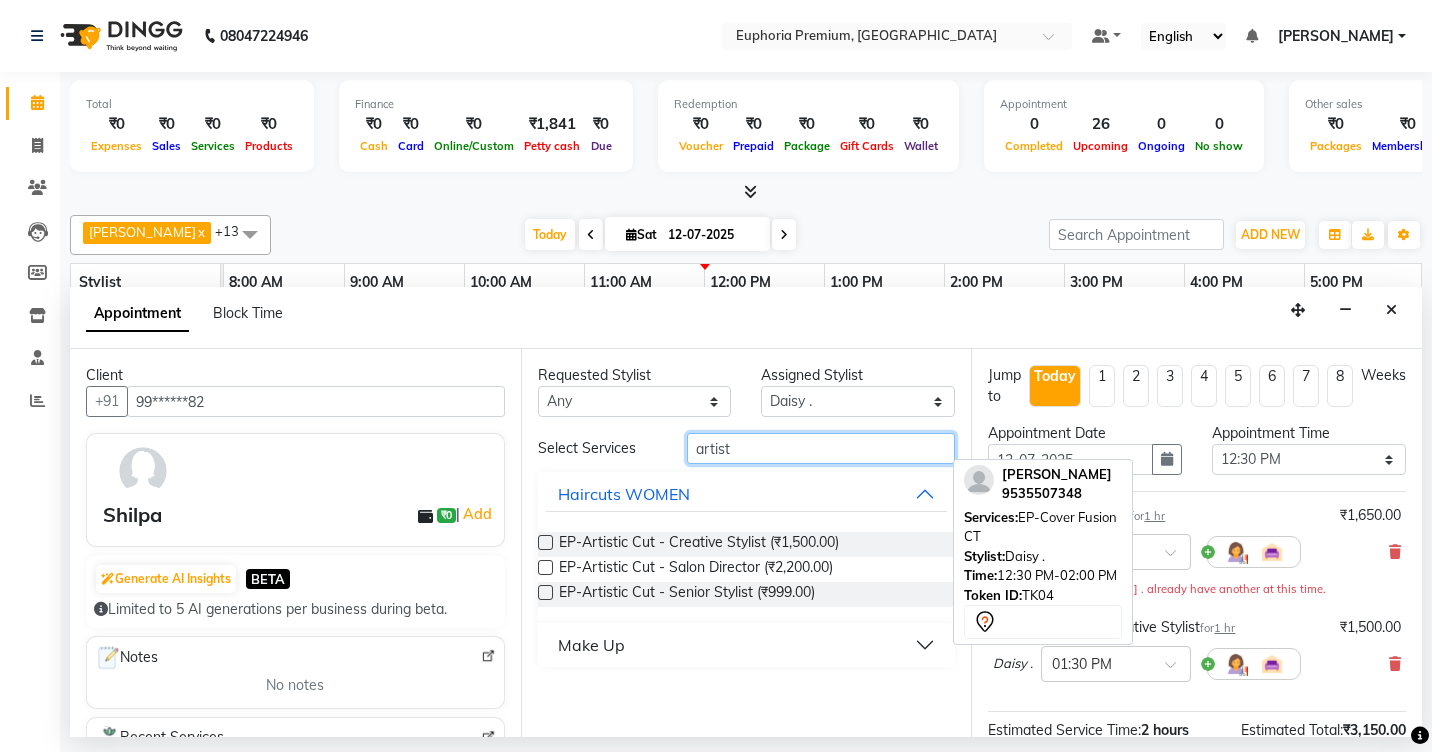 click on "artist" at bounding box center (821, 448) 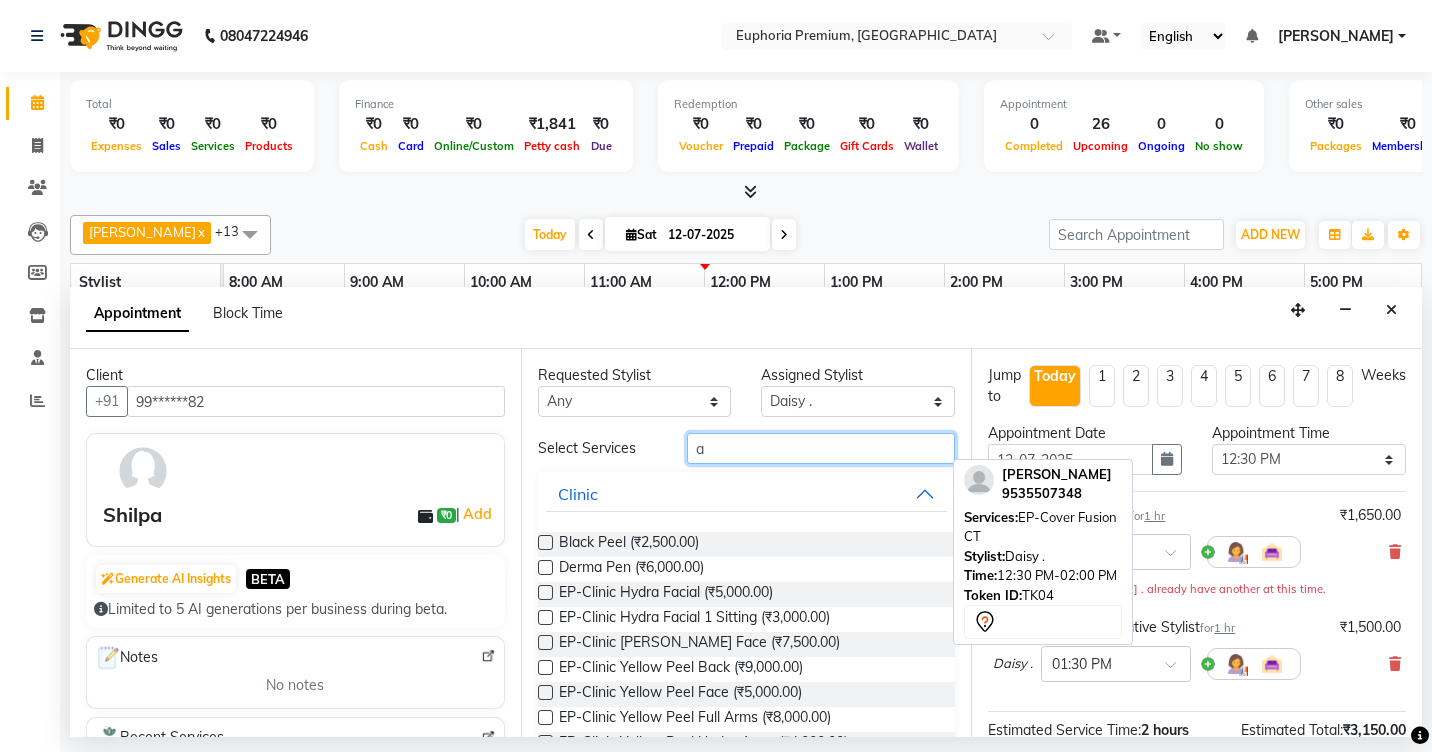 type on "a" 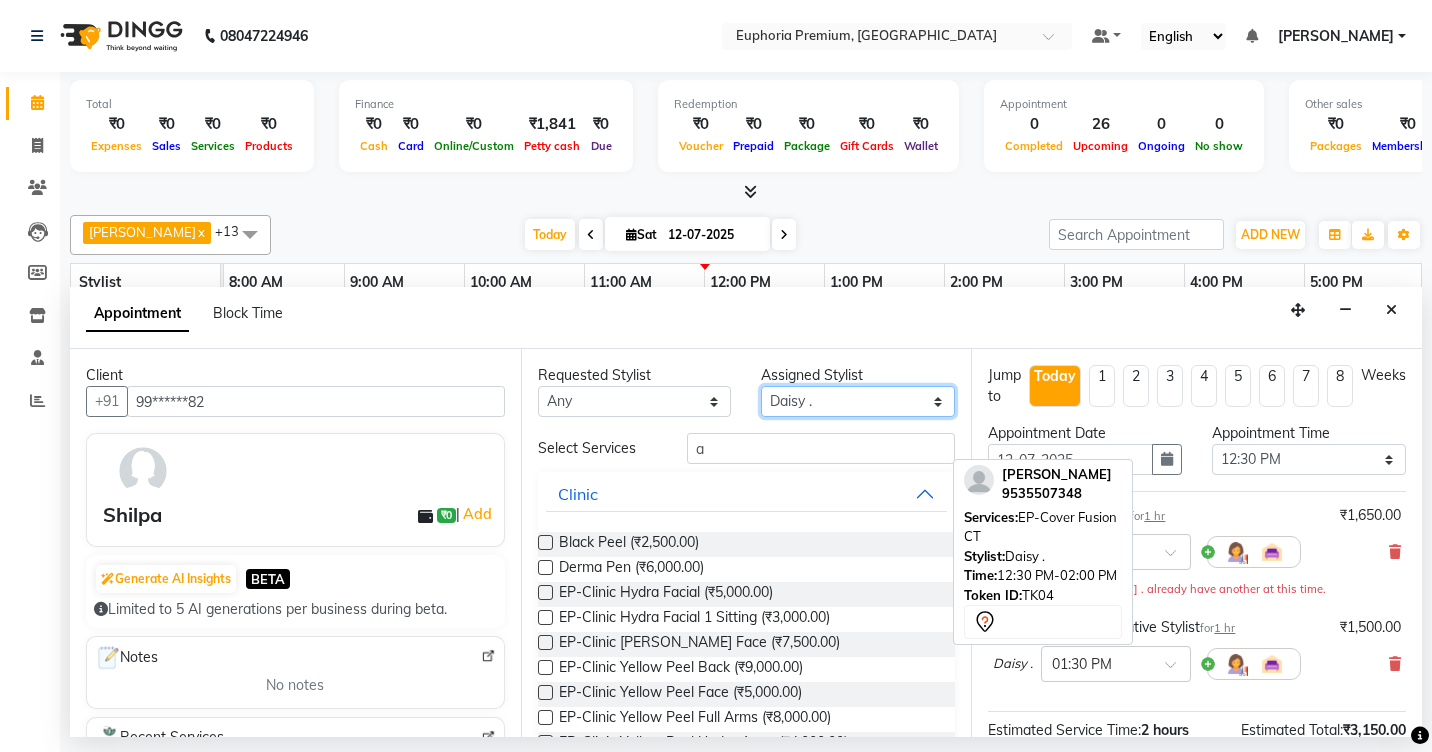 click on "Select Babu V Bharath N [PERSON_NAME] [PERSON_NAME] N  Chiinthian [PERSON_NAME] MOI [PERSON_NAME] . [PERSON_NAME] . [PERSON_NAME] [PERSON_NAME] K [PERSON_NAME] [PERSON_NAME] [MEDICAL_DATA] Pinky . Priya  K Rosy Sanate [PERSON_NAME] [PERSON_NAME] Shishi L [PERSON_NAME] M [PERSON_NAME]" at bounding box center (858, 401) 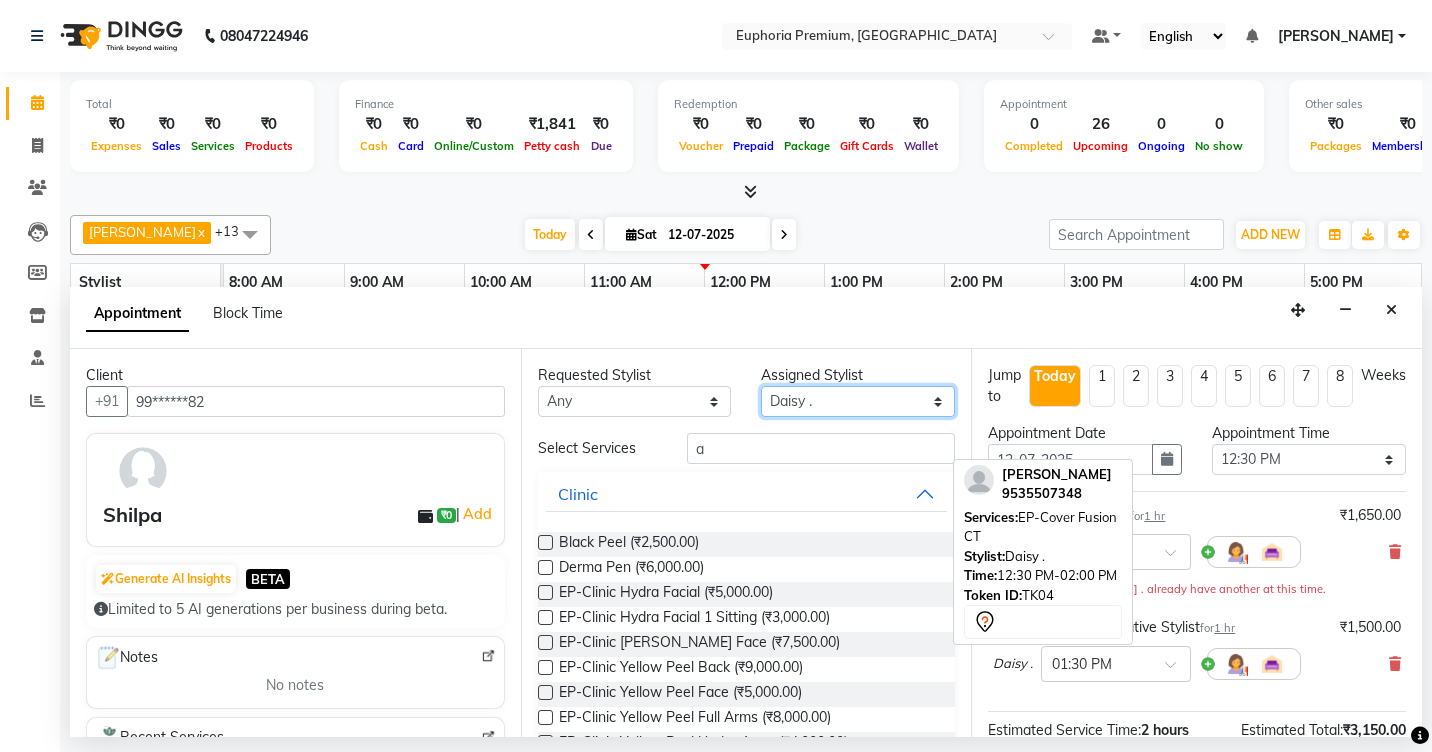 select on "71621" 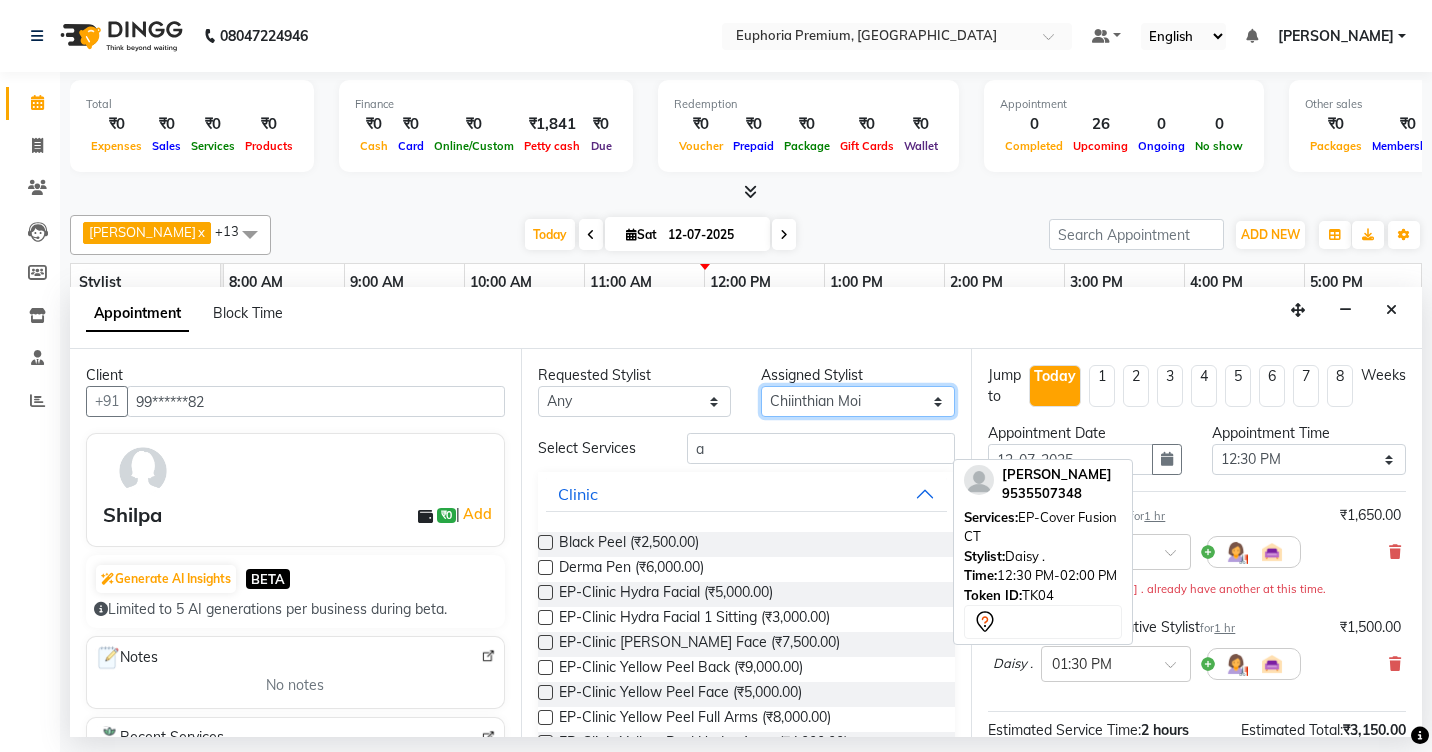click on "Select Babu V Bharath N [PERSON_NAME] [PERSON_NAME] N  Chiinthian [PERSON_NAME] MOI [PERSON_NAME] . [PERSON_NAME] . [PERSON_NAME] [PERSON_NAME] K [PERSON_NAME] [PERSON_NAME] [MEDICAL_DATA] Pinky . Priya  K Rosy Sanate [PERSON_NAME] [PERSON_NAME] Shishi L [PERSON_NAME] M [PERSON_NAME]" at bounding box center [858, 401] 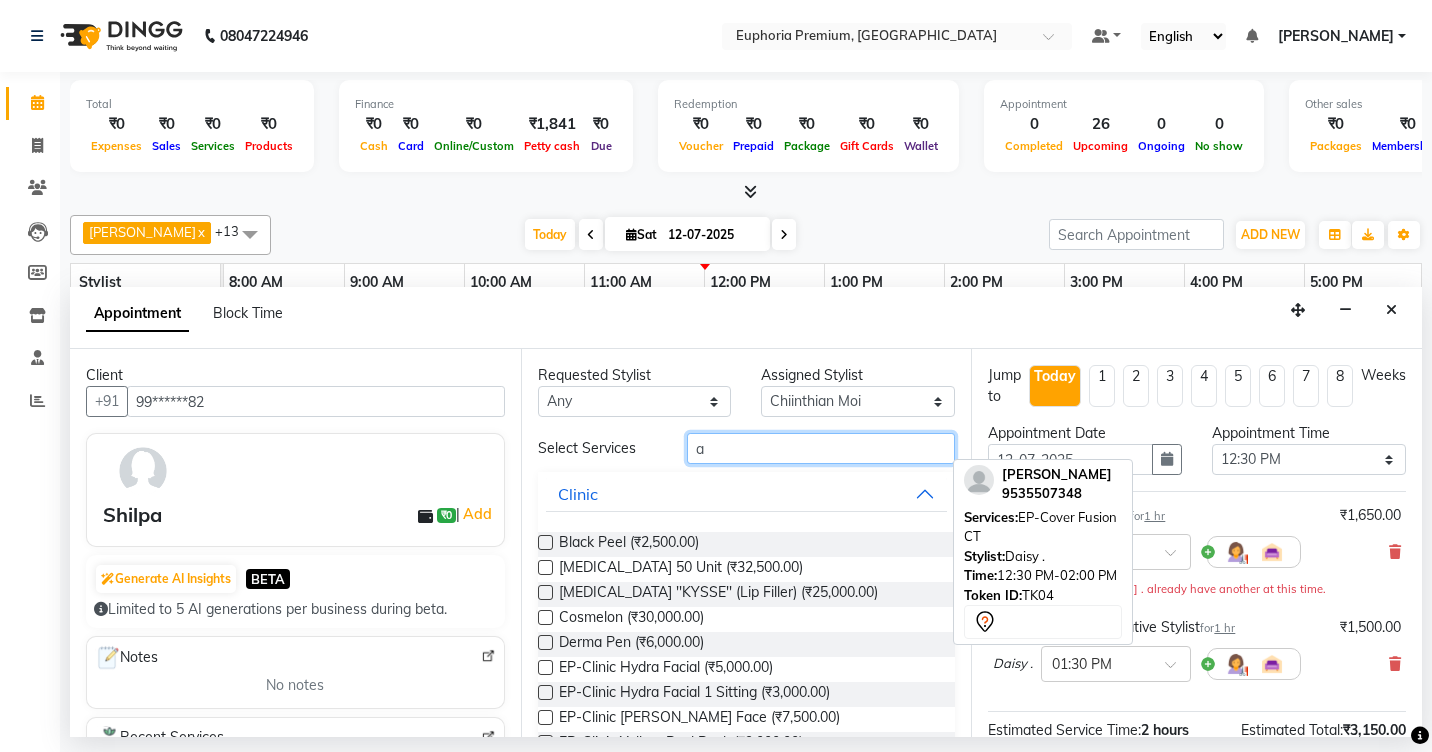 click on "a" at bounding box center (821, 448) 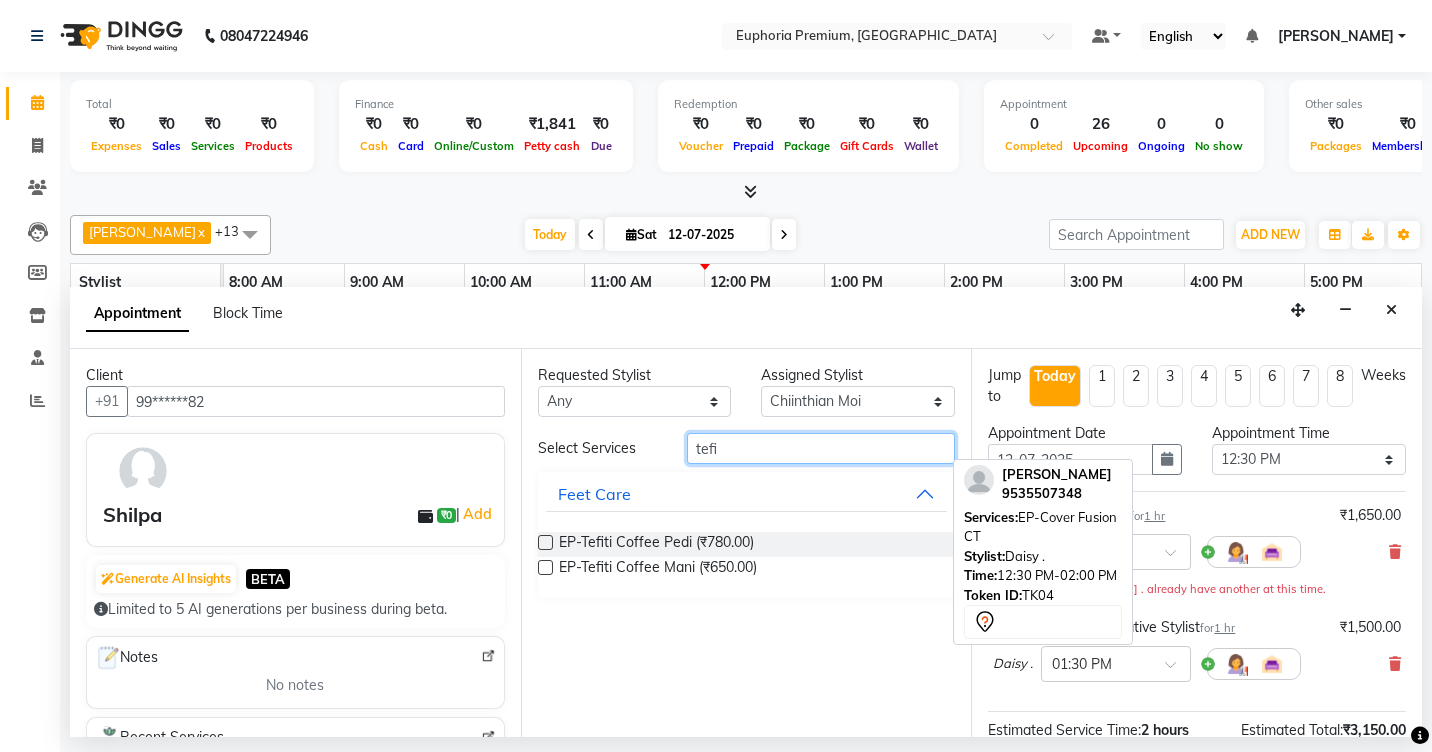 type on "tefi" 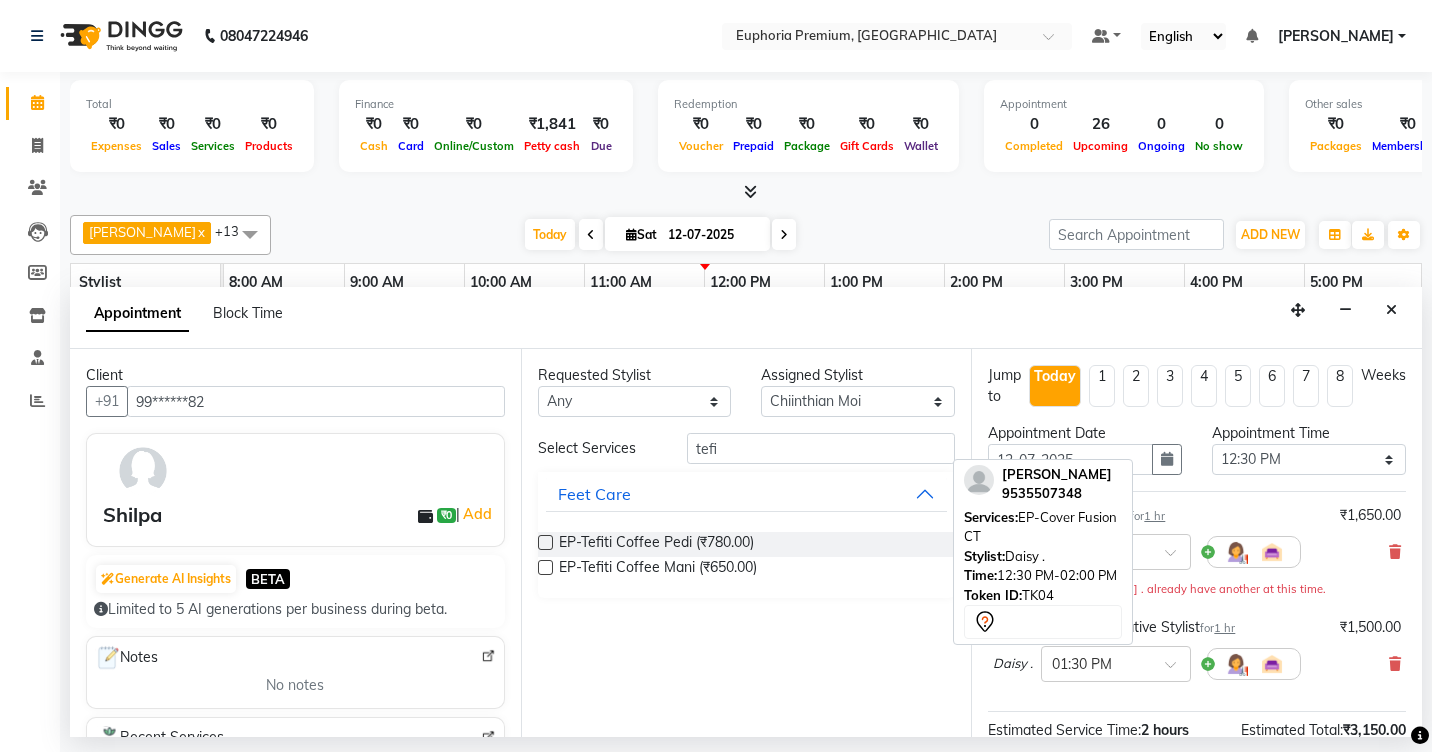 click at bounding box center (545, 542) 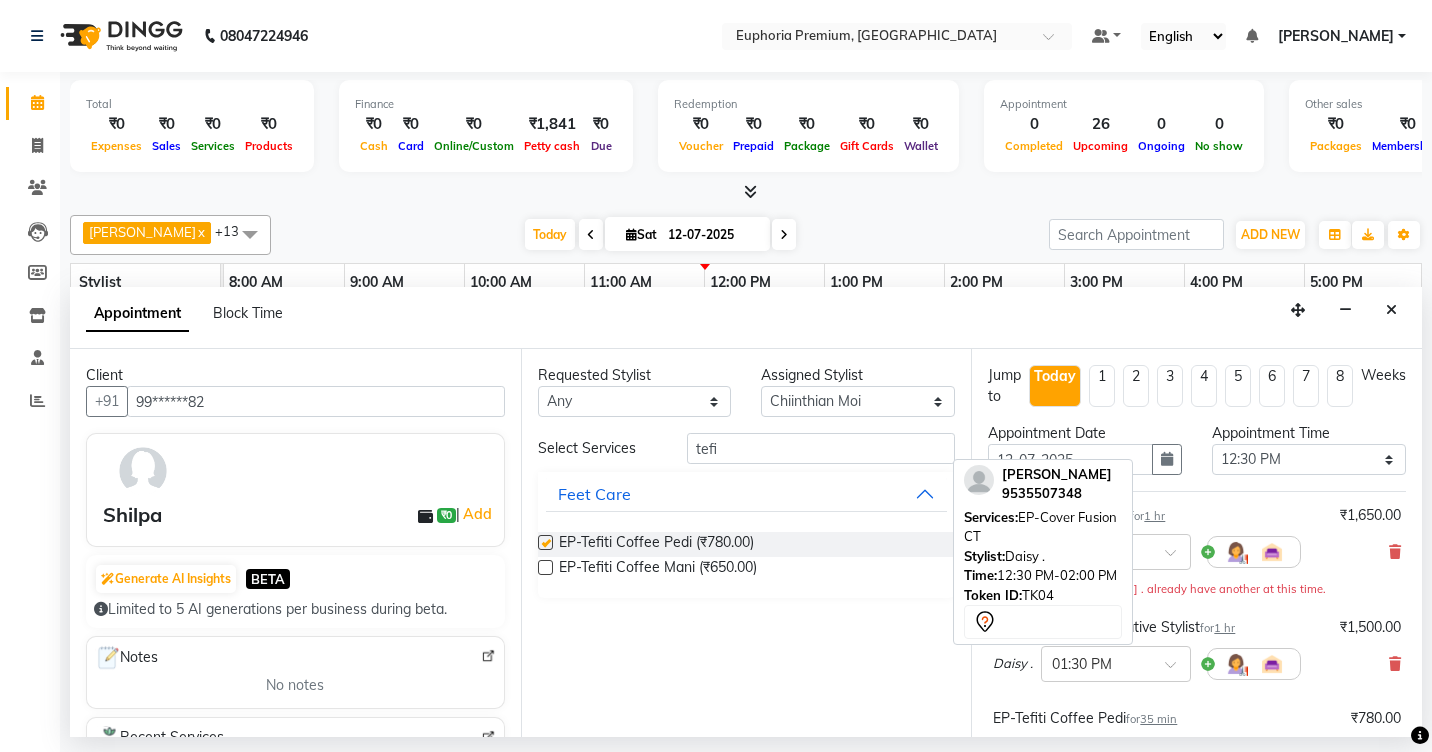 checkbox on "false" 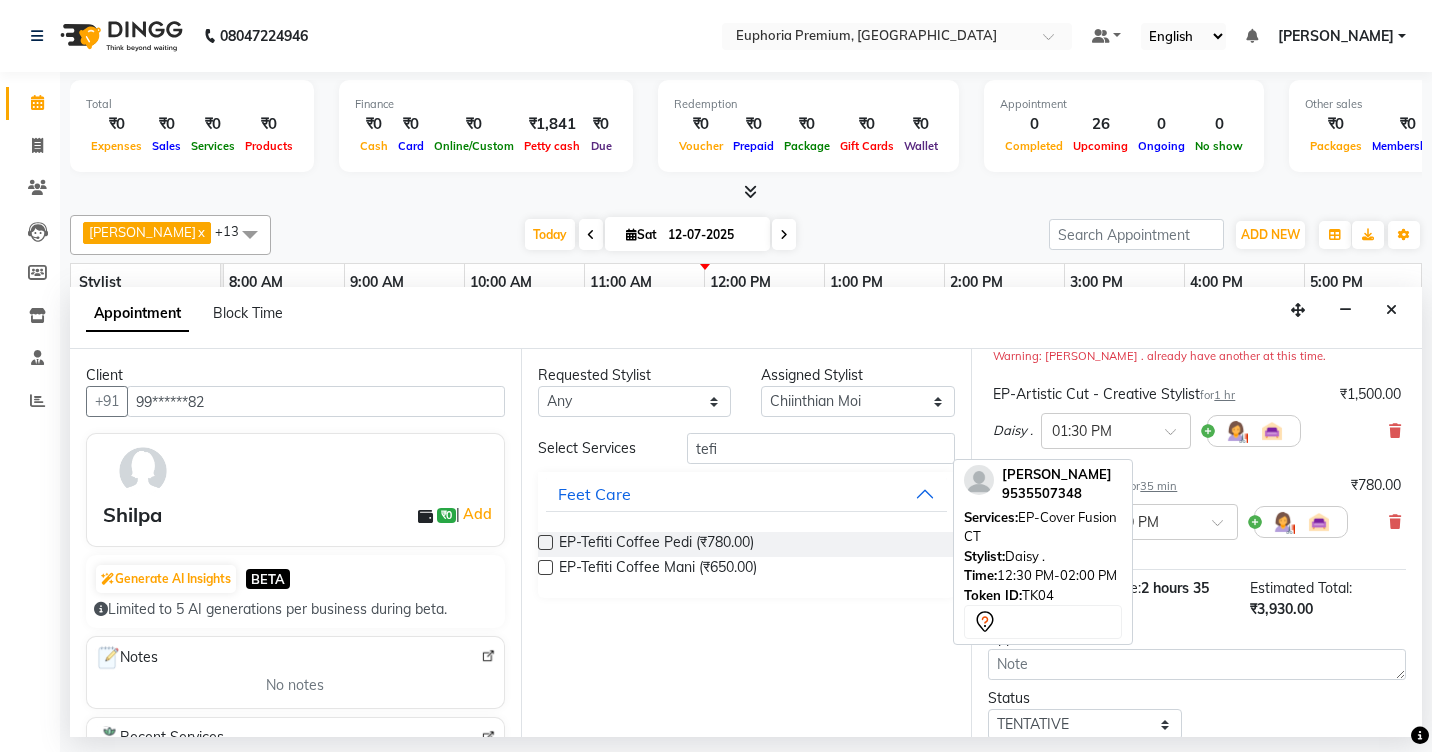 scroll, scrollTop: 362, scrollLeft: 0, axis: vertical 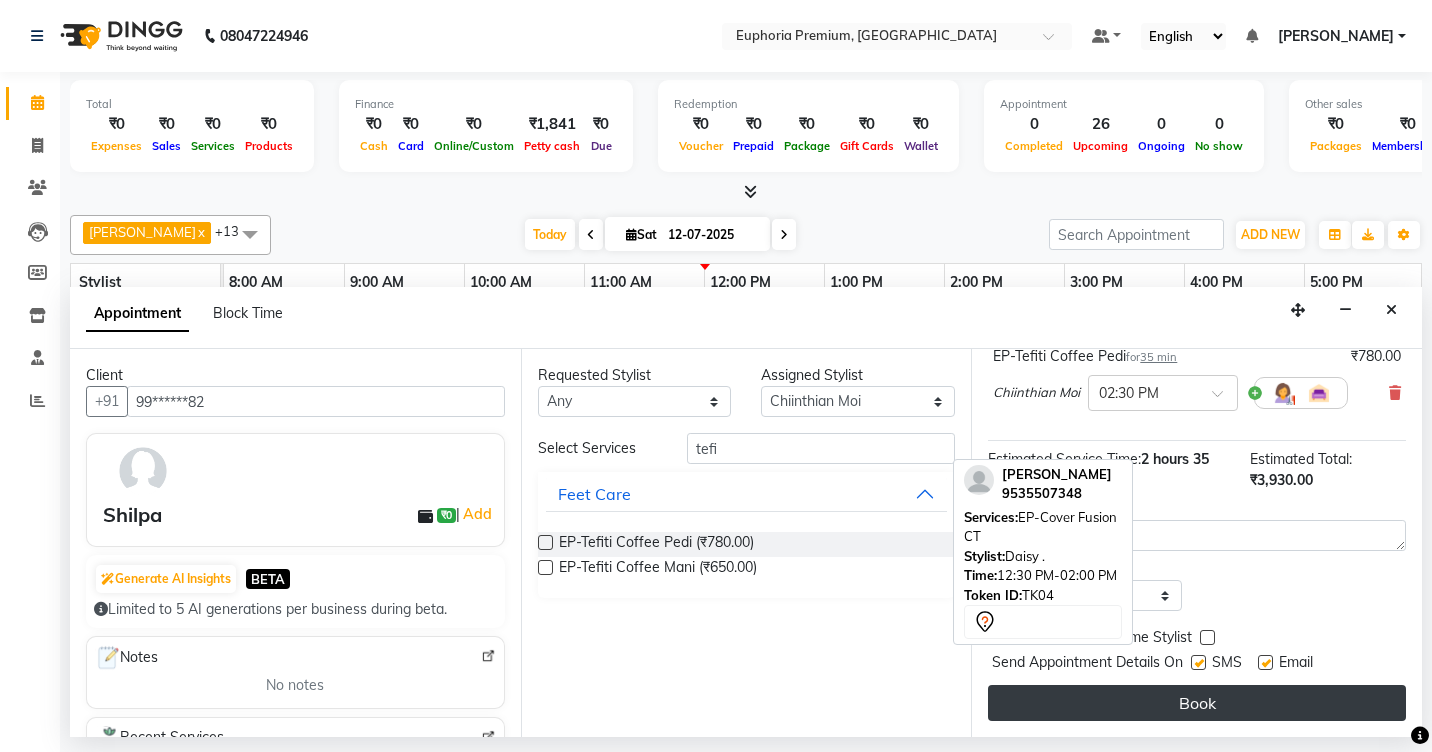 click on "Book" at bounding box center [1197, 703] 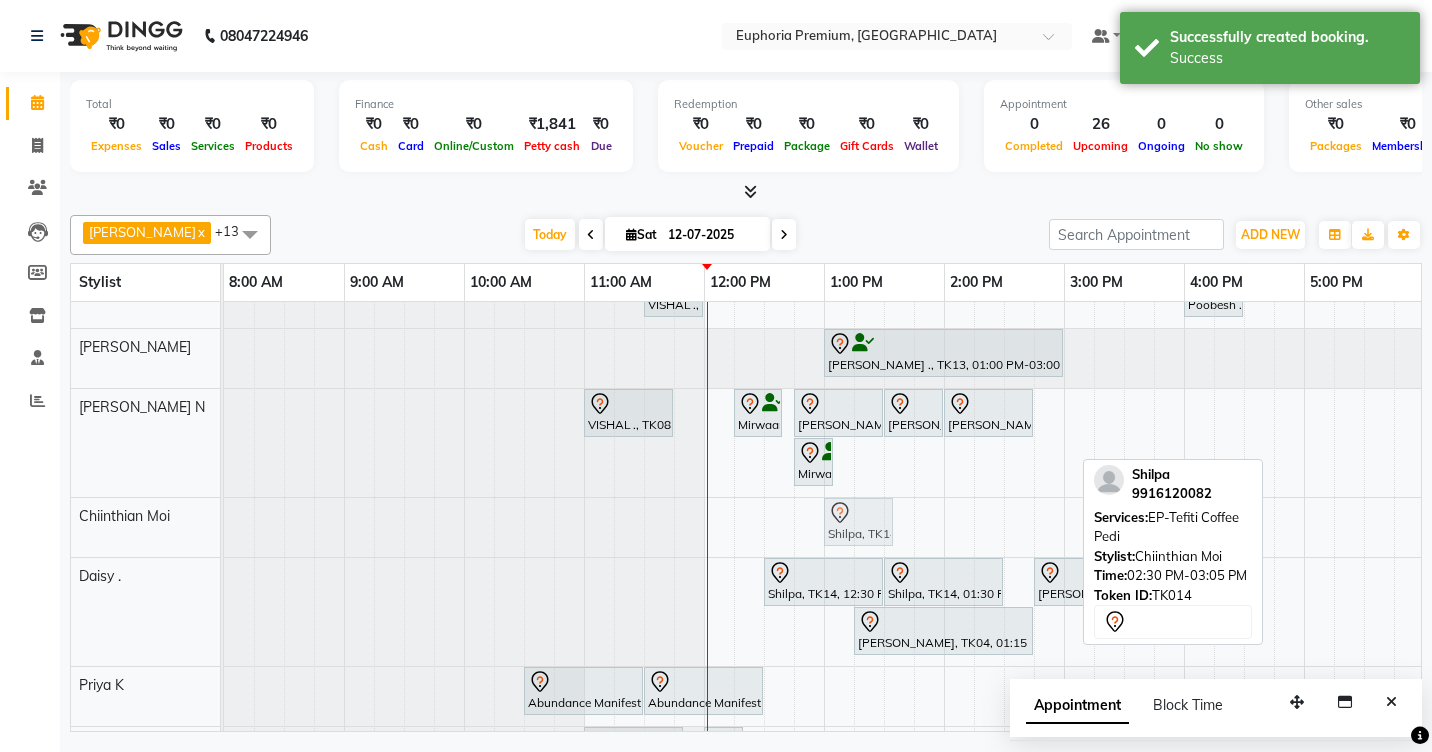 drag, startPoint x: 1026, startPoint y: 525, endPoint x: 856, endPoint y: 529, distance: 170.04706 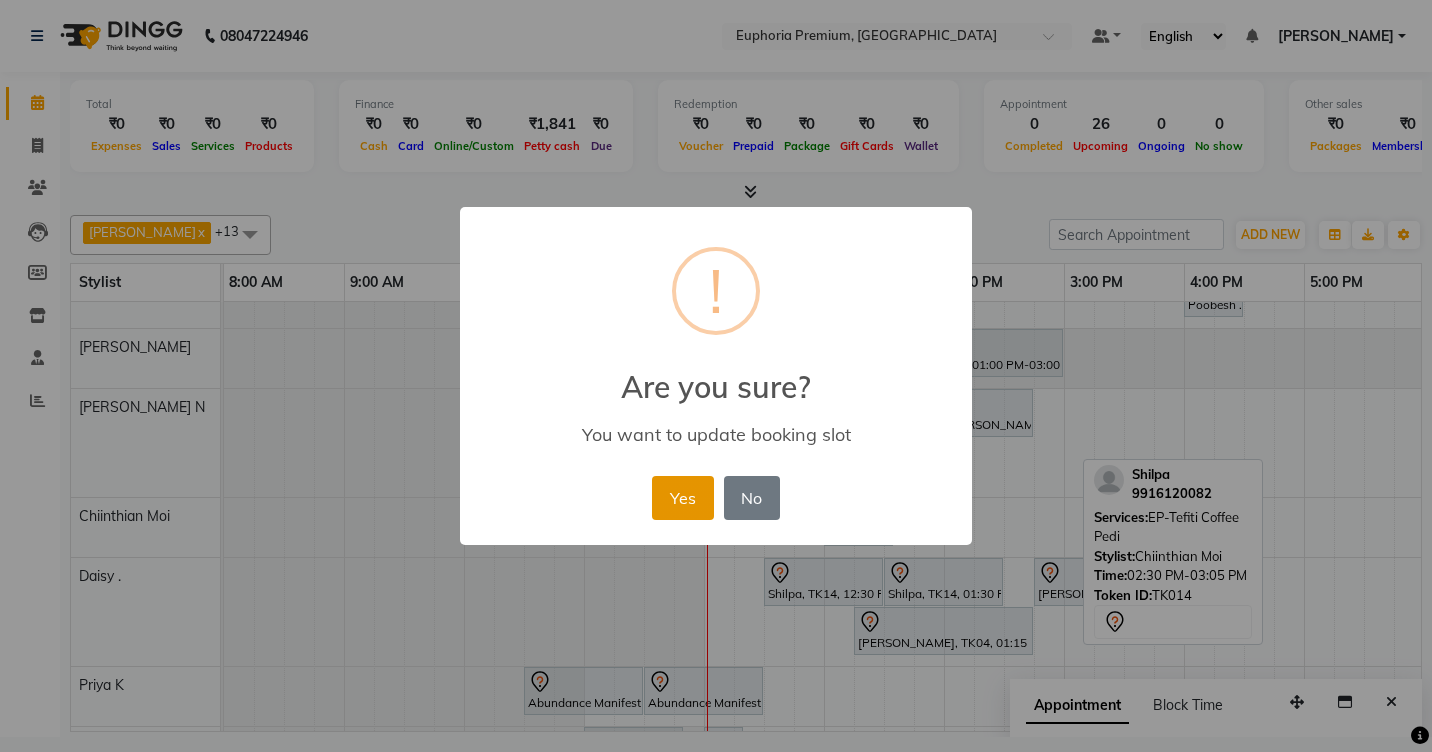 click on "Yes" at bounding box center [682, 498] 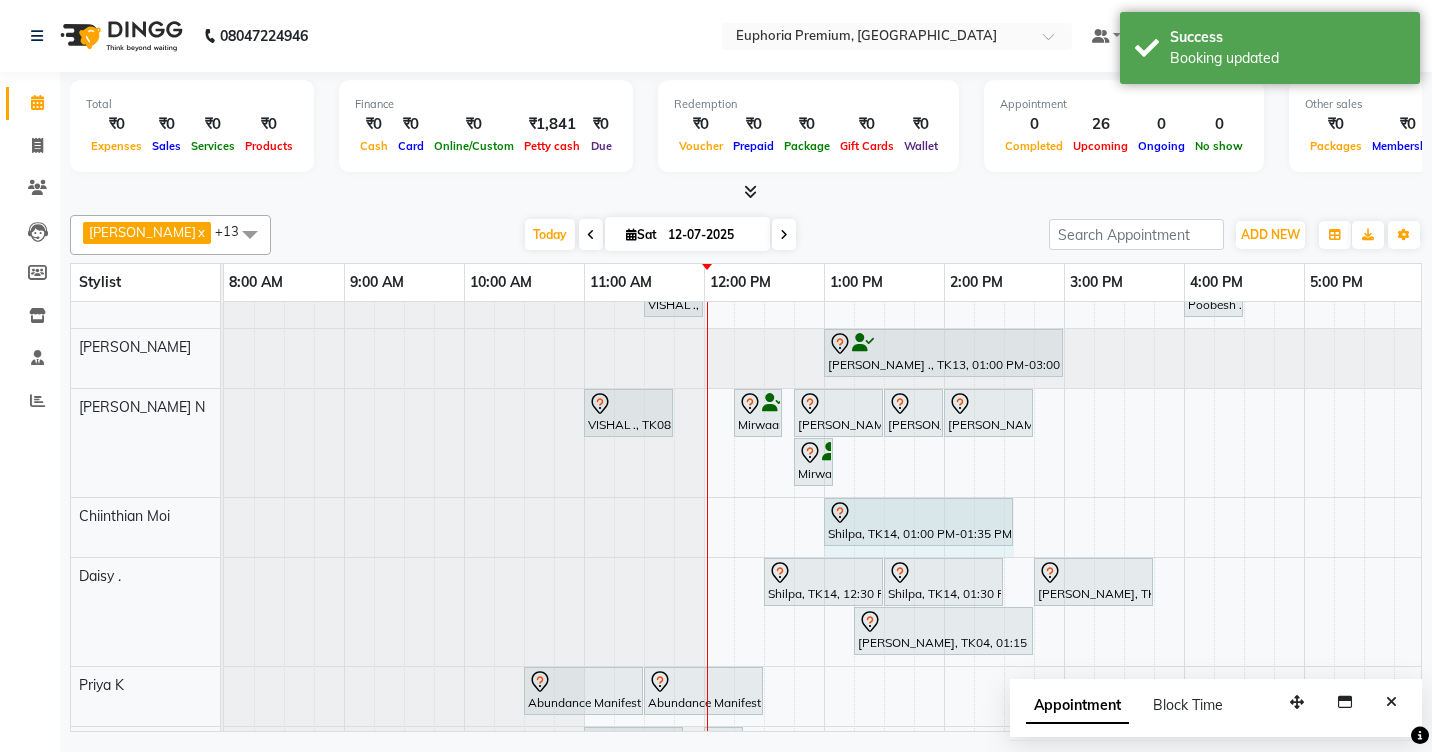 drag, startPoint x: 888, startPoint y: 521, endPoint x: 1024, endPoint y: 524, distance: 136.03308 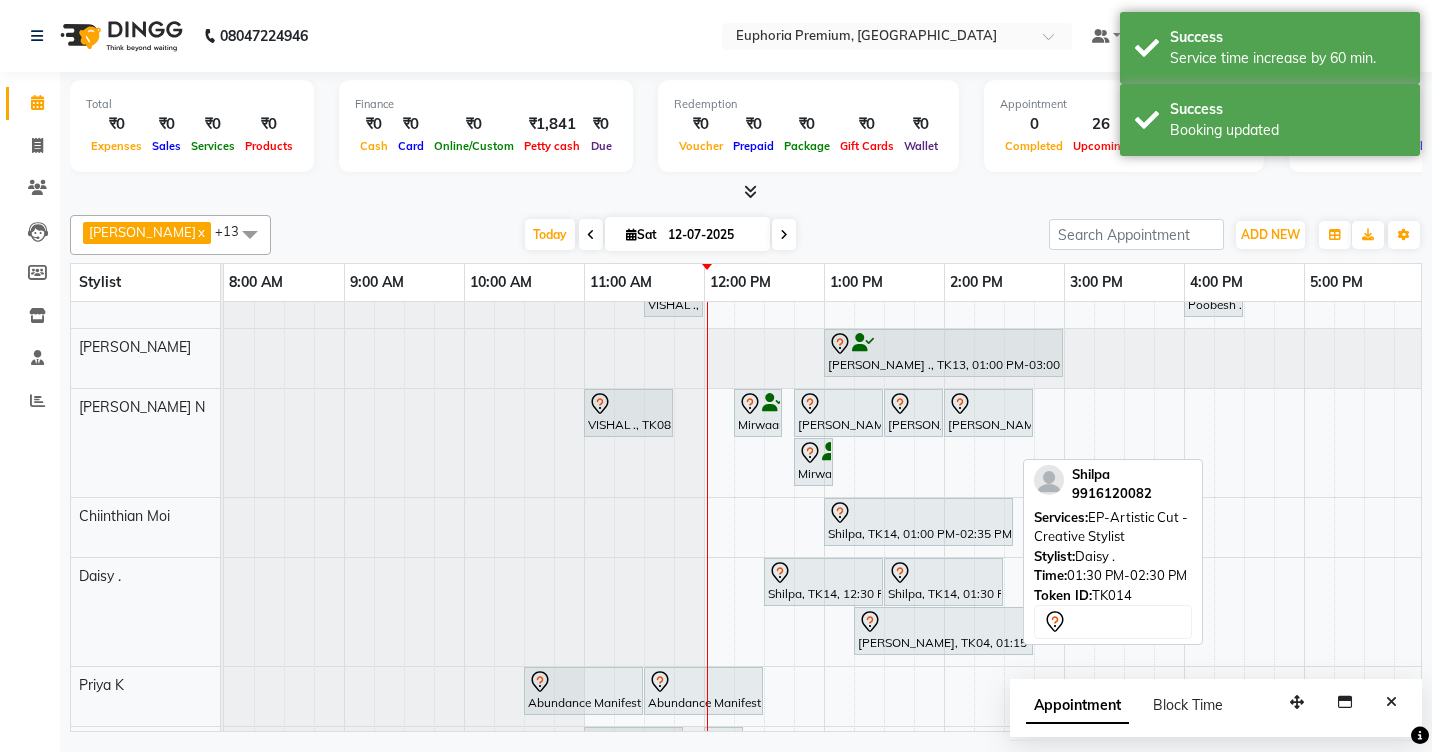 scroll, scrollTop: 599, scrollLeft: 0, axis: vertical 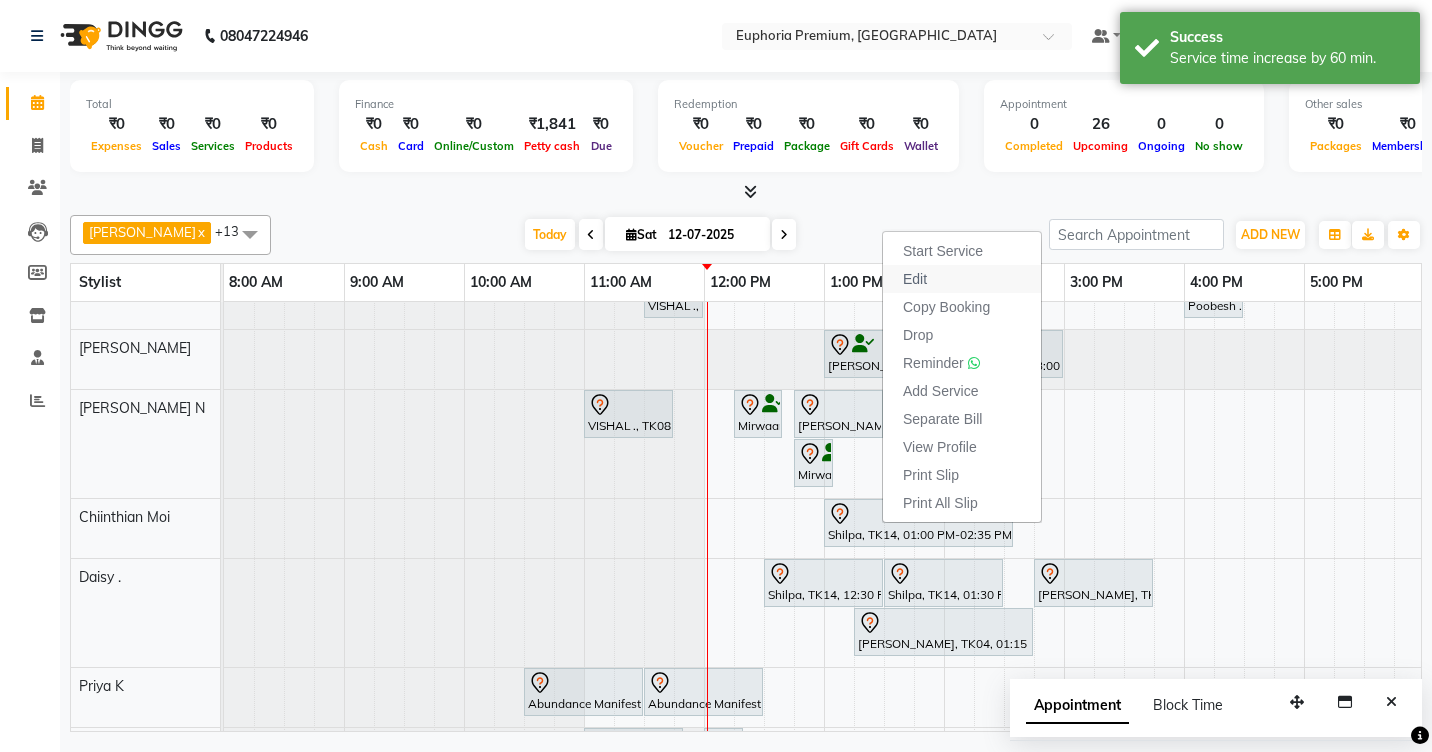 click on "Edit" at bounding box center [962, 279] 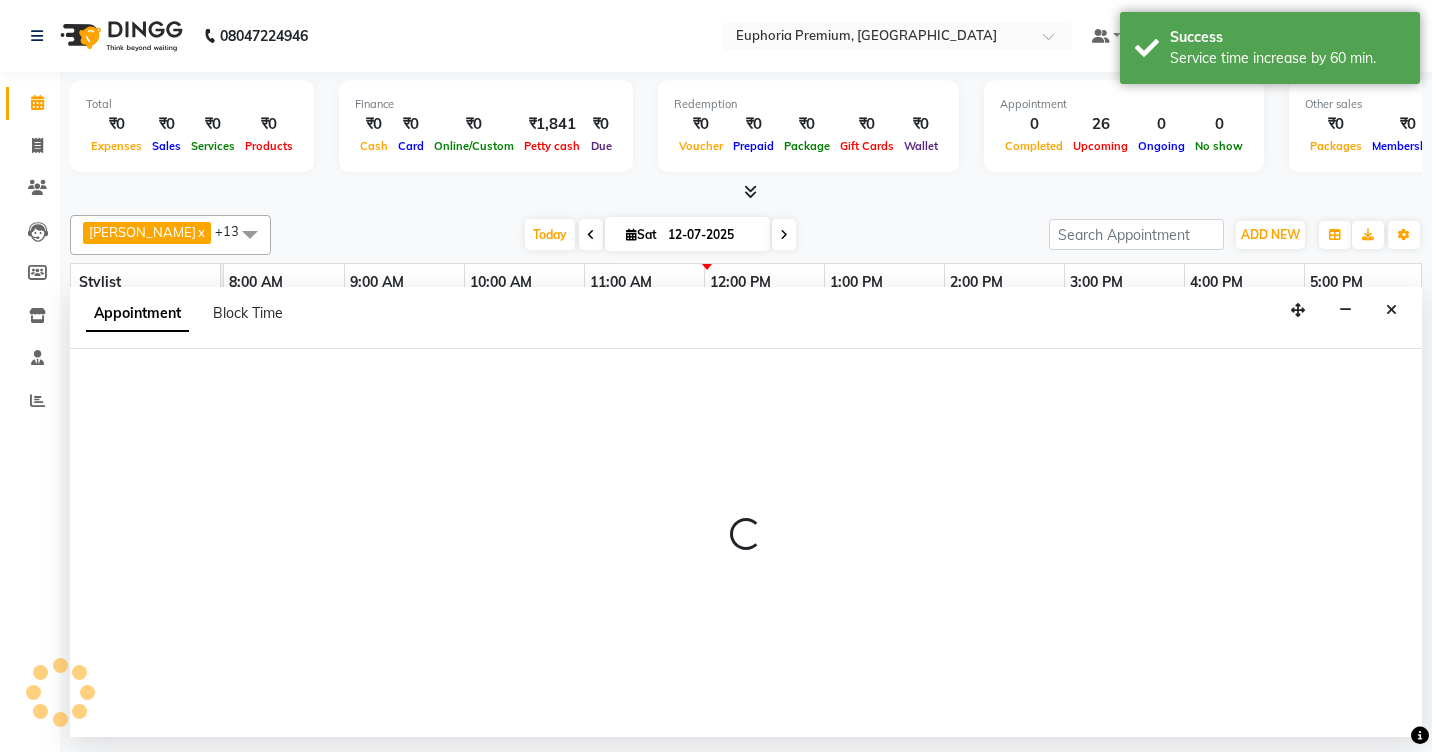 select on "tentative" 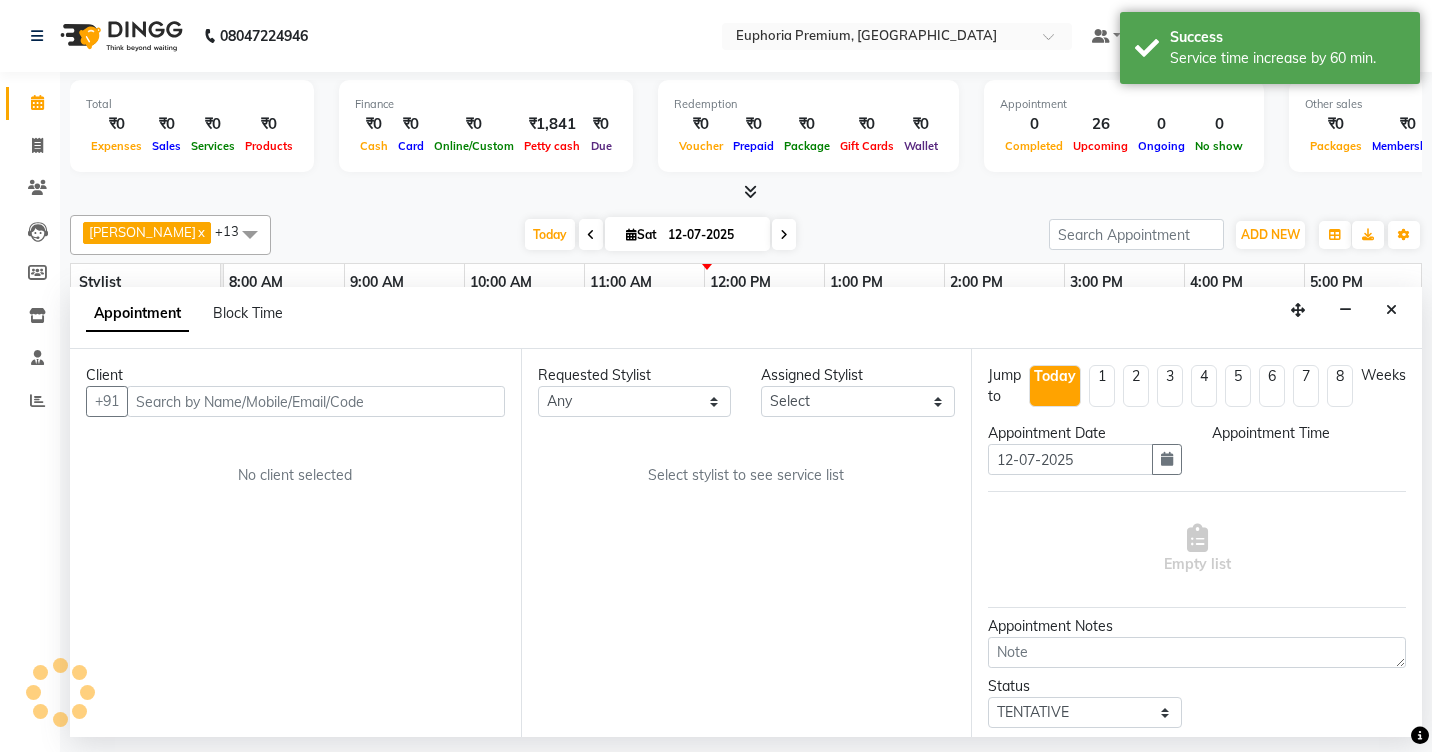 select on "71625" 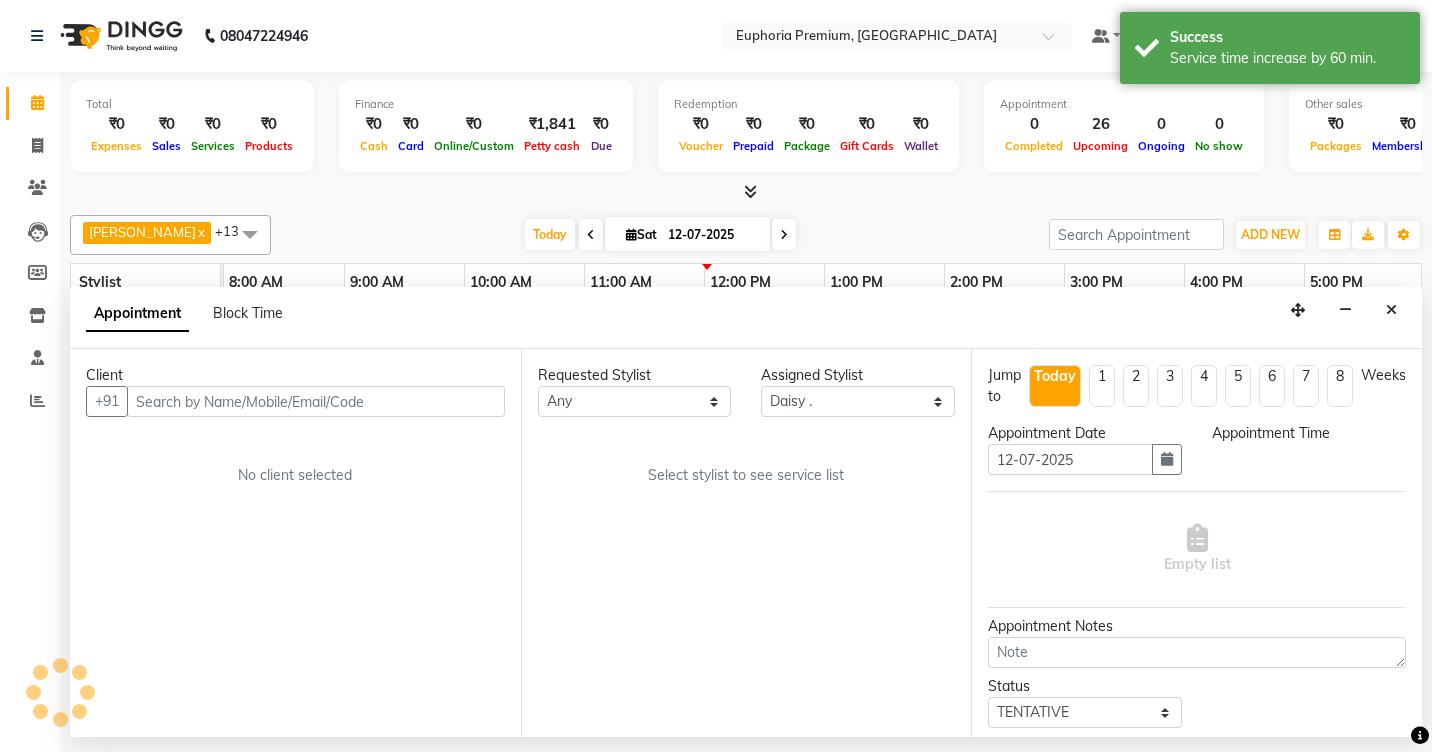 scroll, scrollTop: 0, scrollLeft: 481, axis: horizontal 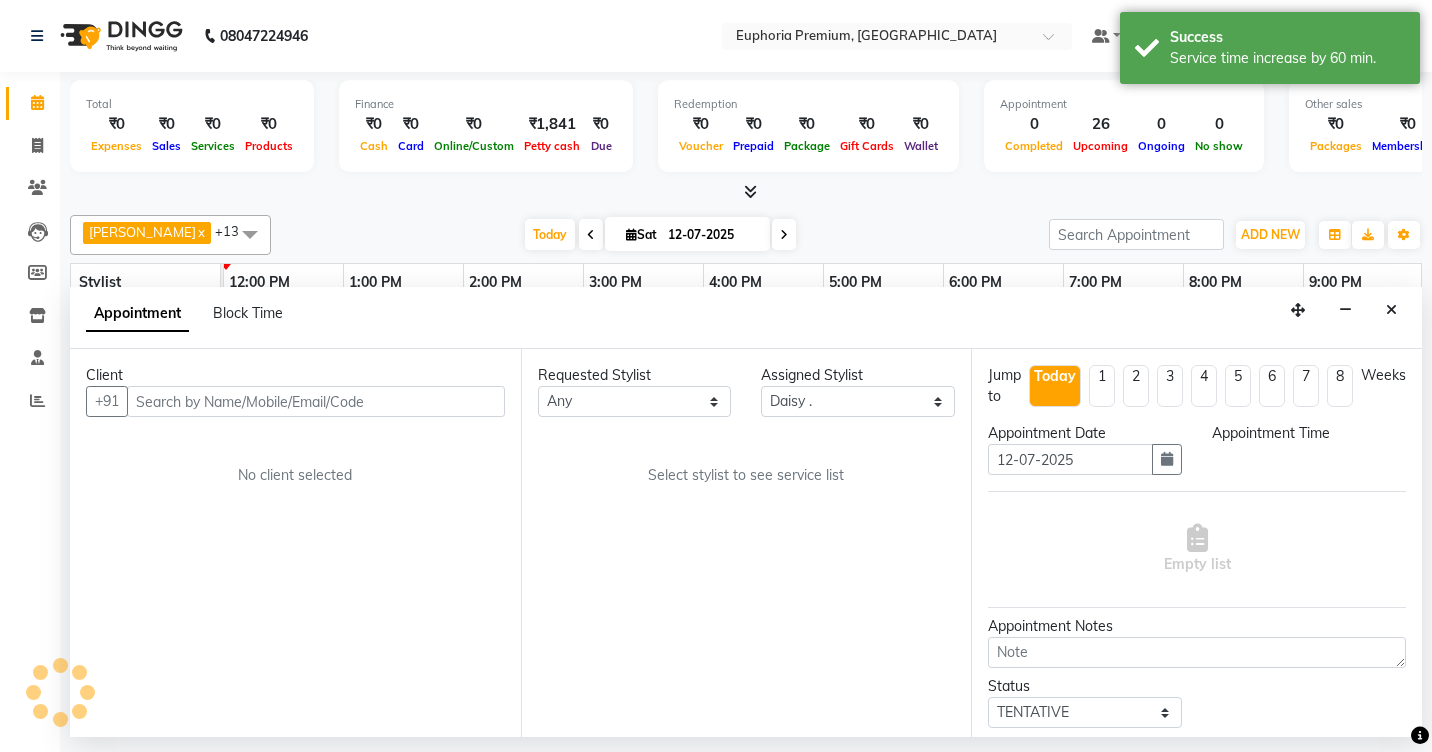 select on "750" 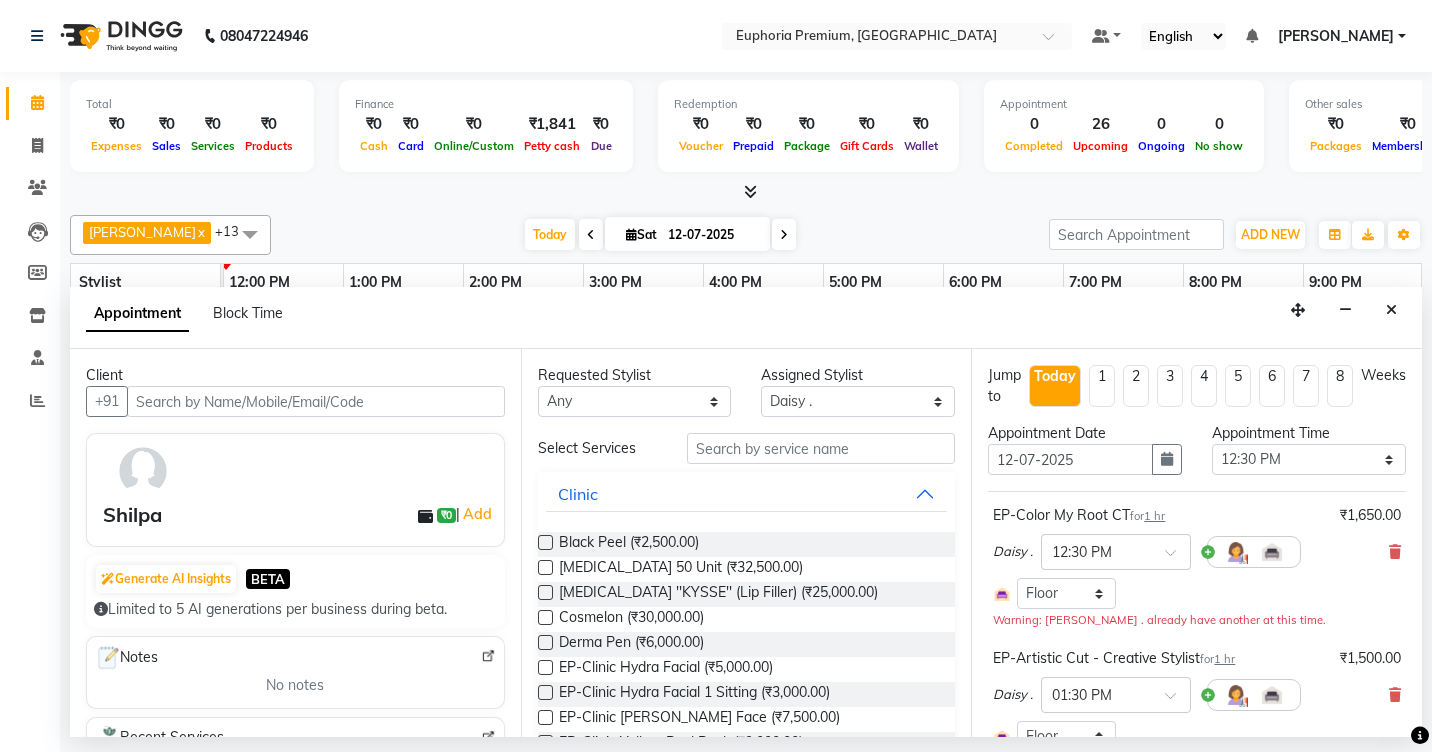 select on "4006" 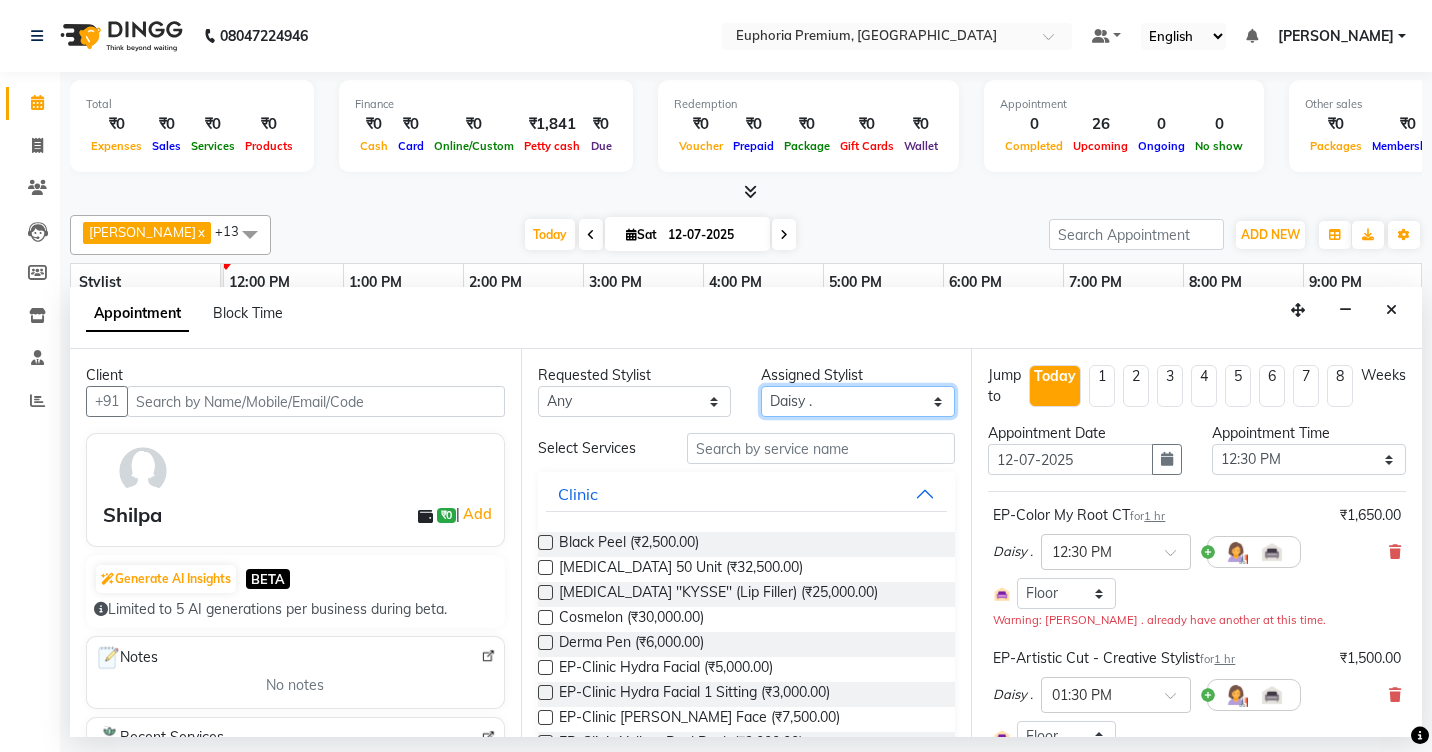 click on "Select Babu V Bharath N [PERSON_NAME] [PERSON_NAME] N  Chiinthian [PERSON_NAME] MOI [PERSON_NAME] . [PERSON_NAME] . [PERSON_NAME] [PERSON_NAME] K [PERSON_NAME] [PERSON_NAME] [MEDICAL_DATA] Pinky . Priya  K Rosy Sanate [PERSON_NAME] [PERSON_NAME] Shishi L [PERSON_NAME] M [PERSON_NAME]" at bounding box center [858, 401] 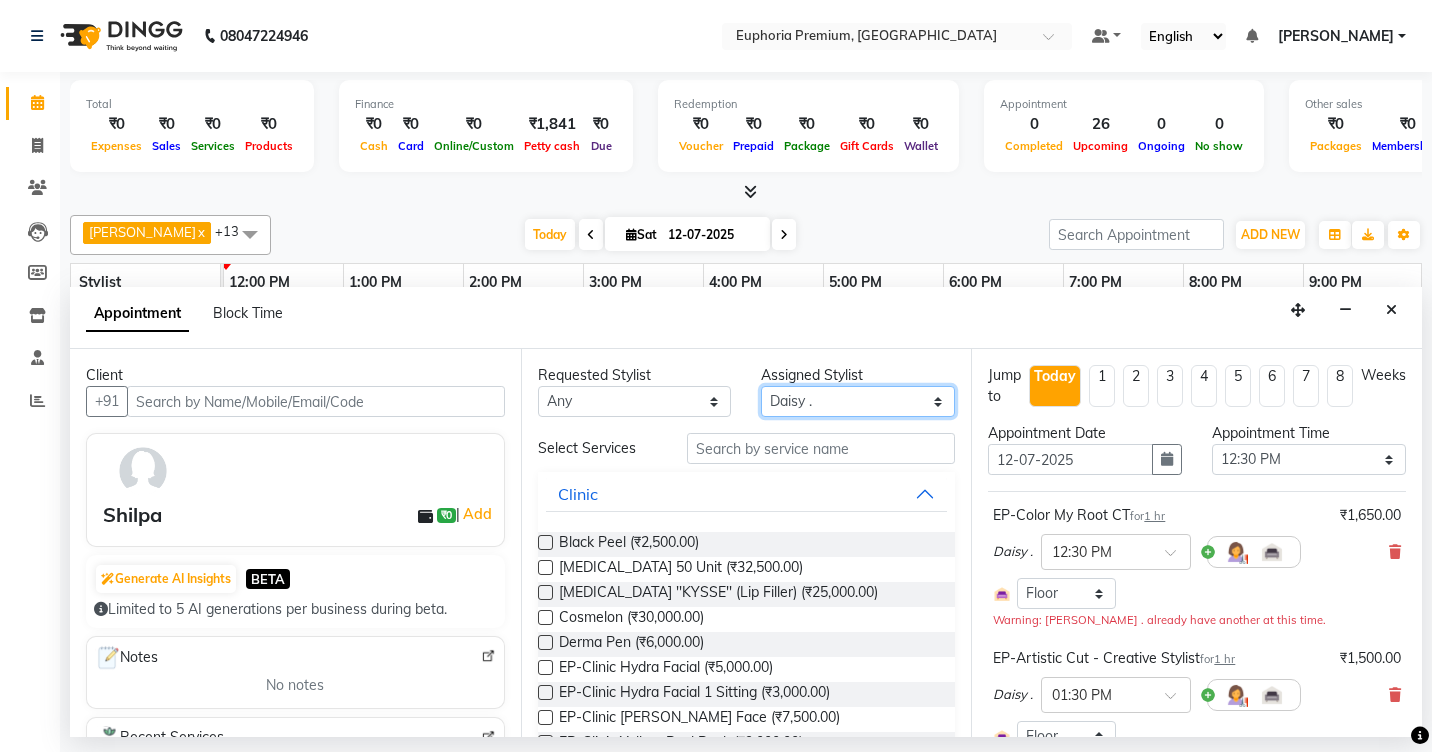 select on "71634" 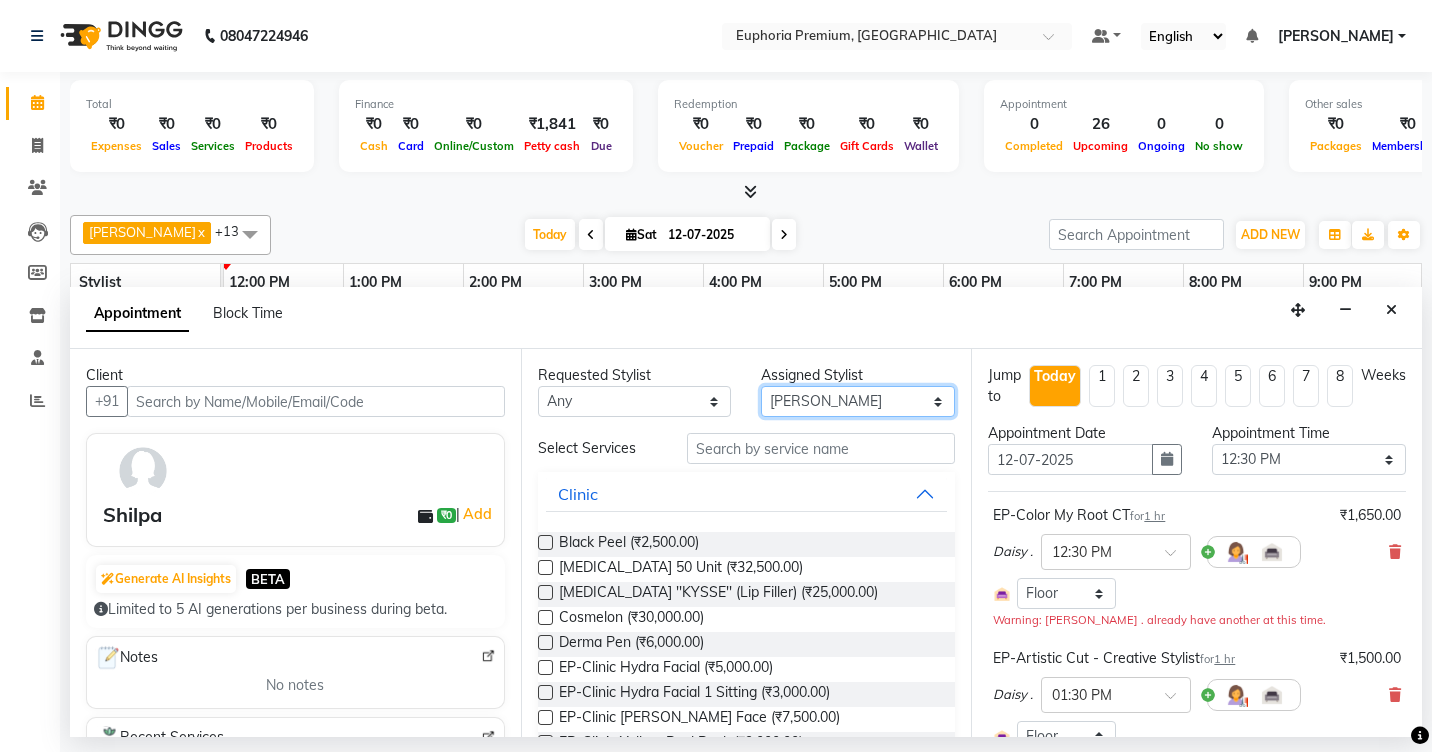 click on "Select Babu V Bharath N [PERSON_NAME] [PERSON_NAME] N  Chiinthian [PERSON_NAME] MOI [PERSON_NAME] . [PERSON_NAME] . [PERSON_NAME] [PERSON_NAME] K [PERSON_NAME] [PERSON_NAME] [MEDICAL_DATA] Pinky . Priya  K Rosy Sanate [PERSON_NAME] [PERSON_NAME] Shishi L [PERSON_NAME] M [PERSON_NAME]" at bounding box center [858, 401] 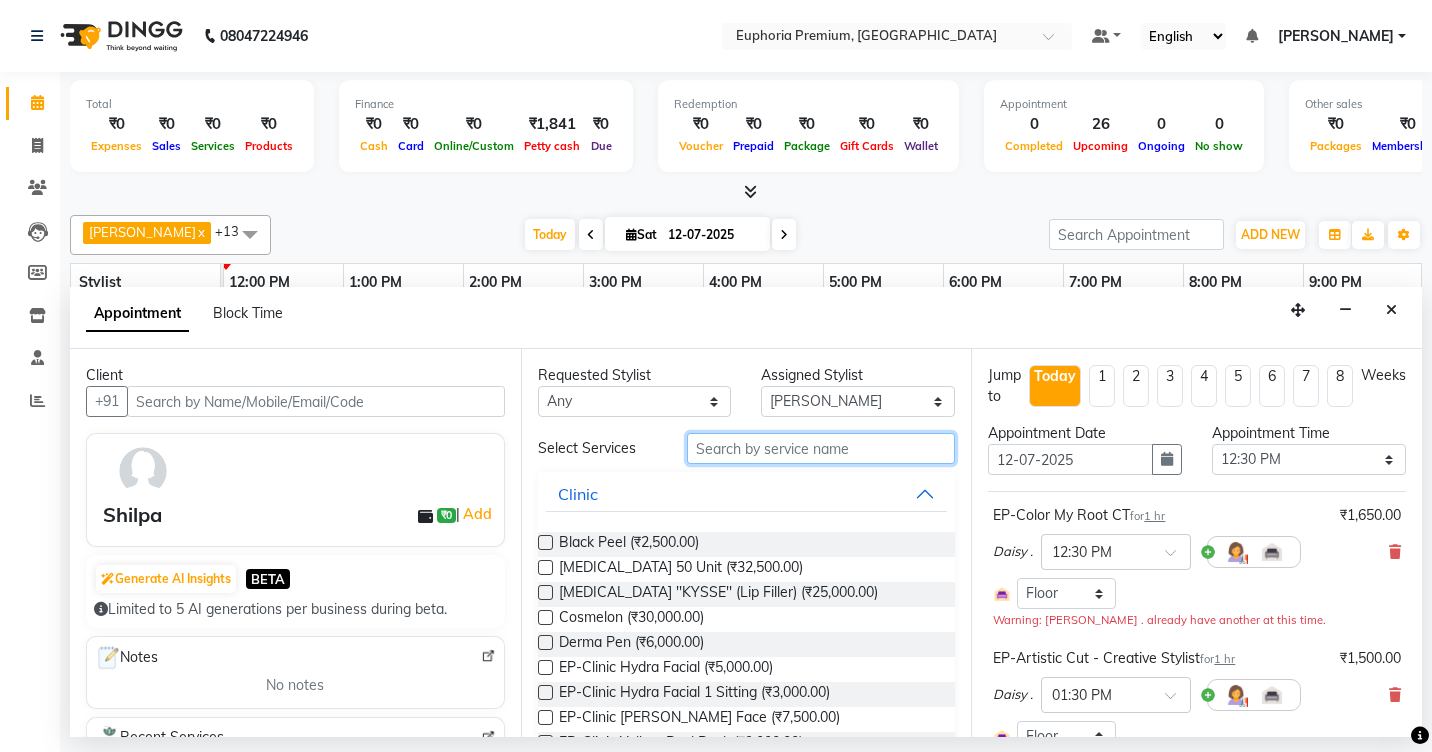 click at bounding box center (821, 448) 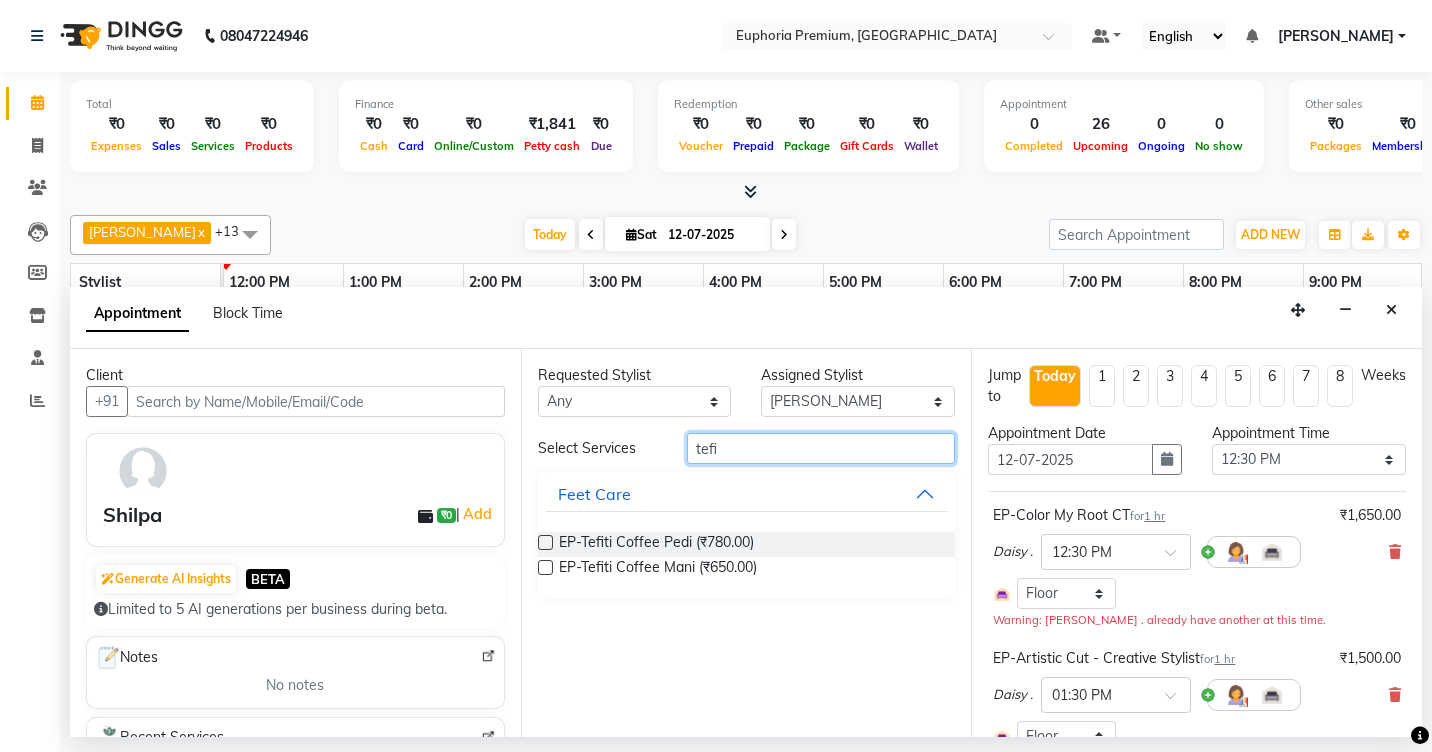 type on "tefi" 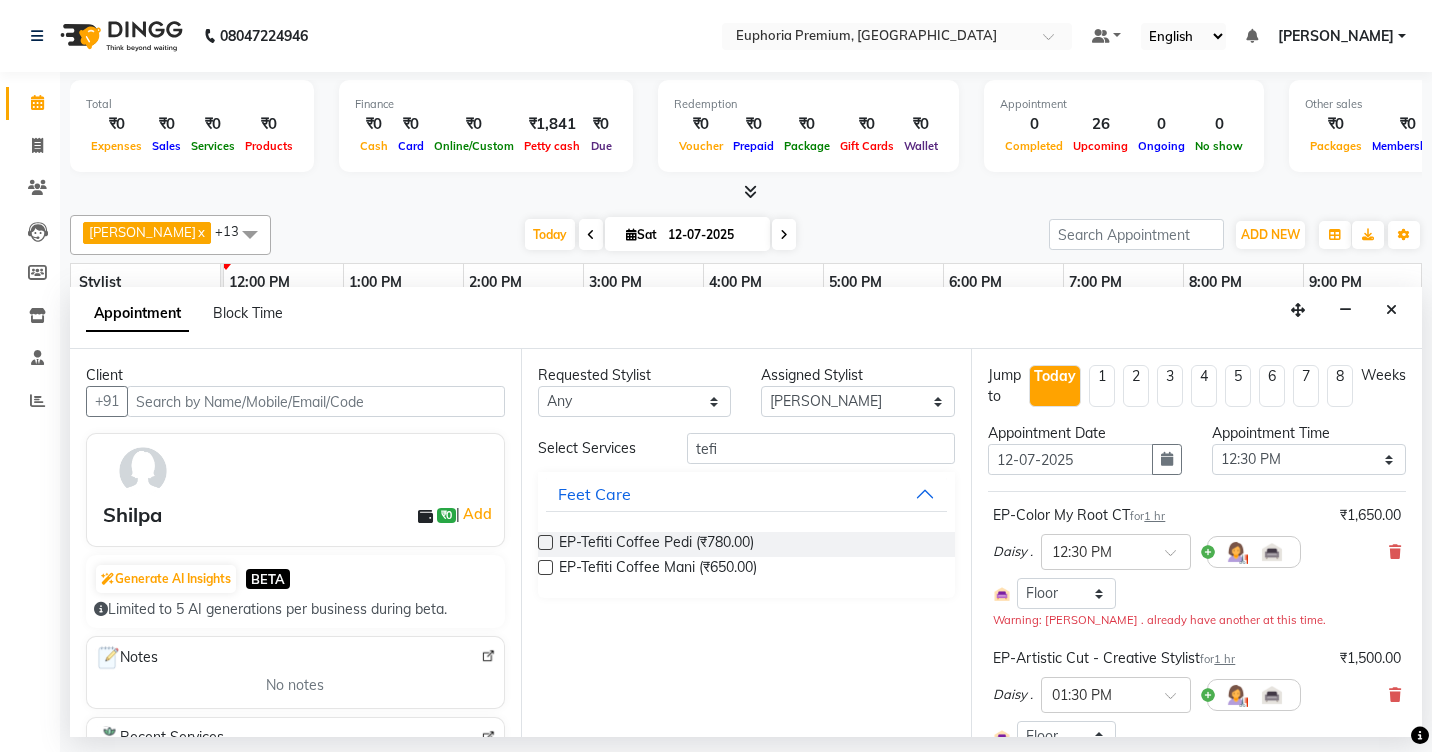 click at bounding box center (545, 567) 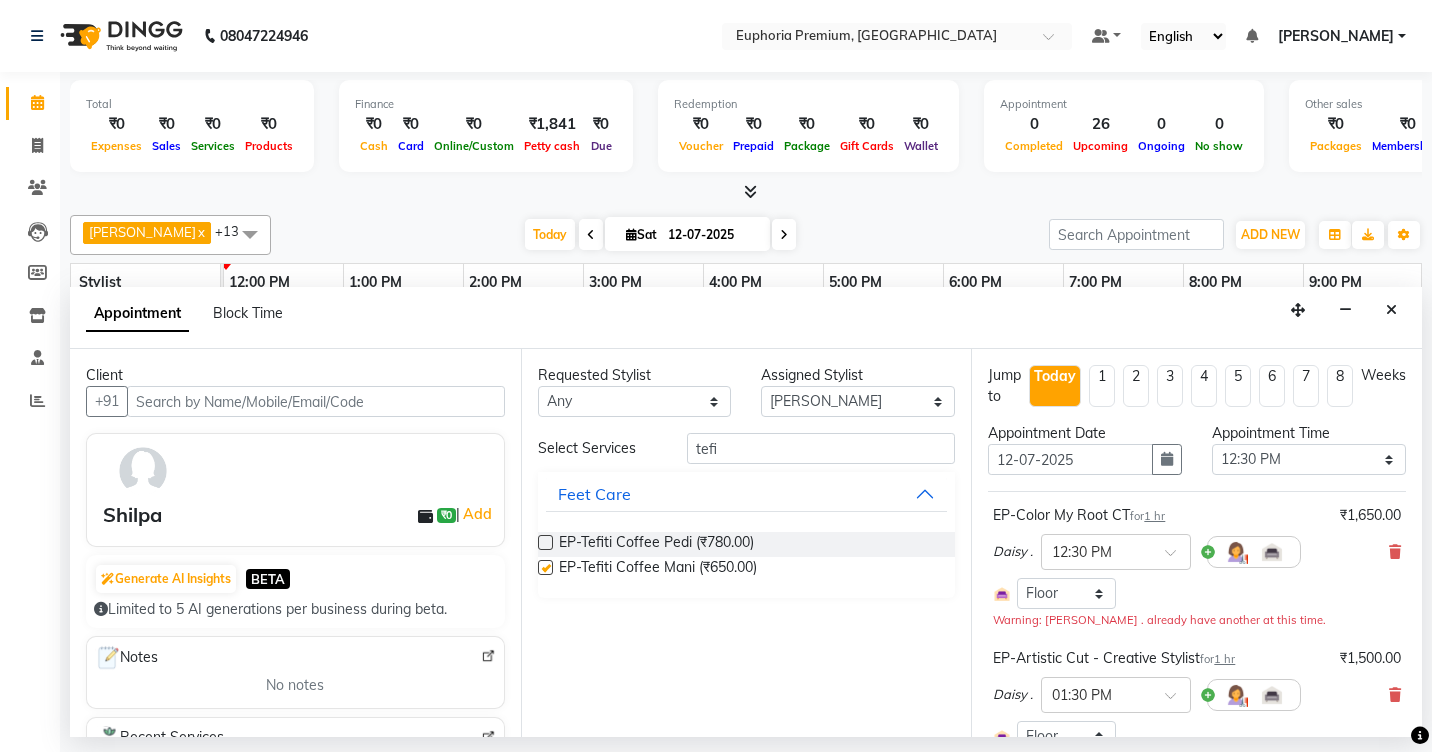 checkbox on "false" 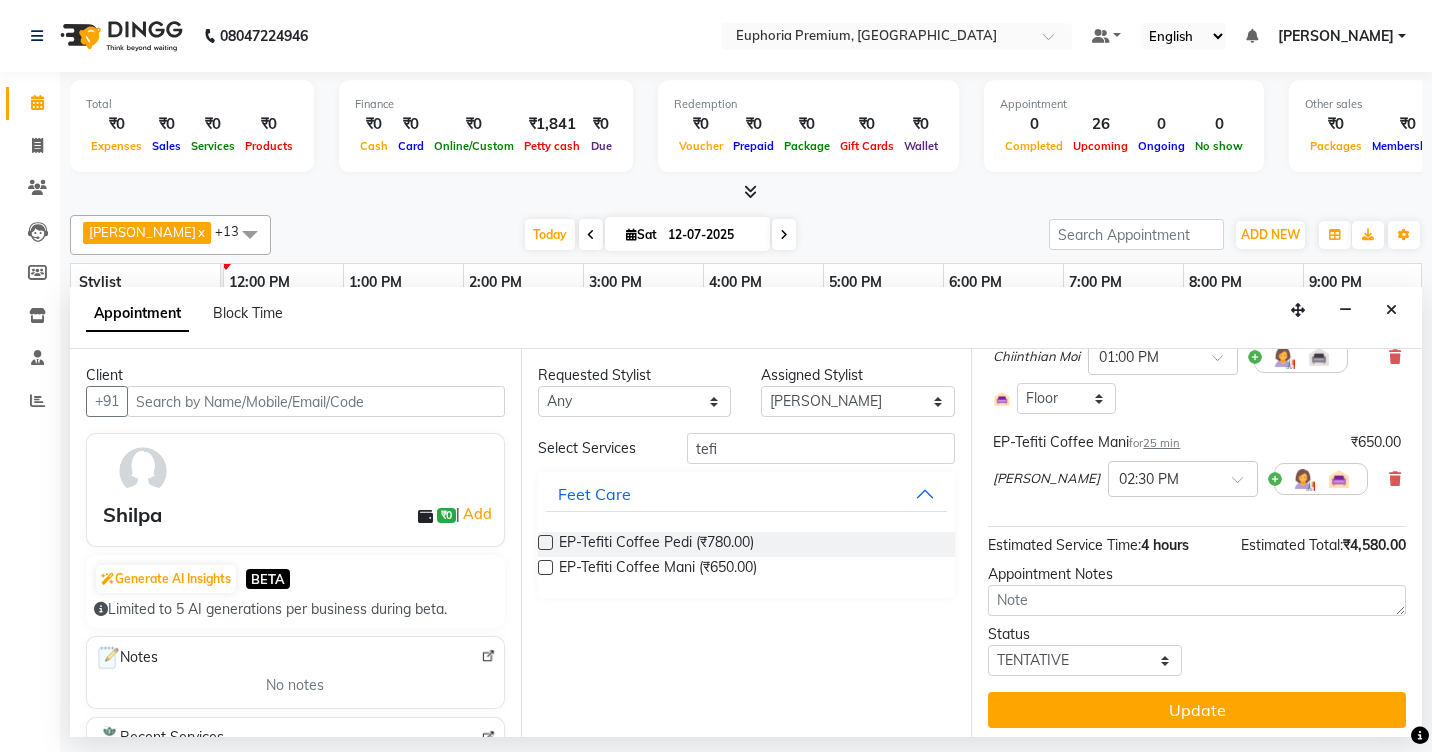 scroll, scrollTop: 467, scrollLeft: 0, axis: vertical 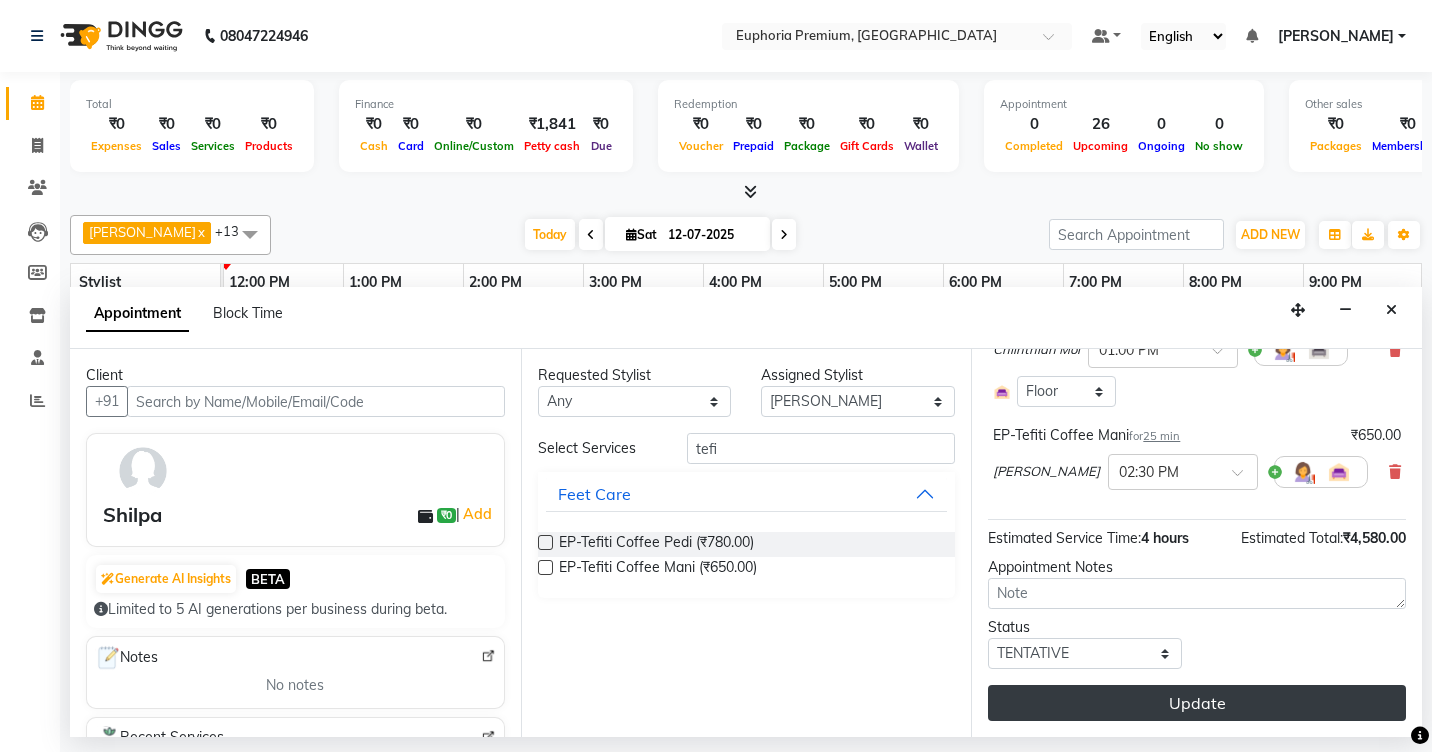 click on "Update" at bounding box center (1197, 703) 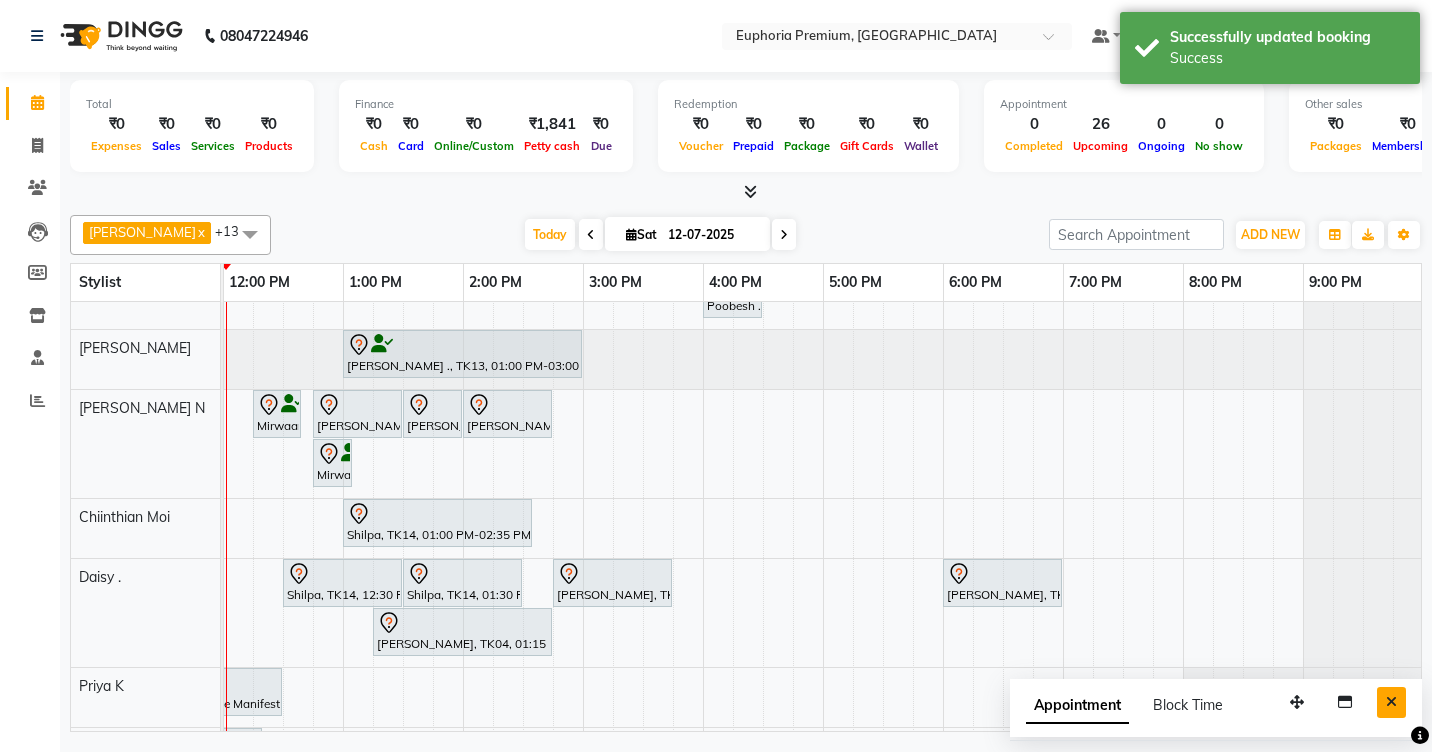 click at bounding box center [1391, 702] 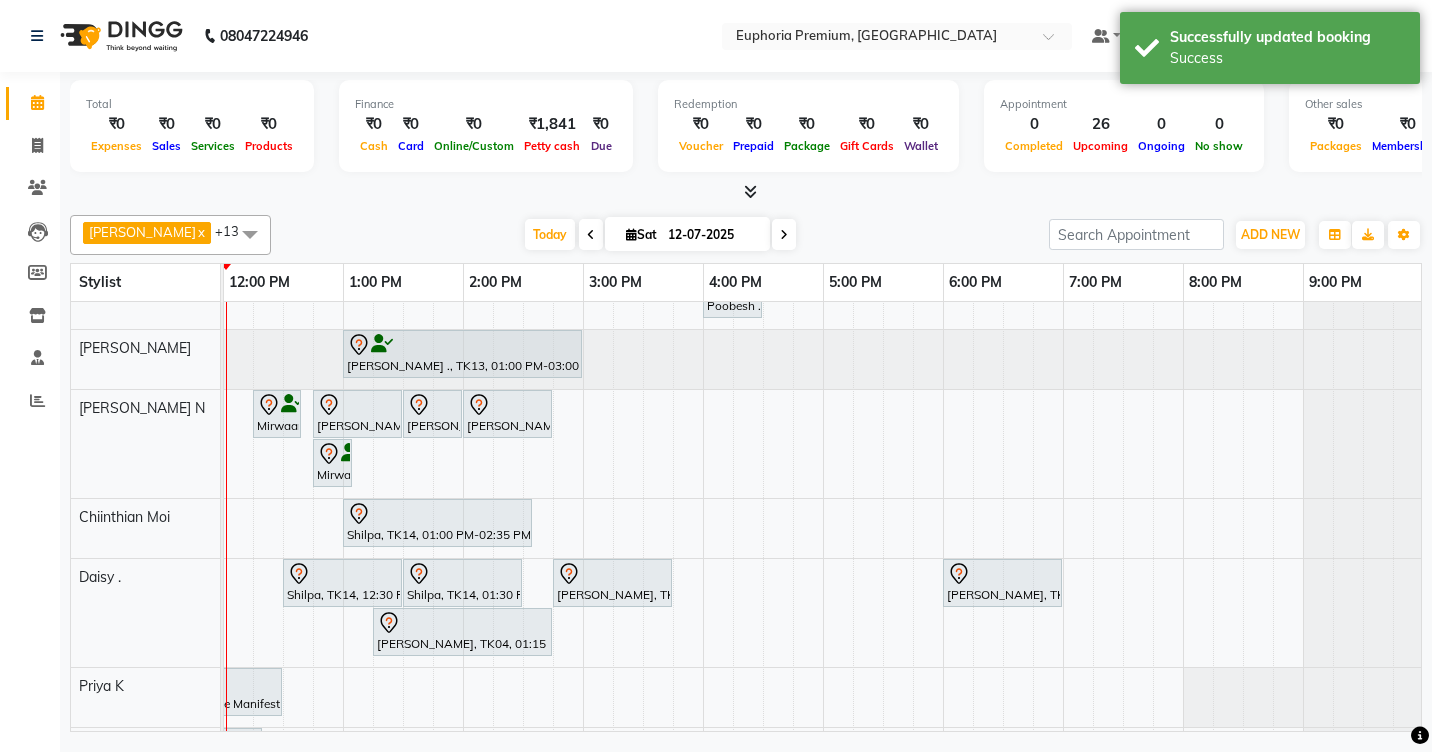 scroll, scrollTop: 299, scrollLeft: 259, axis: both 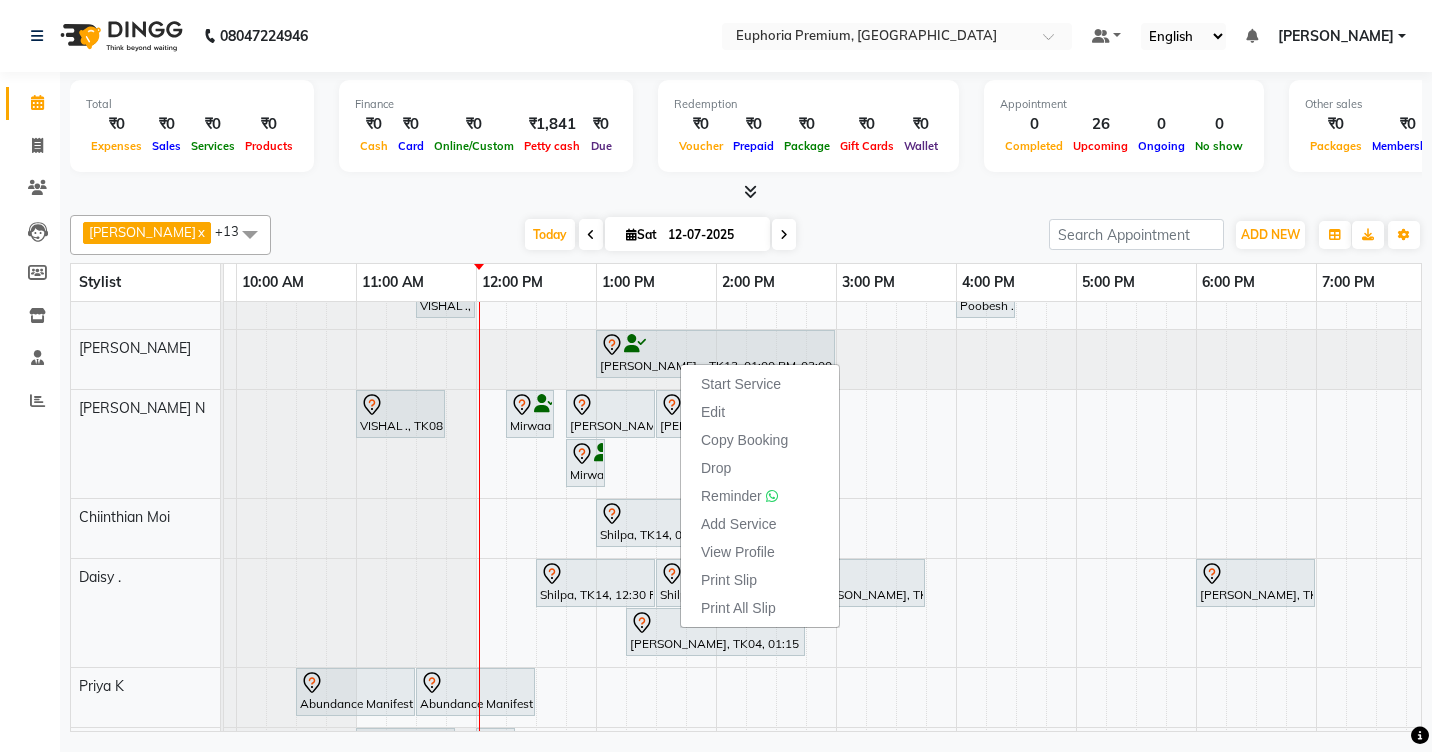 click at bounding box center (746, 192) 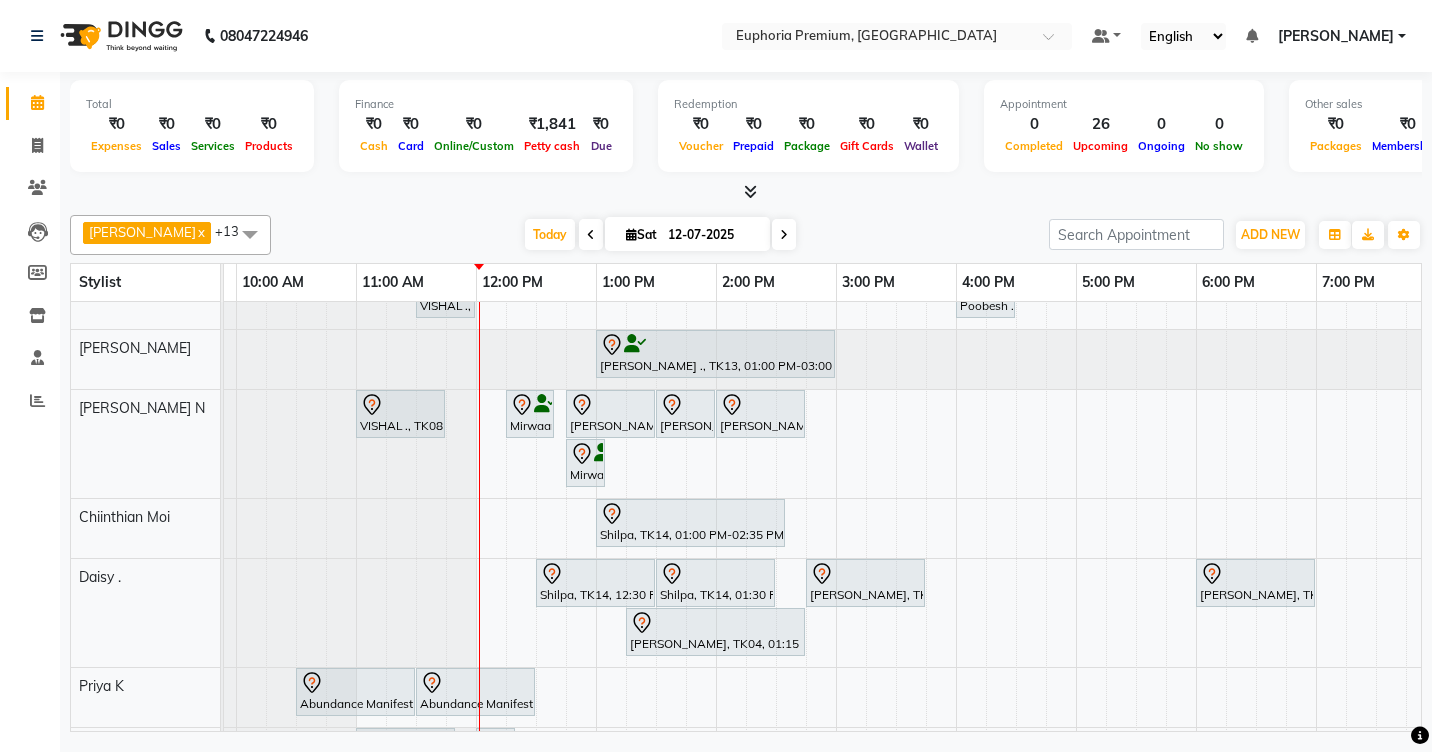 scroll, scrollTop: 512, scrollLeft: 228, axis: both 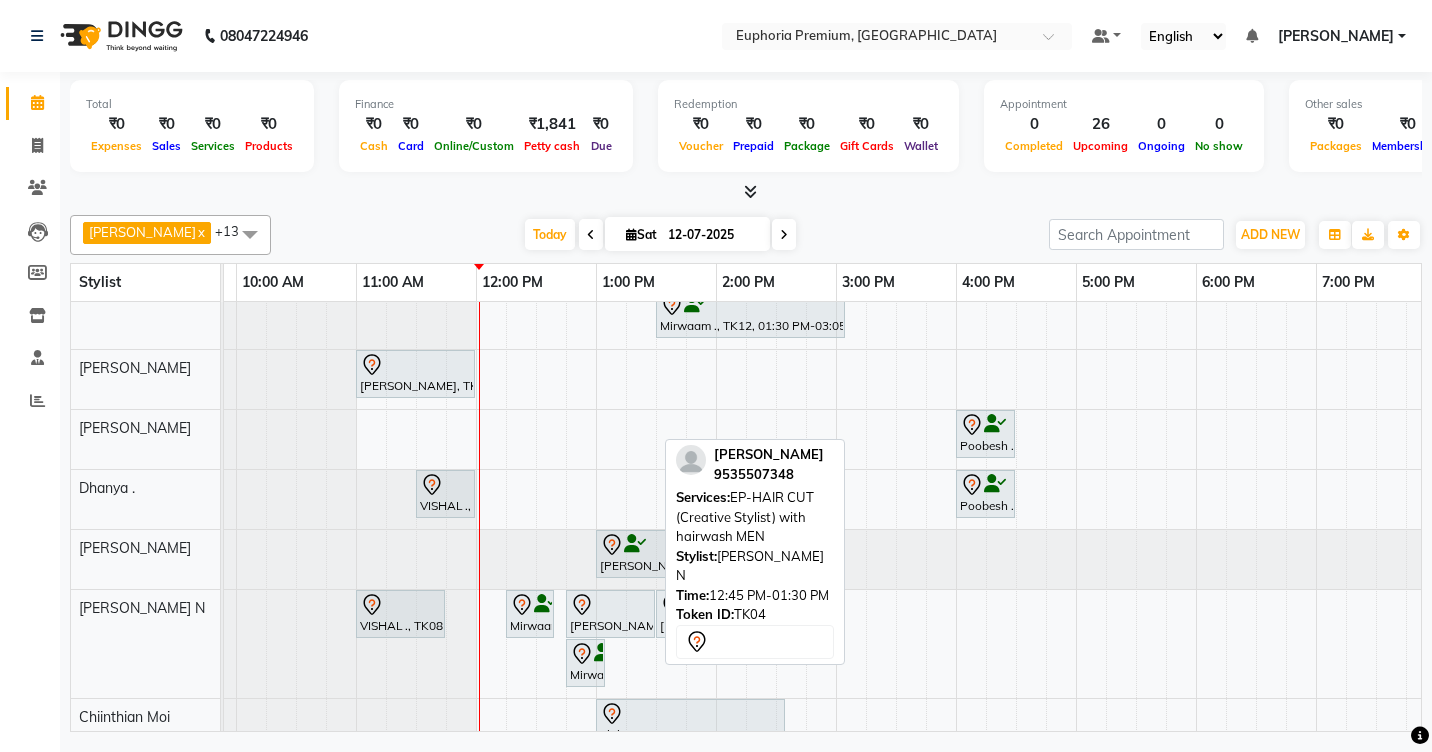 click at bounding box center [610, 605] 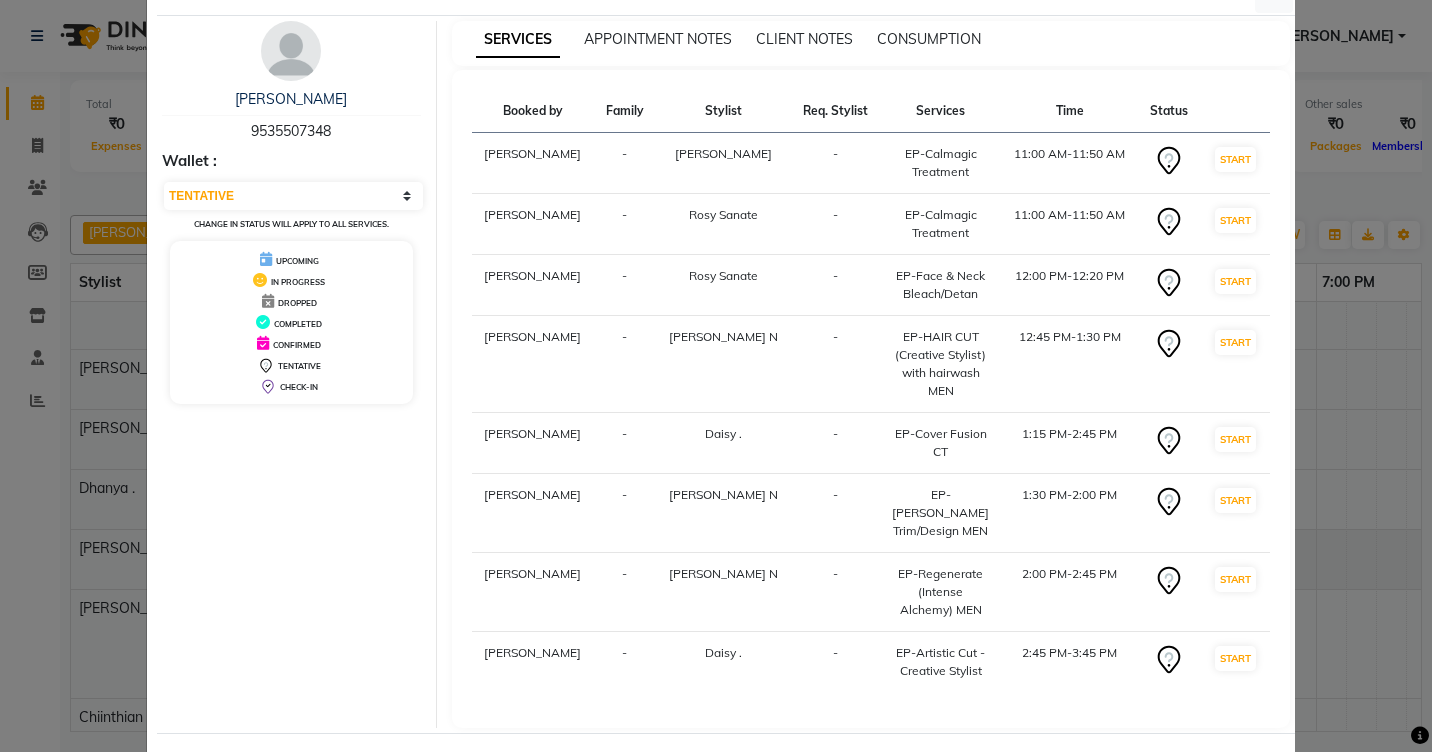 scroll, scrollTop: 0, scrollLeft: 0, axis: both 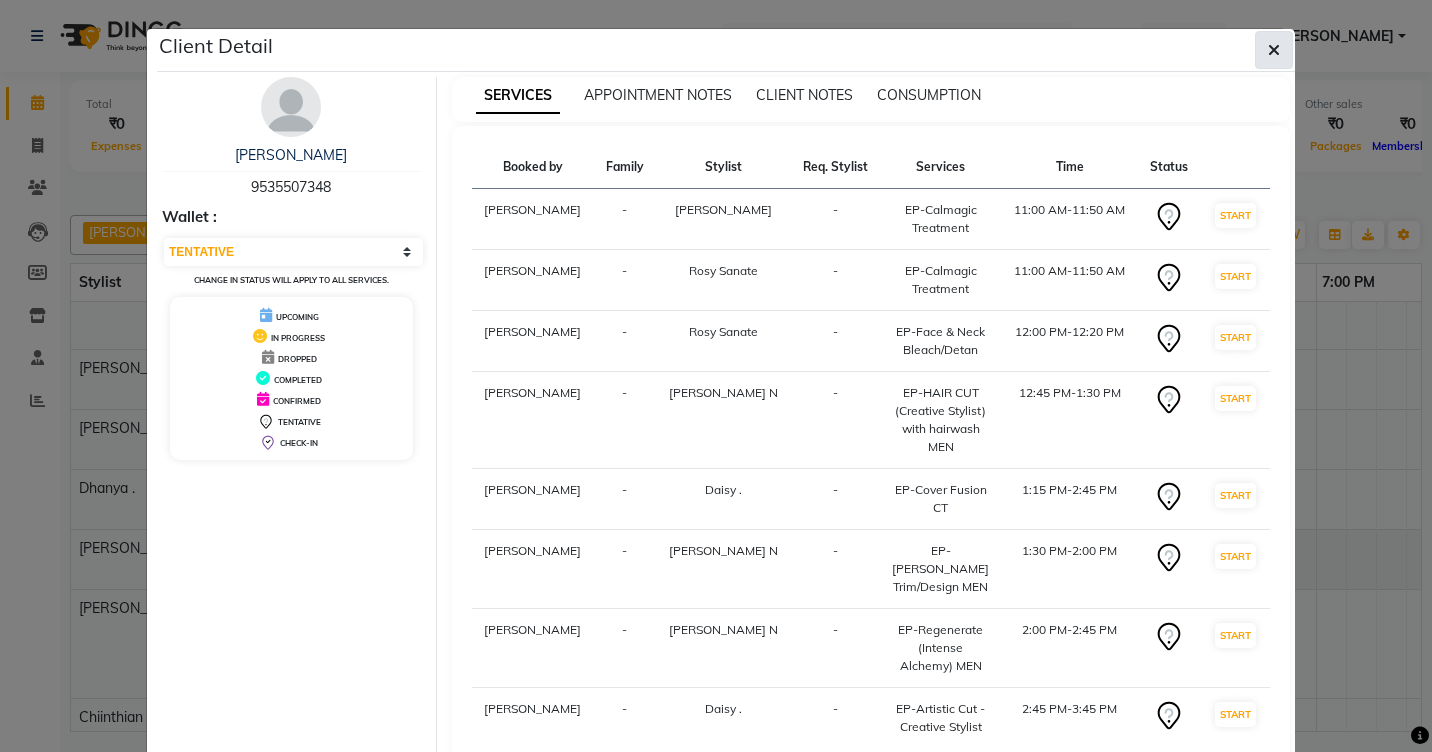 click 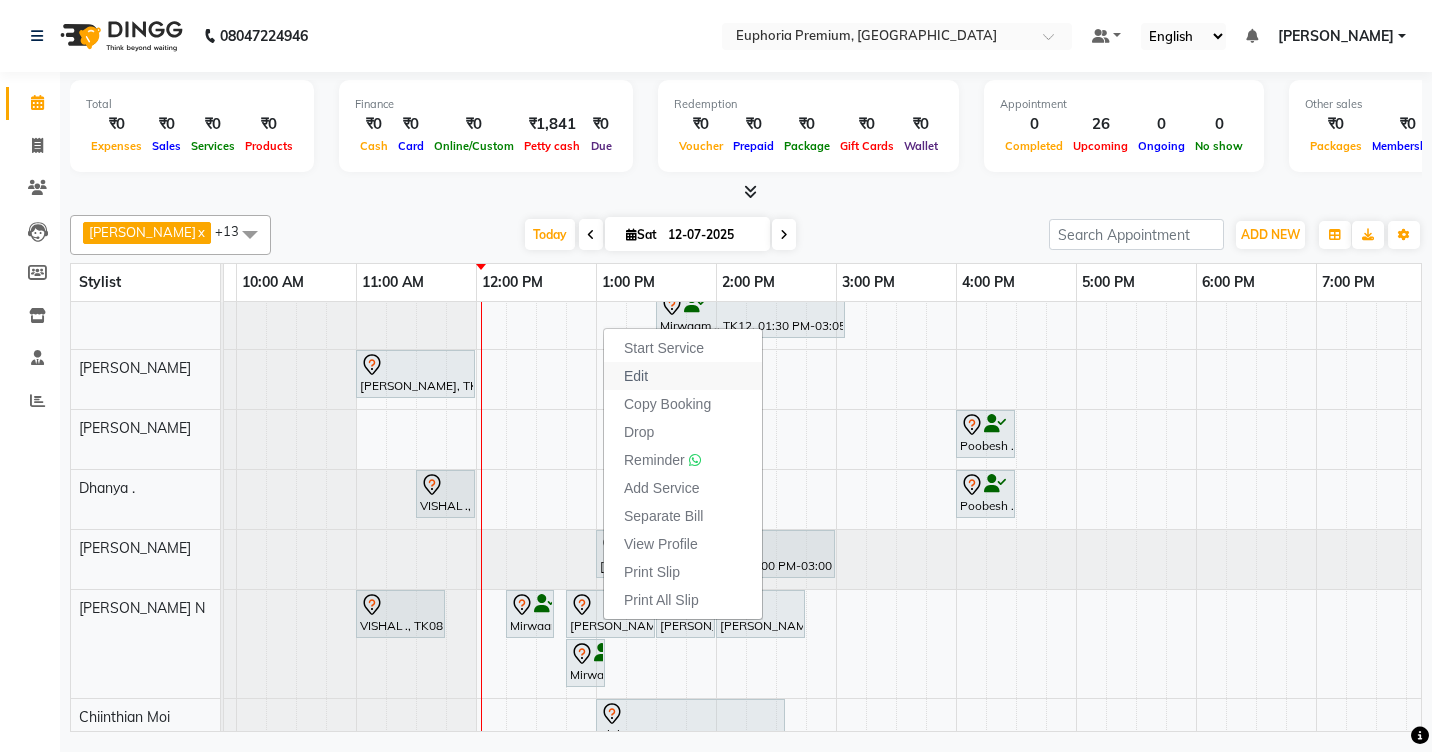 click on "Edit" at bounding box center (636, 376) 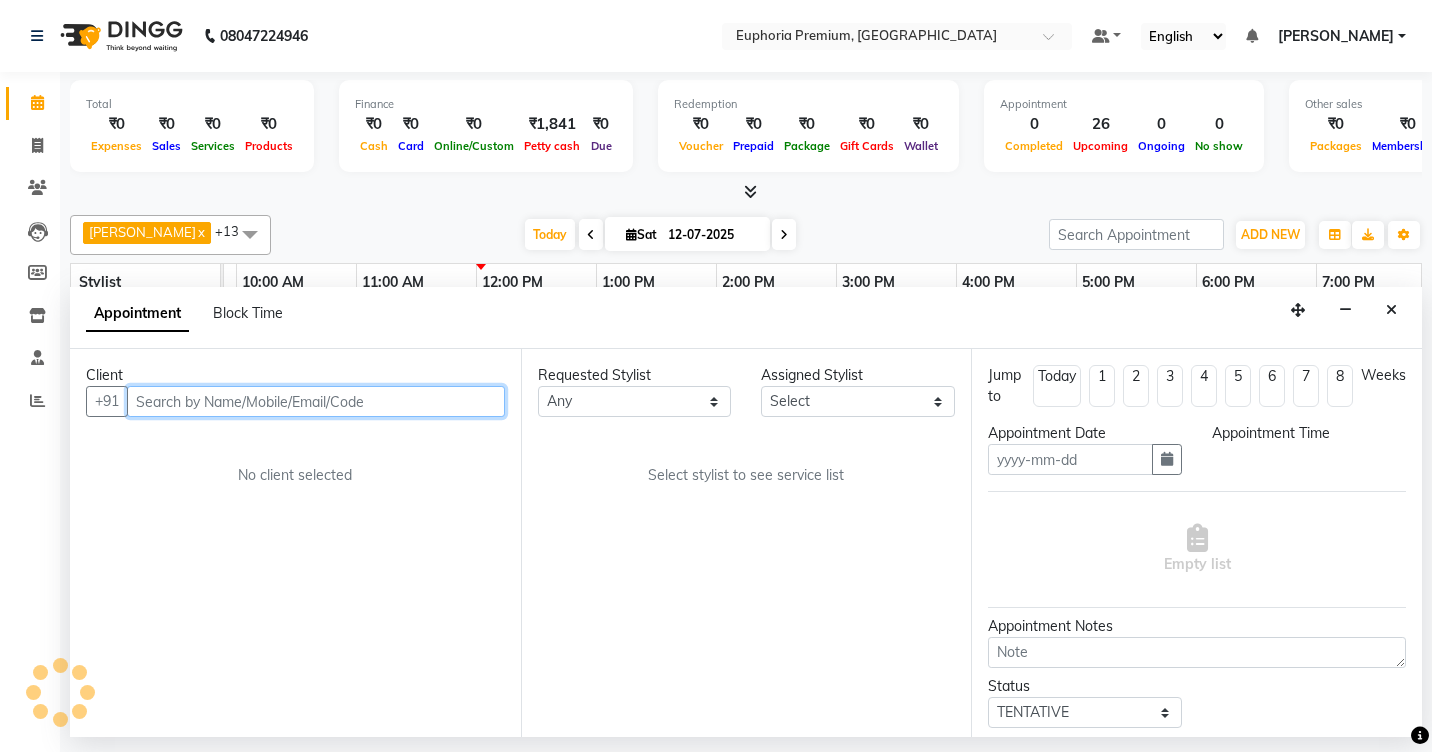 type on "12-07-2025" 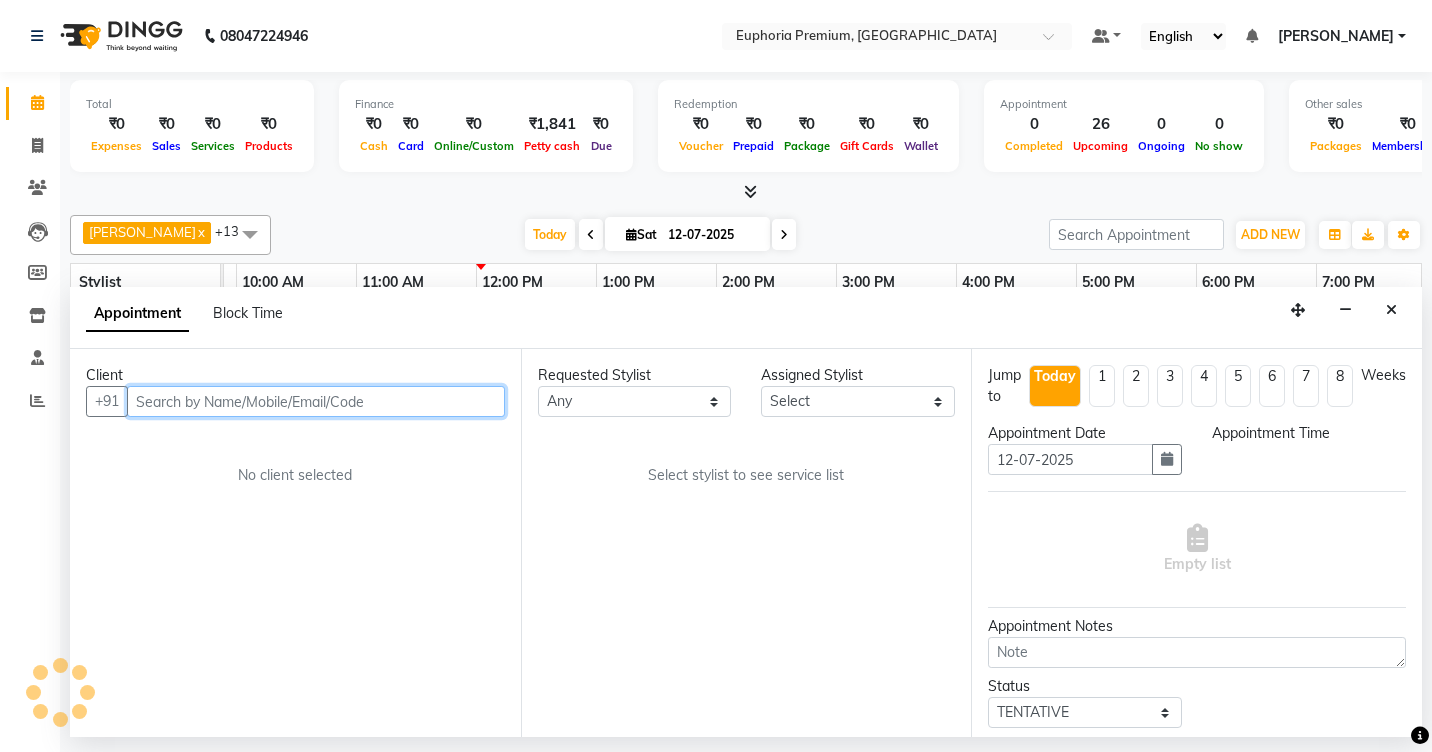 select on "71625" 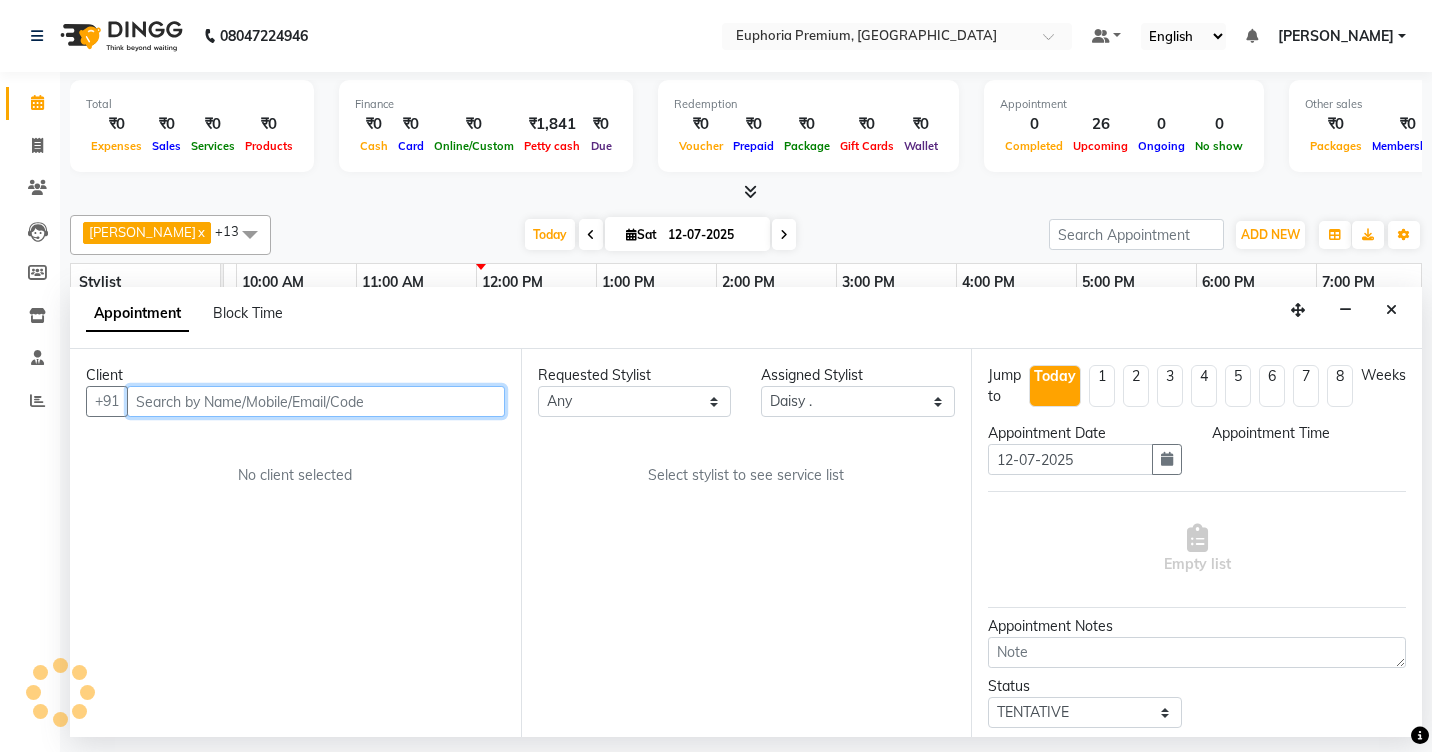 scroll, scrollTop: 0, scrollLeft: 481, axis: horizontal 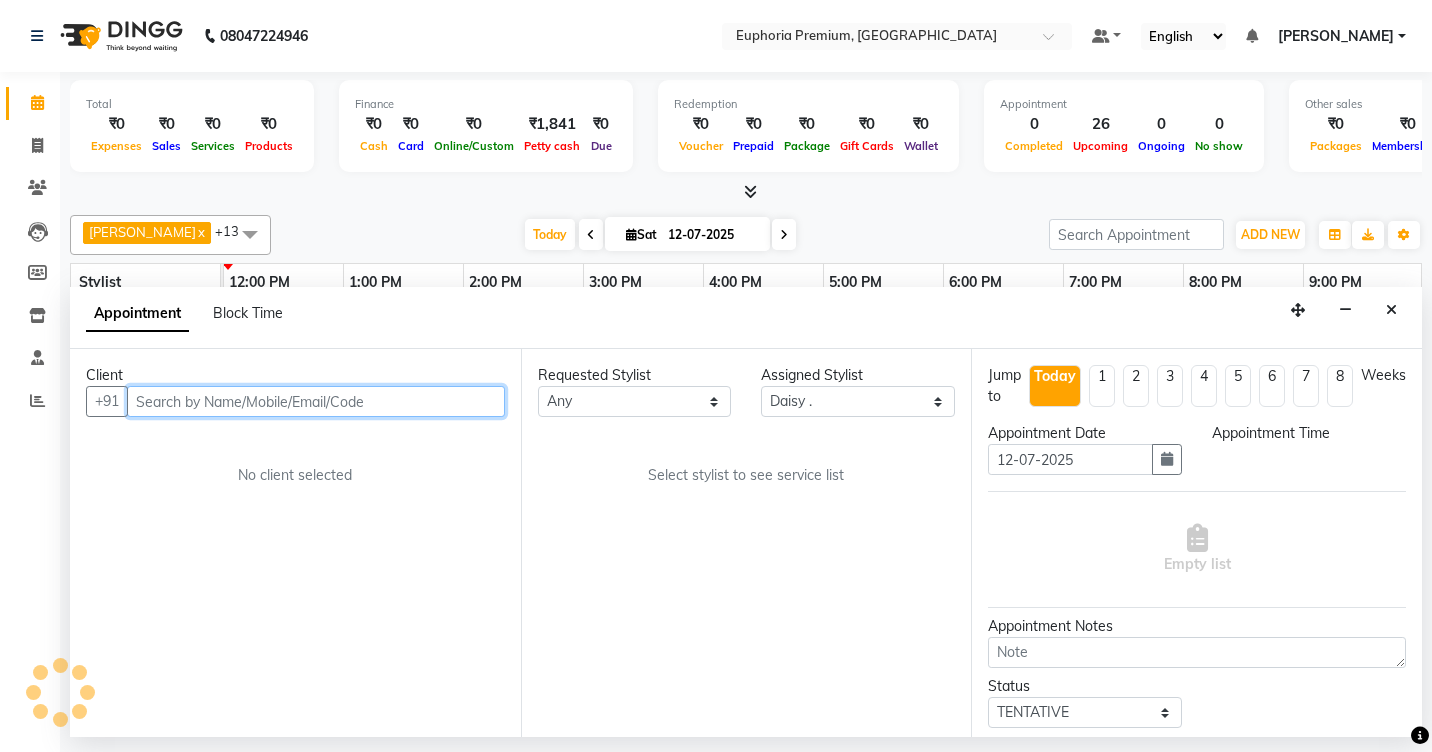 select on "660" 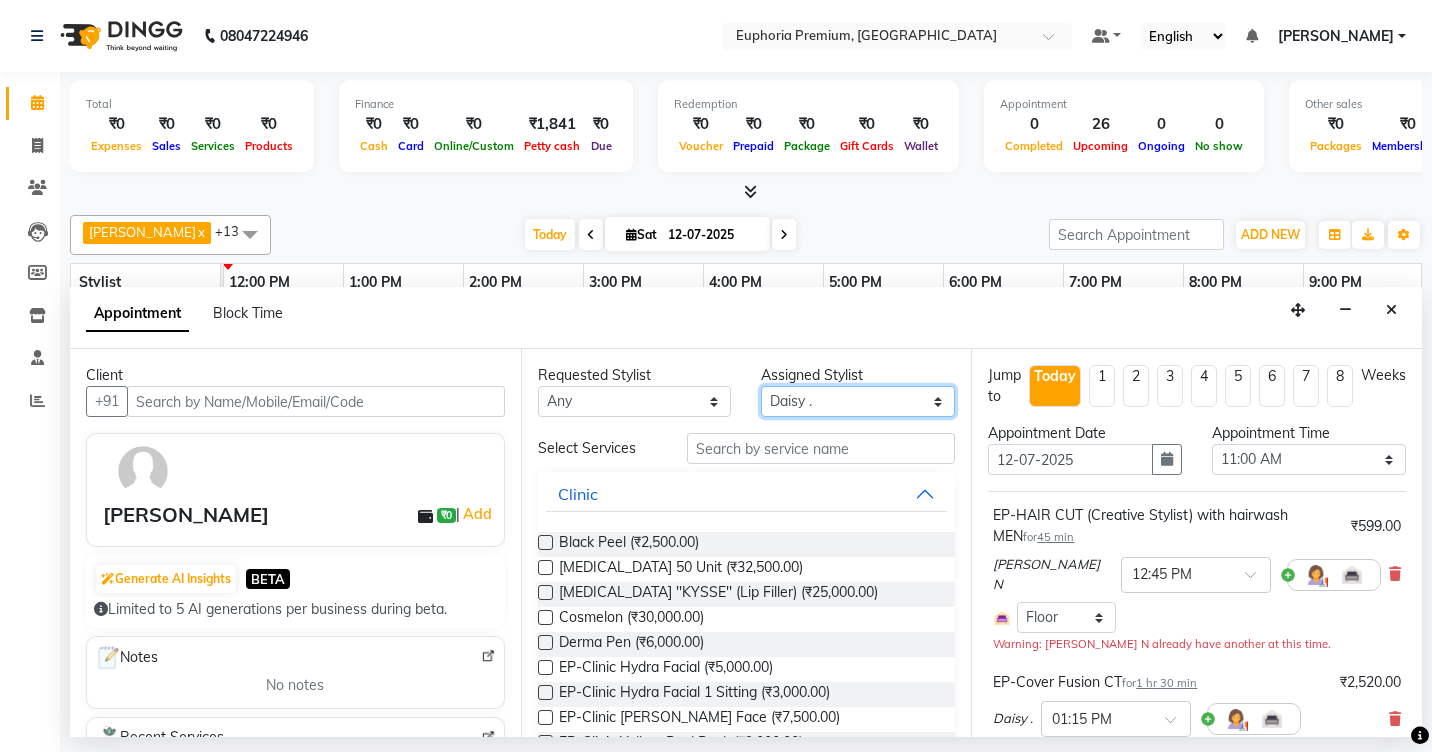 click on "Select Babu V Bharath N [PERSON_NAME] [PERSON_NAME] N  Chiinthian [PERSON_NAME] MOI [PERSON_NAME] . [PERSON_NAME] . [PERSON_NAME] [PERSON_NAME] K [PERSON_NAME] [PERSON_NAME] [MEDICAL_DATA] Pinky . Priya  K Rosy Sanate [PERSON_NAME] [PERSON_NAME] Shishi L [PERSON_NAME] M [PERSON_NAME]" at bounding box center [858, 401] 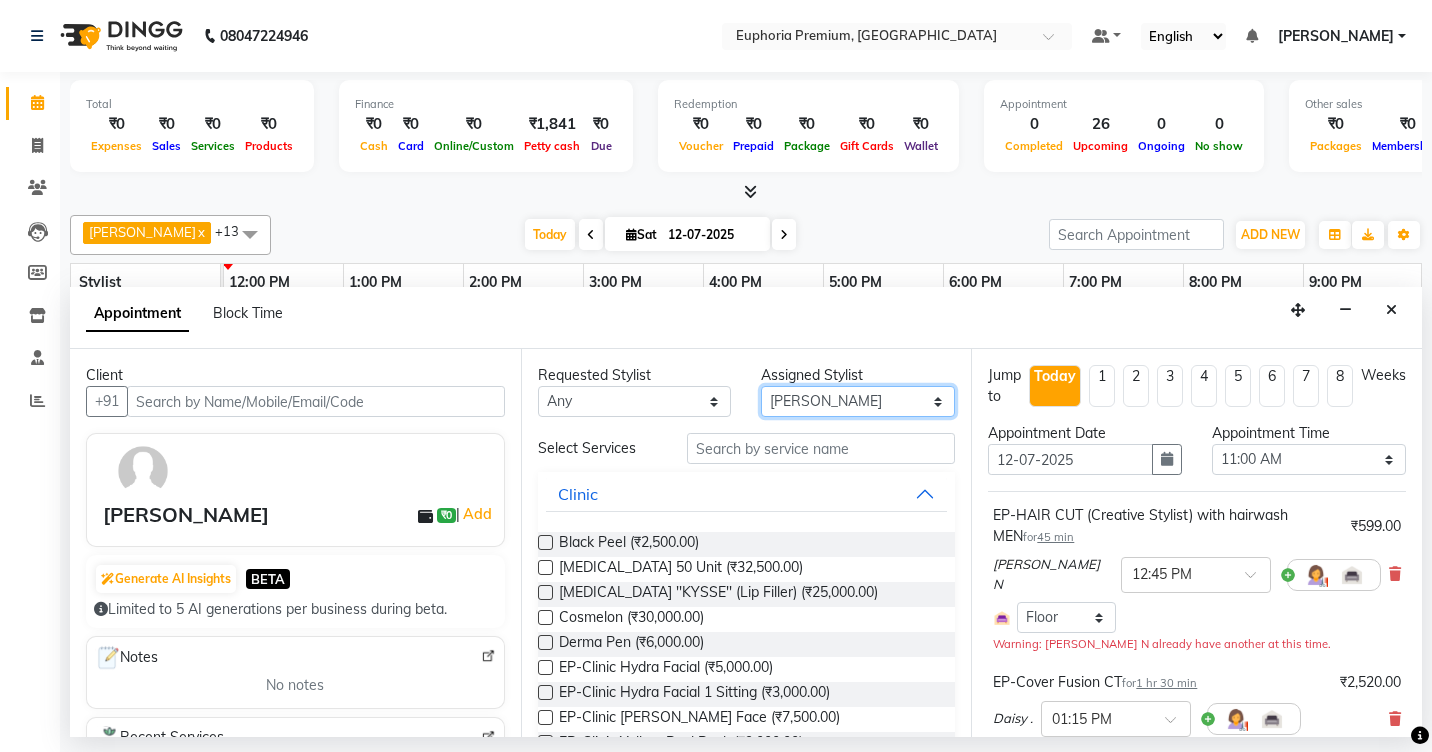 click on "Select Babu V Bharath N [PERSON_NAME] [PERSON_NAME] N  Chiinthian [PERSON_NAME] MOI [PERSON_NAME] . [PERSON_NAME] . [PERSON_NAME] [PERSON_NAME] K [PERSON_NAME] [PERSON_NAME] [MEDICAL_DATA] Pinky . Priya  K Rosy Sanate [PERSON_NAME] [PERSON_NAME] Shishi L [PERSON_NAME] M [PERSON_NAME]" at bounding box center (858, 401) 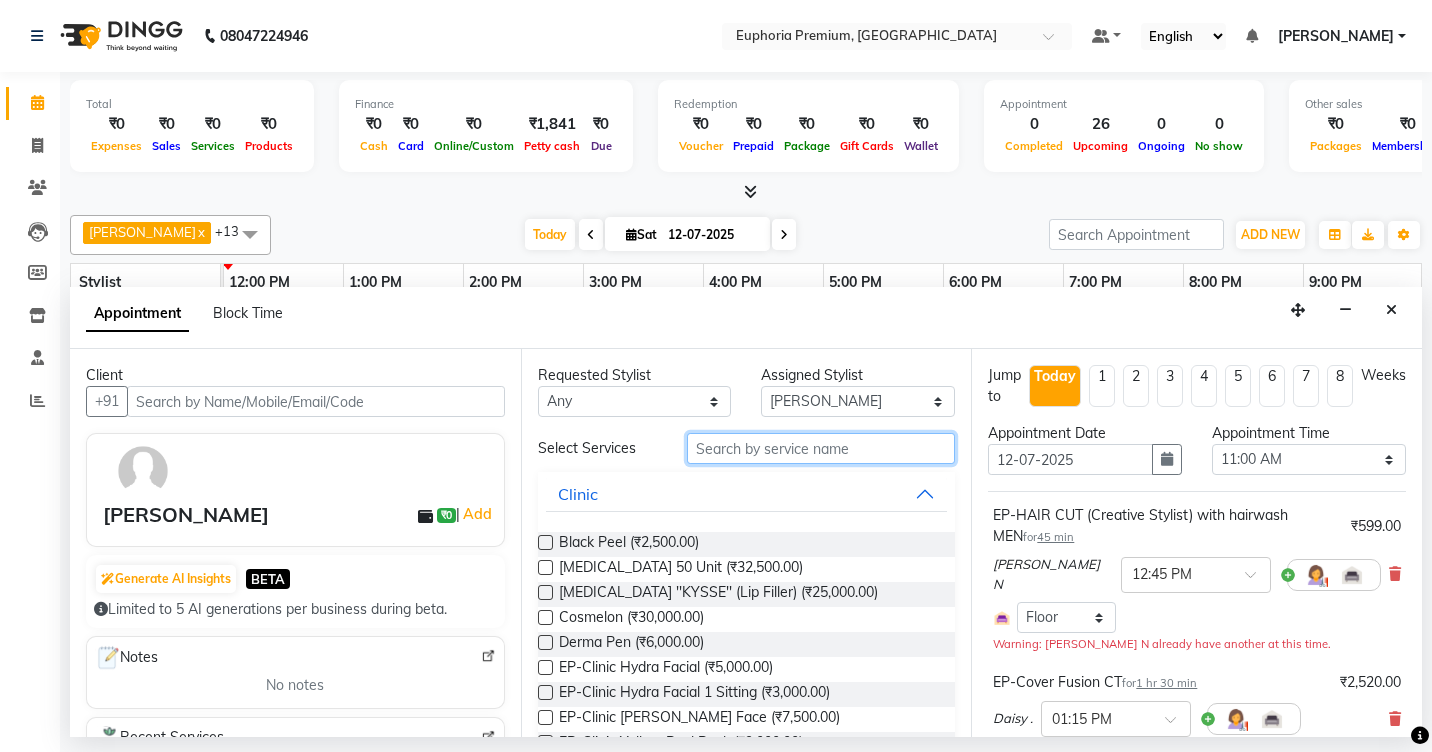 click at bounding box center [821, 448] 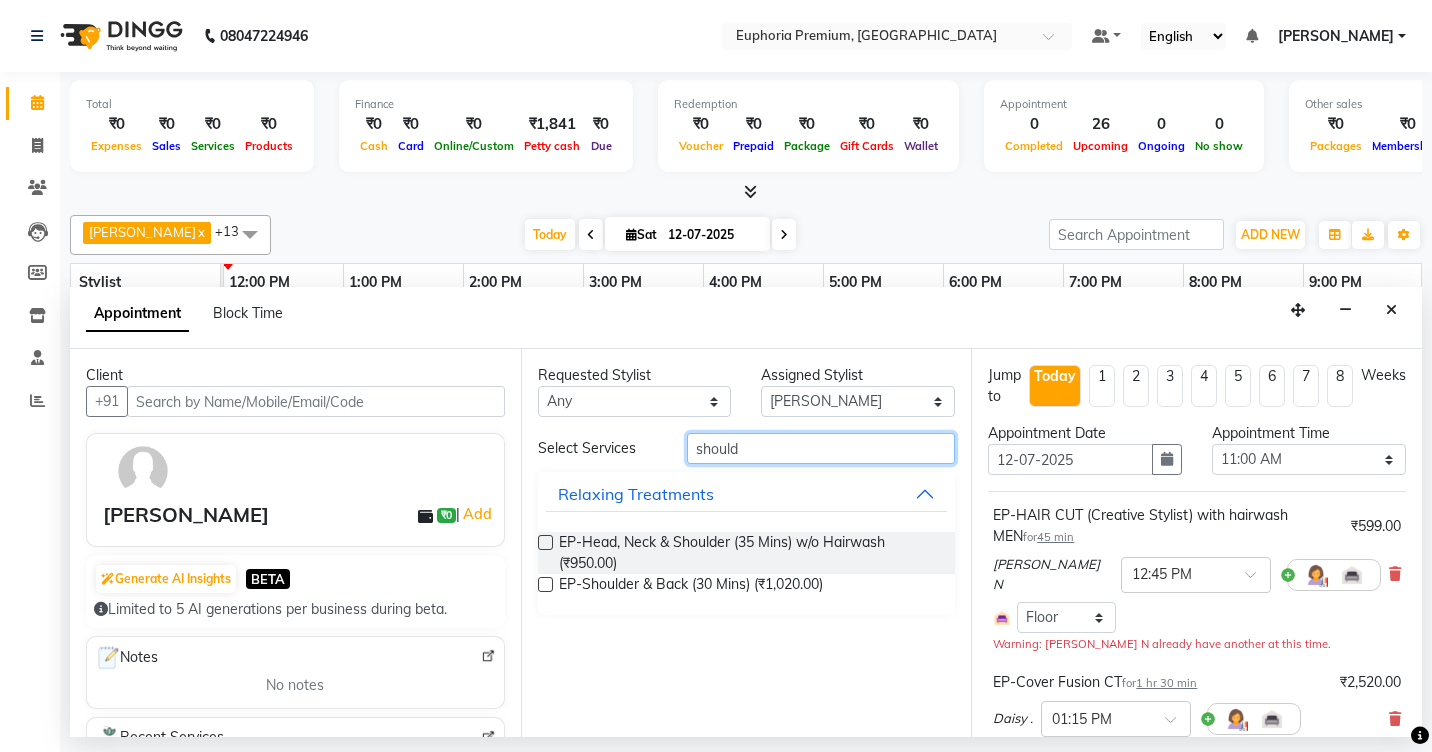 type on "should" 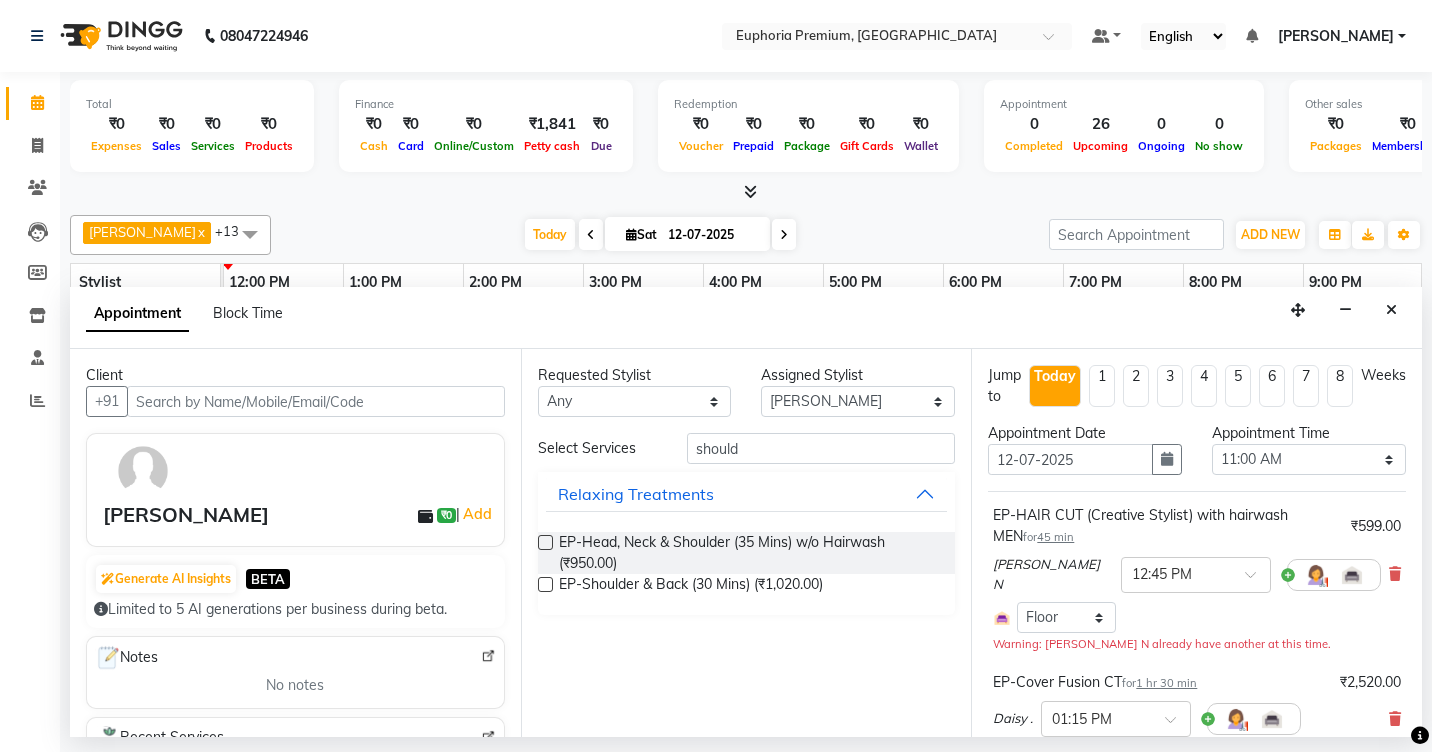 click at bounding box center (545, 542) 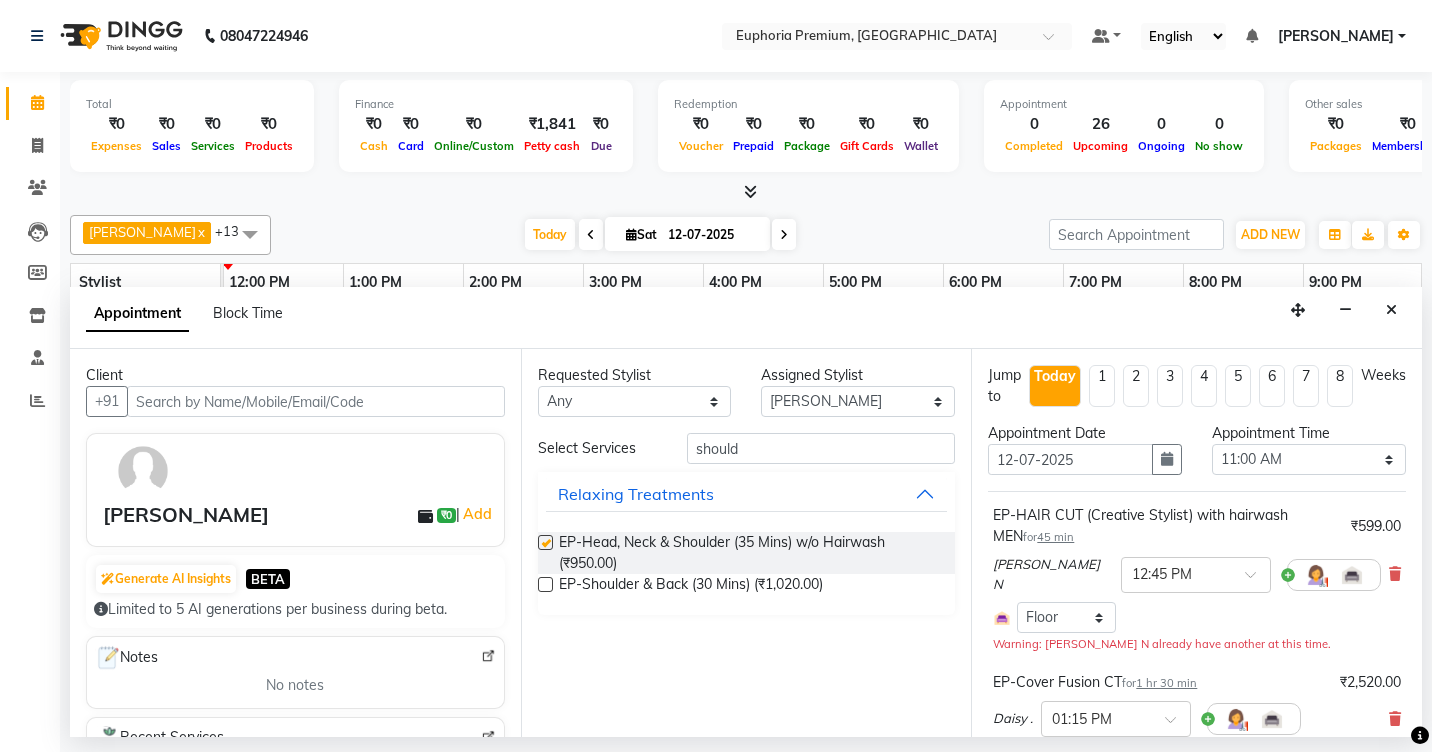 checkbox on "false" 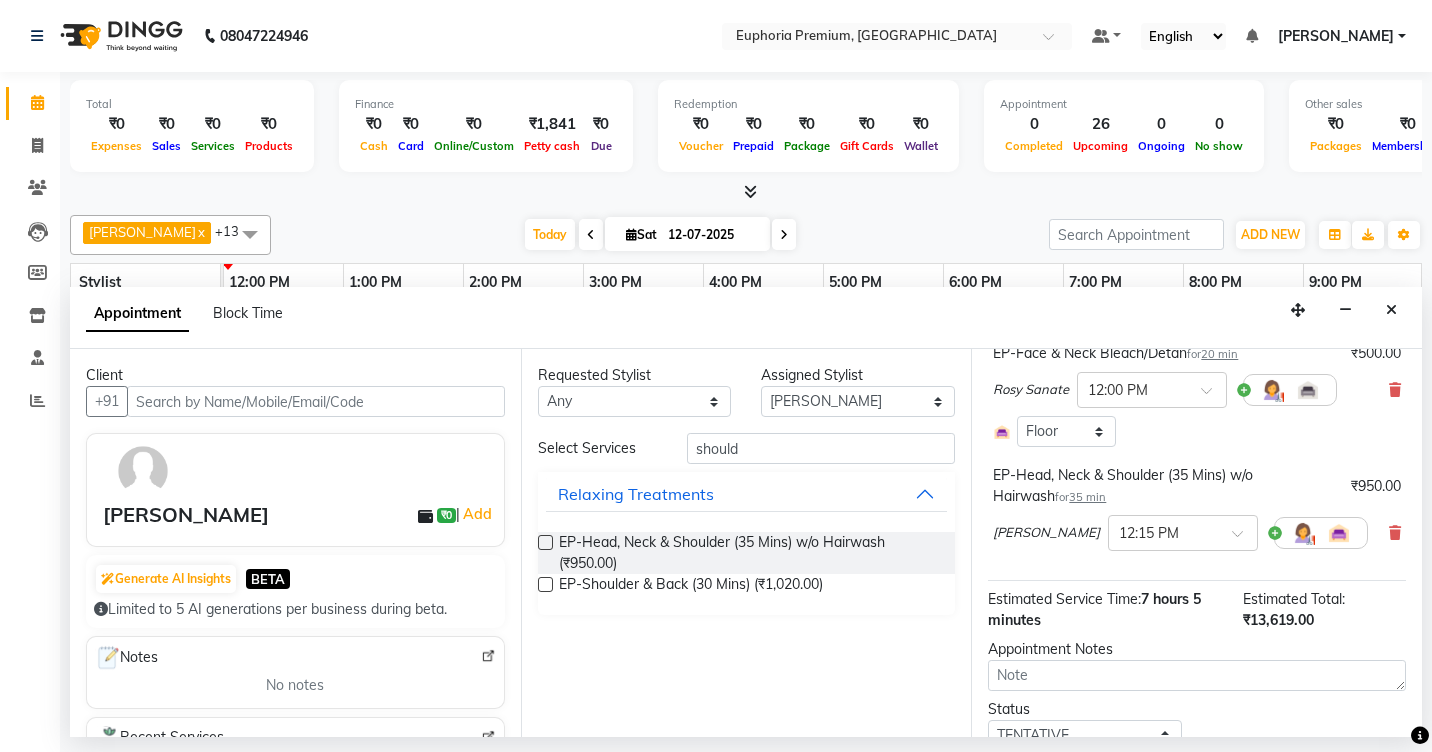 scroll, scrollTop: 1140, scrollLeft: 0, axis: vertical 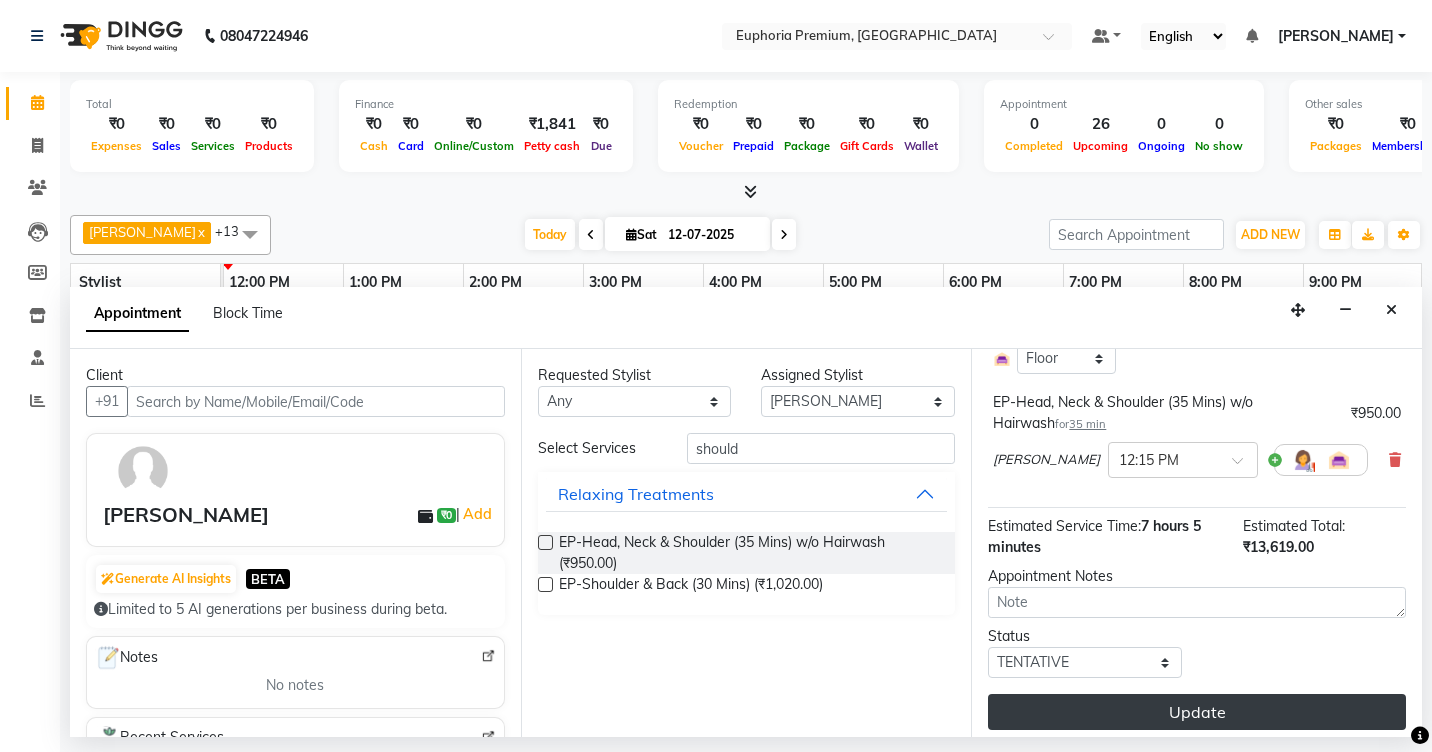 click on "Update" at bounding box center (1197, 712) 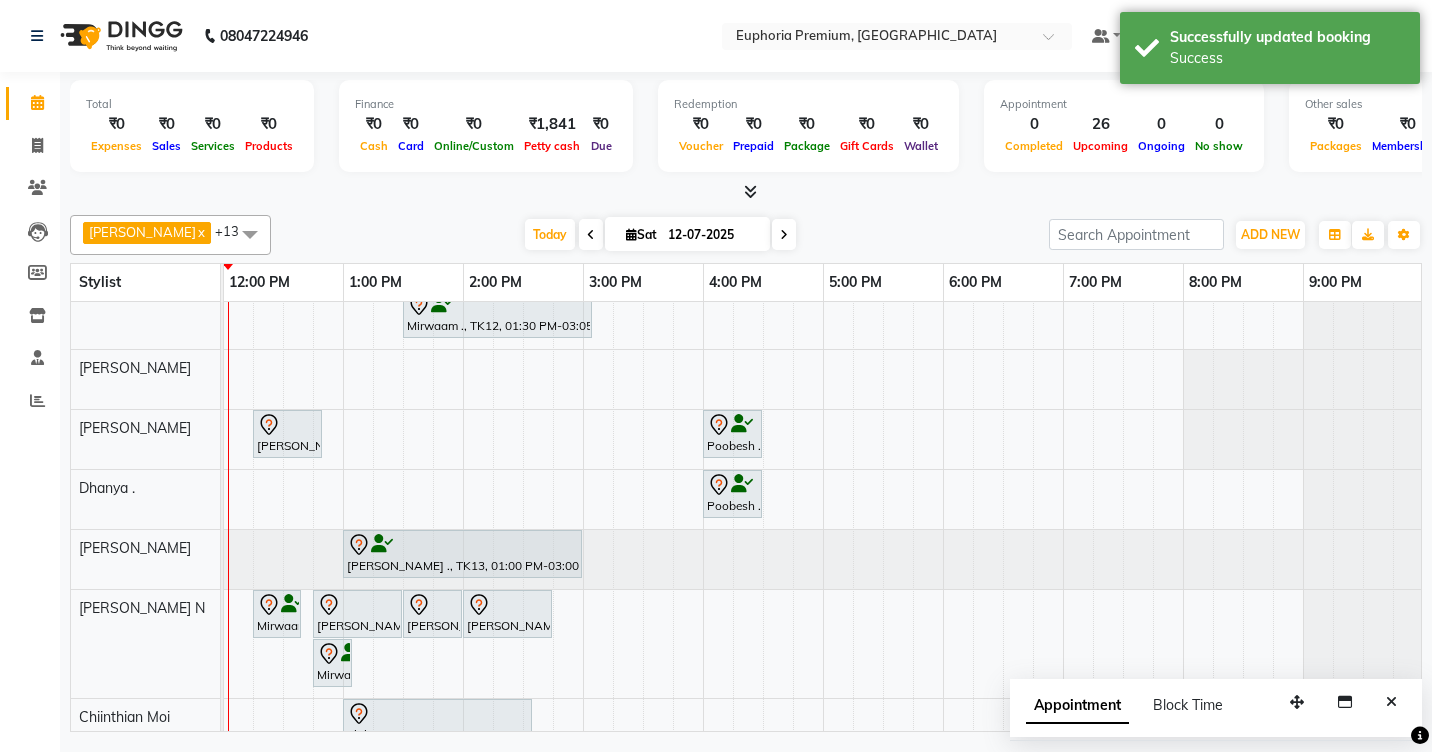 scroll, scrollTop: 99, scrollLeft: 313, axis: both 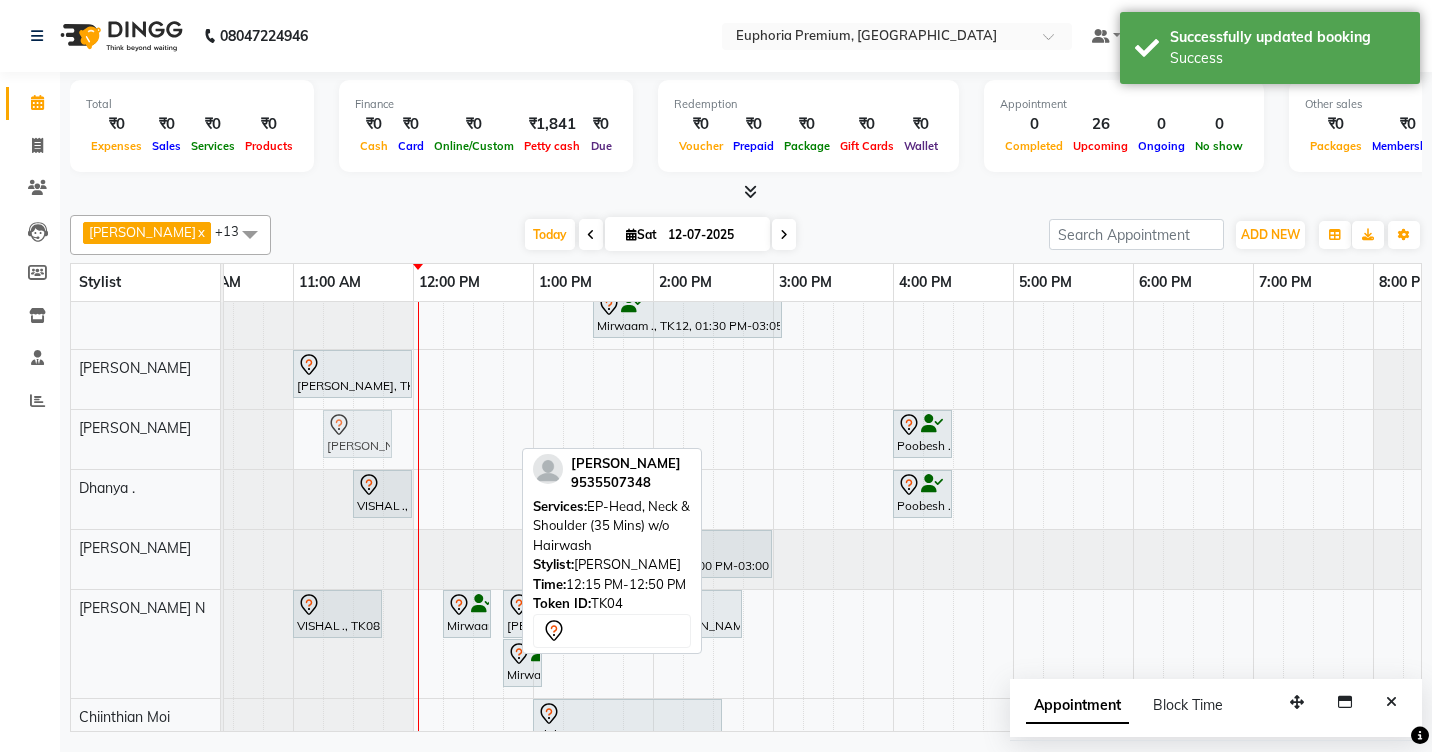 drag, startPoint x: 476, startPoint y: 428, endPoint x: 346, endPoint y: 440, distance: 130.55267 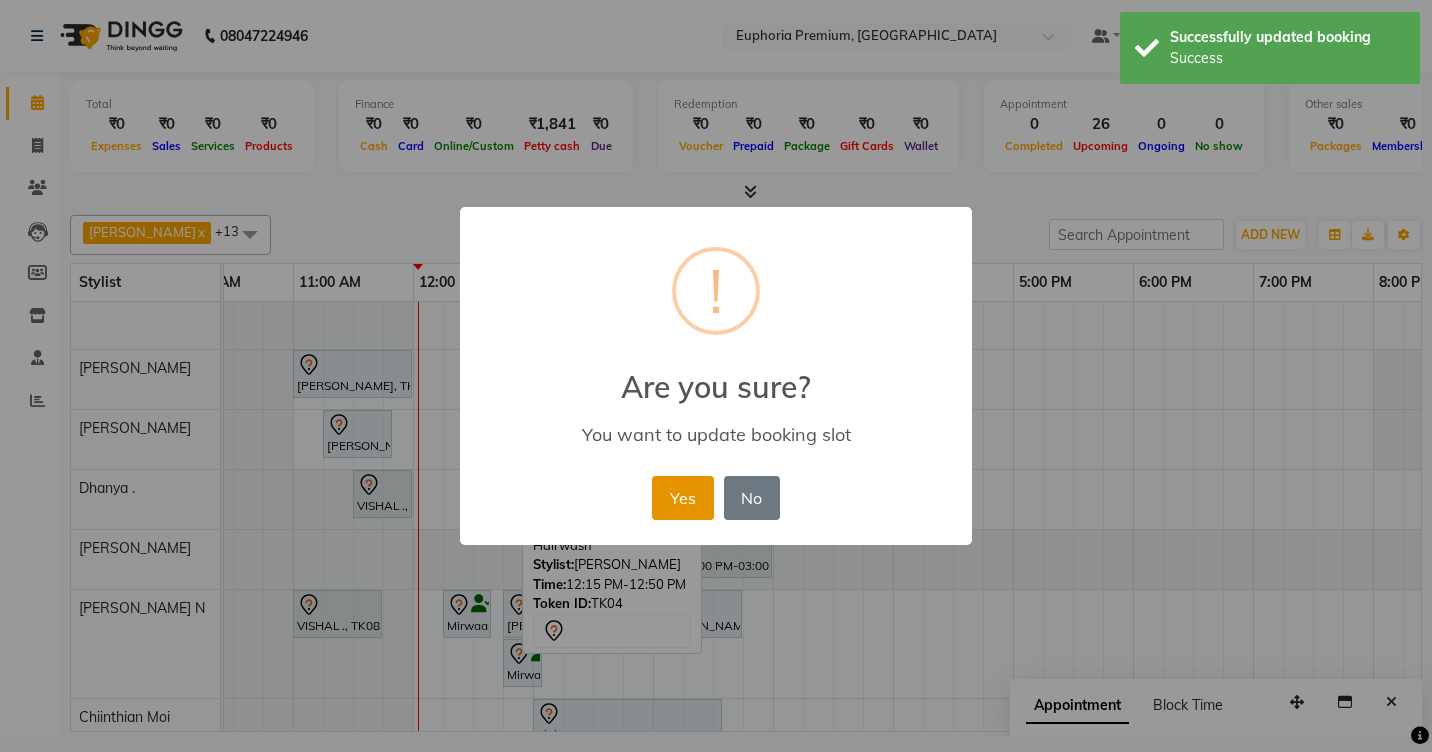 click on "Yes" at bounding box center (682, 498) 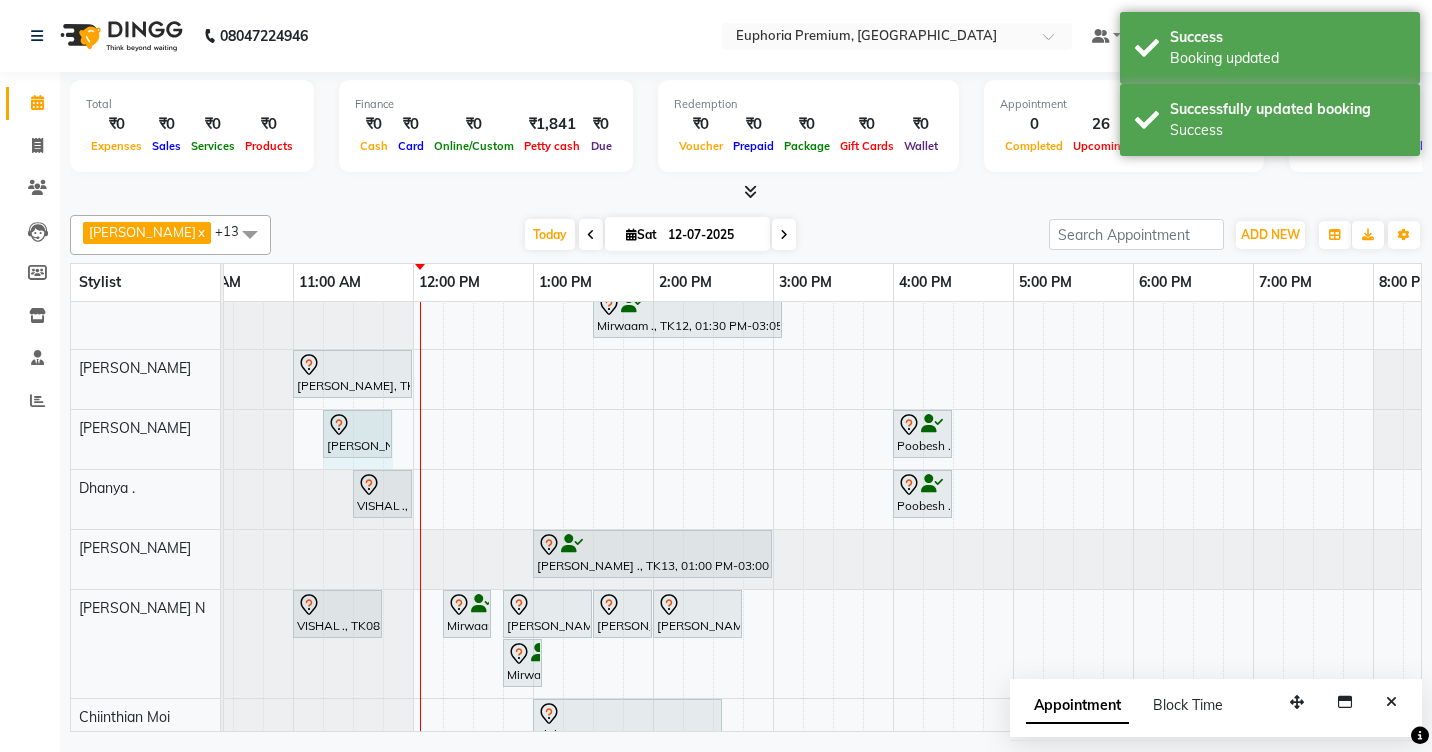 drag, startPoint x: 389, startPoint y: 429, endPoint x: 412, endPoint y: 429, distance: 23 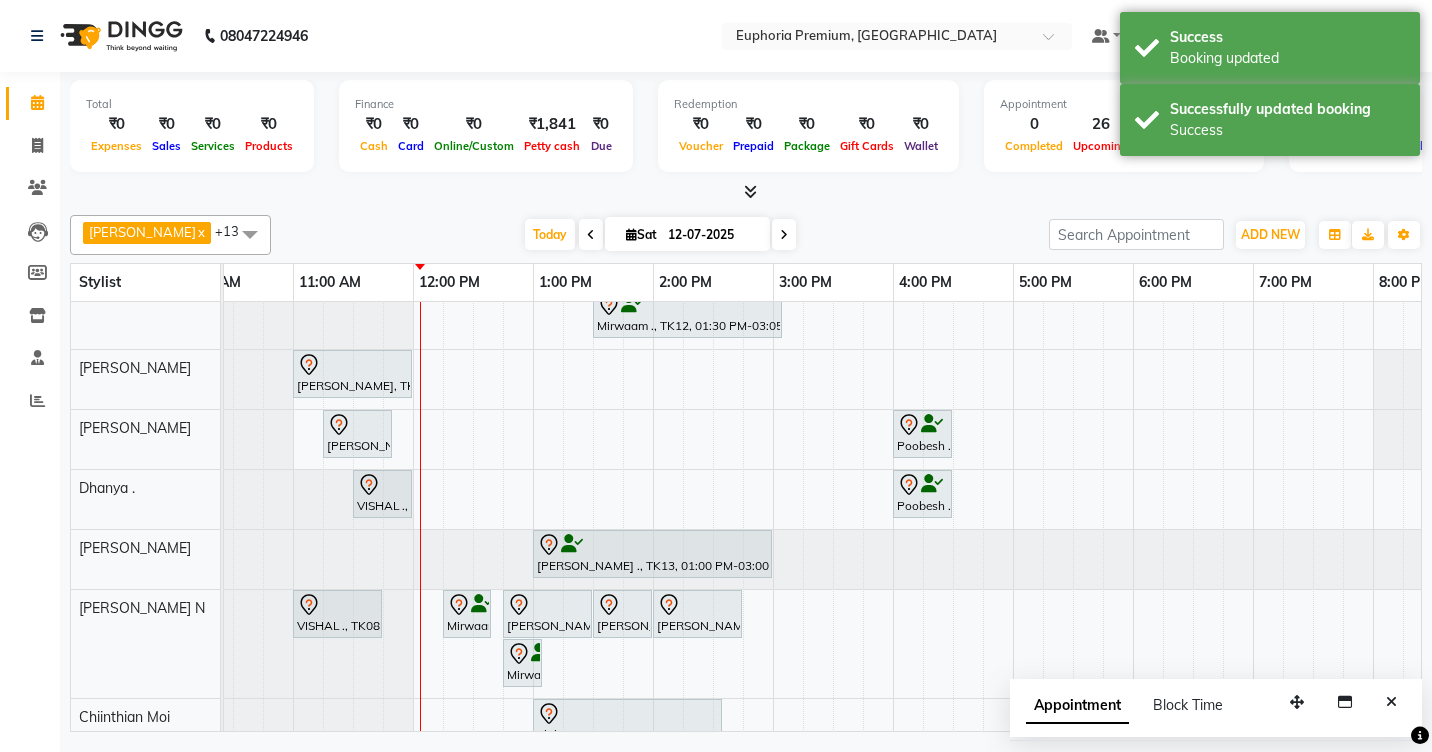 scroll, scrollTop: 291, scrollLeft: 291, axis: both 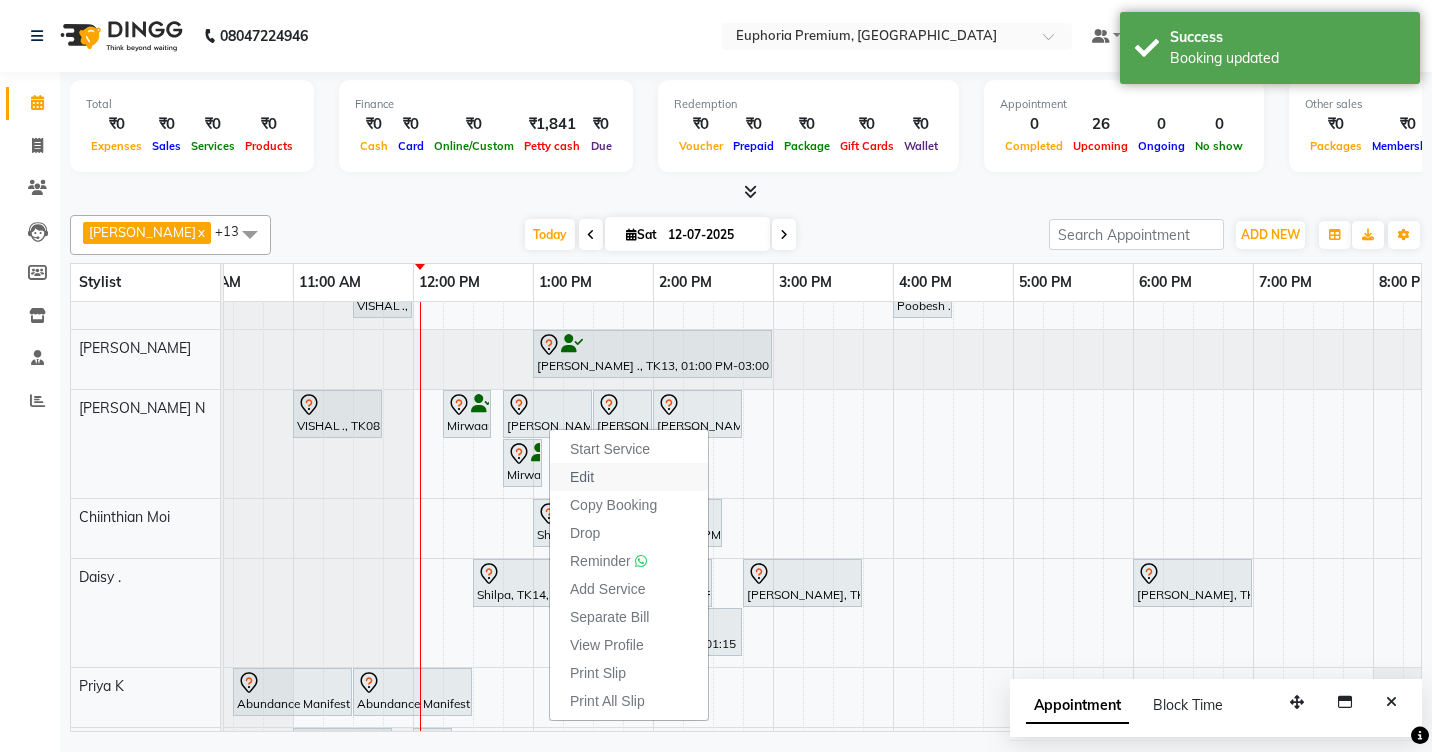 click on "Edit" at bounding box center [582, 477] 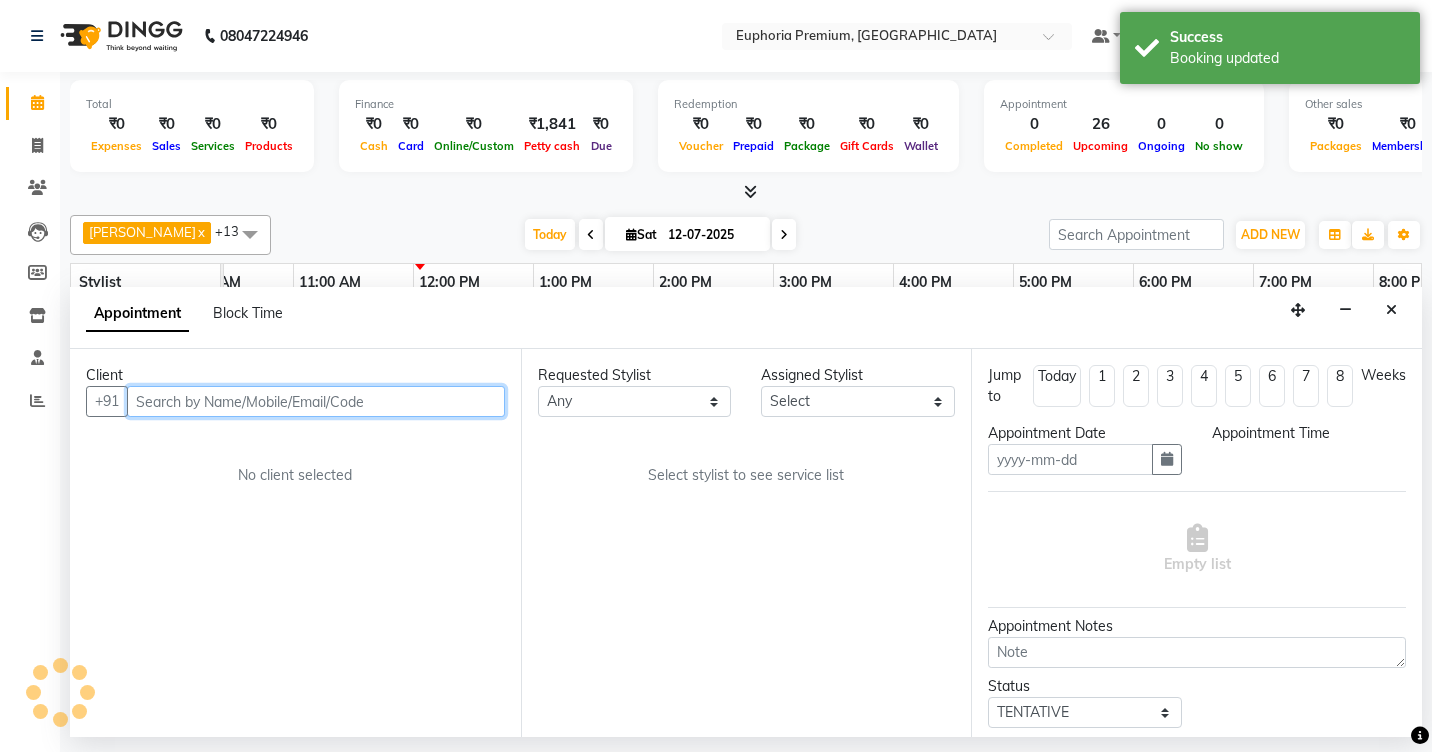 type on "12-07-2025" 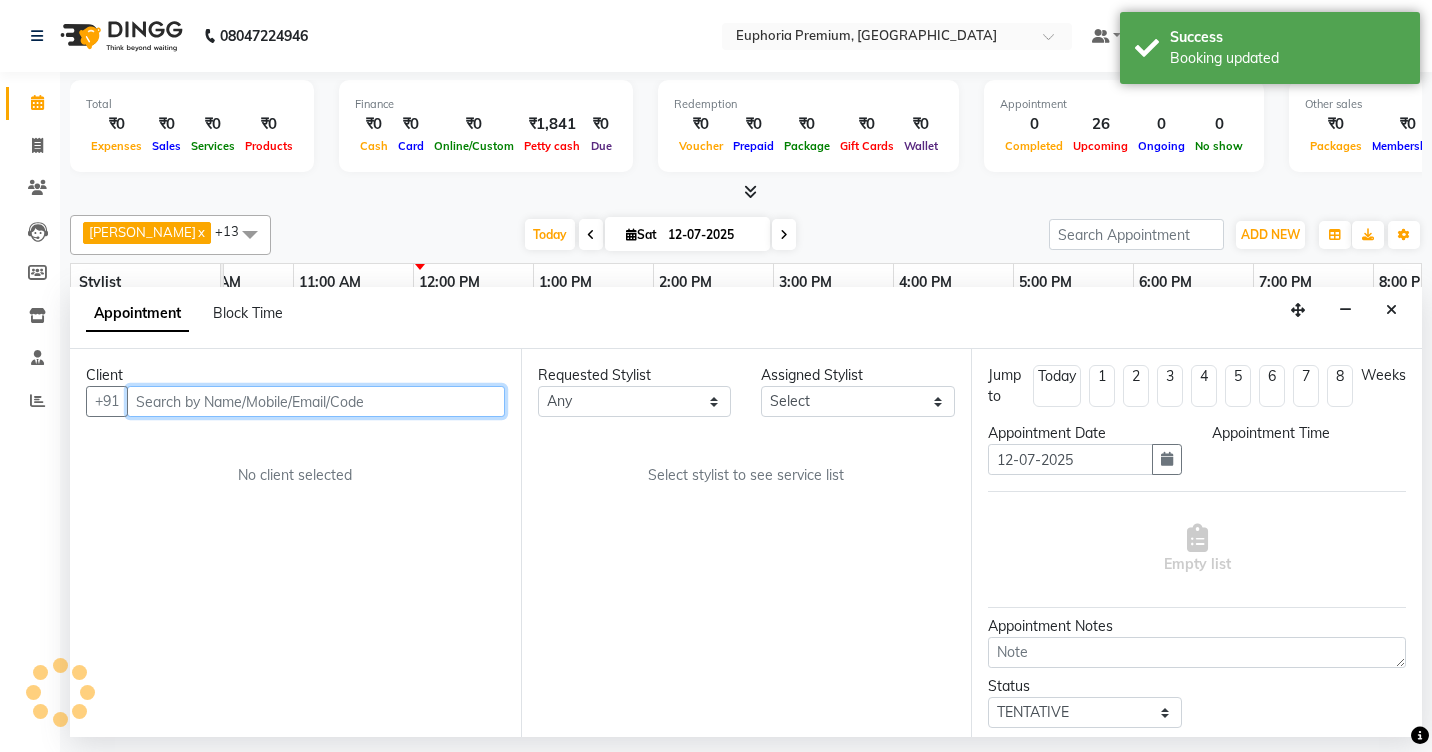 scroll, scrollTop: 0, scrollLeft: 481, axis: horizontal 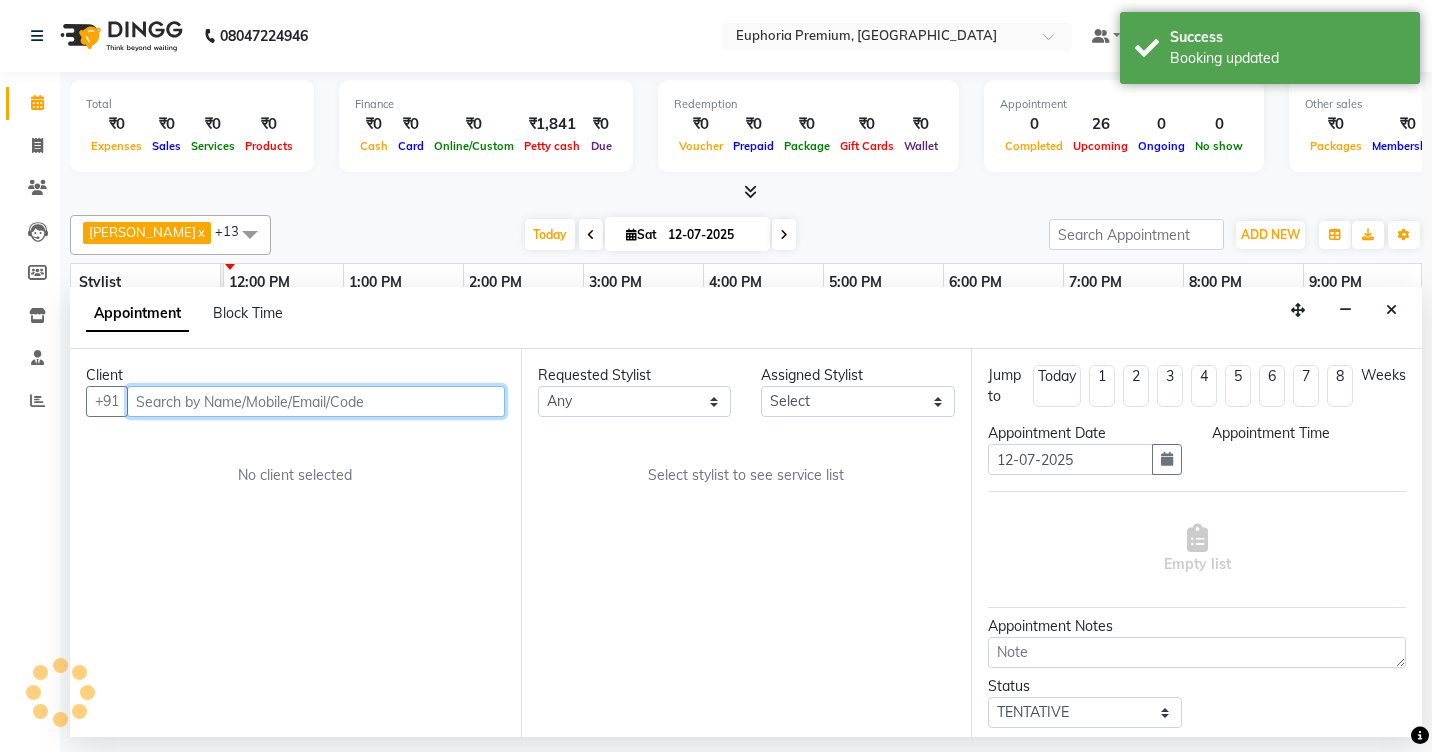 select on "660" 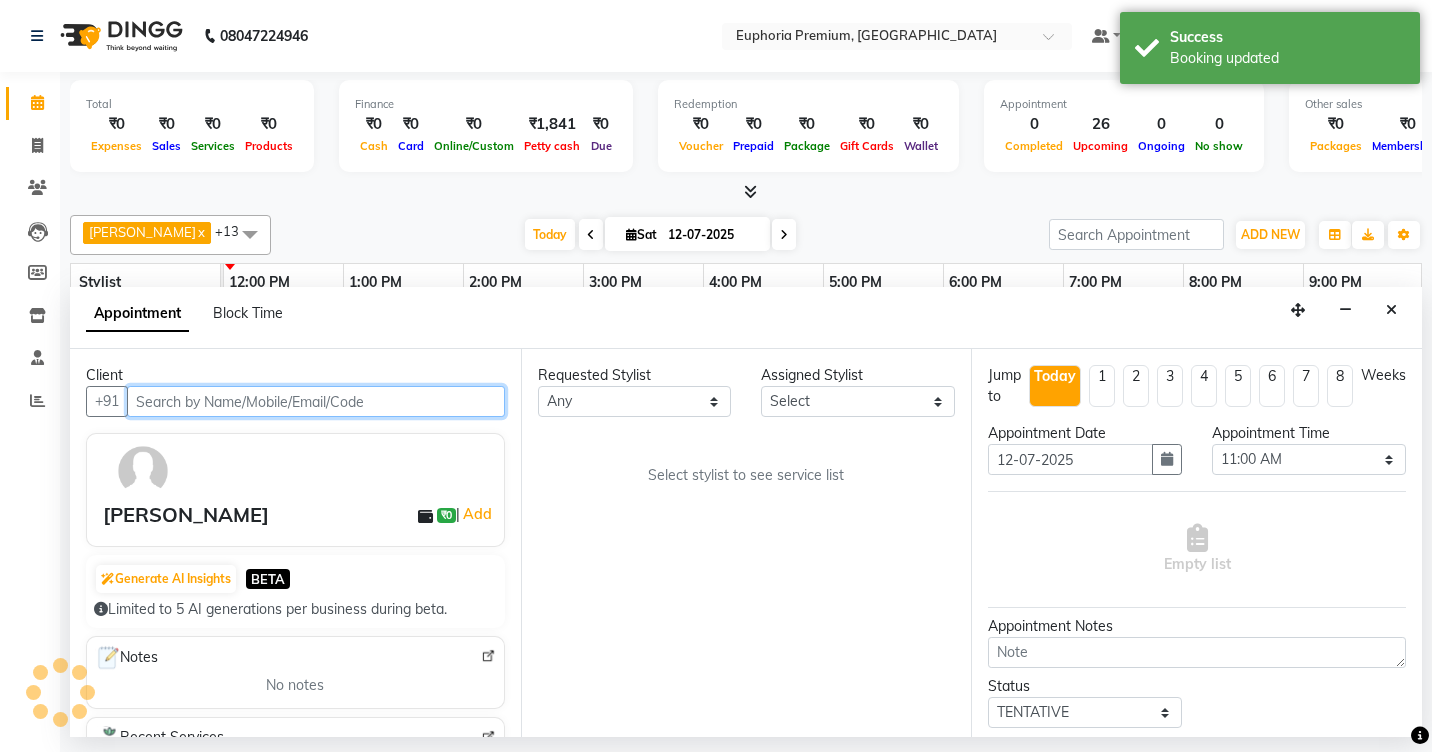 select on "71625" 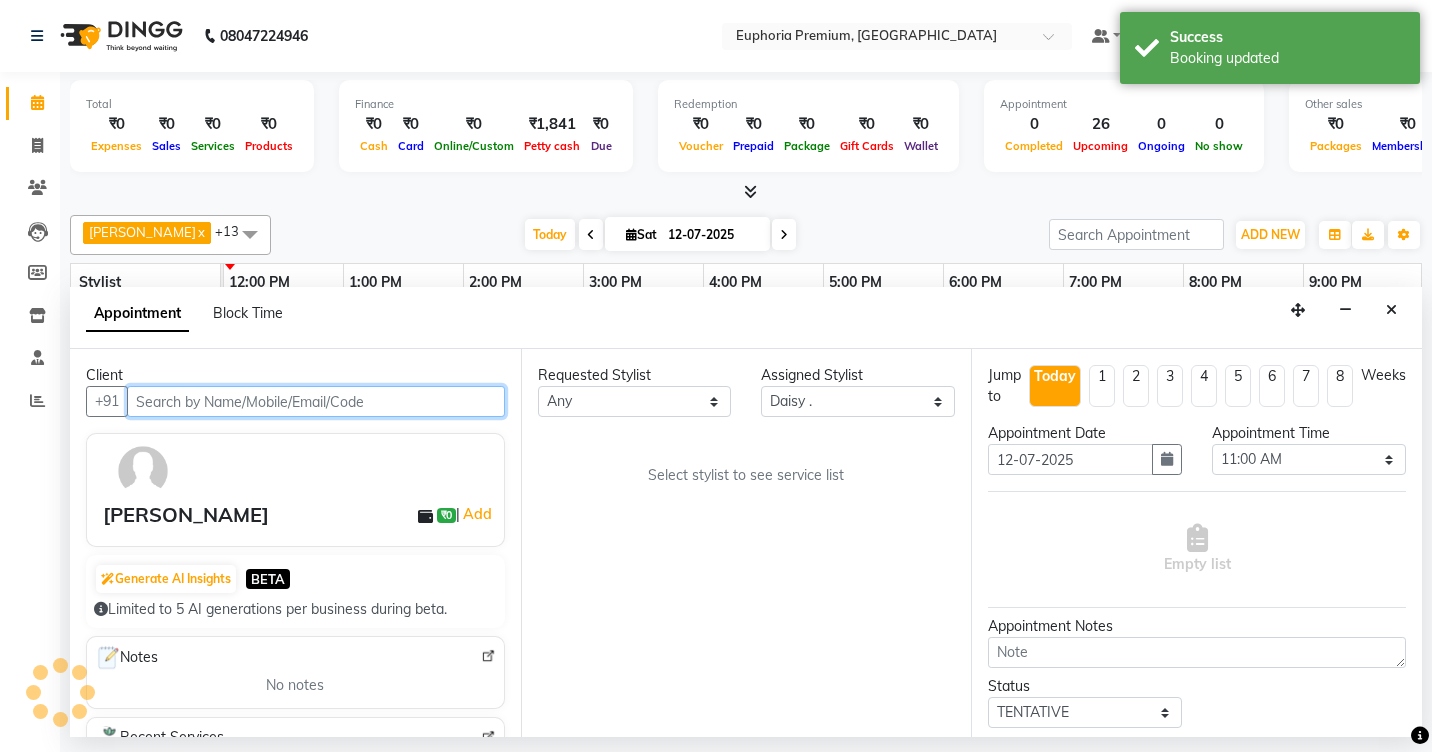 select on "4006" 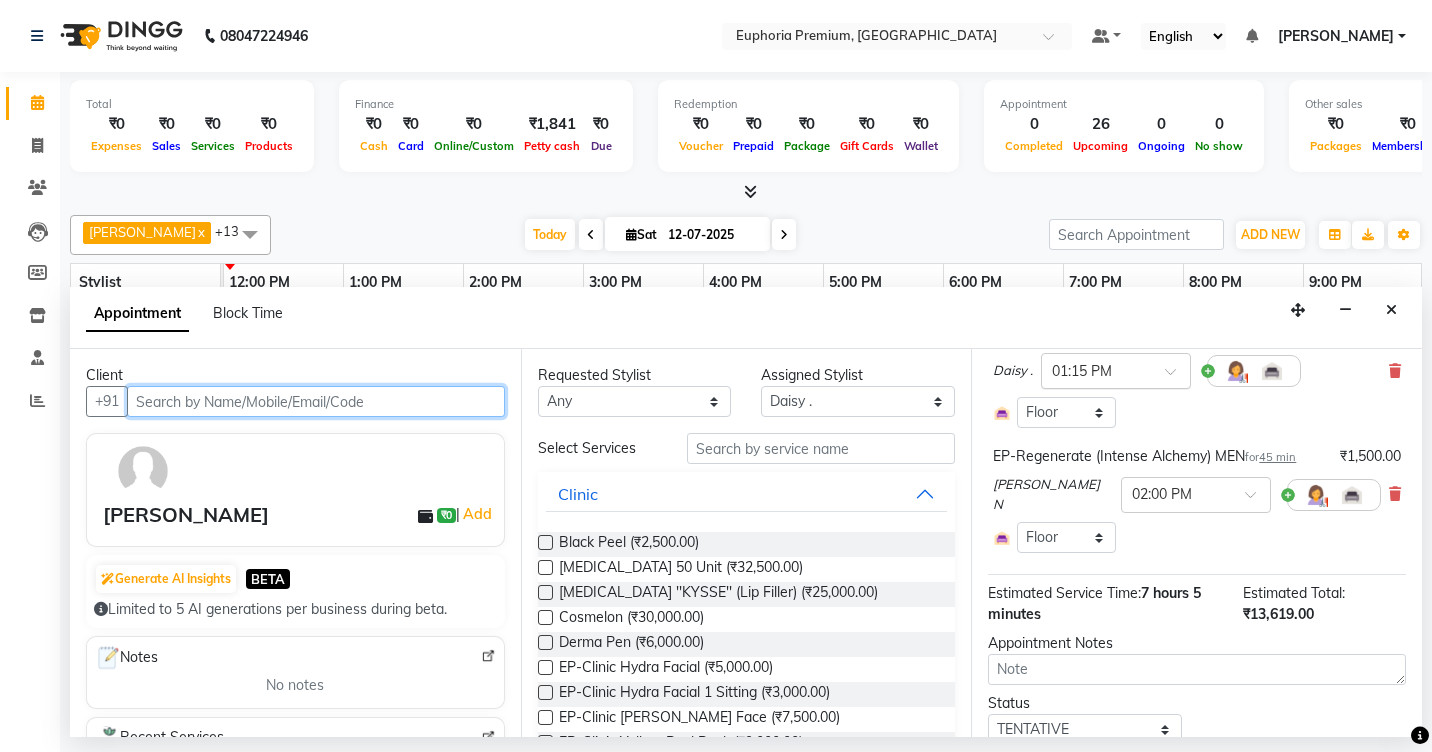 scroll, scrollTop: 1100, scrollLeft: 0, axis: vertical 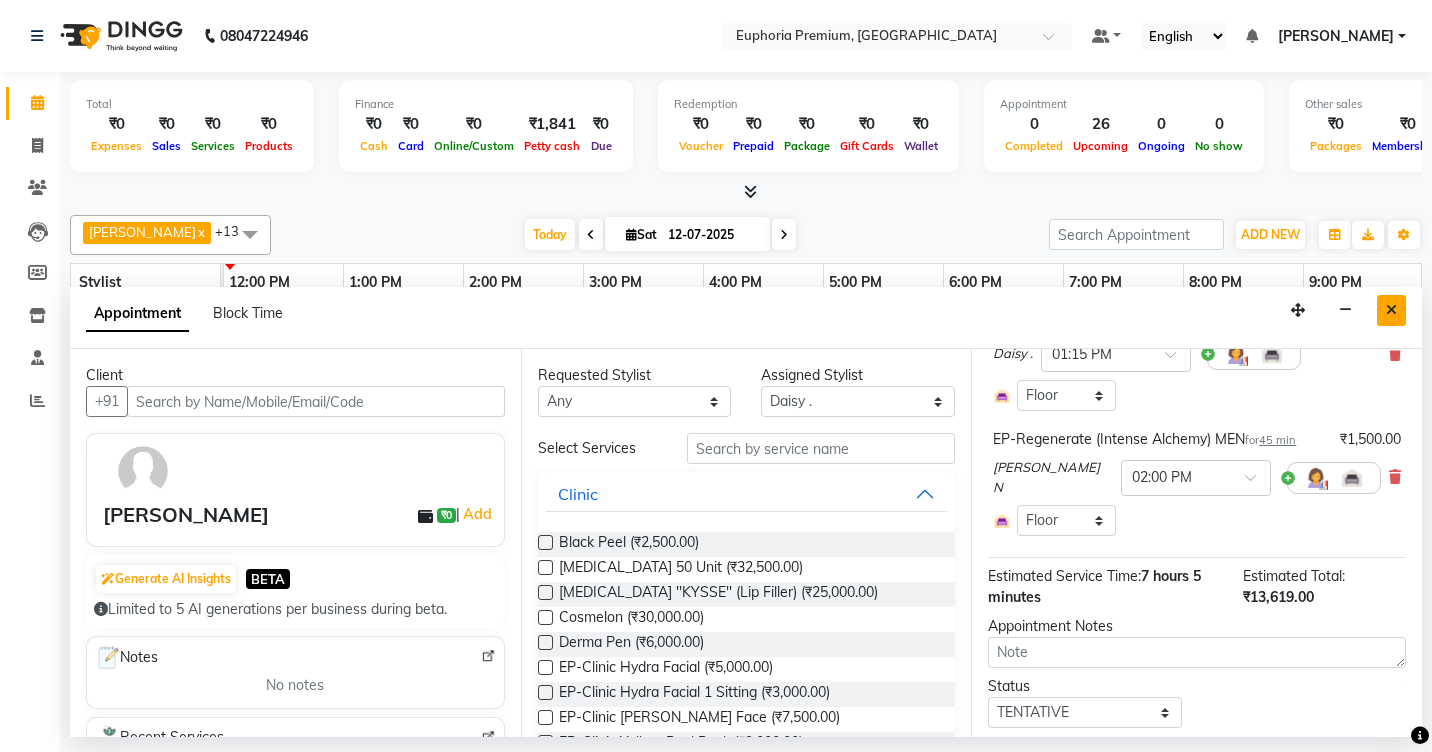 click at bounding box center (1391, 310) 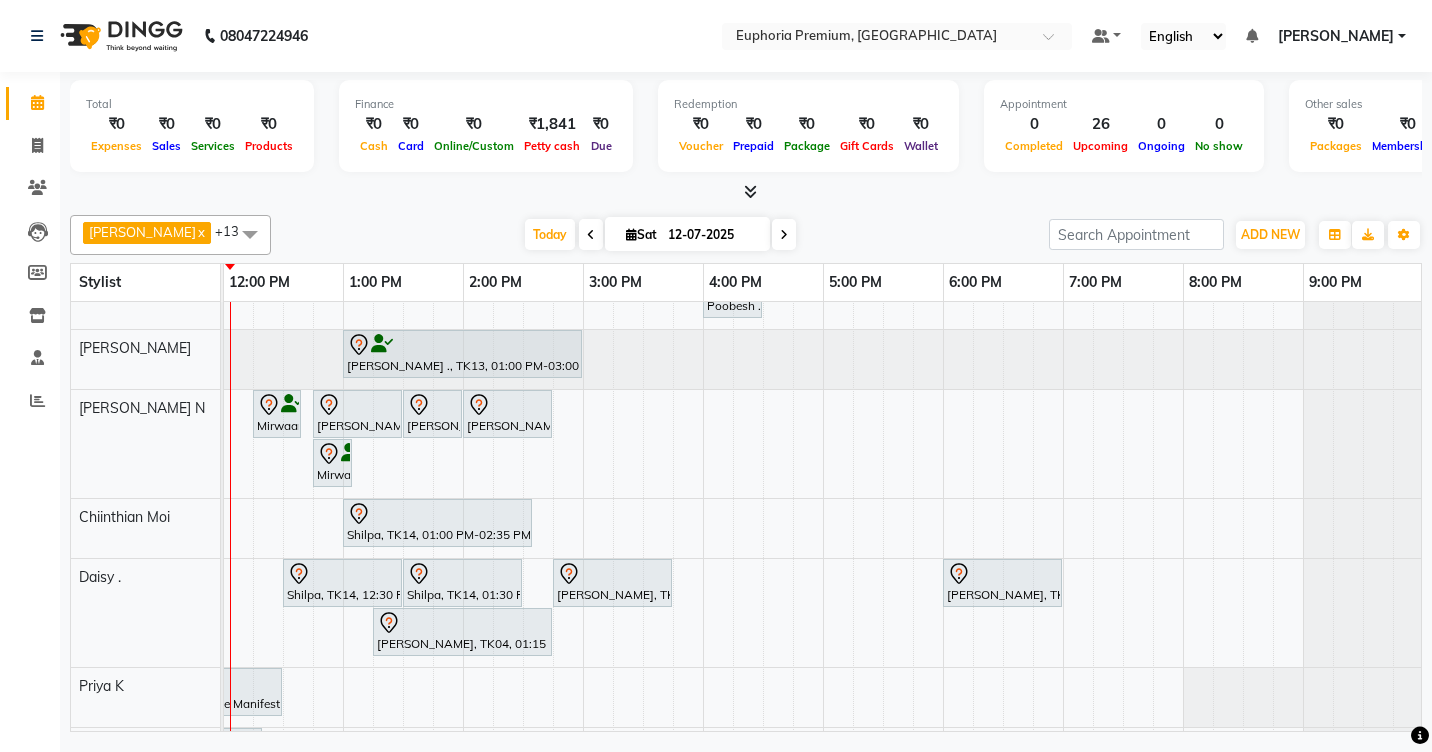 scroll, scrollTop: 299, scrollLeft: 405, axis: both 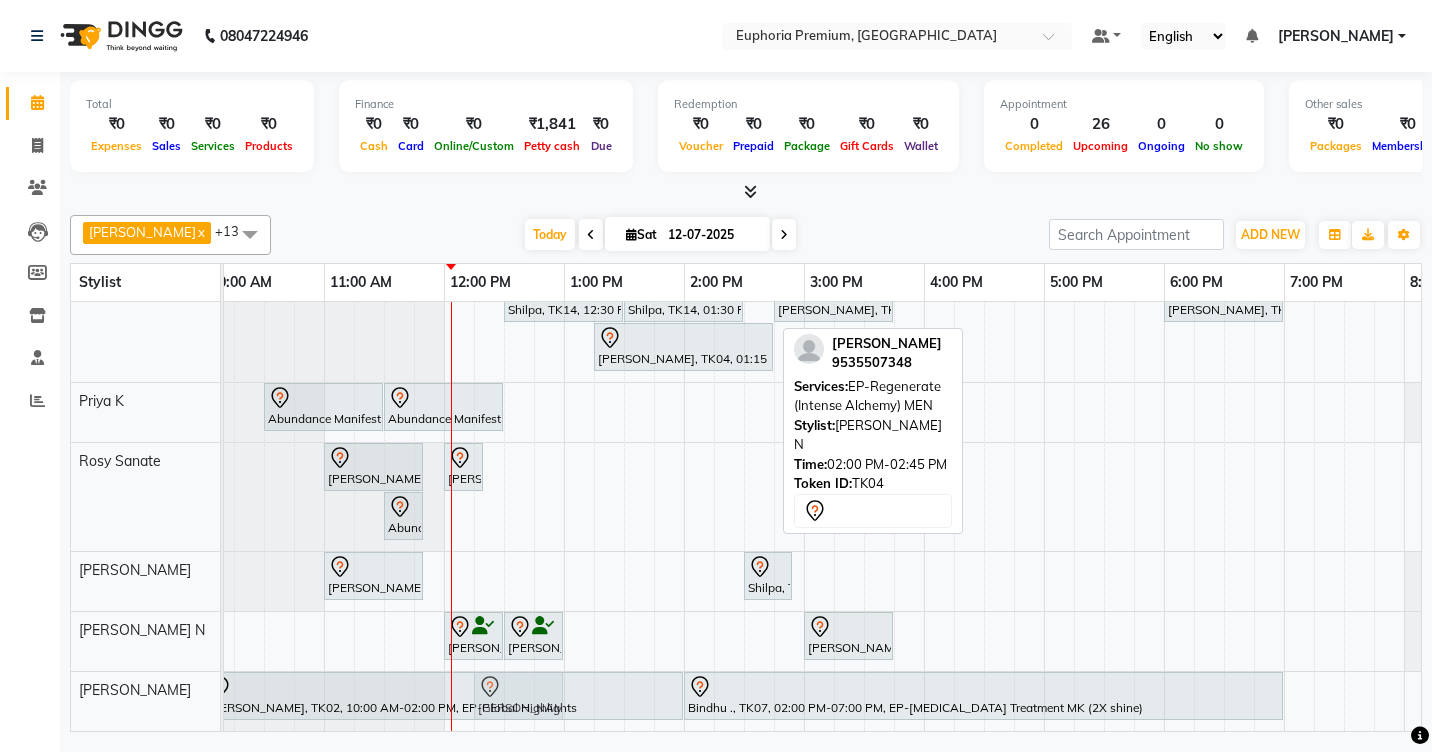 drag, startPoint x: 723, startPoint y: 316, endPoint x: 502, endPoint y: 681, distance: 426.69193 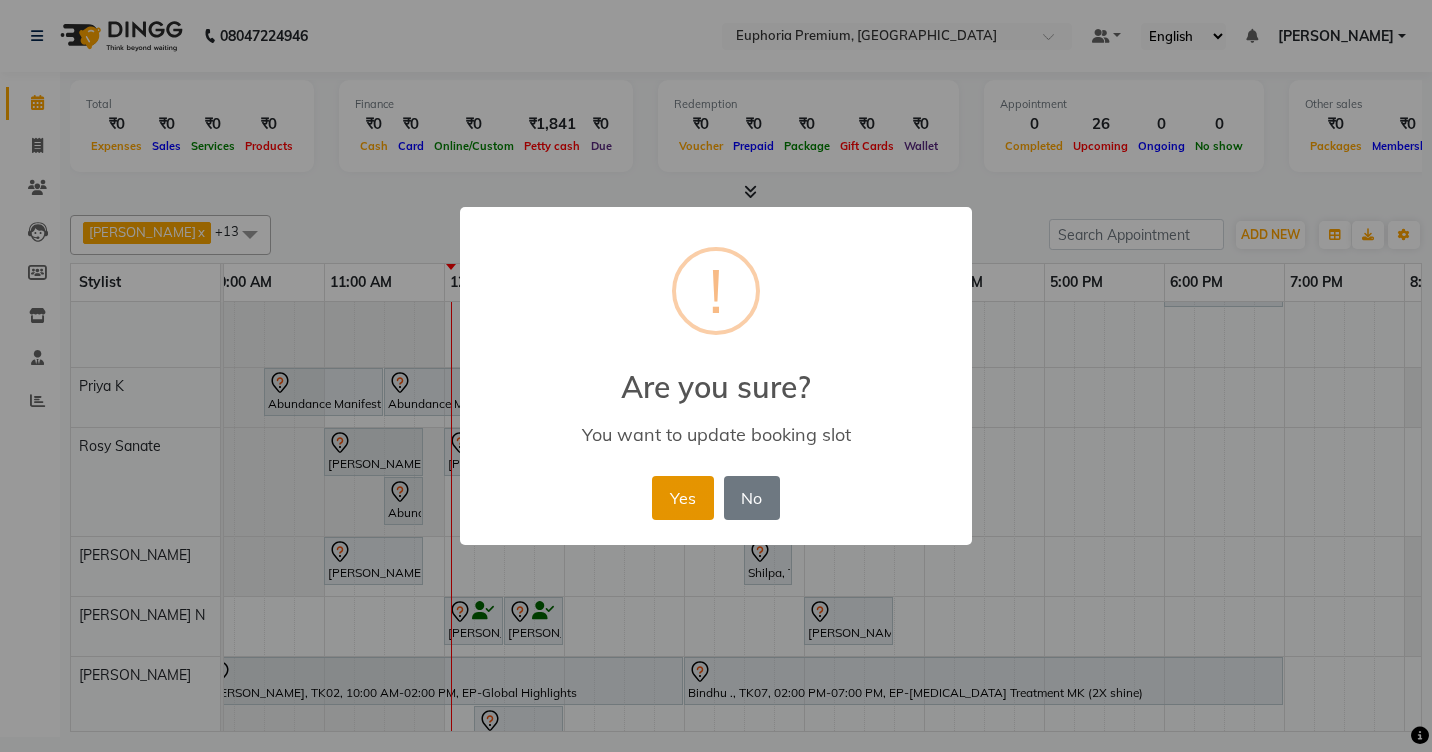 click on "Yes" at bounding box center [682, 498] 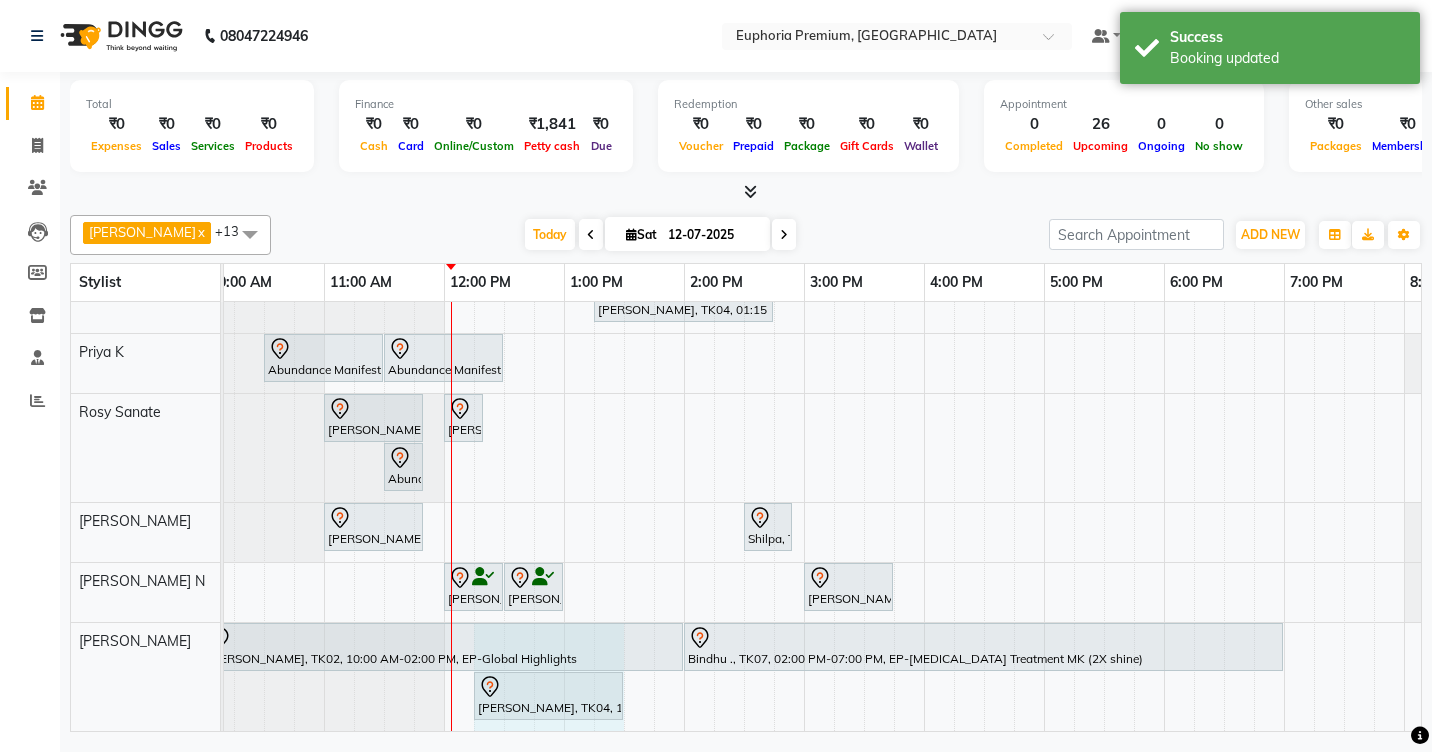 drag, startPoint x: 562, startPoint y: 684, endPoint x: 597, endPoint y: 684, distance: 35 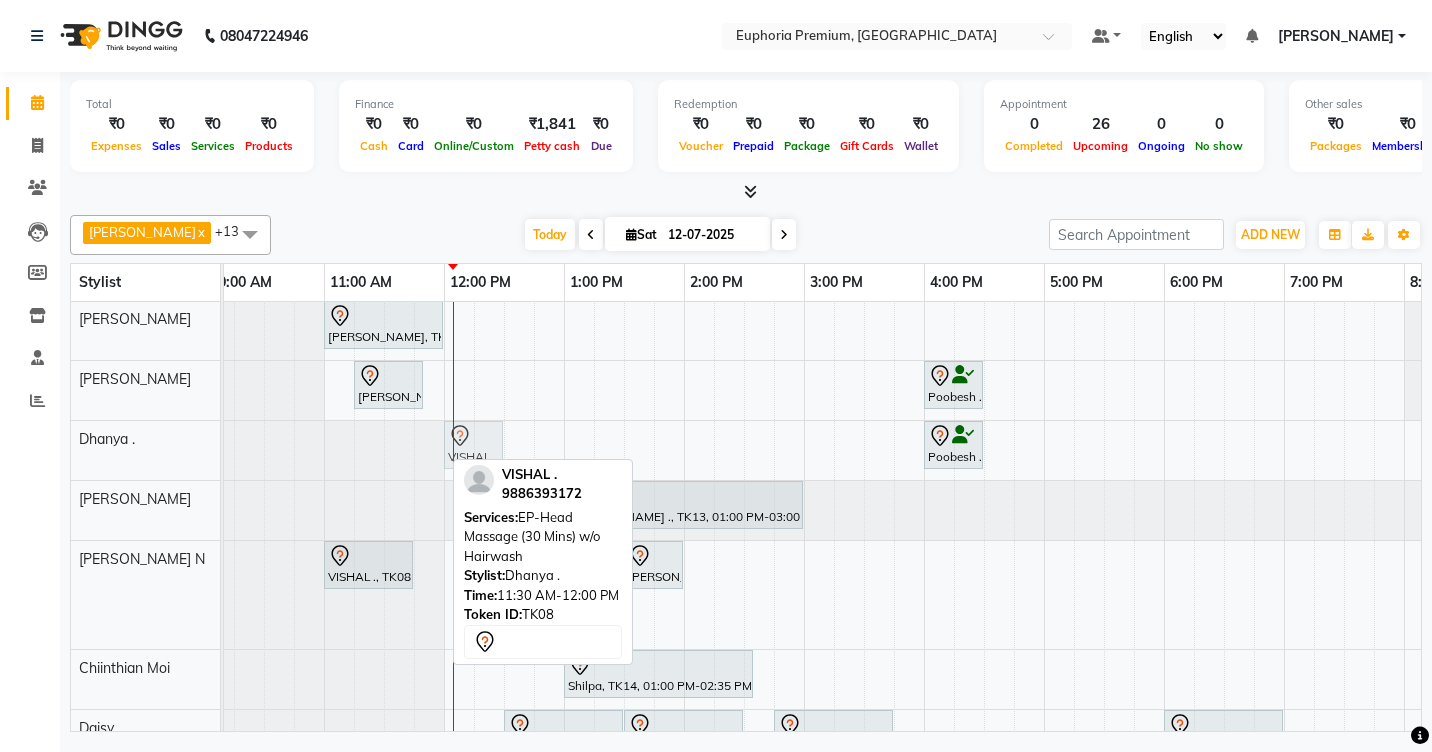 drag, startPoint x: 417, startPoint y: 442, endPoint x: 472, endPoint y: 445, distance: 55.081757 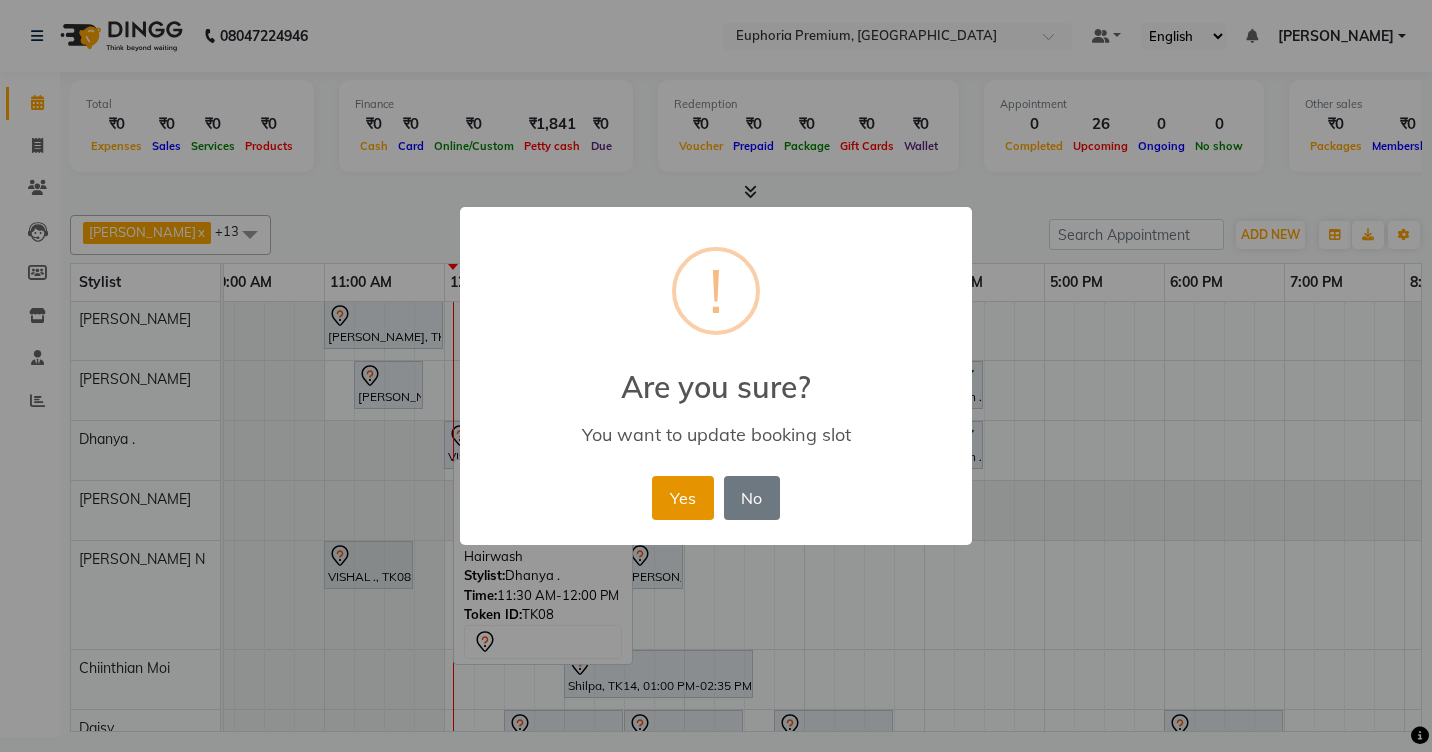 click on "Yes" at bounding box center (682, 498) 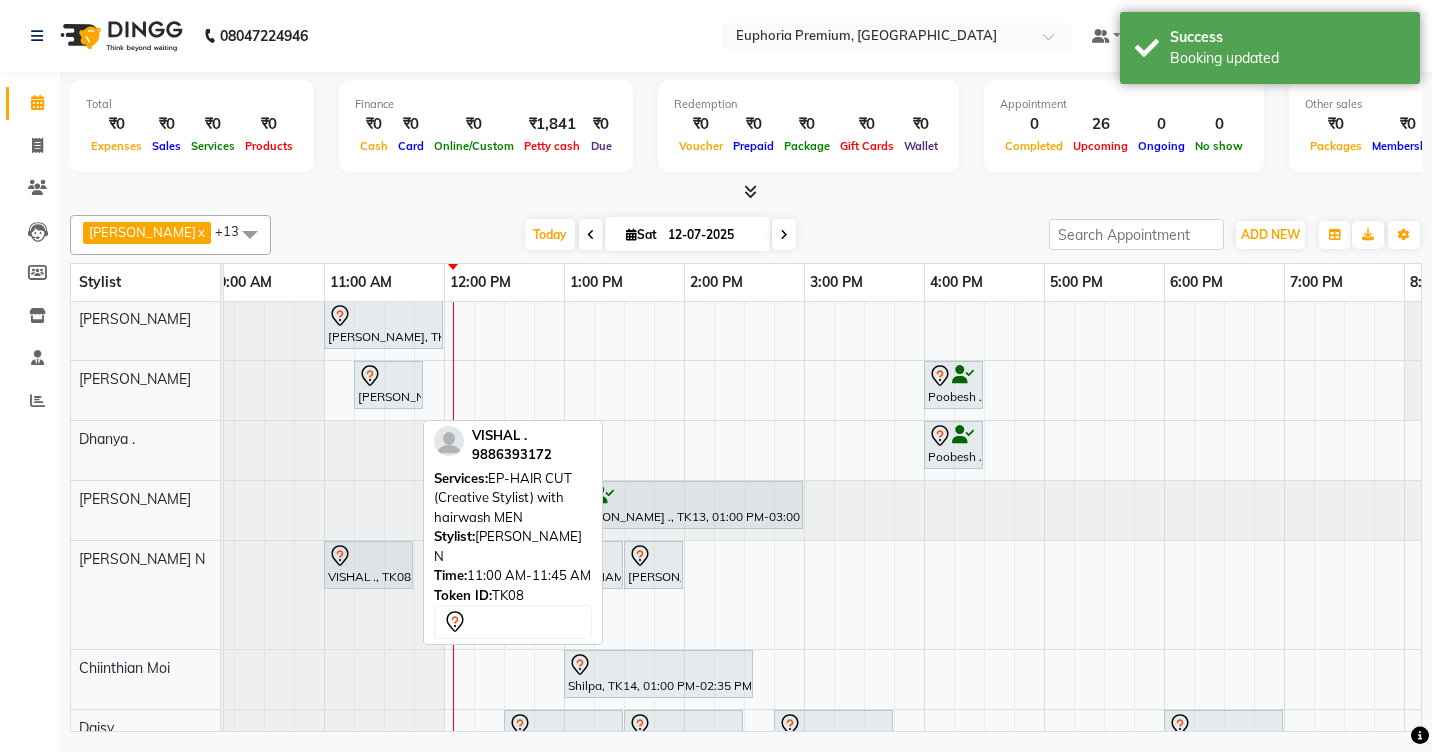 click at bounding box center (368, 556) 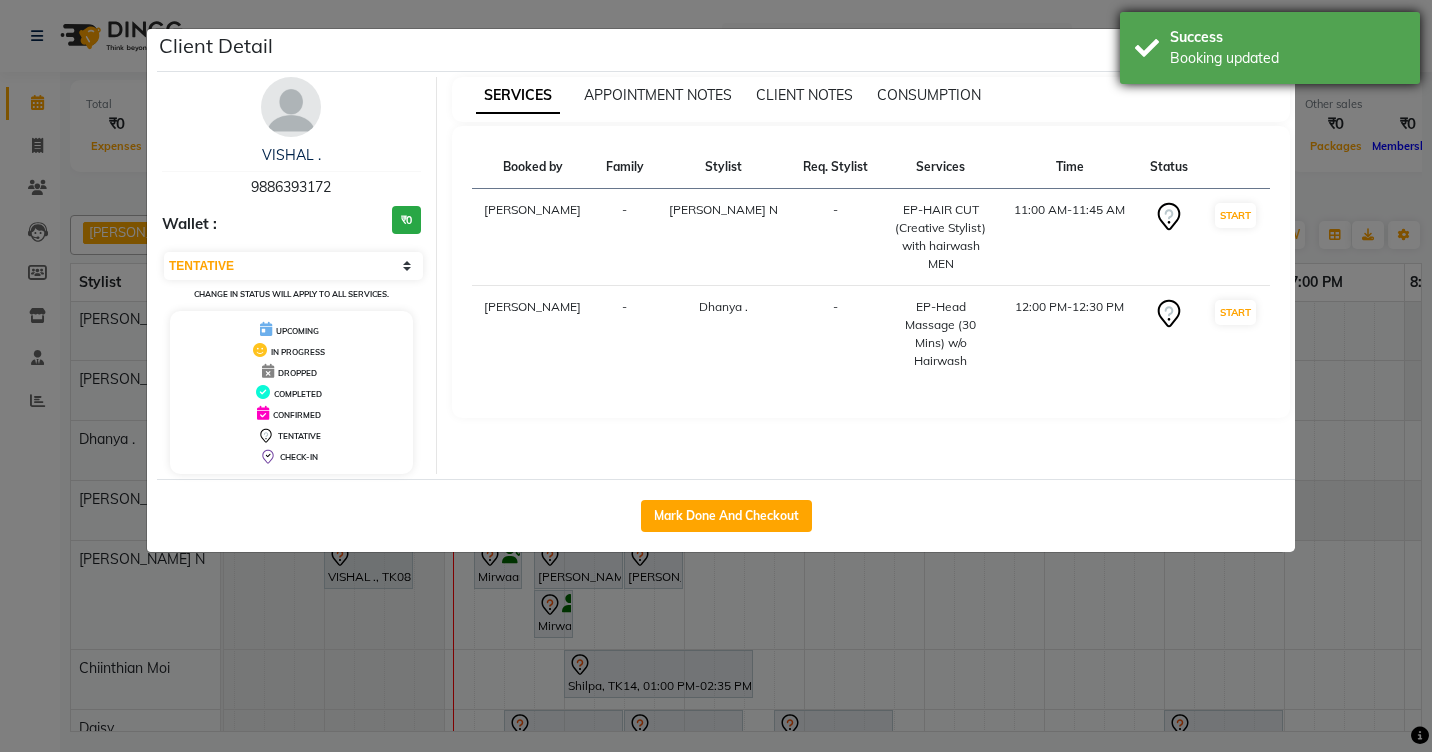 click on "Success" at bounding box center [1287, 37] 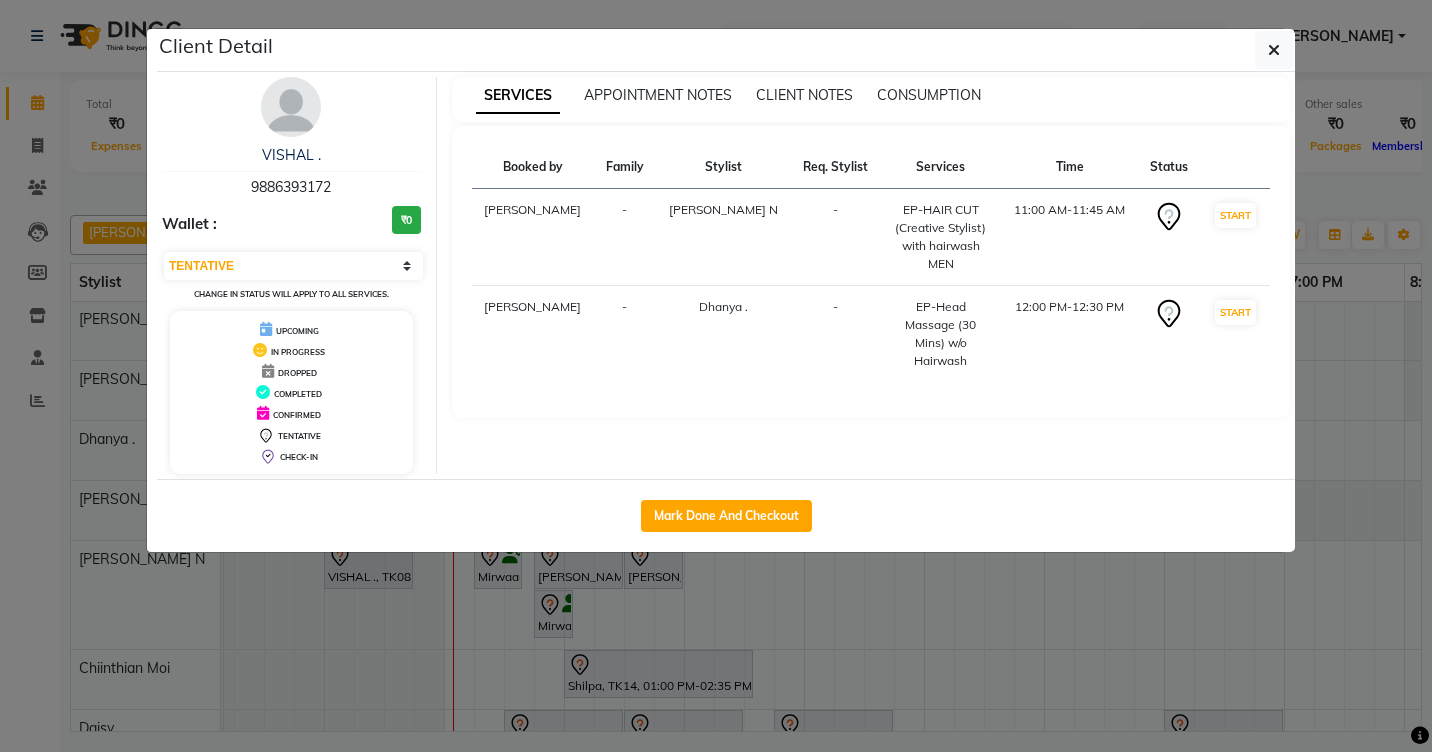 drag, startPoint x: 1286, startPoint y: 62, endPoint x: 1274, endPoint y: 57, distance: 13 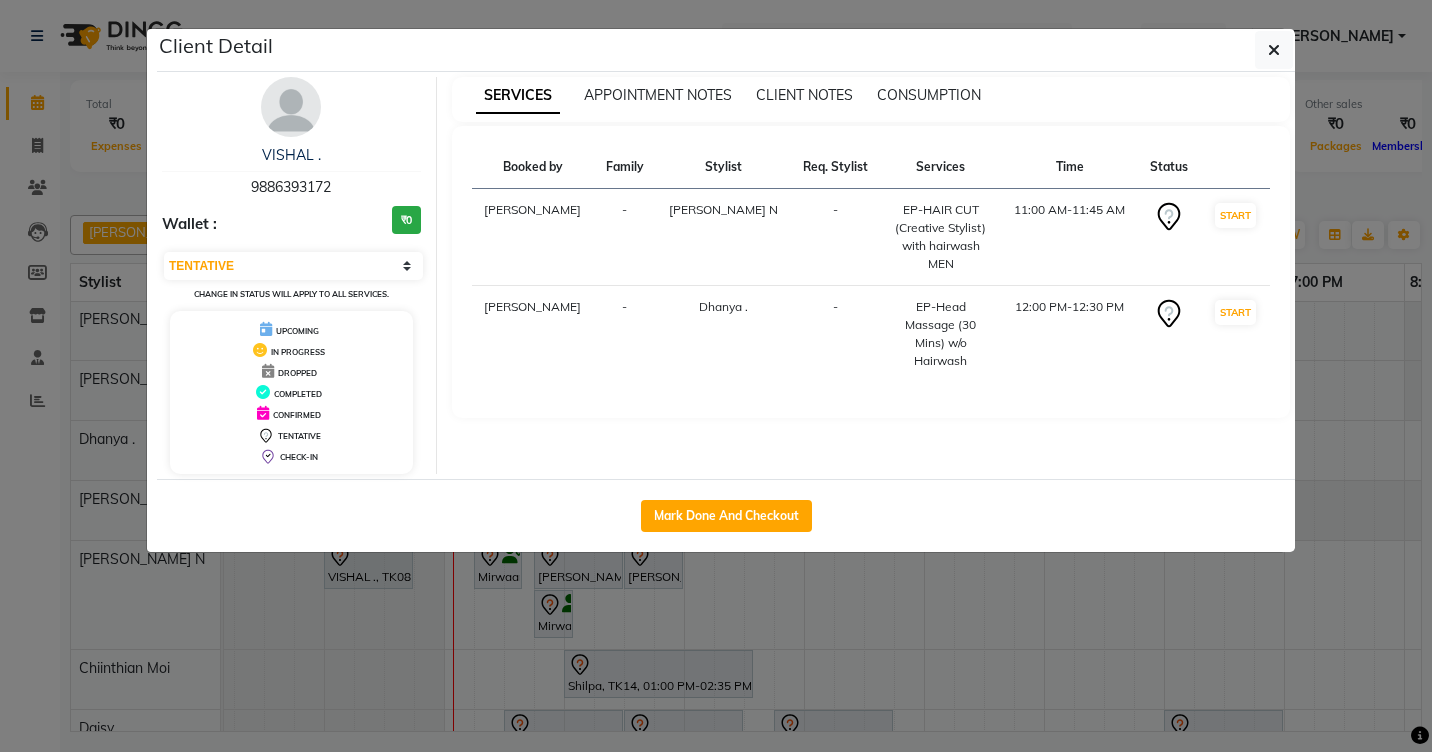 click 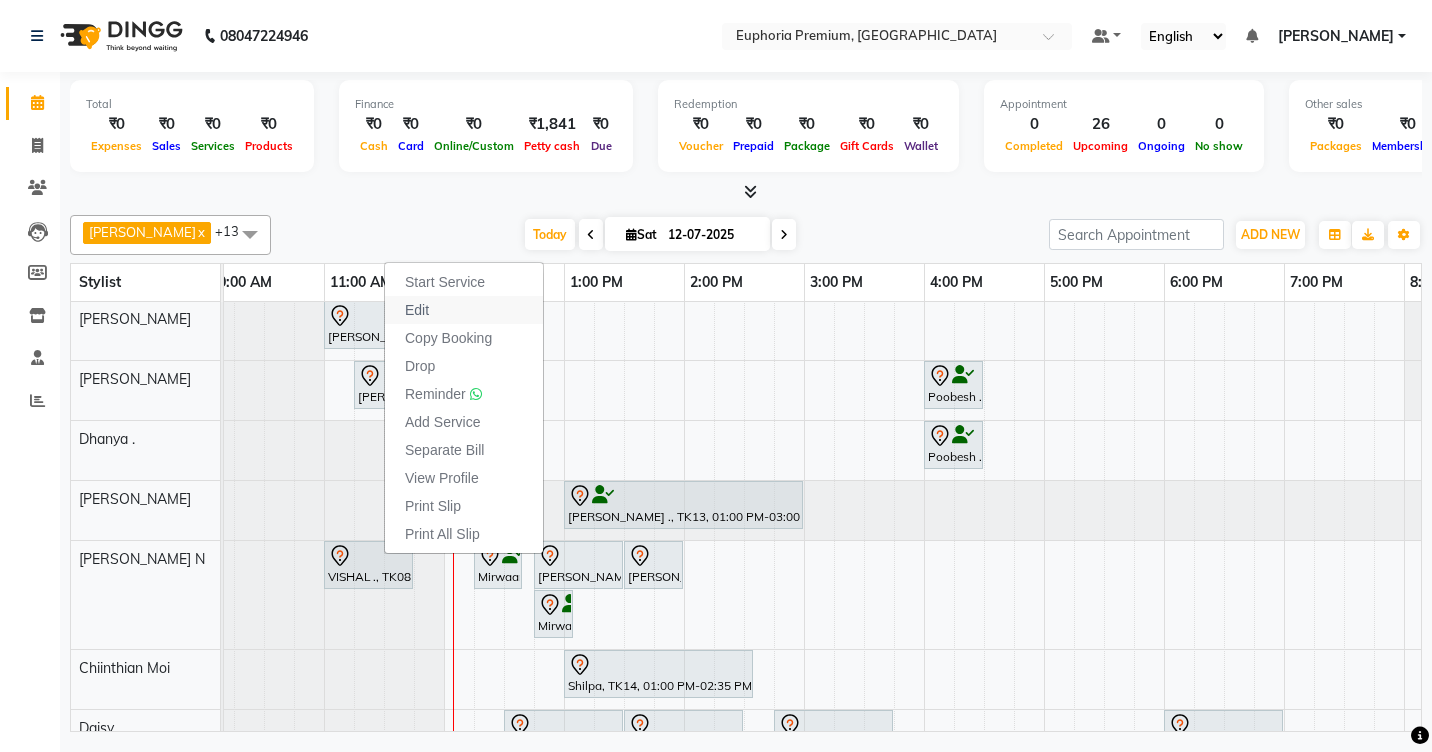 click on "Edit" at bounding box center (464, 310) 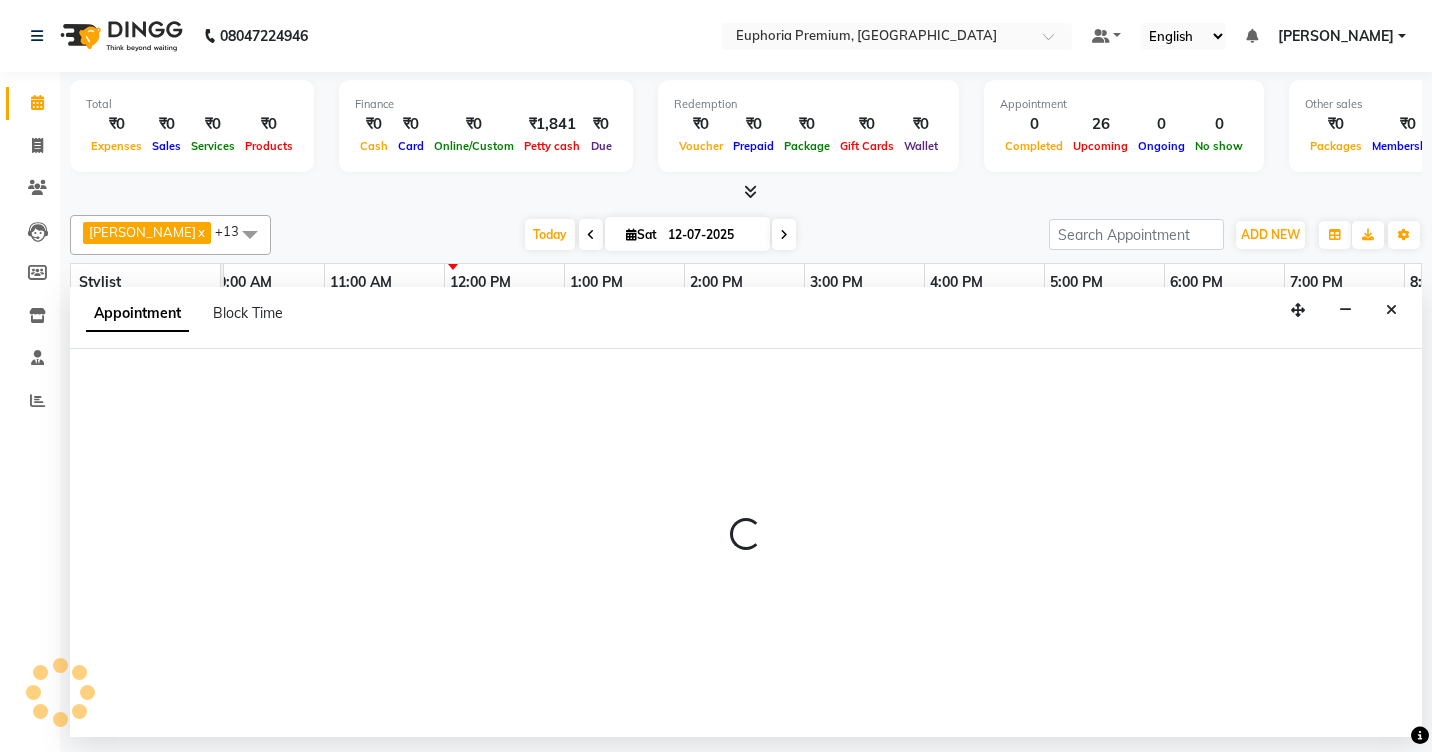 select on "tentative" 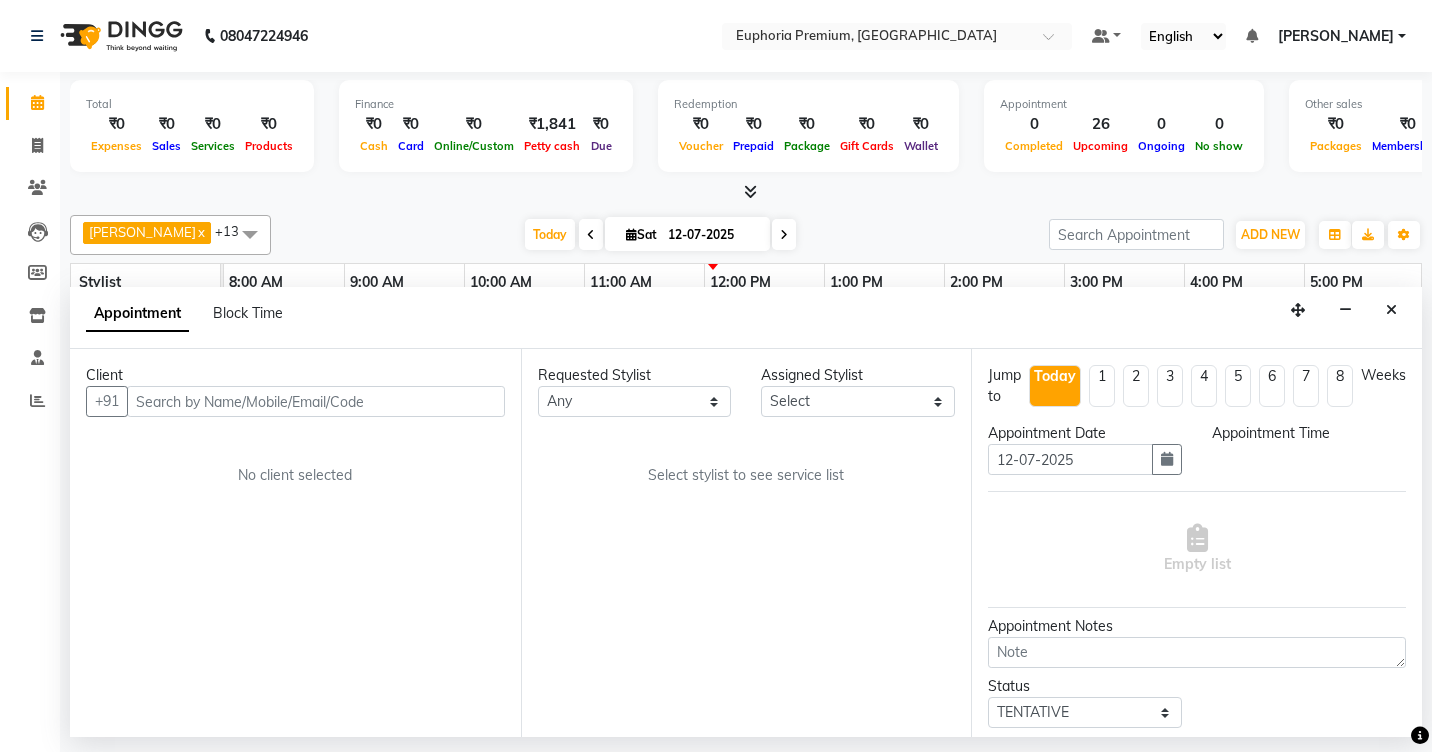 select on "71607" 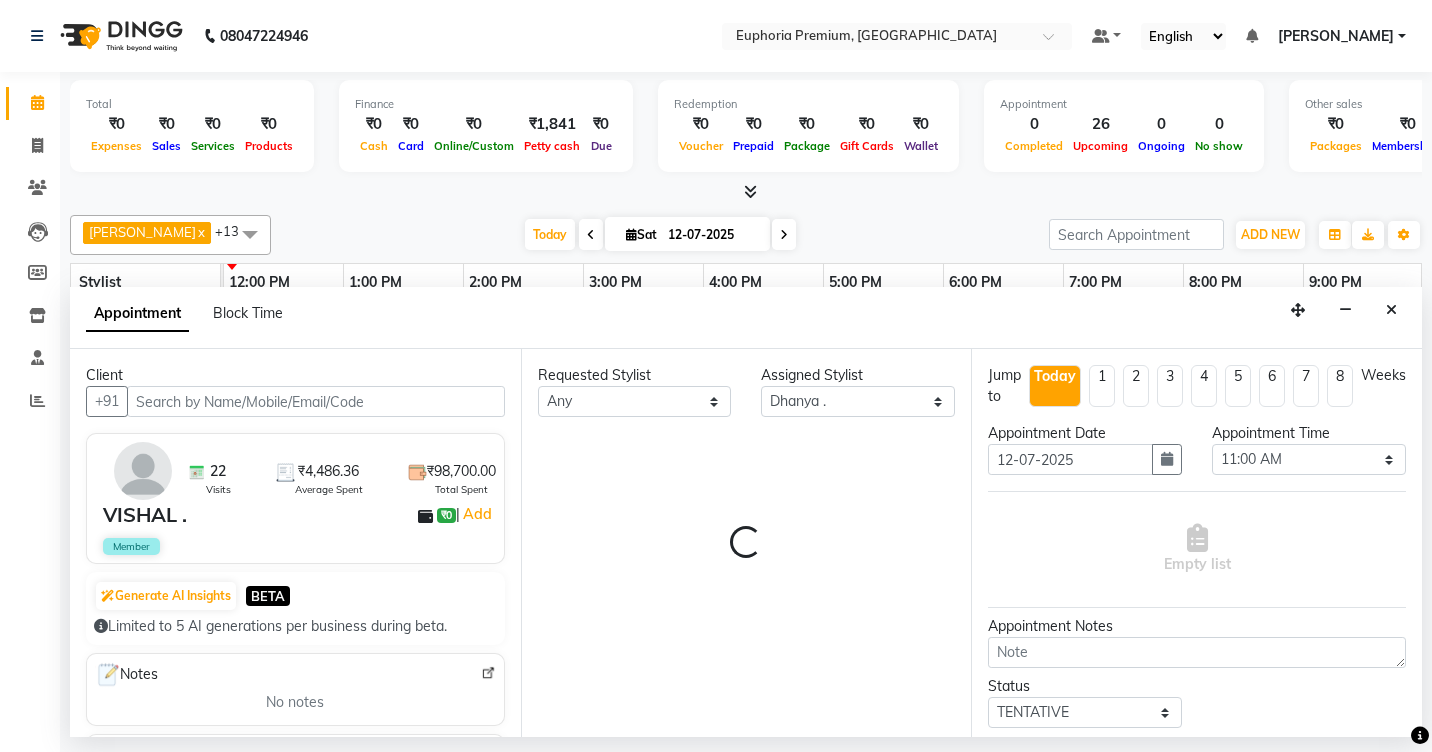 select on "4006" 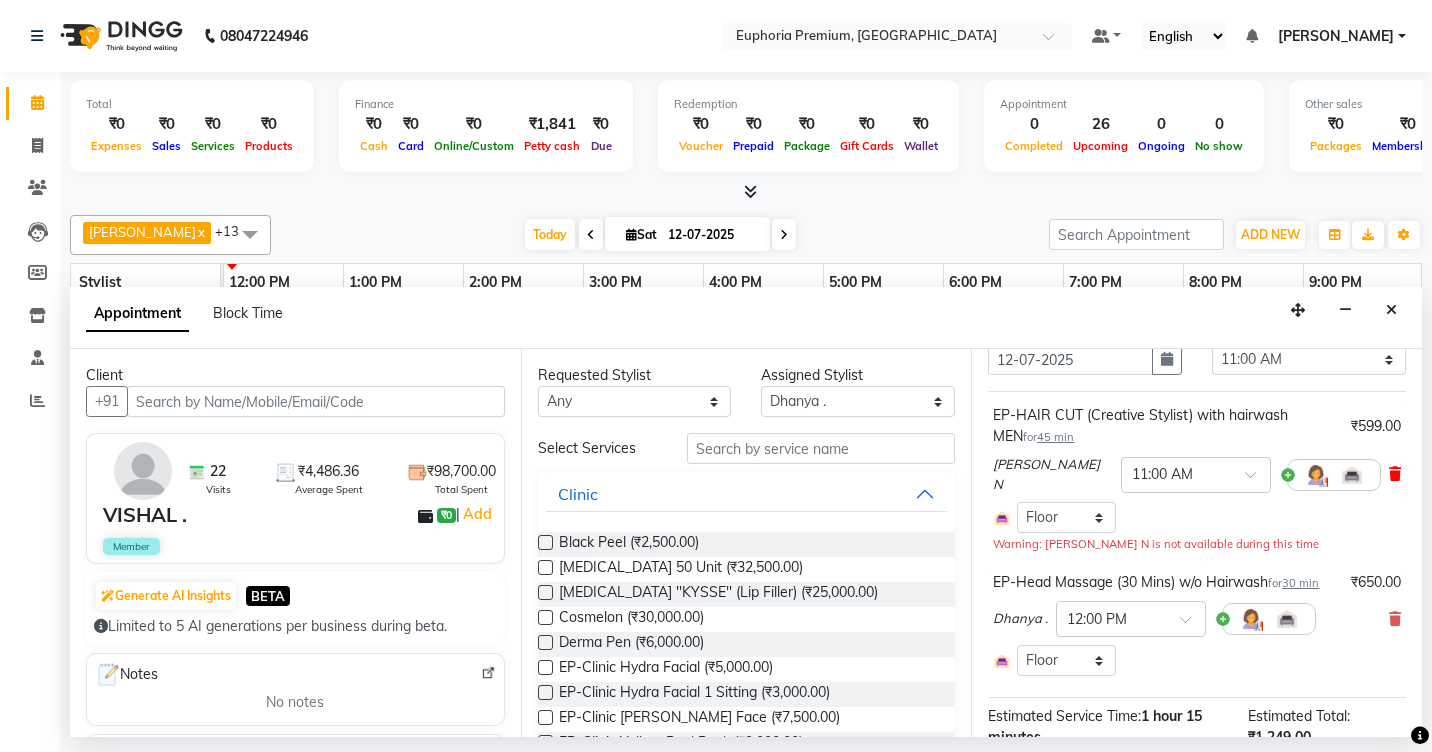 click at bounding box center [1395, 474] 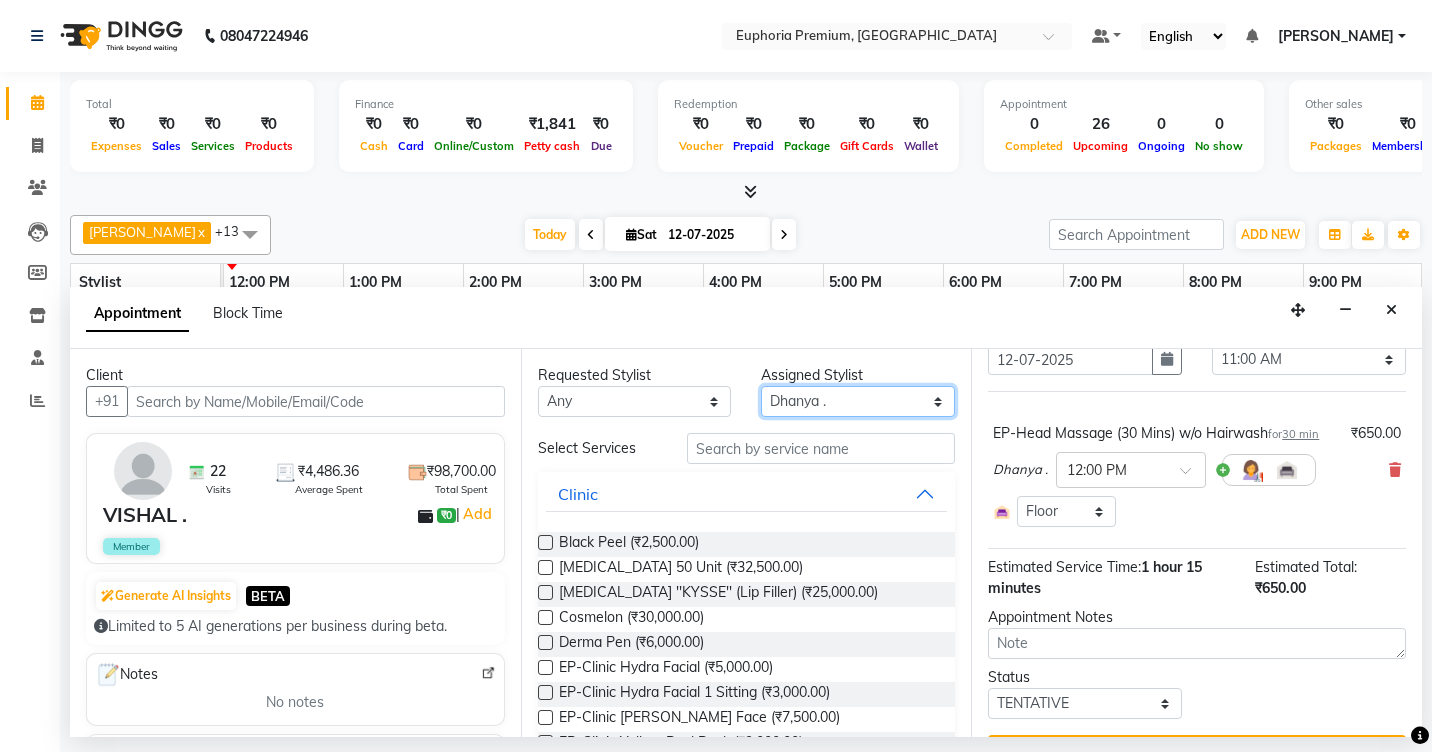 click on "Select Babu V Bharath N [PERSON_NAME] [PERSON_NAME] N  Chiinthian [PERSON_NAME] MOI [PERSON_NAME] . [PERSON_NAME] . [PERSON_NAME] [PERSON_NAME] K [PERSON_NAME] [PERSON_NAME] [MEDICAL_DATA] Pinky . Priya  K Rosy Sanate [PERSON_NAME] [PERSON_NAME] Shishi L [PERSON_NAME] M [PERSON_NAME]" at bounding box center (858, 401) 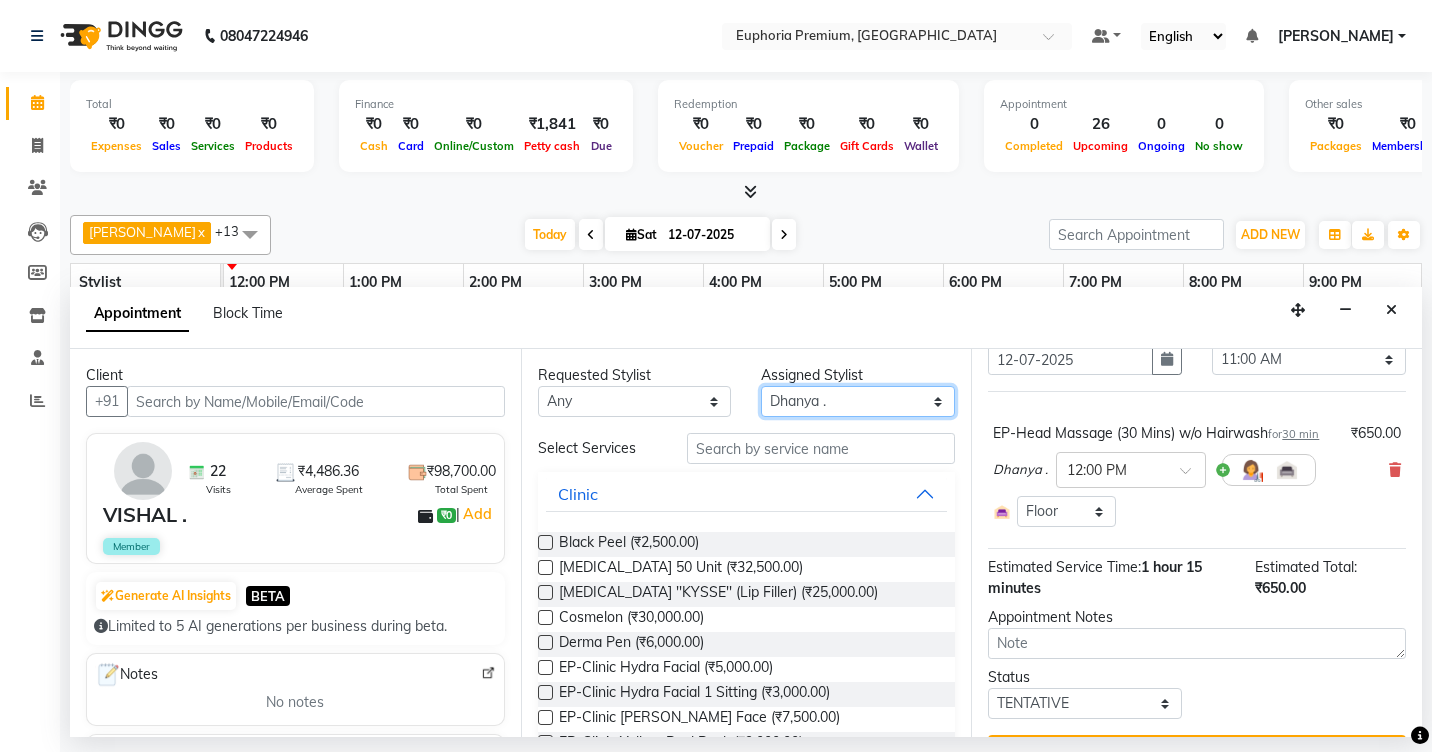 select on "71614" 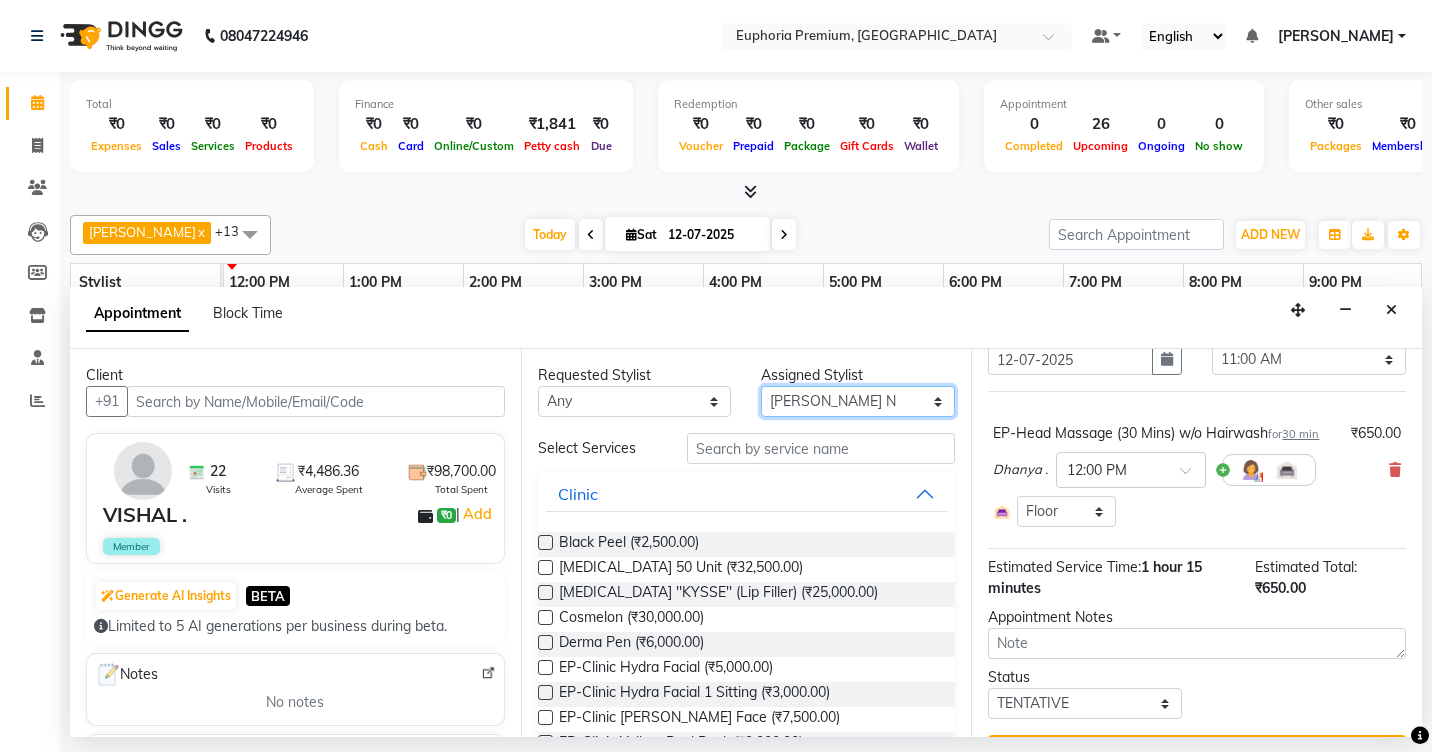 click on "Select Babu V Bharath N [PERSON_NAME] [PERSON_NAME] N  Chiinthian [PERSON_NAME] MOI [PERSON_NAME] . [PERSON_NAME] . [PERSON_NAME] [PERSON_NAME] K [PERSON_NAME] [PERSON_NAME] [MEDICAL_DATA] Pinky . Priya  K Rosy Sanate [PERSON_NAME] [PERSON_NAME] Shishi L [PERSON_NAME] M [PERSON_NAME]" at bounding box center (858, 401) 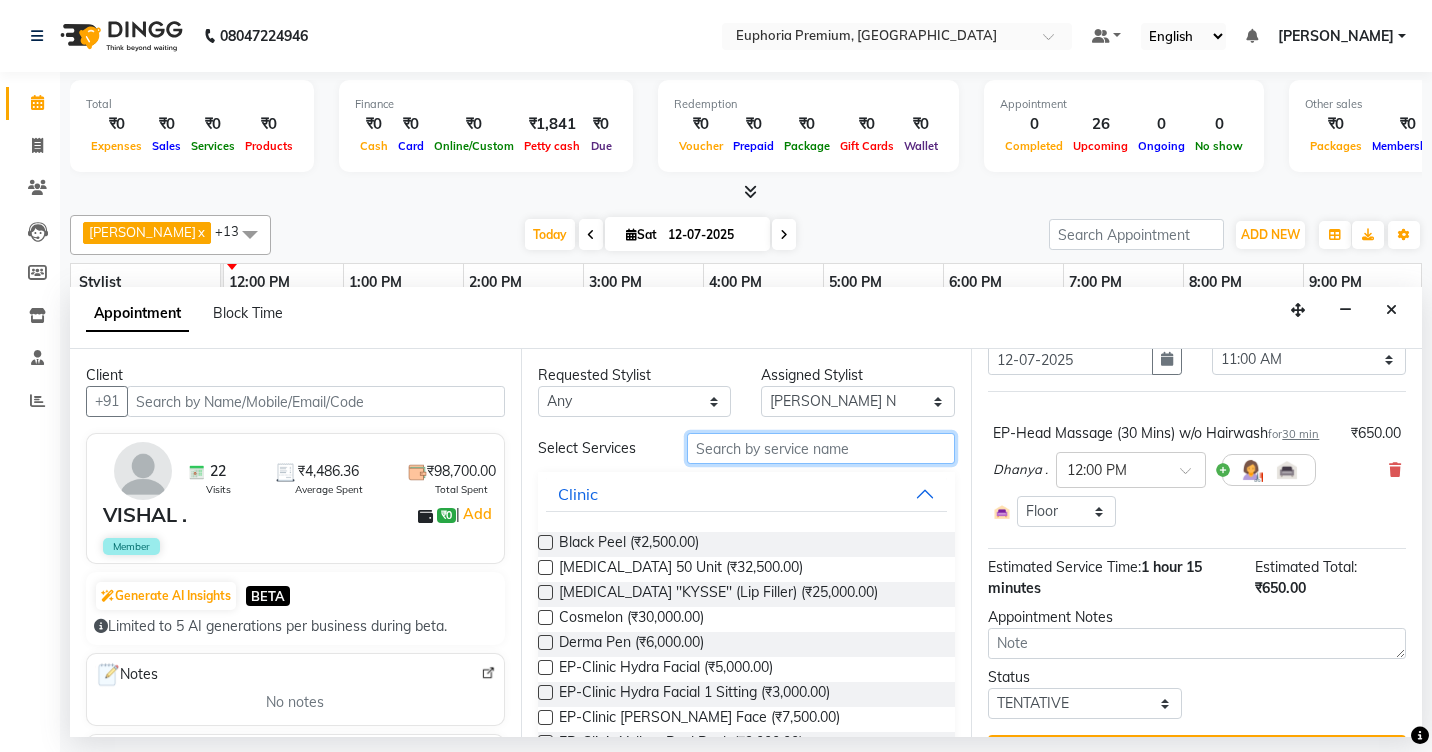 click at bounding box center [821, 448] 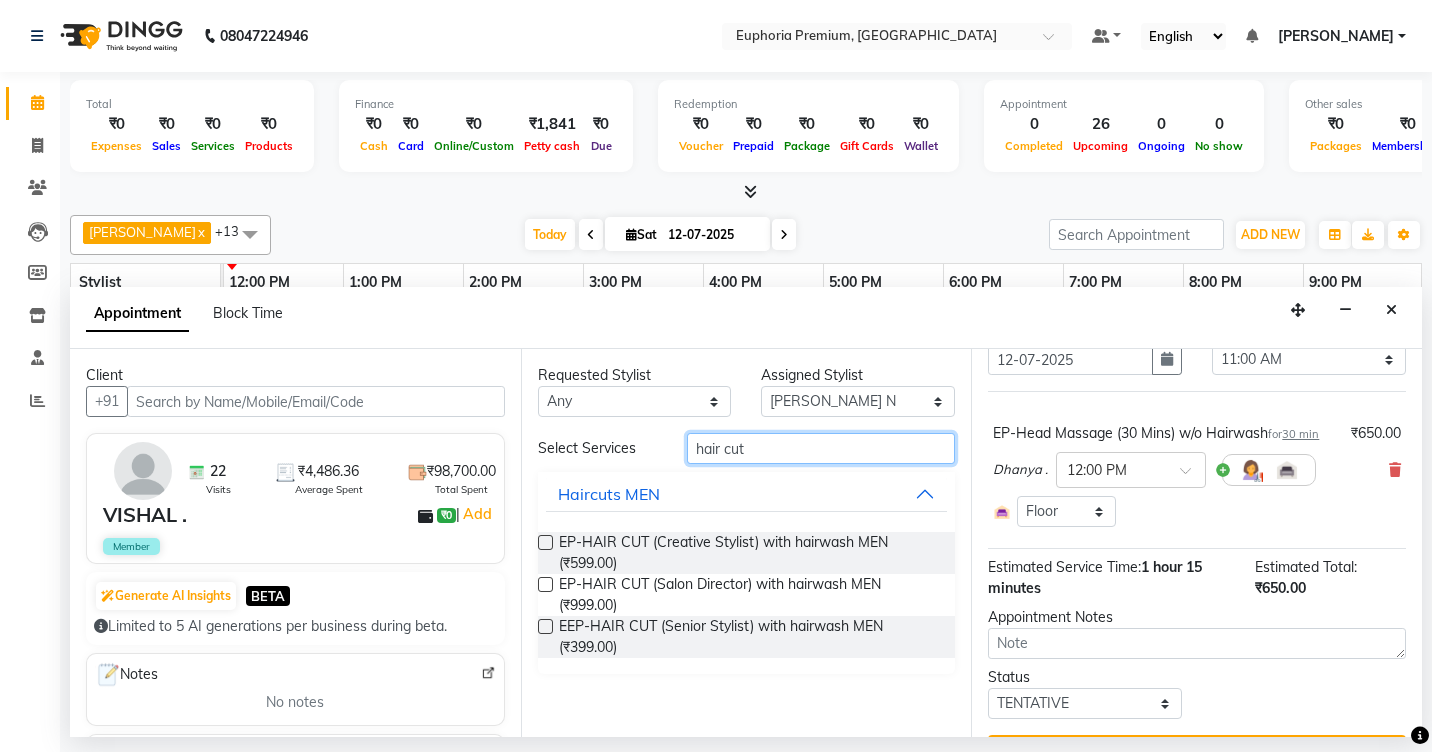 type on "hair cut" 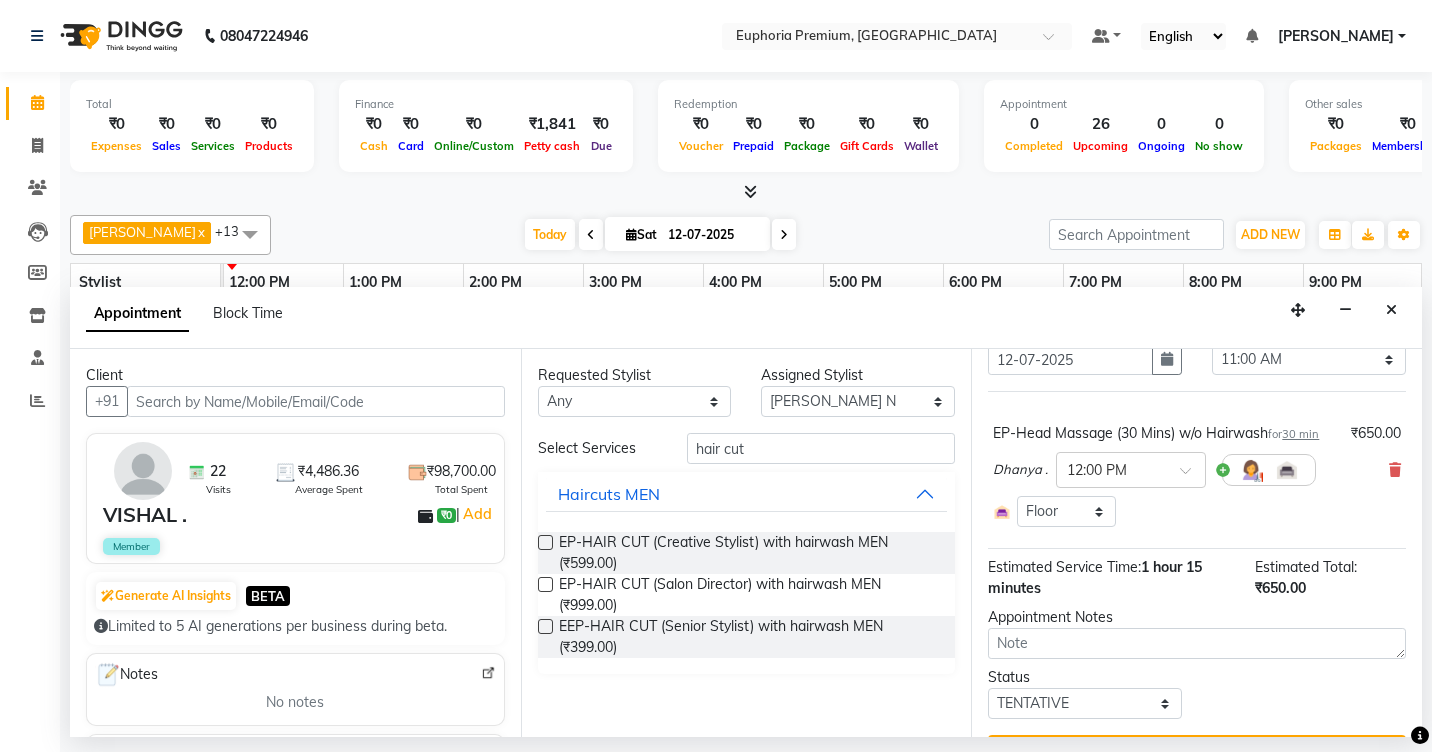 click on "EEP-HAIR CUT (Senior Stylist) with hairwash MEN (₹399.00)" at bounding box center [747, 637] 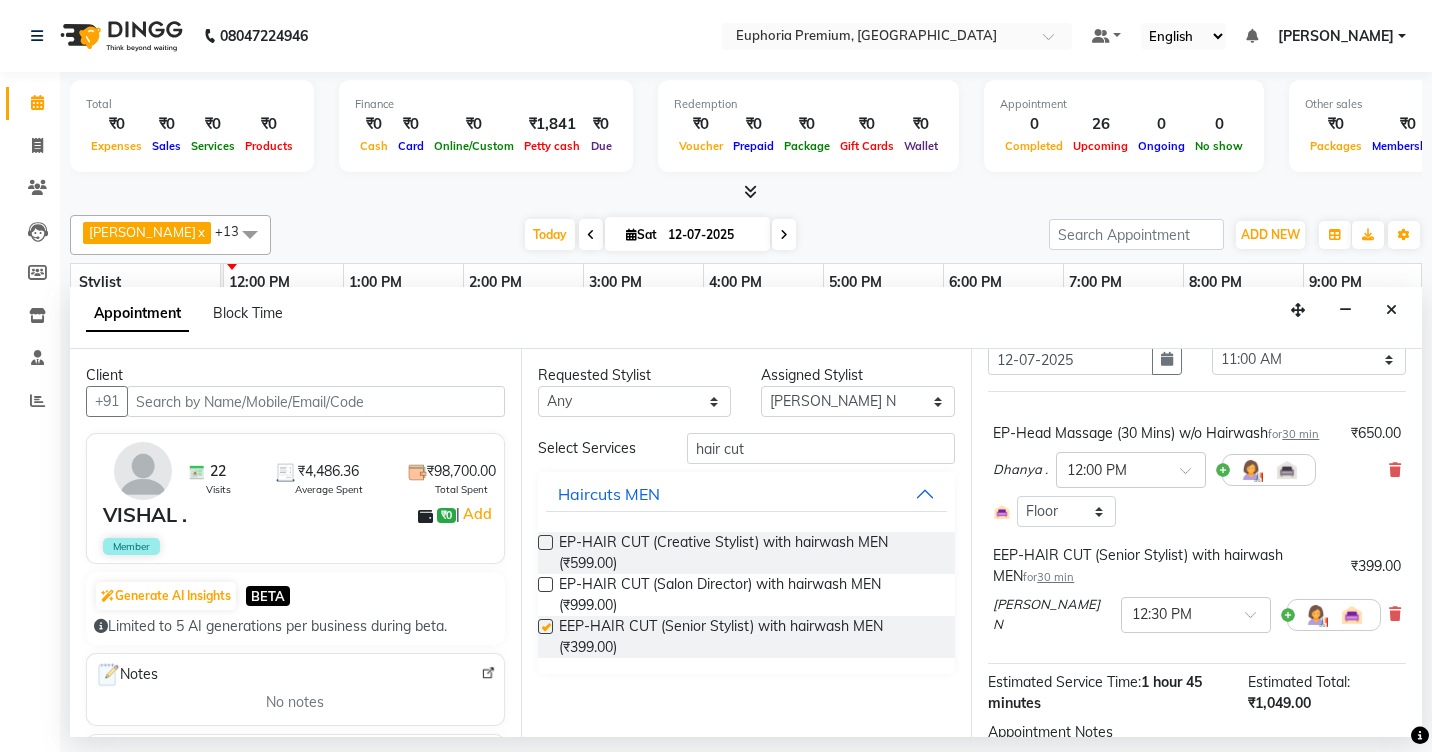 checkbox on "false" 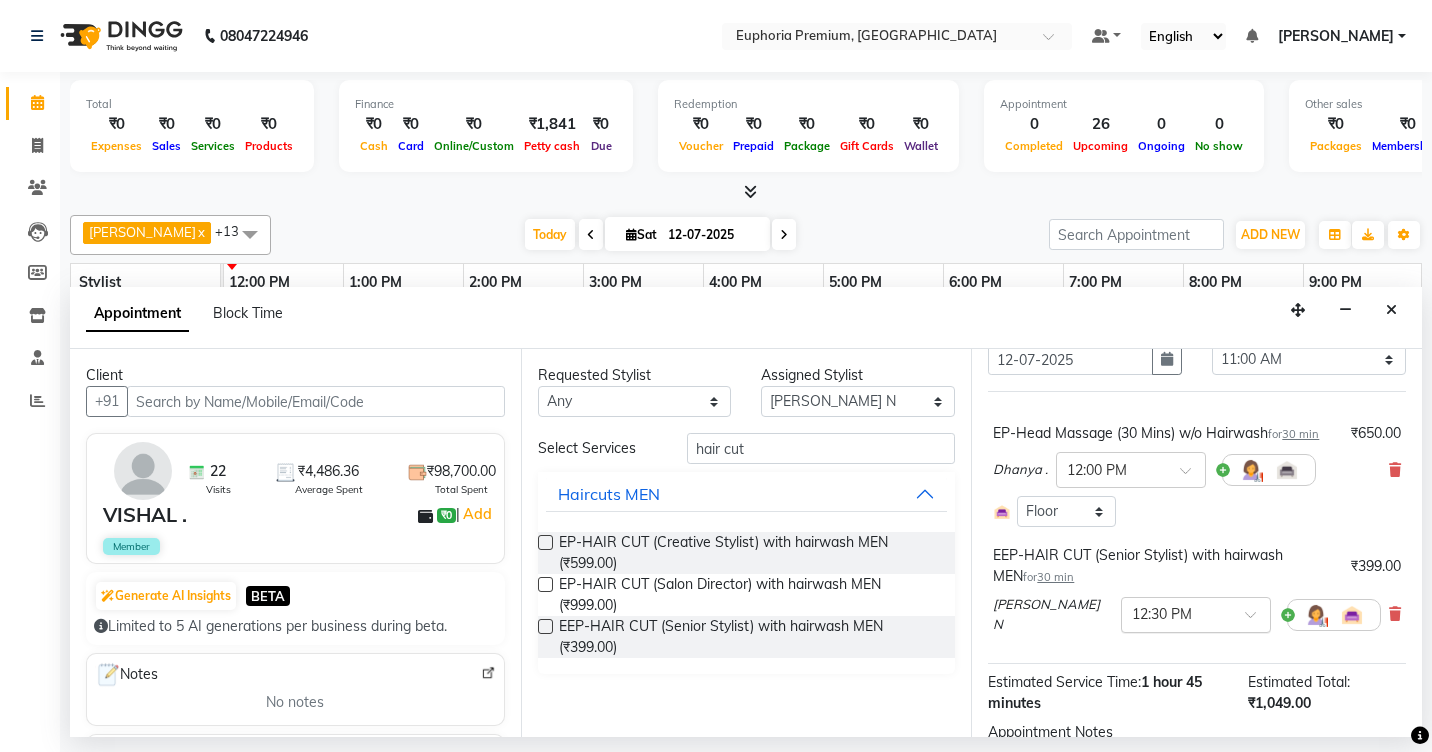 click at bounding box center [1257, 620] 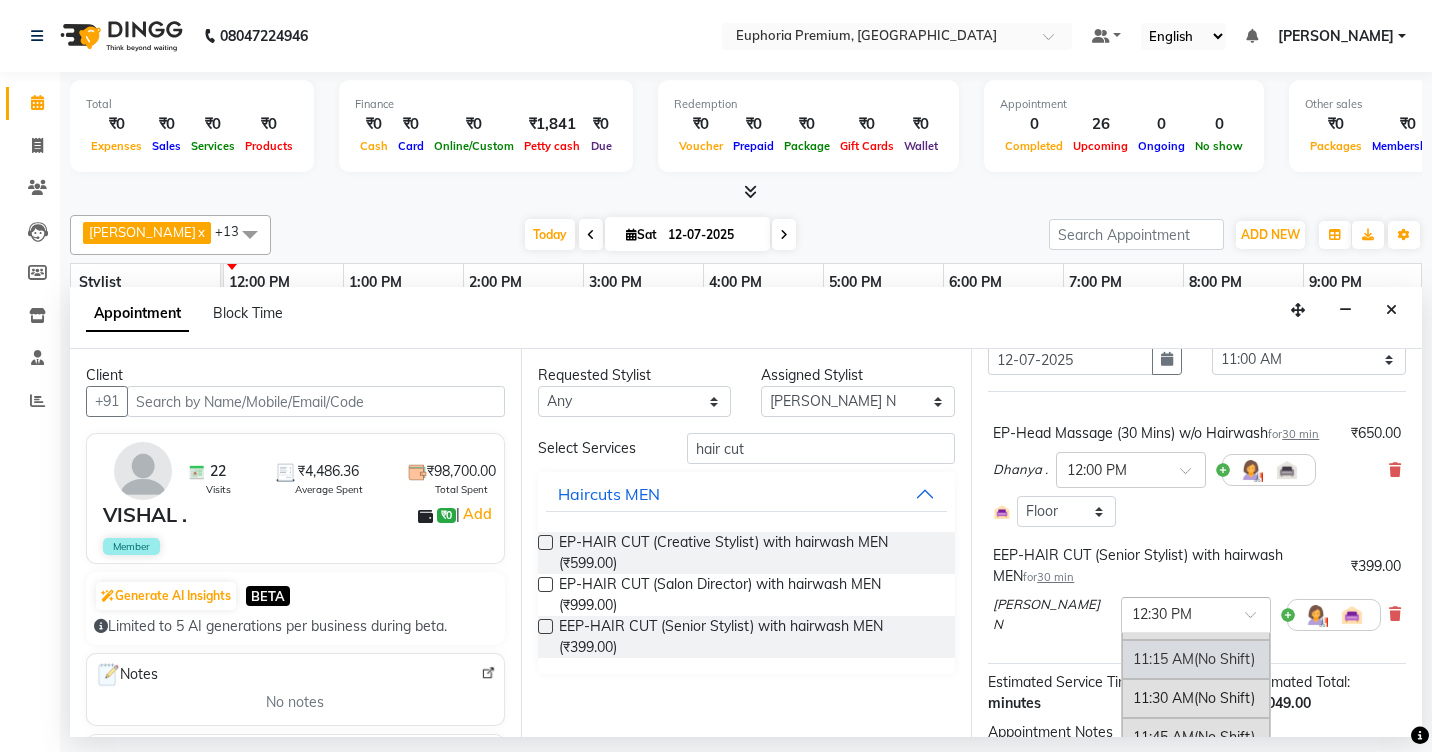 click on "11:15 AM   (No Shift)" at bounding box center [1196, 659] 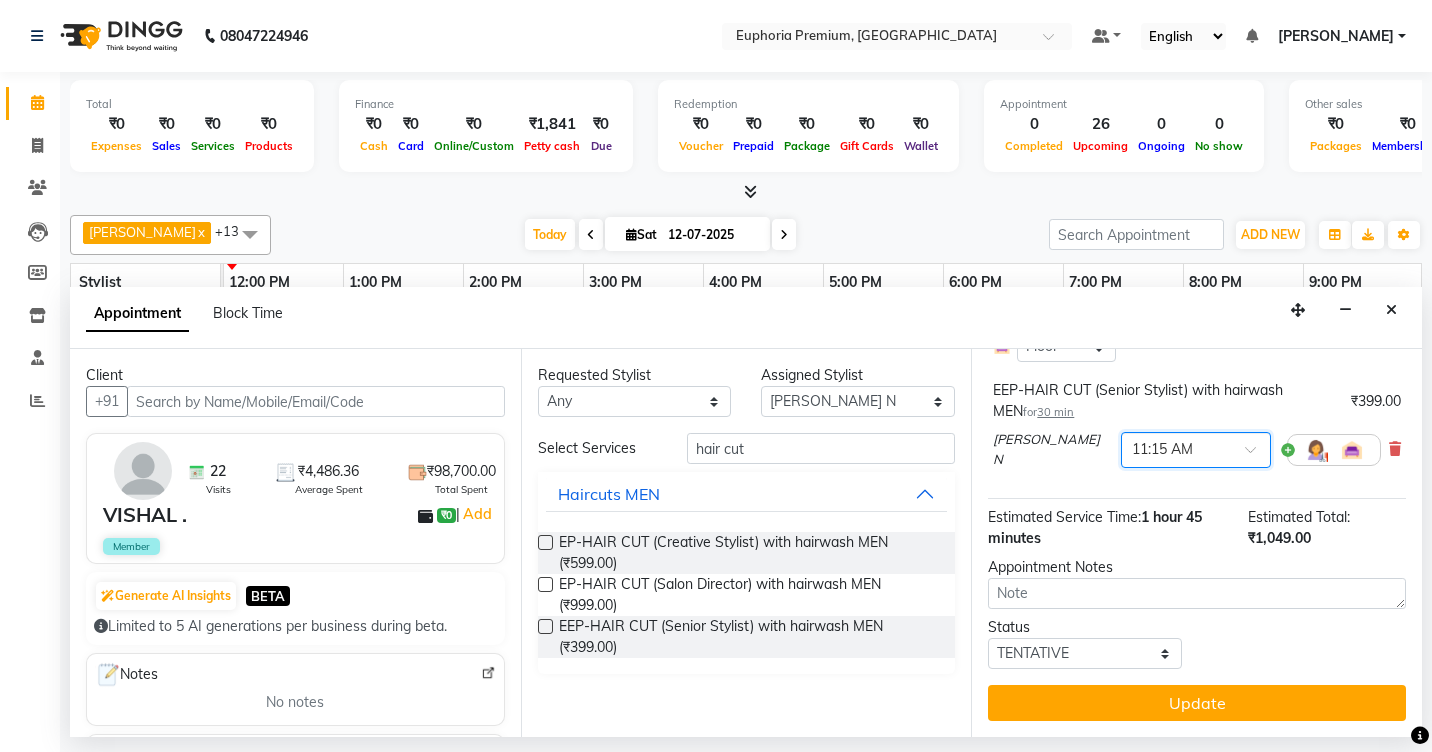 scroll, scrollTop: 283, scrollLeft: 0, axis: vertical 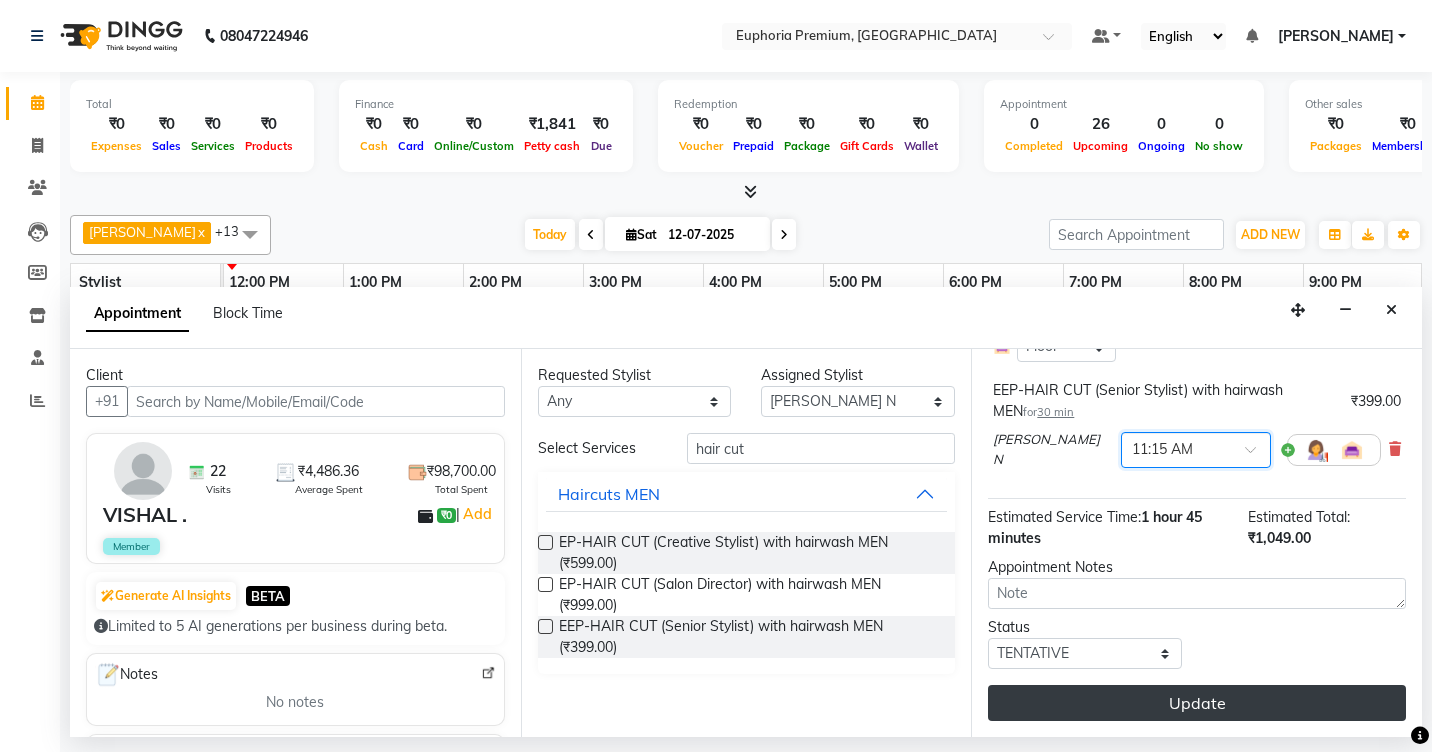 click on "Update" at bounding box center (1197, 703) 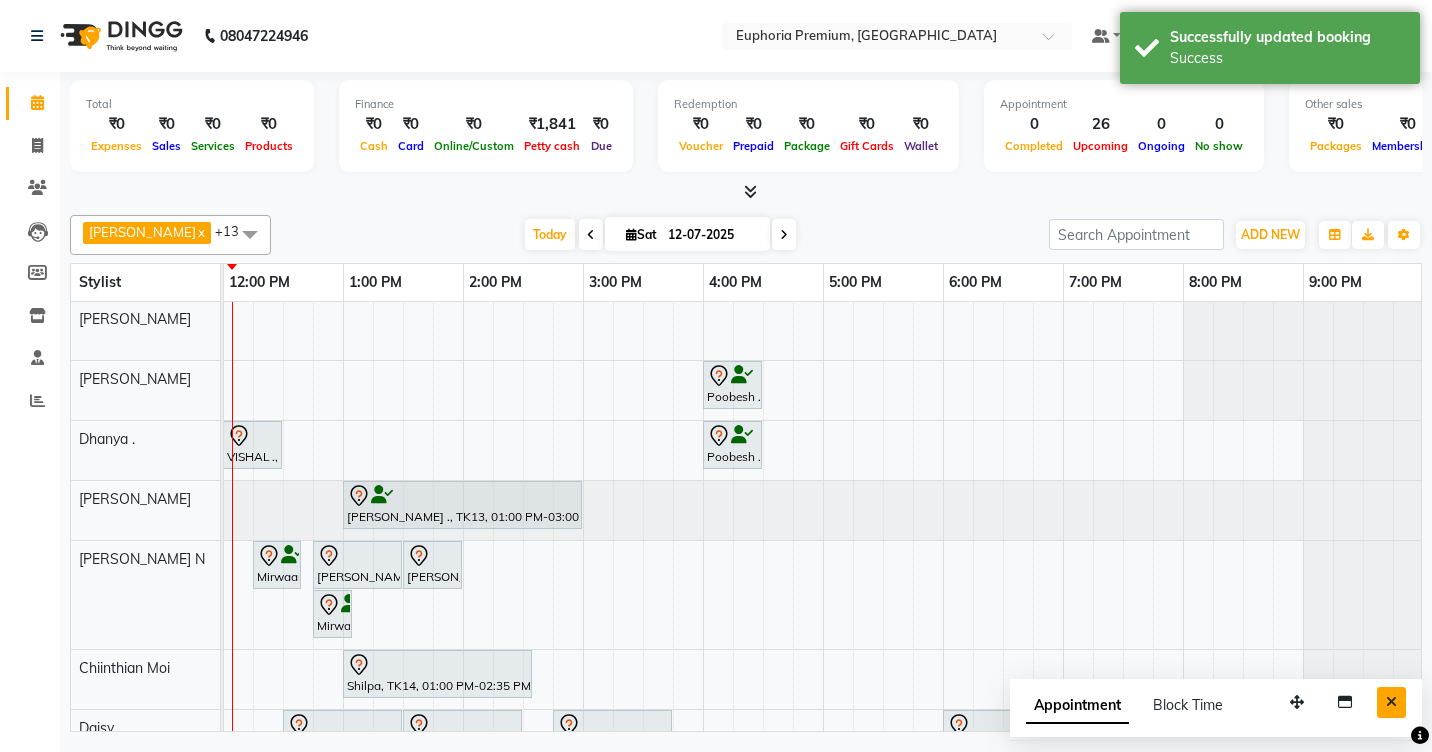 click at bounding box center [1391, 702] 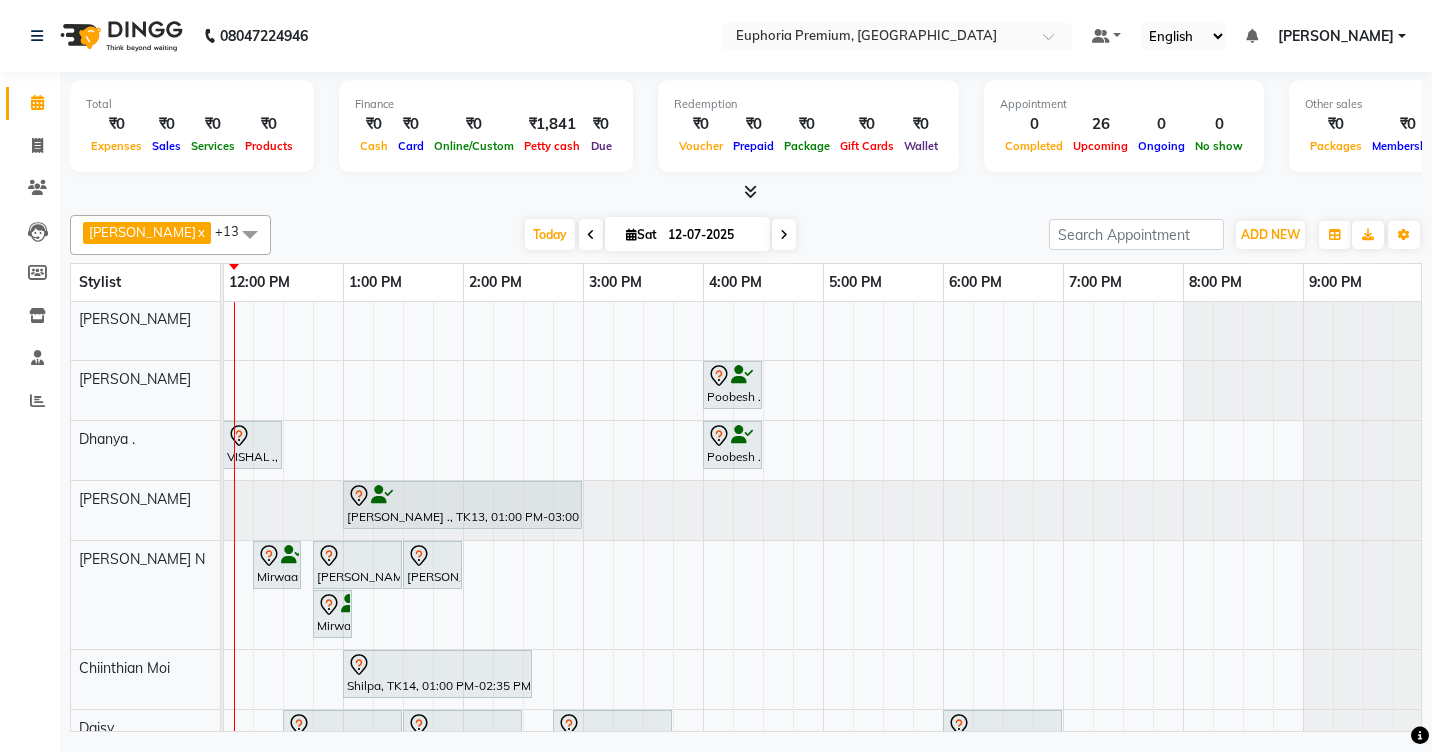 scroll, scrollTop: 122, scrollLeft: 481, axis: both 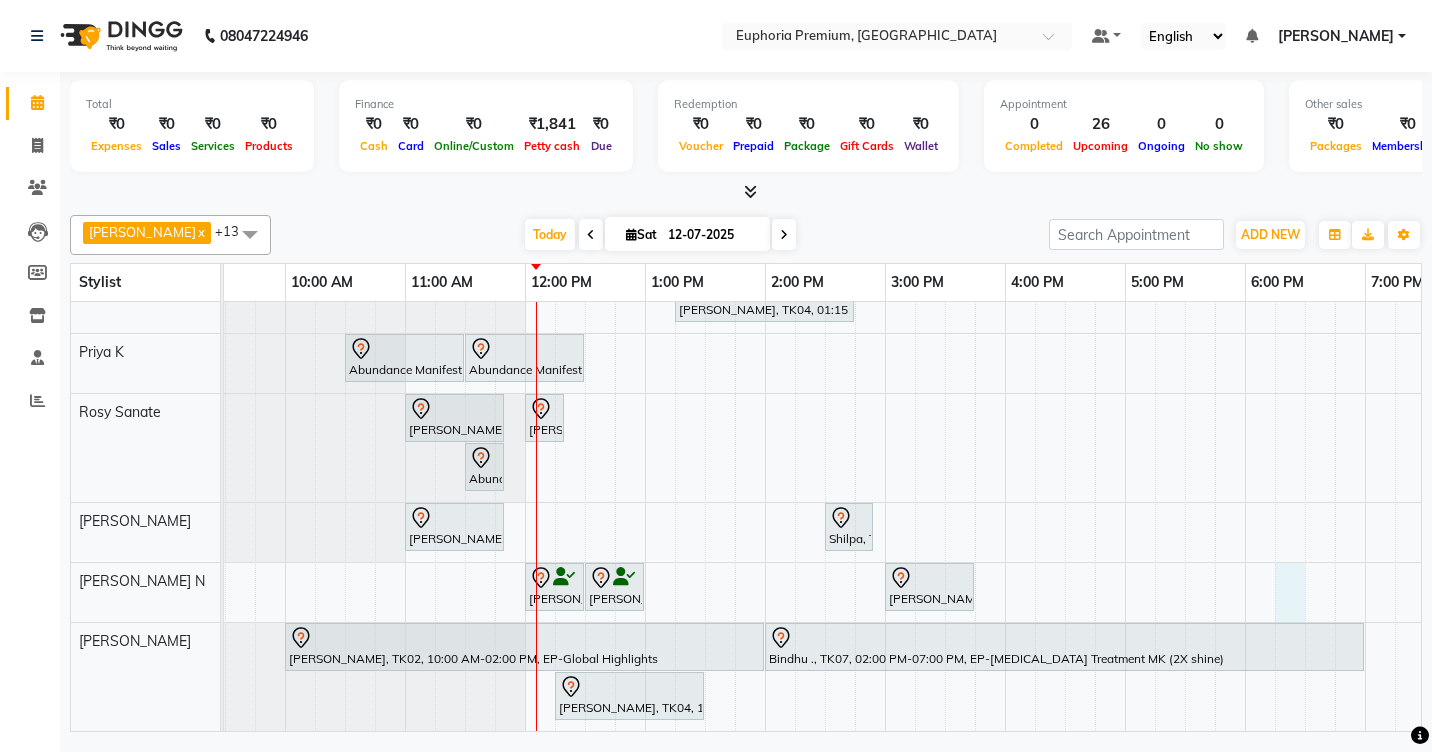 click on "Working 2.30 to 8 pm with maam permission              [PERSON_NAME] ., TK11, 12:30 PM-01:35 PM, EP-Tefiti Coffee Pedi             Mirwaam ., TK12, 01:30 PM-03:05 PM, EP-Tefiti Coffee [PERSON_NAME], TK02, 11:00 AM-12:00 PM, EP-Temporary Nail Ext             [PERSON_NAME], TK04, 11:15 AM-11:50 AM, EP-Head, Neck & Shoulder (35 Mins) w/o Hairwash             Poobesh ., TK03, 04:00 PM-04:30 PM, EP-Shoulder & Back (30 Mins)             VISHAL ., TK08, 12:00 PM-12:30 PM, EP-Head Massage (30 Mins) w/o Hairwash             Poobesh ., TK03, 04:00 PM-04:30 PM, EP-Shoulder & Back (30 Mins)             Rahul ., TK13, 01:00 PM-03:00 PM, EP-HAIR CUT (Salon Director) with hairwash MEN             VISHAL ., TK08, 11:15 AM-11:45 AM, EEP-HAIR CUT (Senior Stylist) with hairwash MEN             Mirwaam ., TK12, 12:15 PM-12:40 PM, EEP-Head Shave (Shave) MEN             [PERSON_NAME], TK04, 12:45 PM-01:30 PM, EP-HAIR CUT (Creative Stylist) with hairwash MEN             [PERSON_NAME], TK04, 01:30 PM-02:00 PM, EP-[PERSON_NAME] Trim/Design MEN" at bounding box center (885, 200) 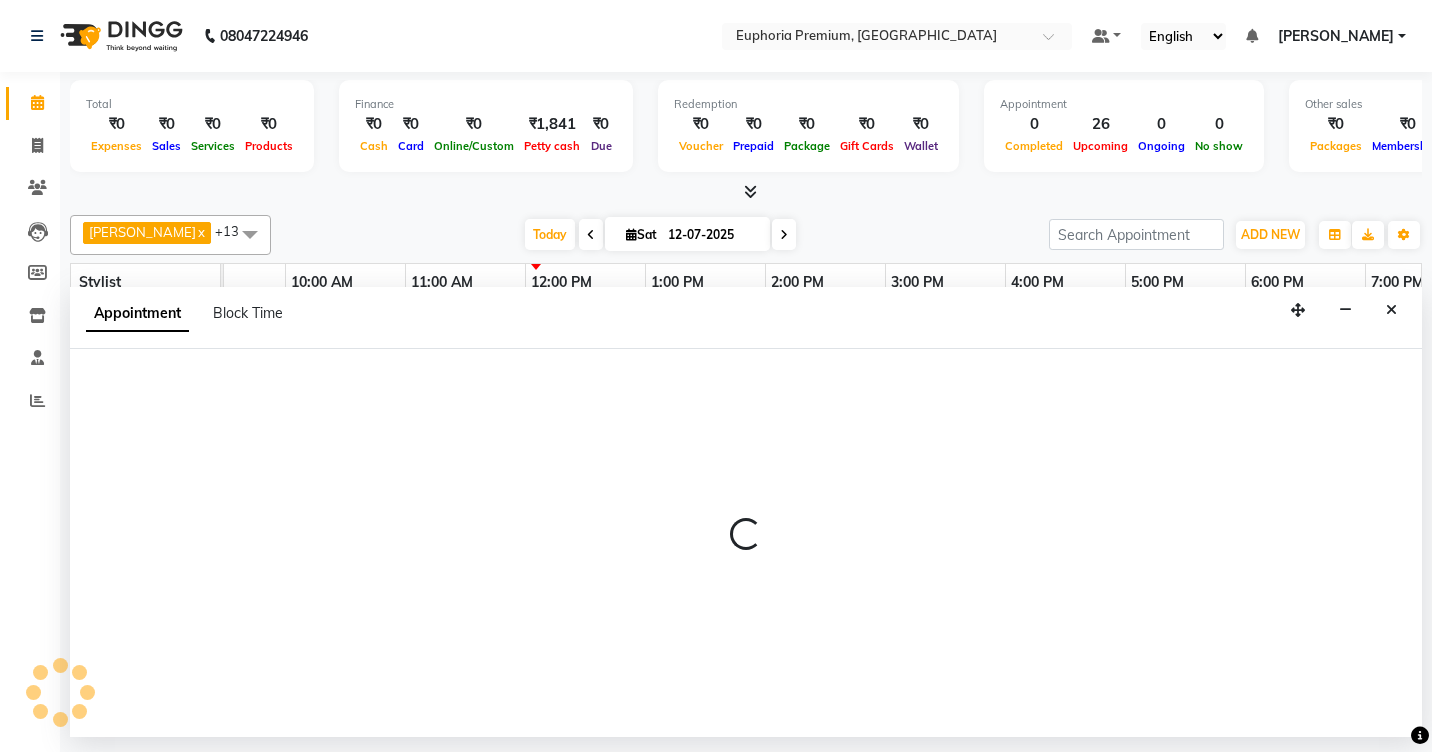 select on "74080" 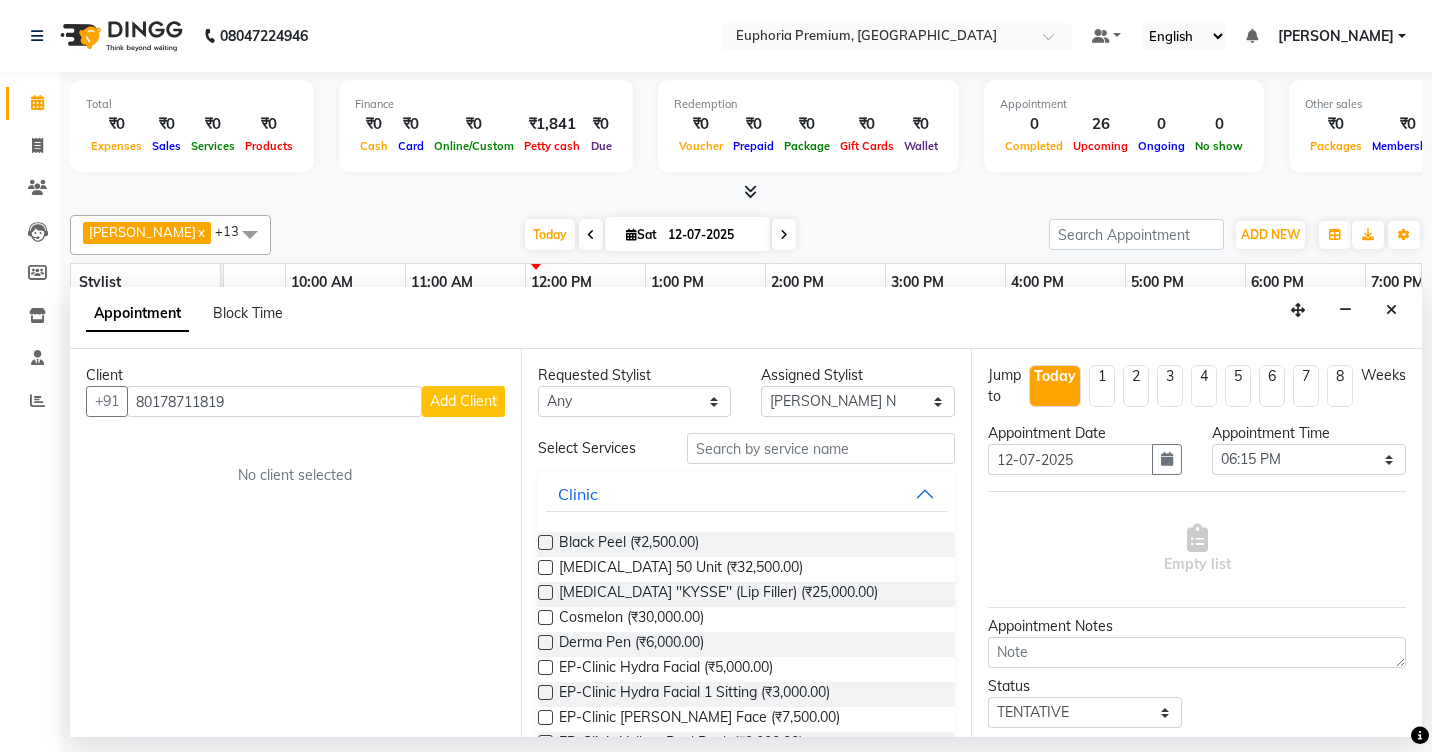 click on "80178711819" at bounding box center [274, 401] 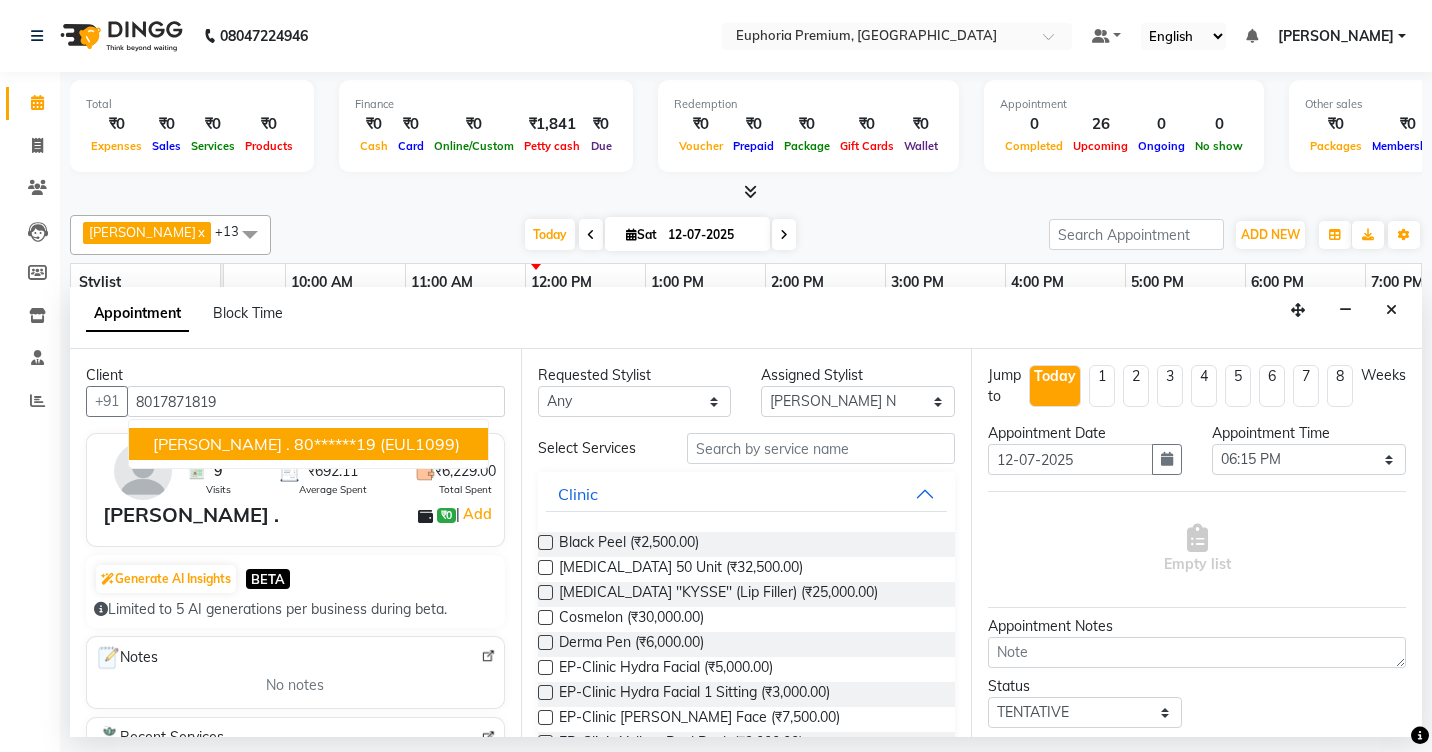 click on "[PERSON_NAME] ." at bounding box center (221, 444) 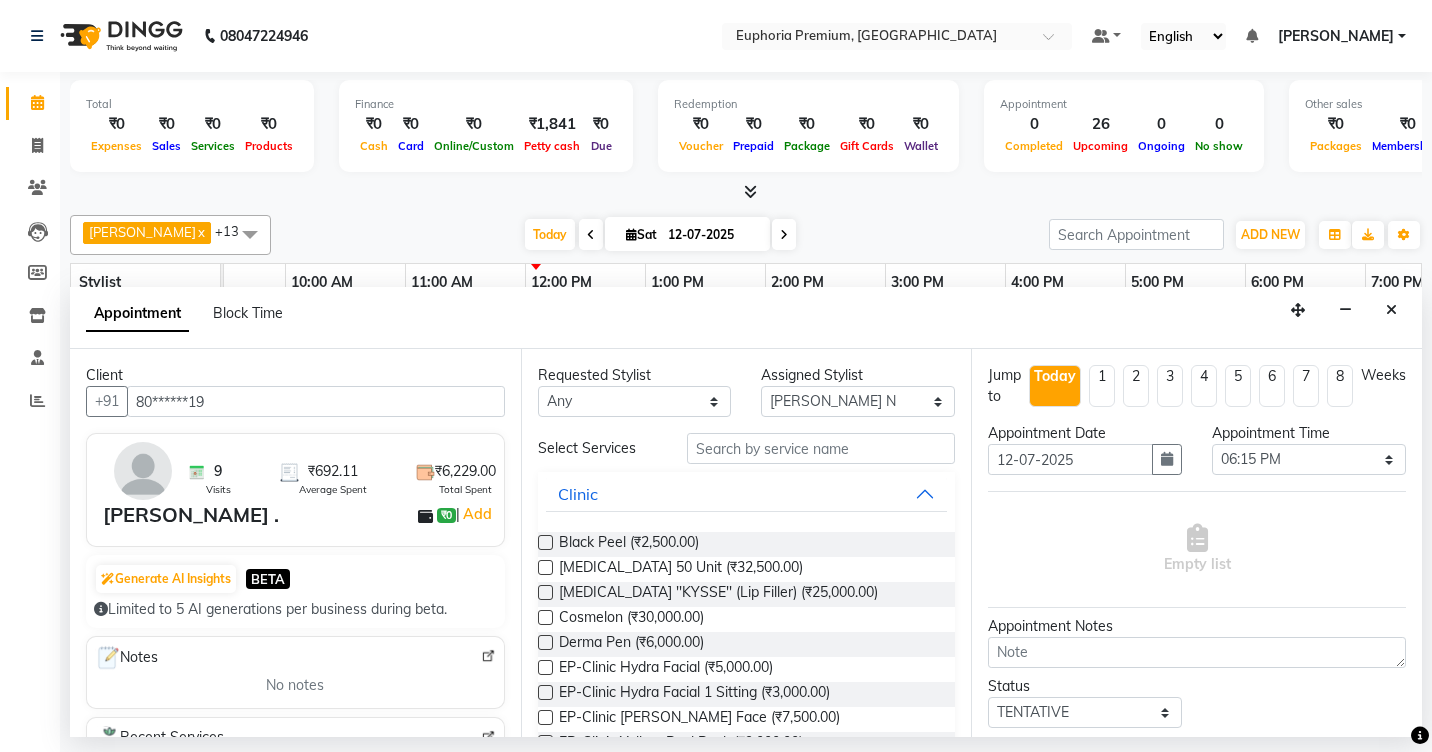 type on "80******19" 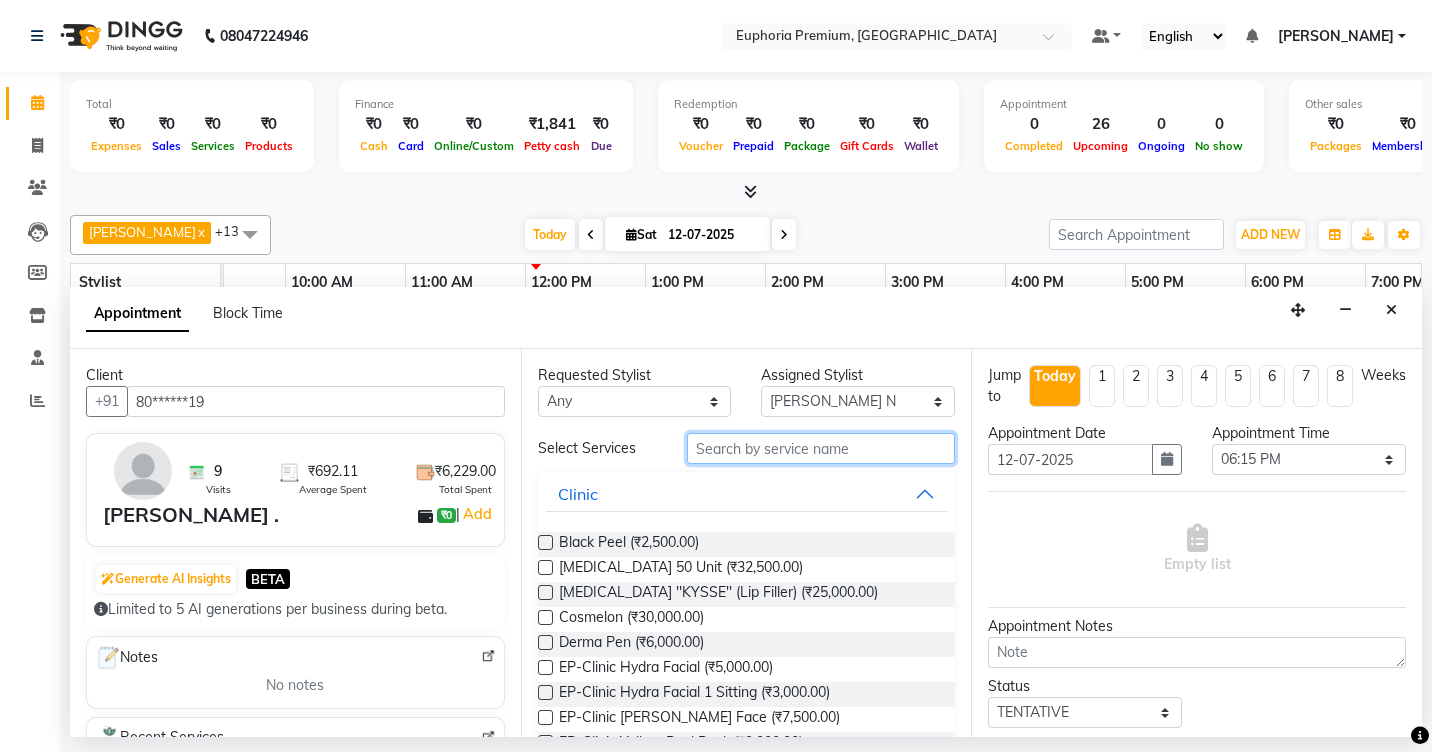 click at bounding box center [821, 448] 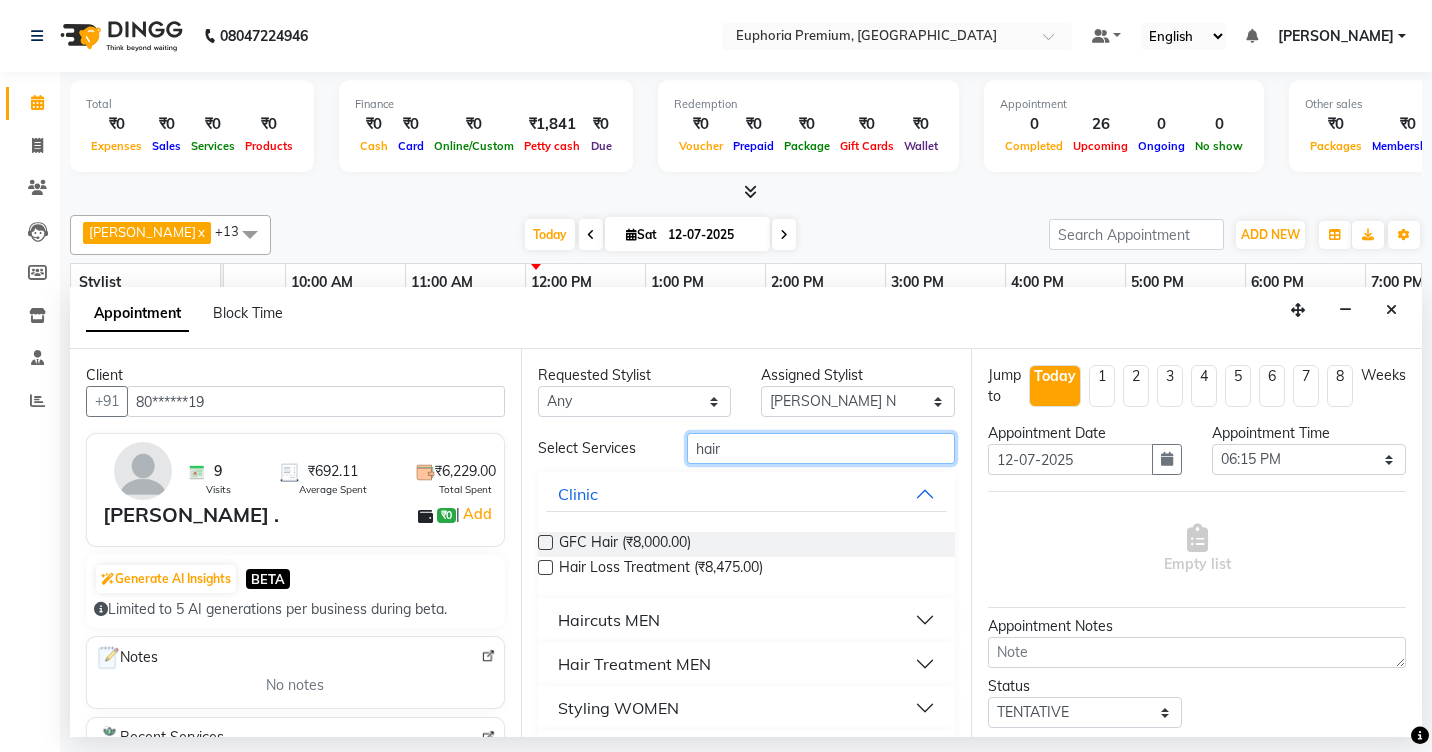 type on "hair" 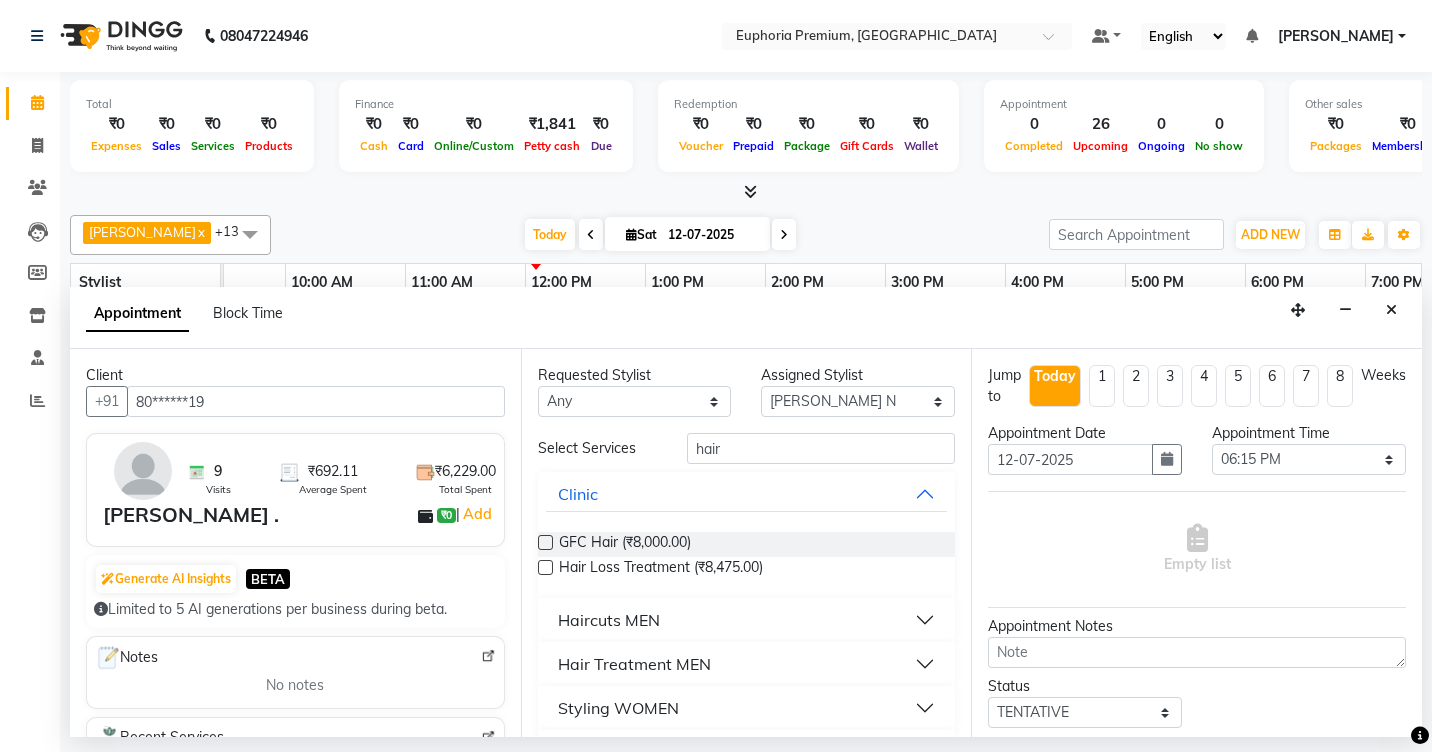 click on "Haircuts MEN" at bounding box center (609, 620) 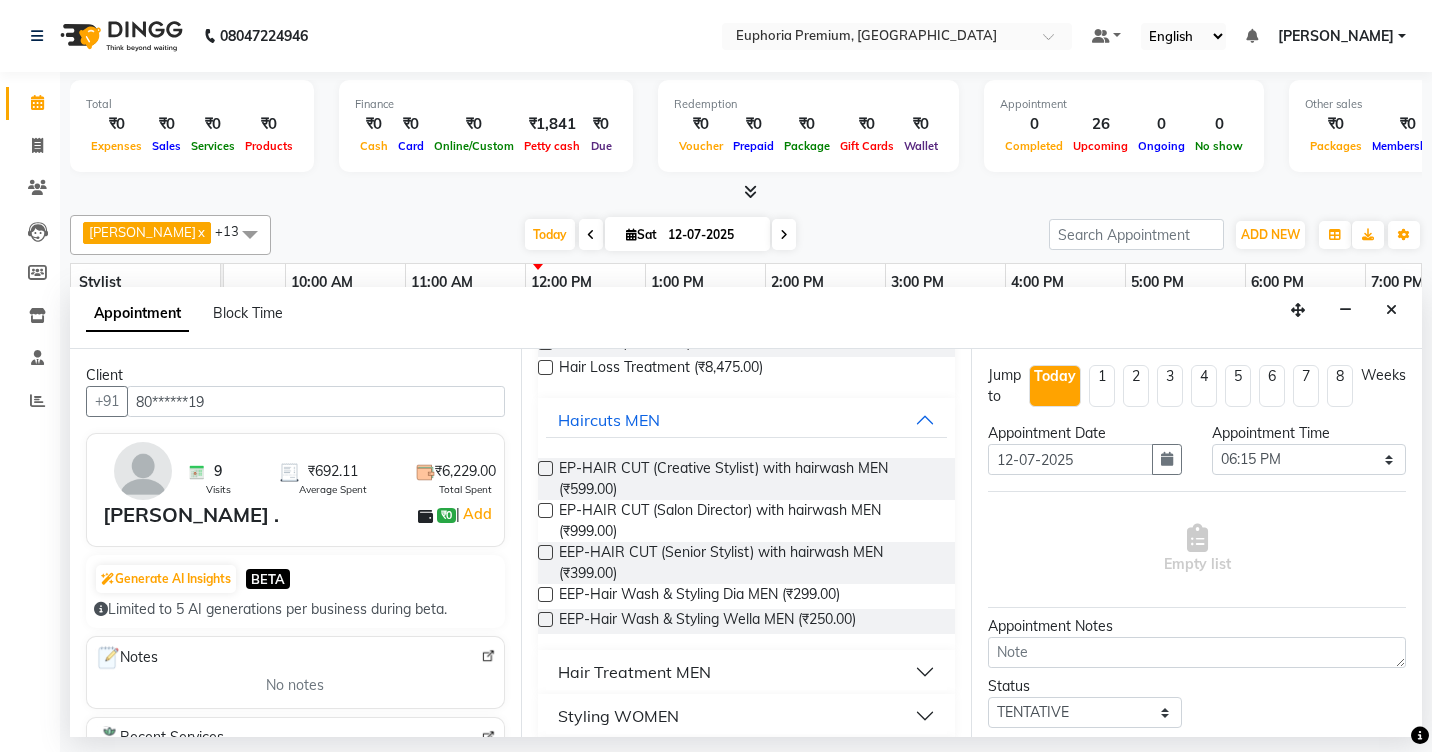 click at bounding box center (545, 552) 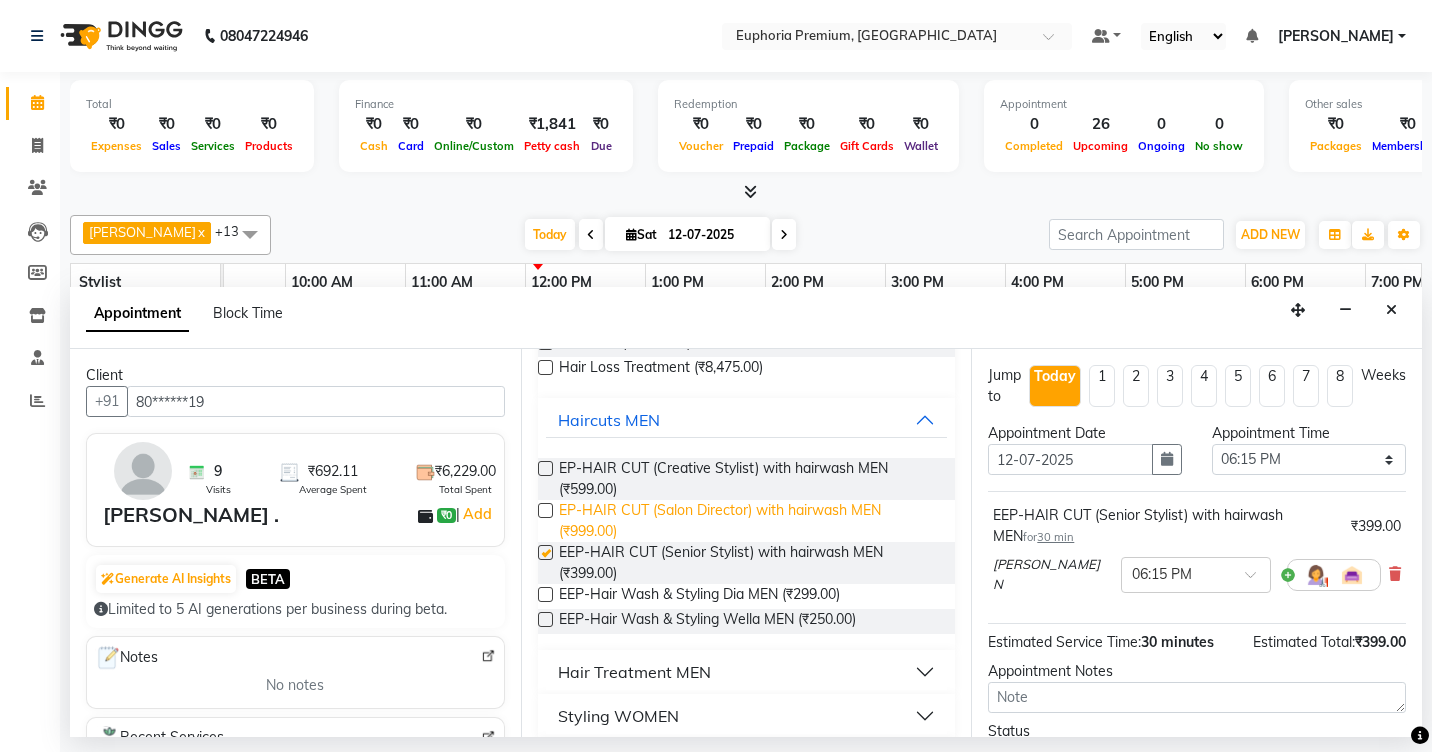 checkbox on "false" 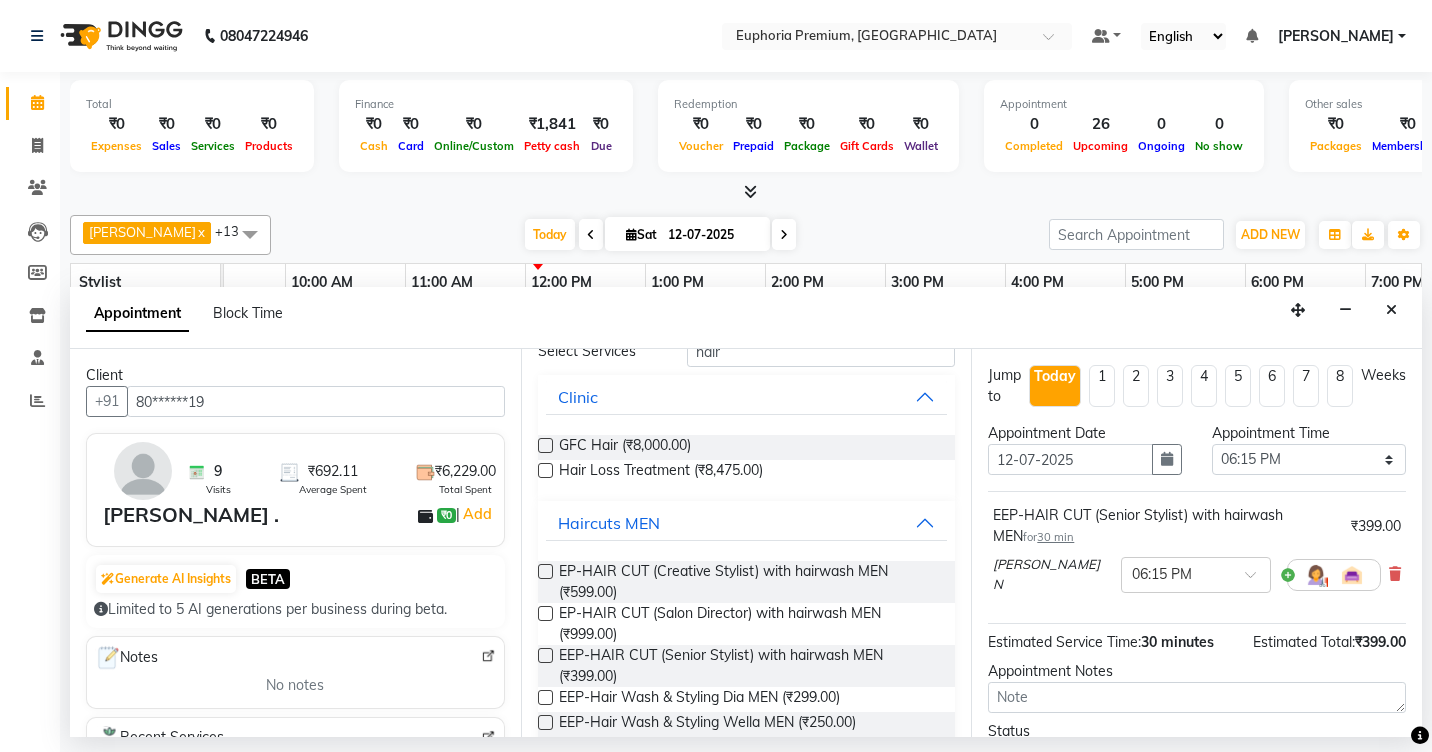 scroll, scrollTop: 0, scrollLeft: 0, axis: both 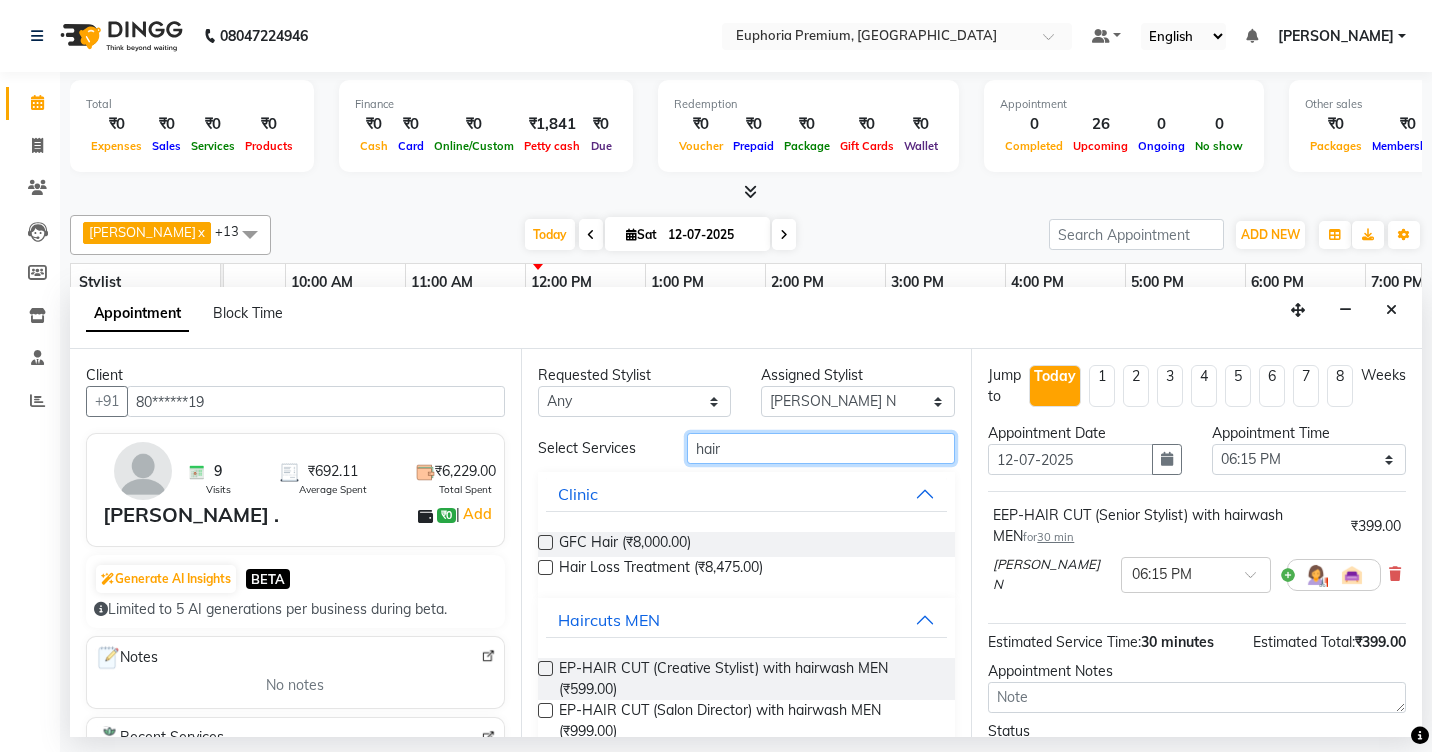 drag, startPoint x: 757, startPoint y: 462, endPoint x: 684, endPoint y: 461, distance: 73.00685 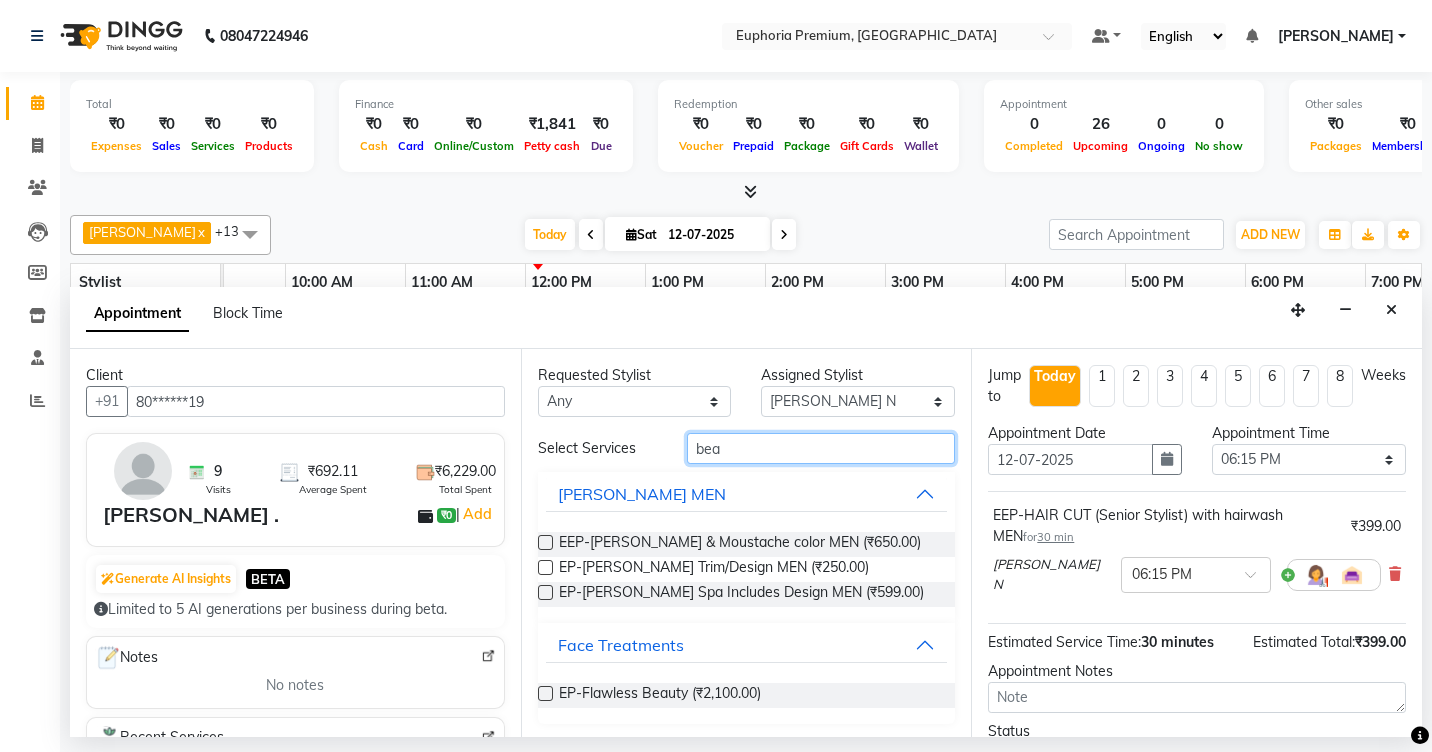 type on "bea" 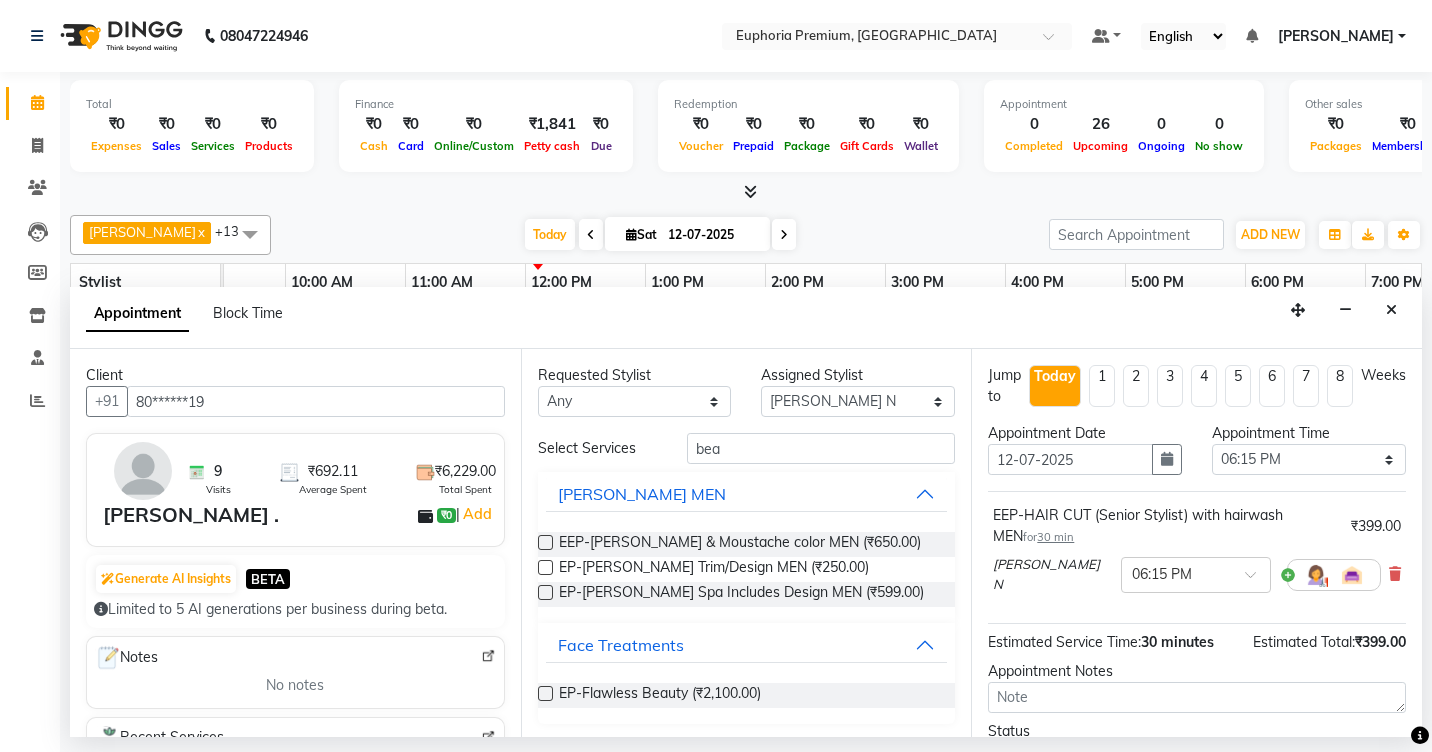 click at bounding box center (545, 567) 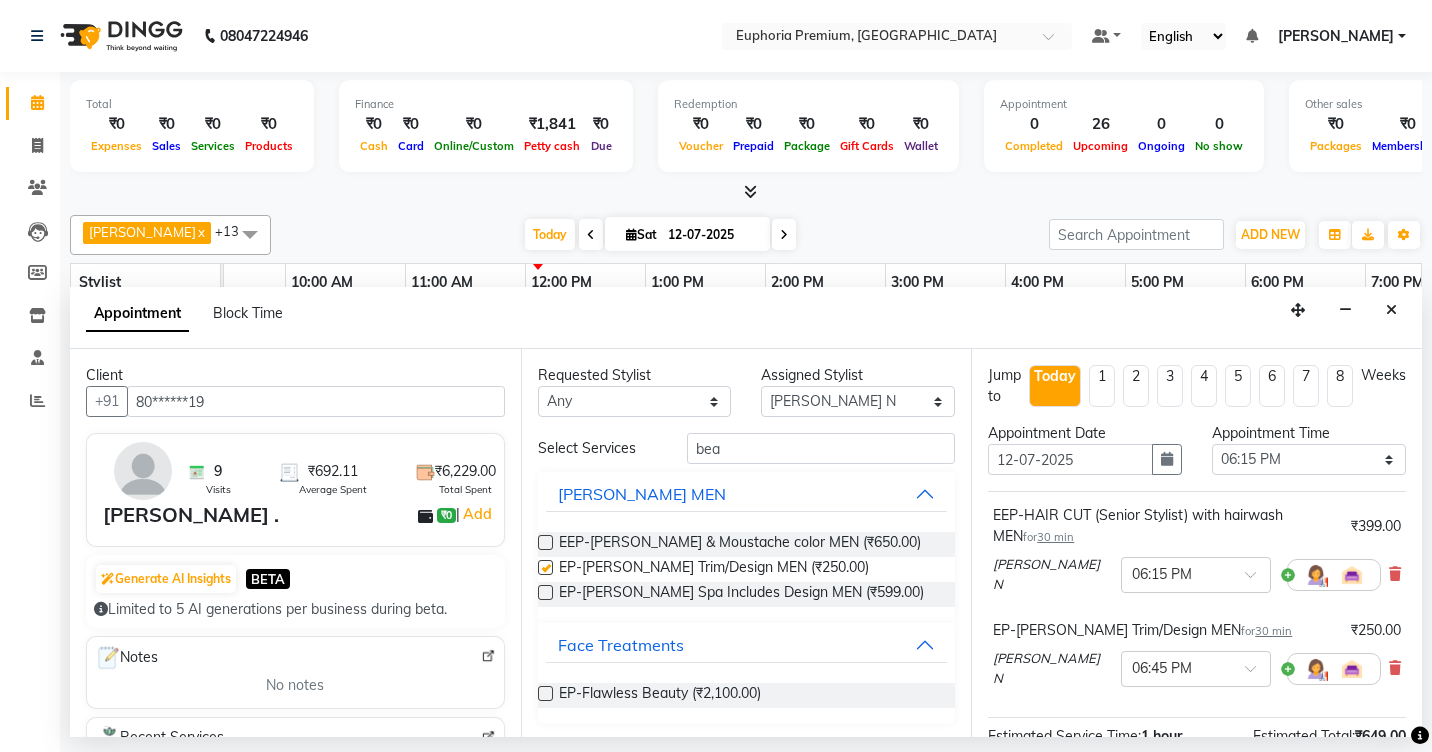 checkbox on "false" 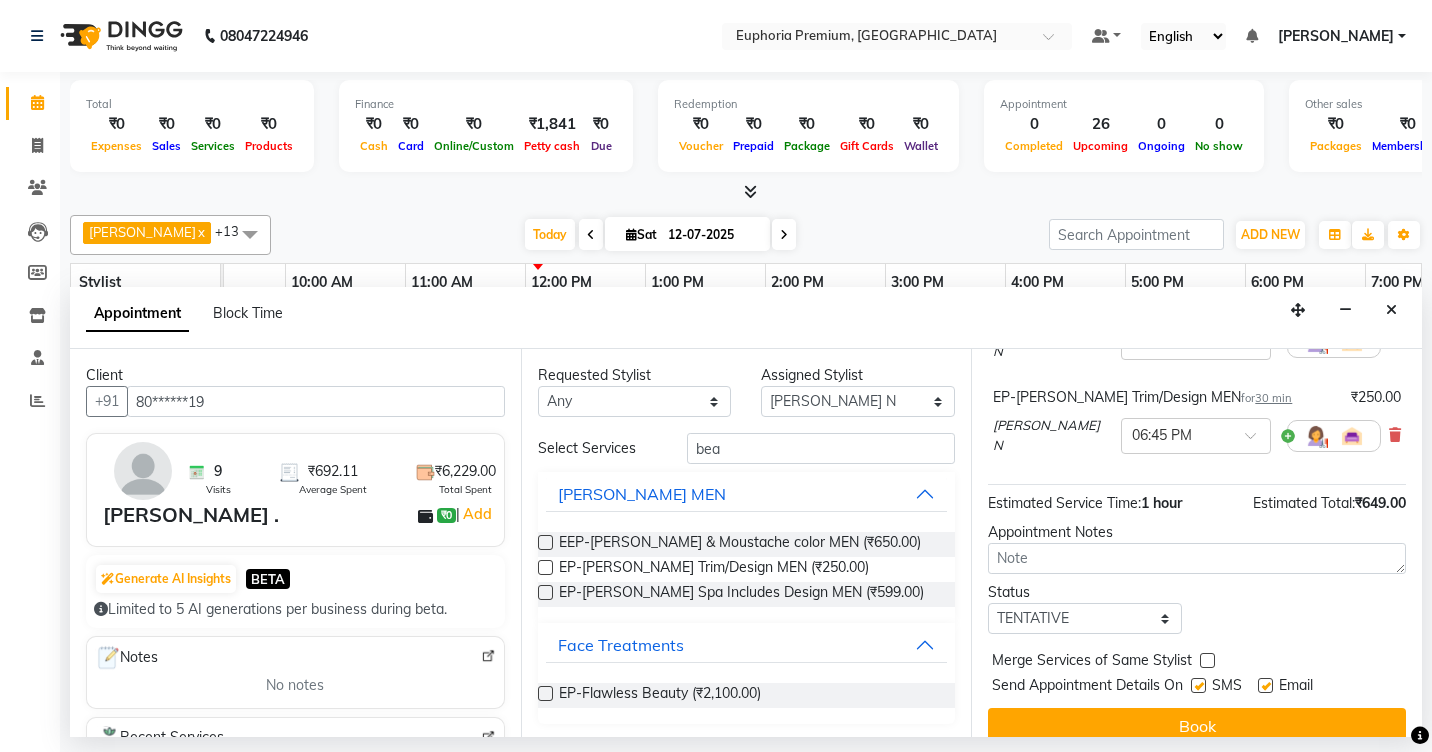 scroll, scrollTop: 250, scrollLeft: 0, axis: vertical 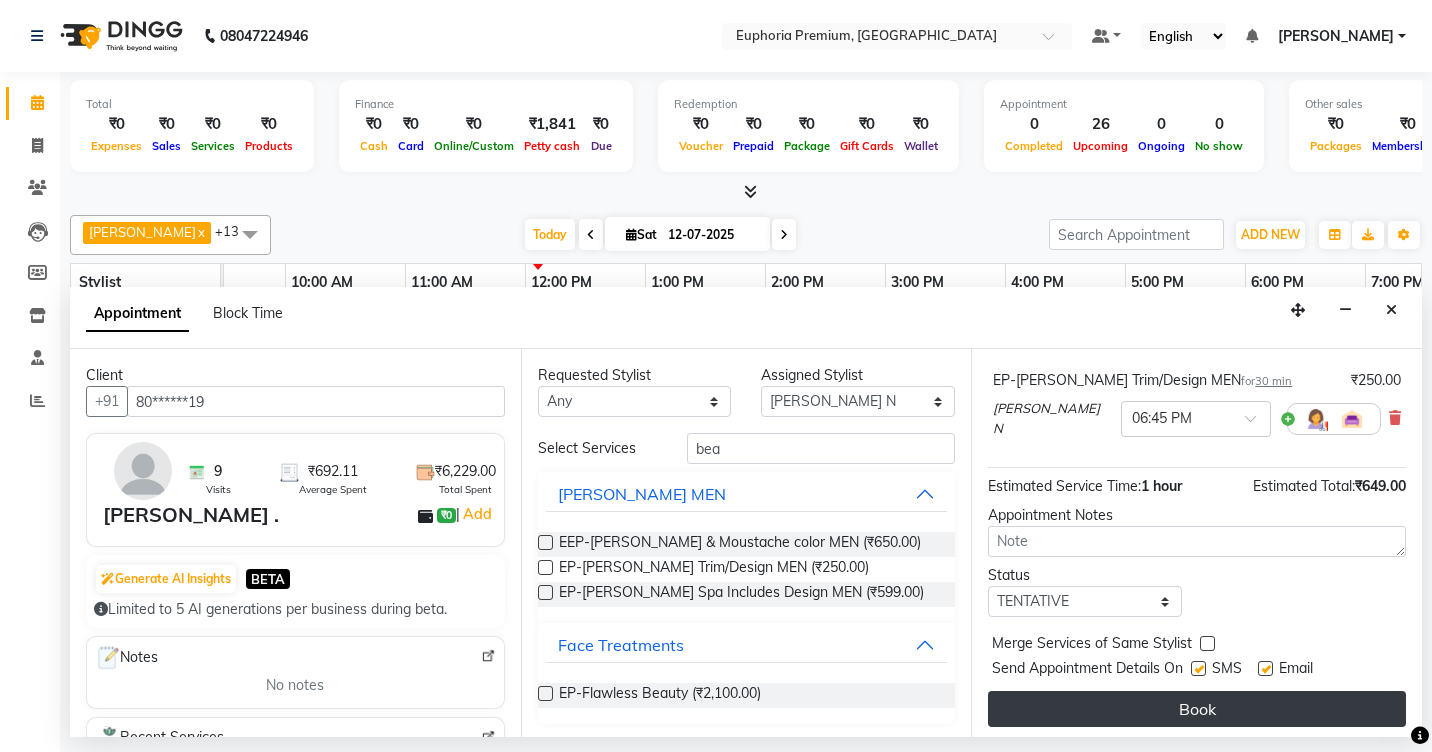 click on "Book" at bounding box center (1197, 709) 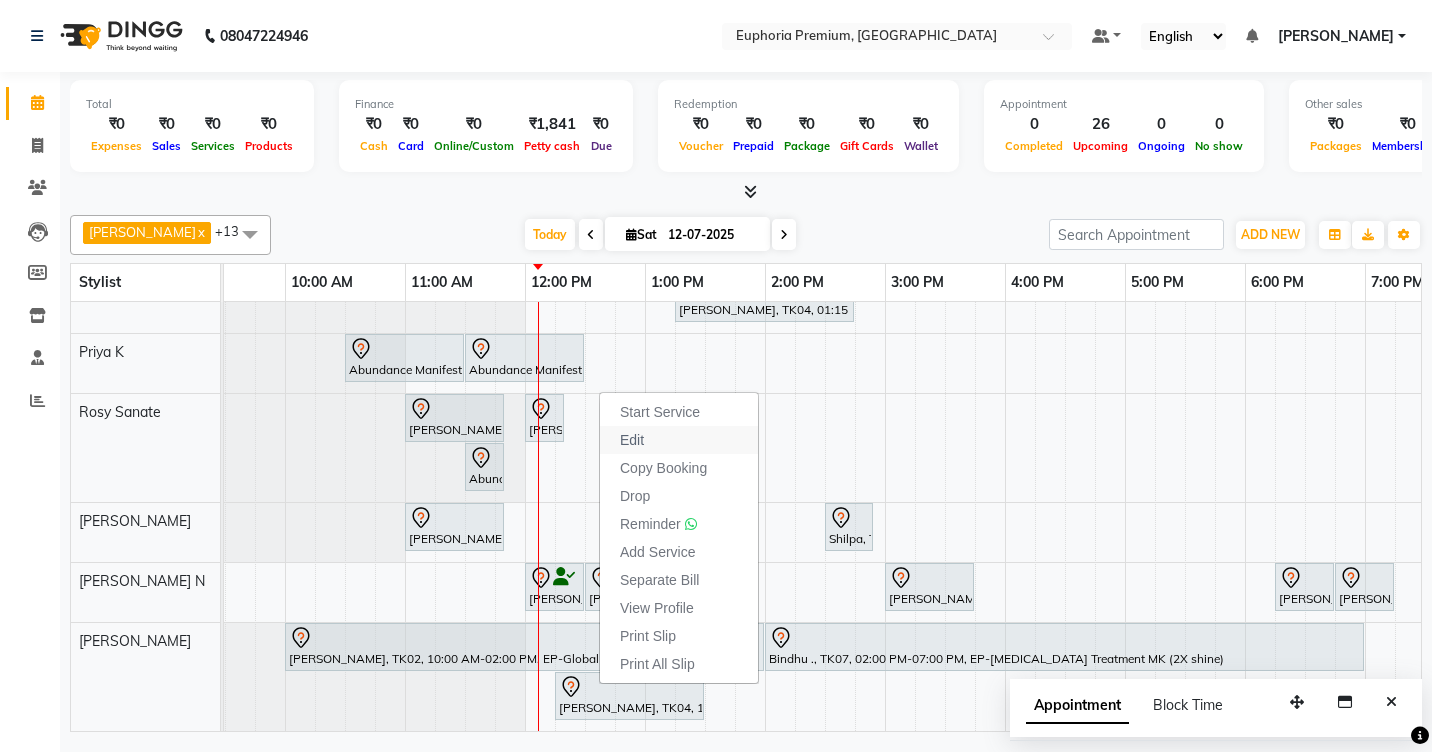 click on "Edit" at bounding box center (679, 440) 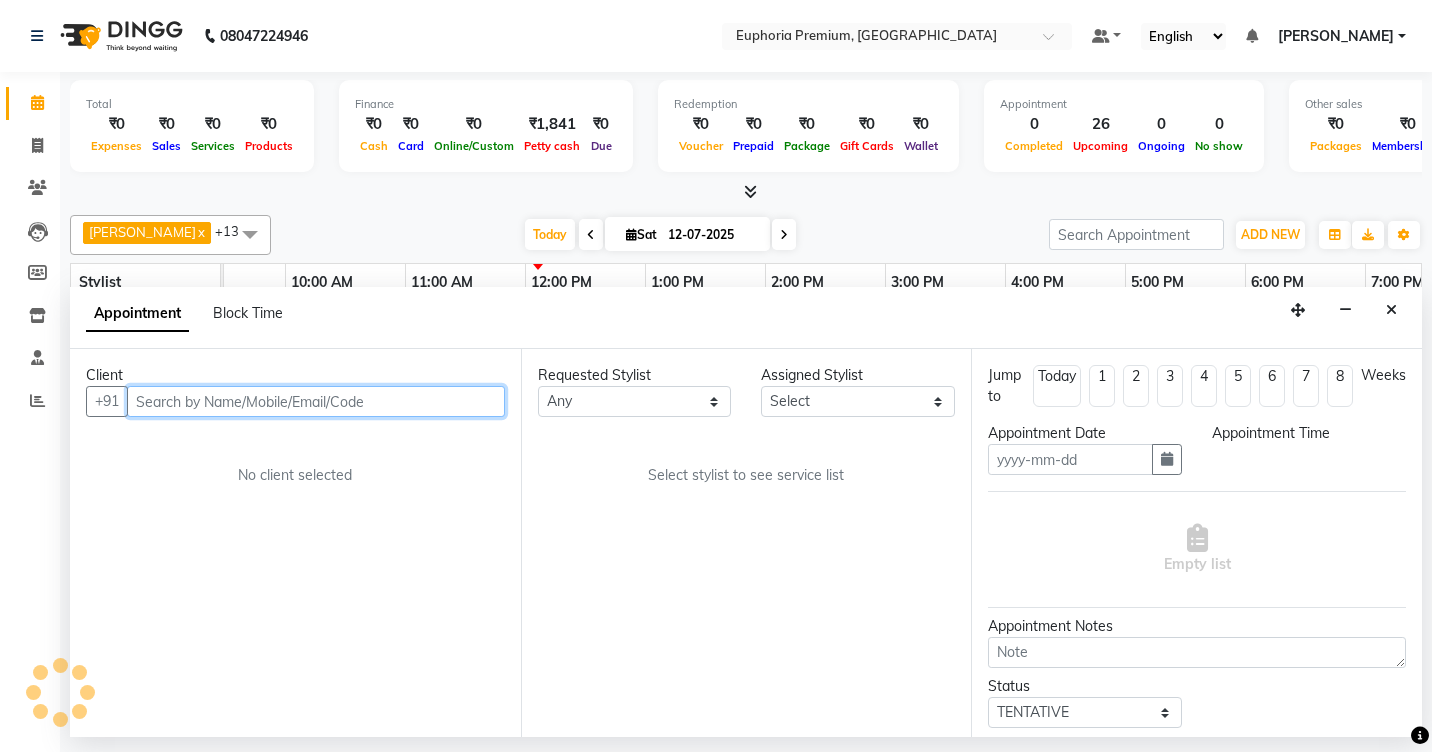 type on "12-07-2025" 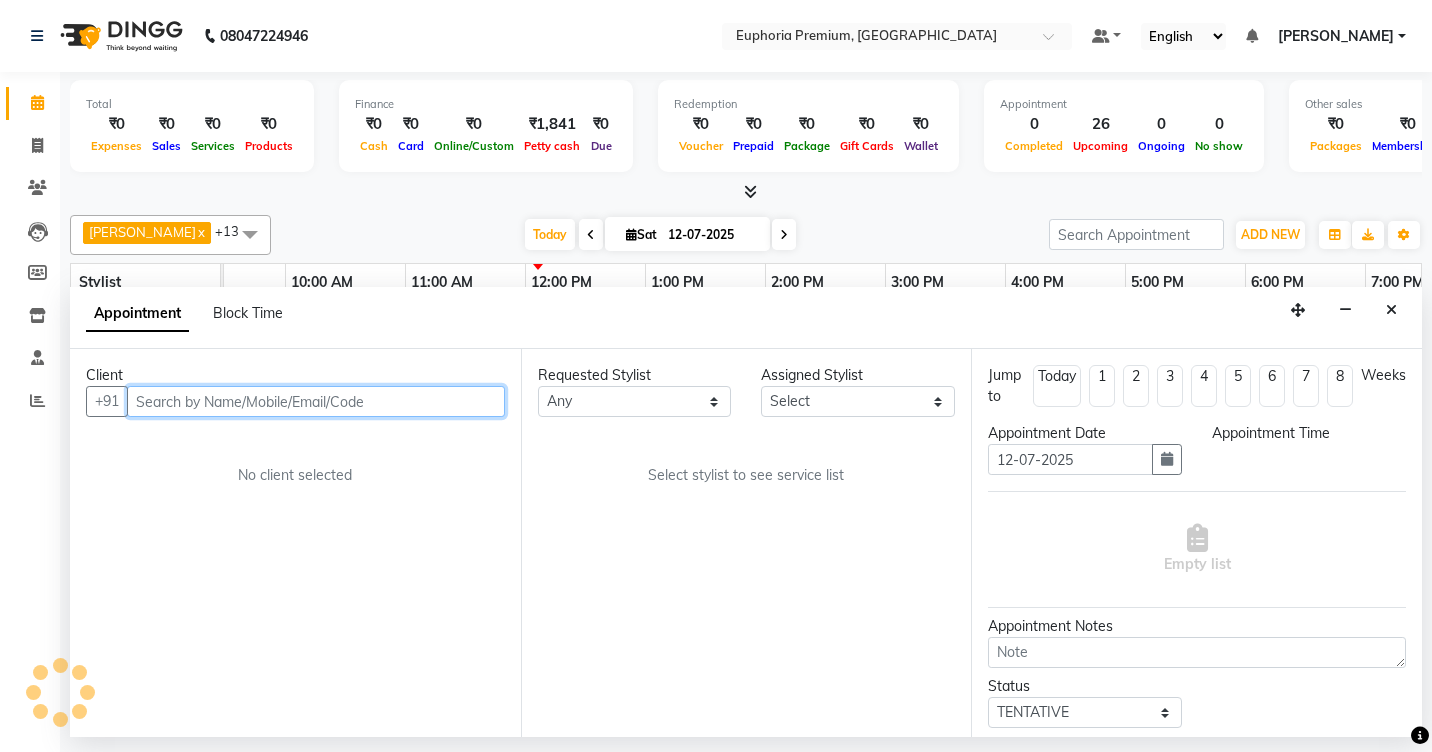 select on "660" 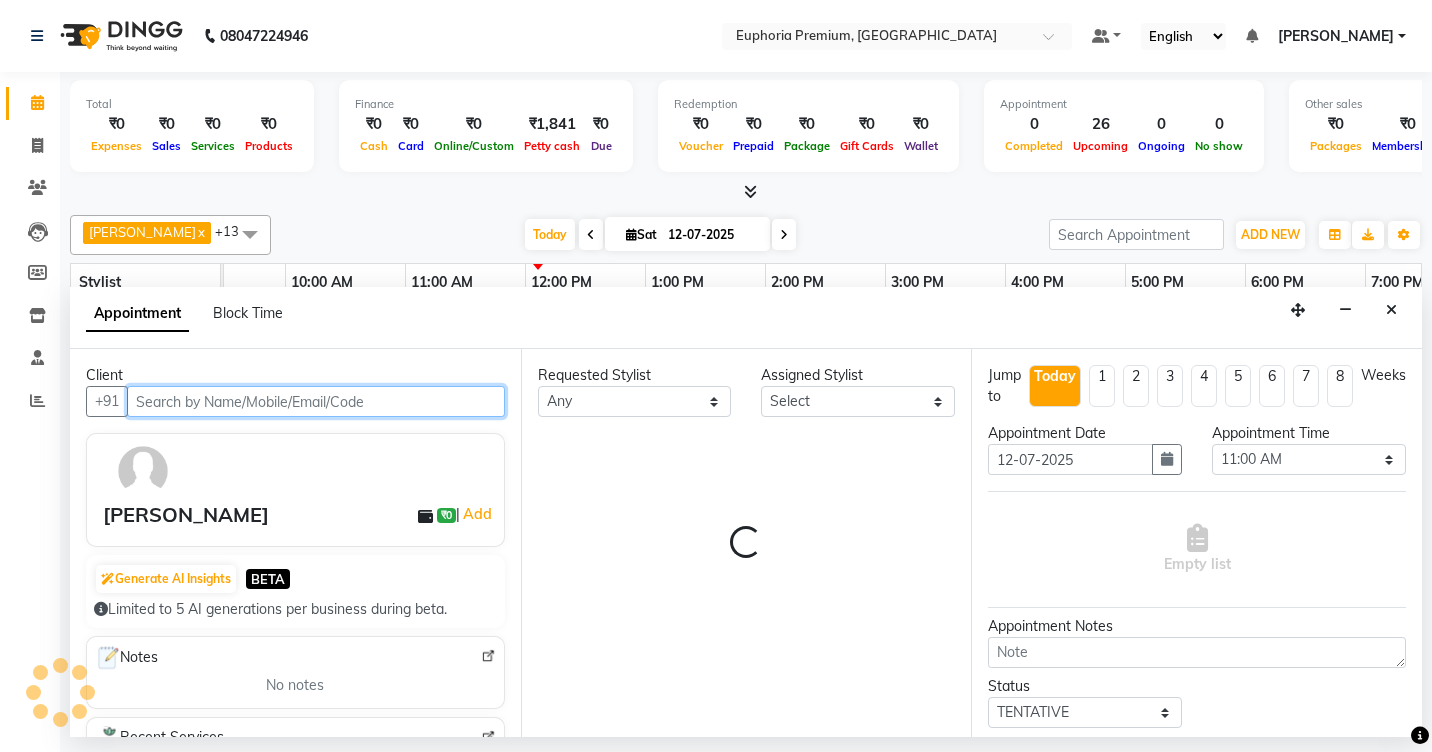 select on "71625" 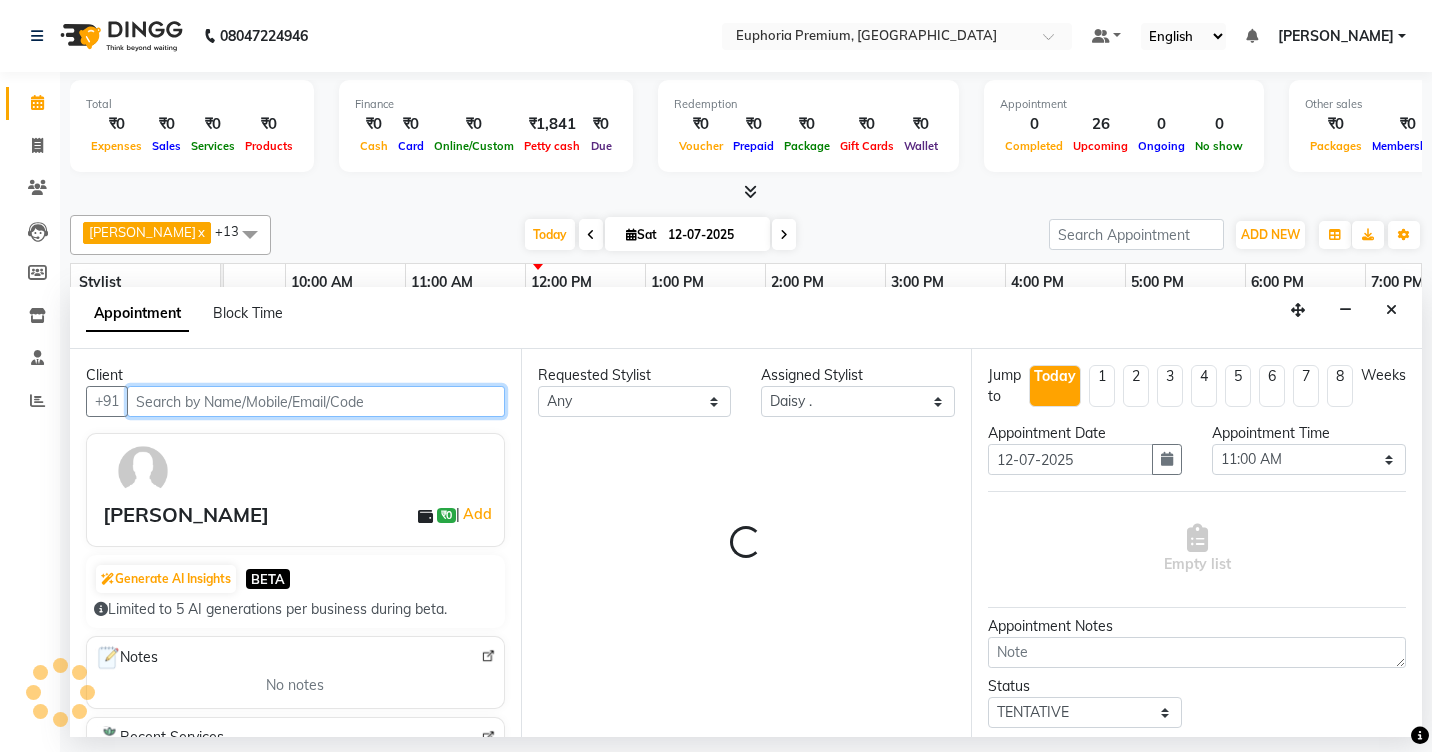 scroll, scrollTop: 0, scrollLeft: 481, axis: horizontal 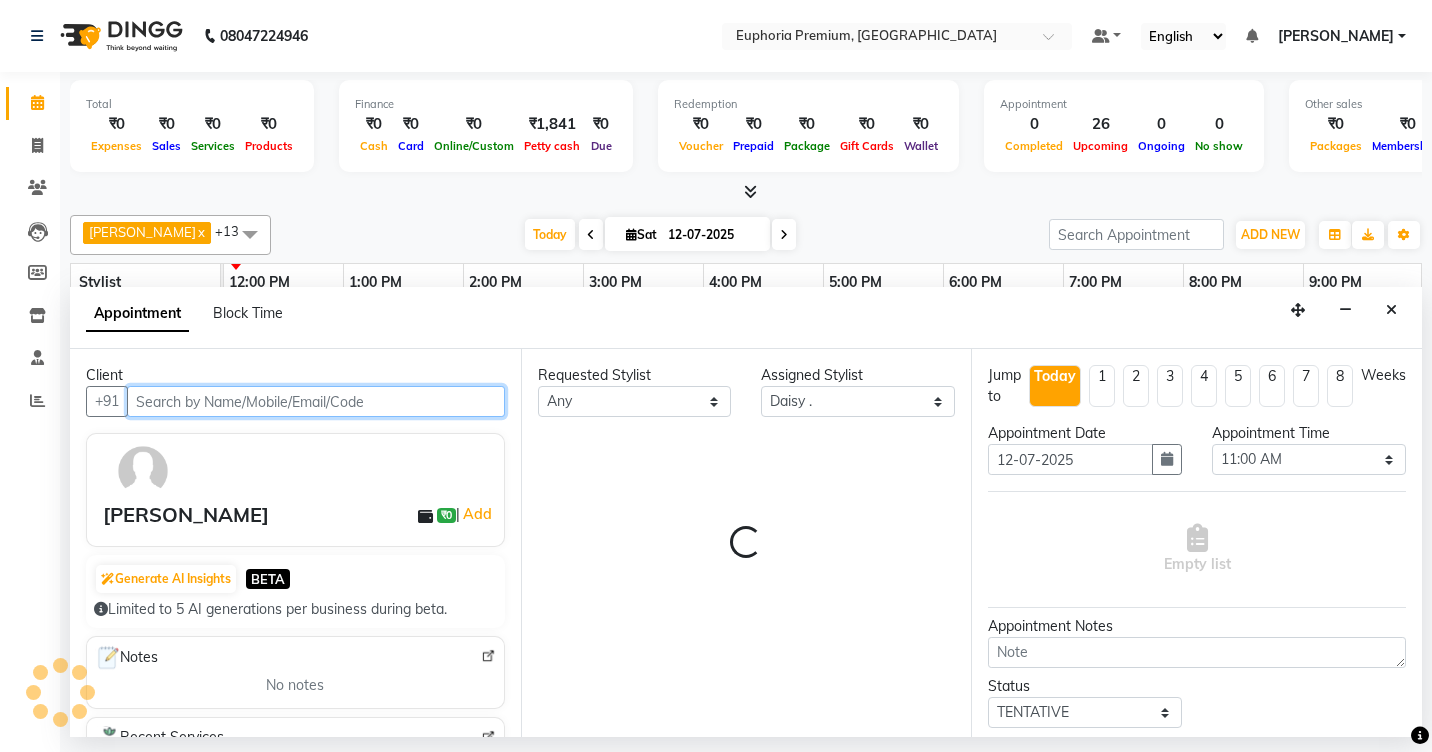 select on "4006" 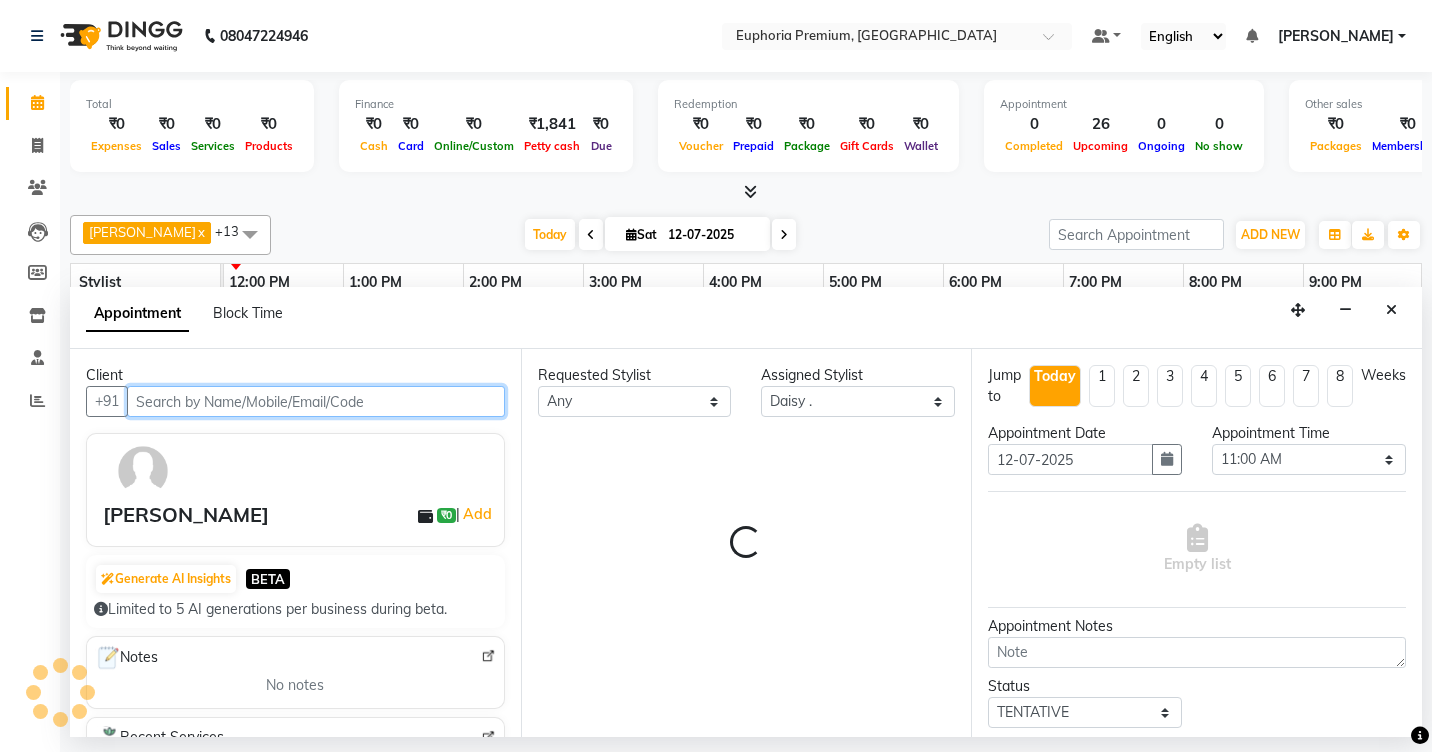 select on "4006" 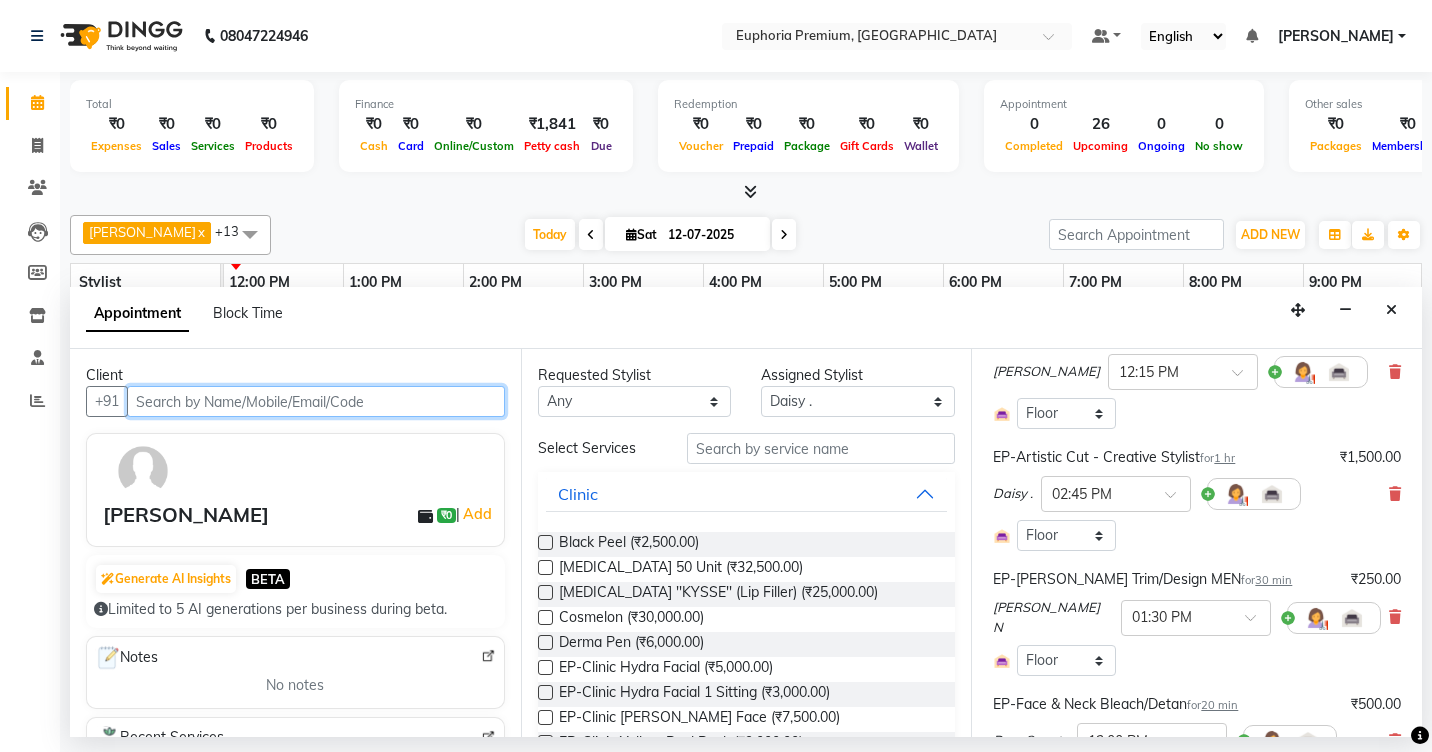 scroll, scrollTop: 692, scrollLeft: 0, axis: vertical 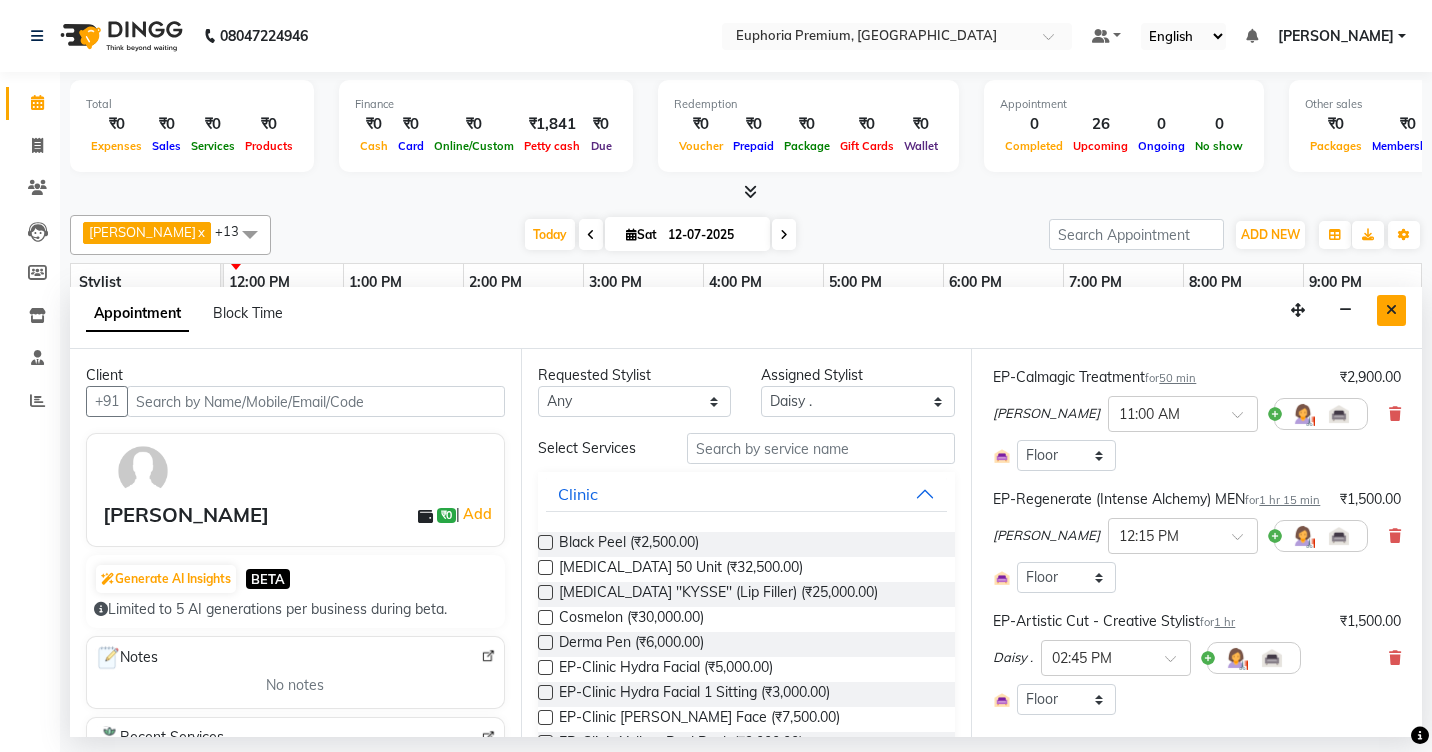 click at bounding box center [1391, 310] 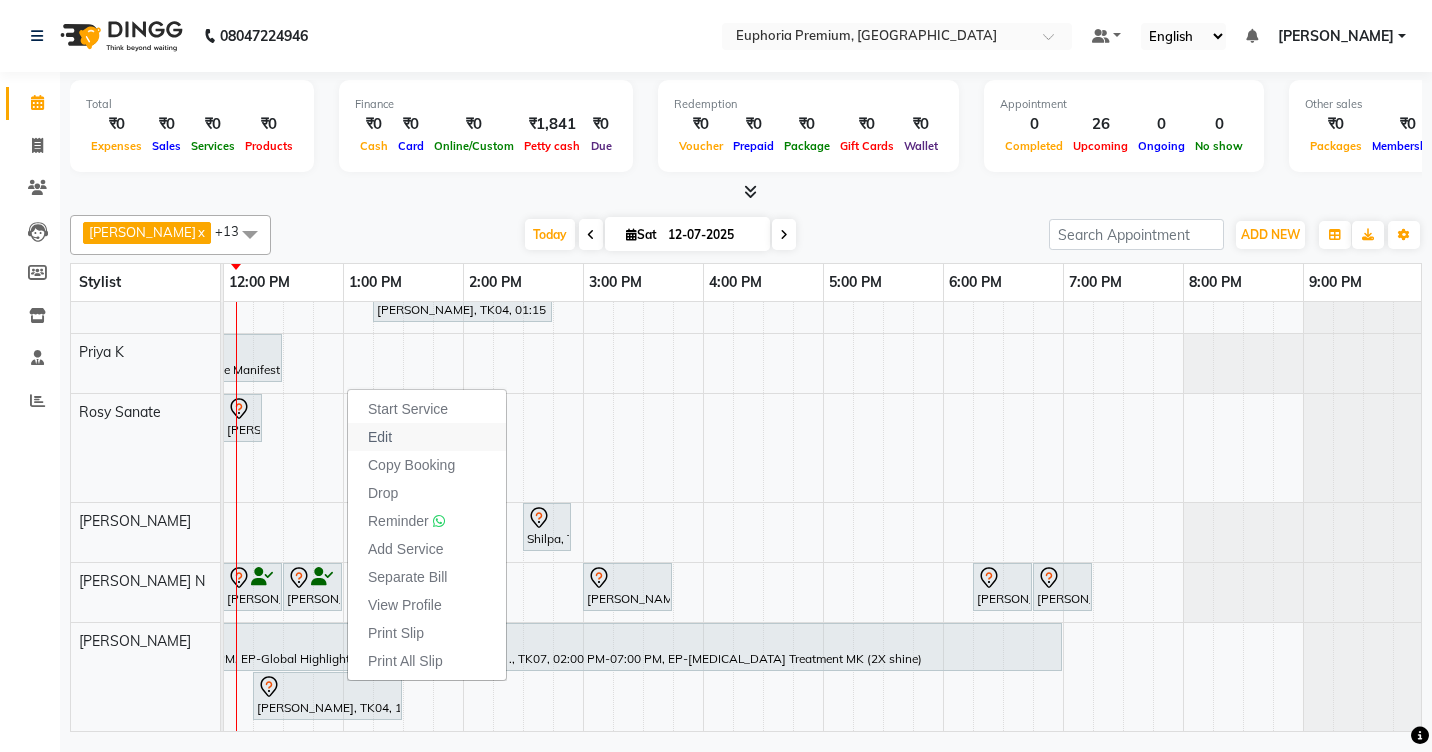 click on "Edit" at bounding box center [427, 437] 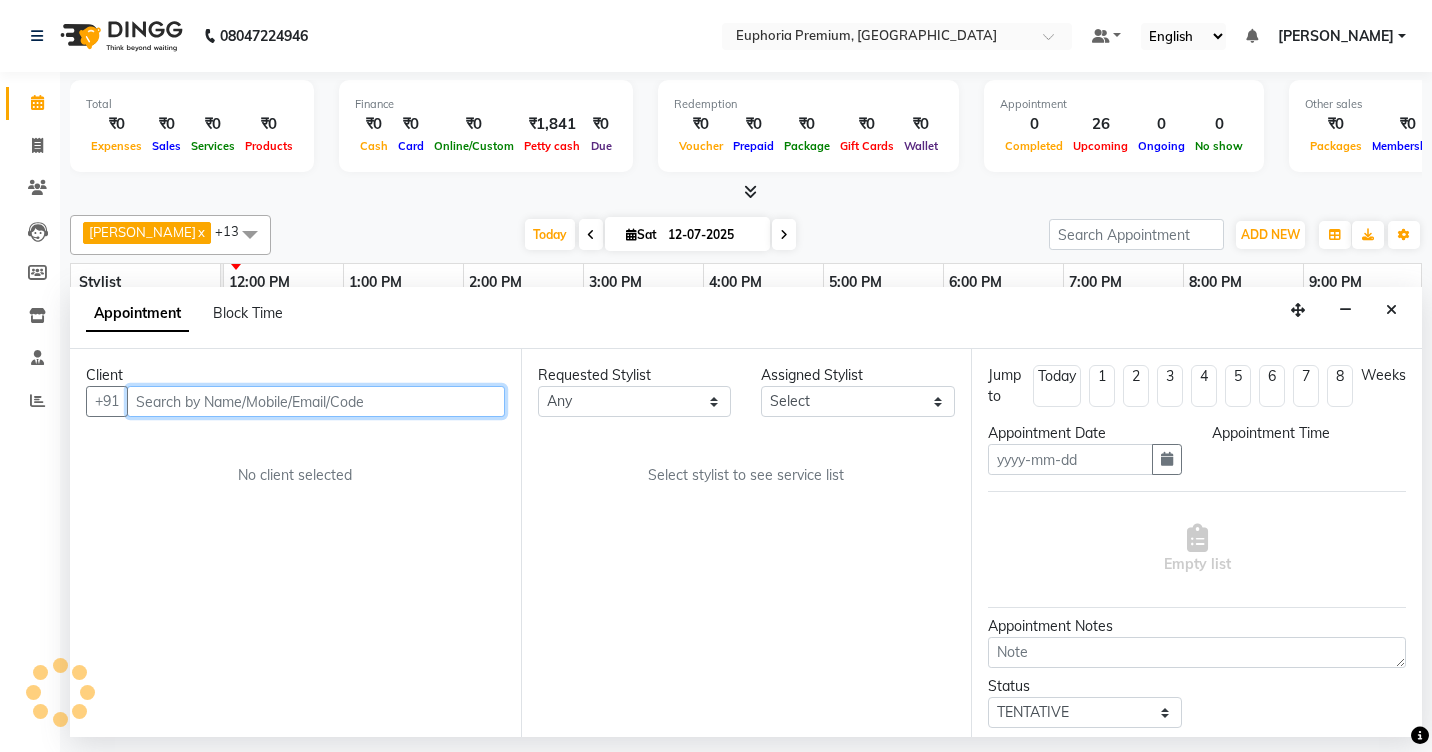 type on "12-07-2025" 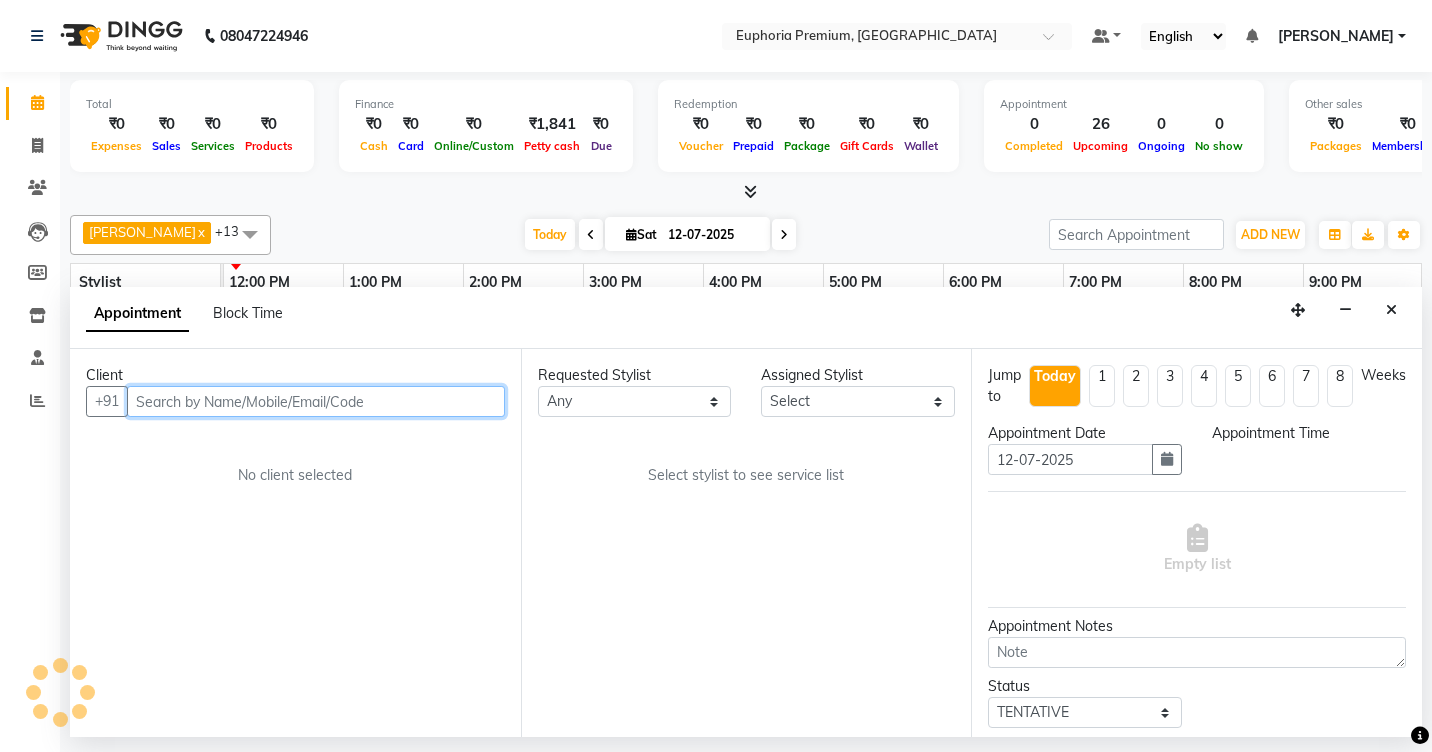 select on "71625" 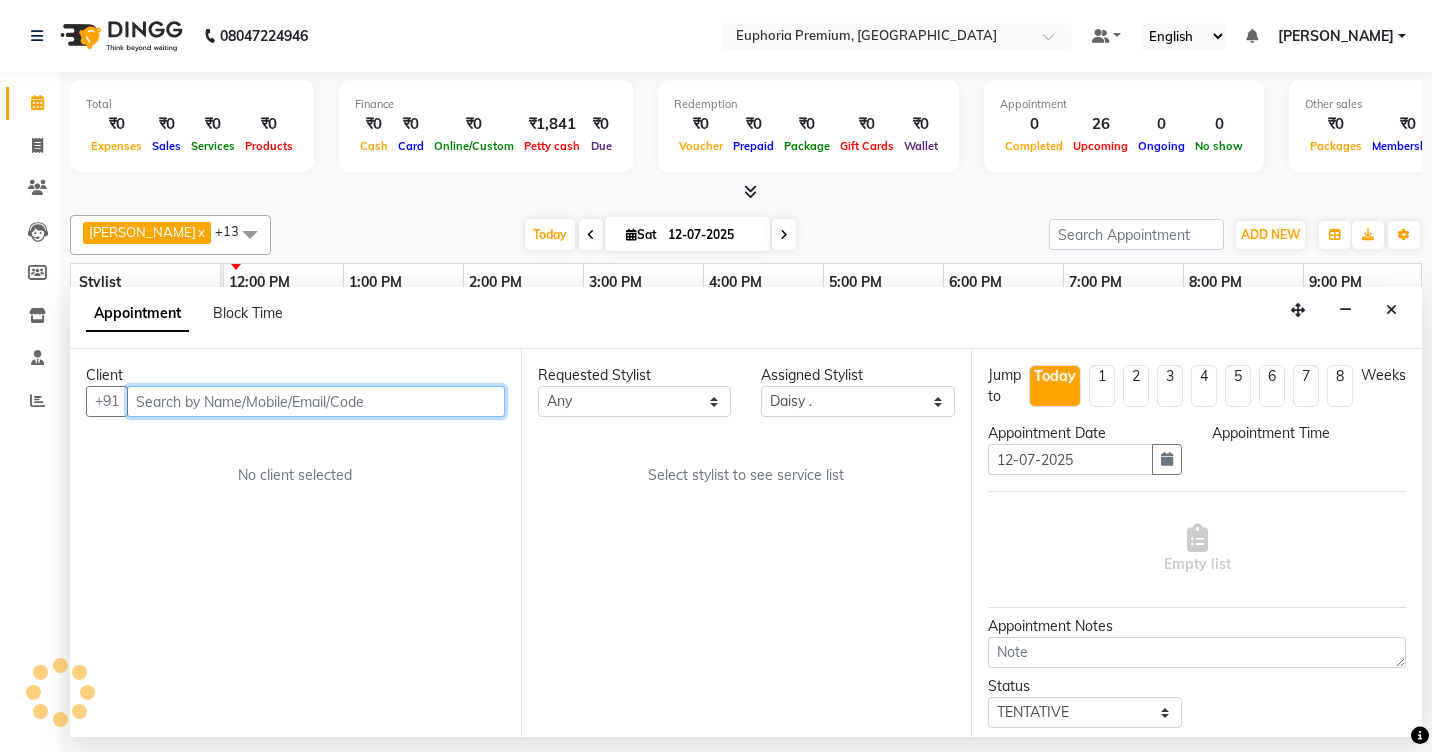 scroll, scrollTop: 0, scrollLeft: 481, axis: horizontal 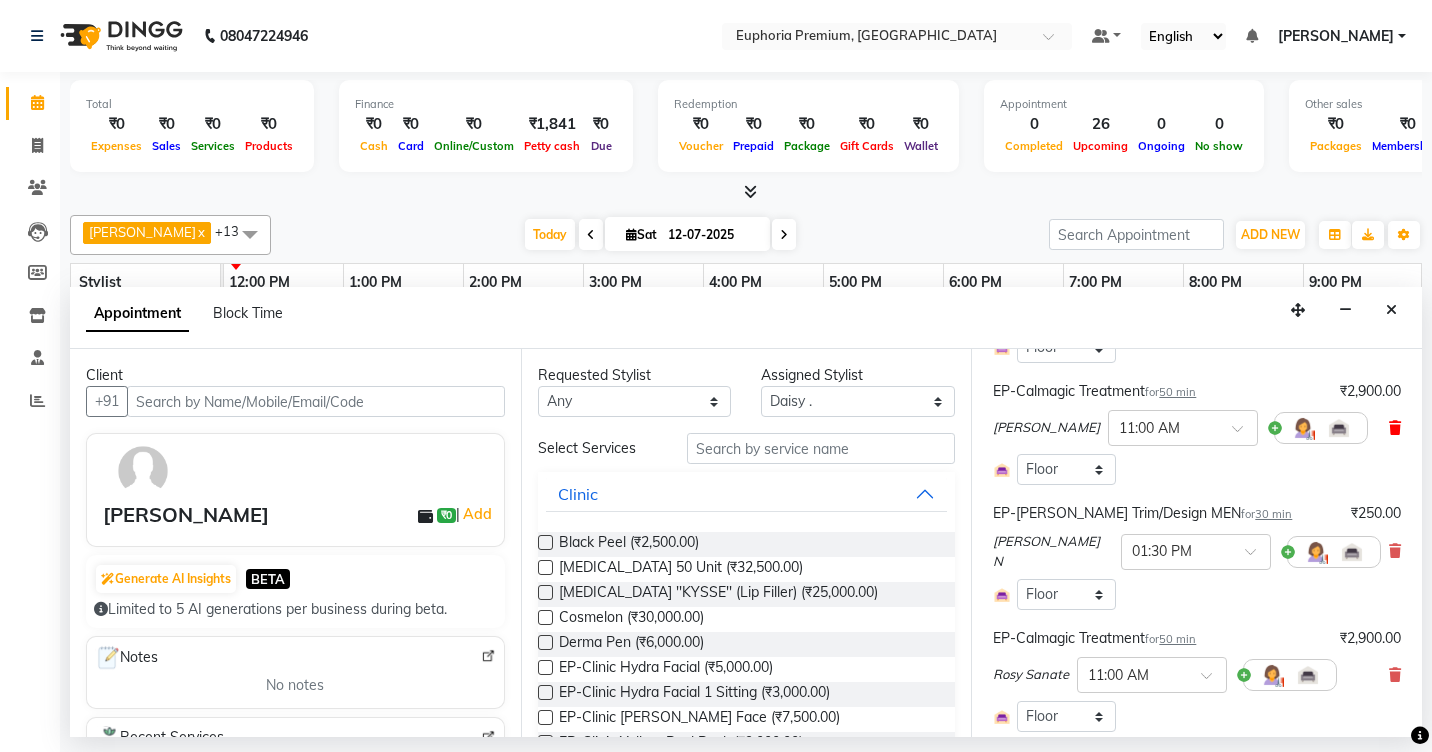 click at bounding box center [1395, 428] 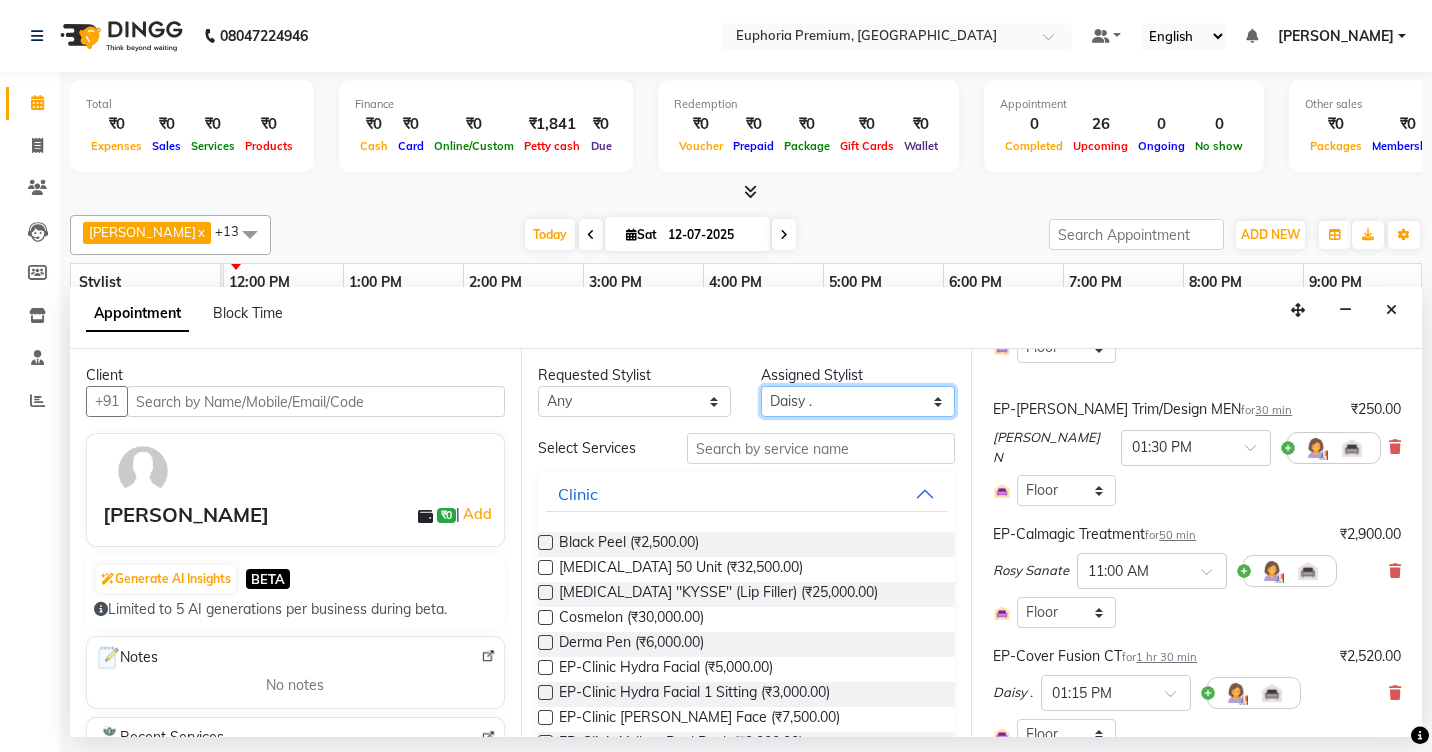 click on "Select Babu V Bharath N [PERSON_NAME] [PERSON_NAME] N  Chiinthian [PERSON_NAME] MOI [PERSON_NAME] . [PERSON_NAME] . [PERSON_NAME] [PERSON_NAME] K [PERSON_NAME] [PERSON_NAME] [MEDICAL_DATA] Pinky . Priya  K Rosy Sanate [PERSON_NAME] [PERSON_NAME] Shishi L [PERSON_NAME] M [PERSON_NAME]" at bounding box center (858, 401) 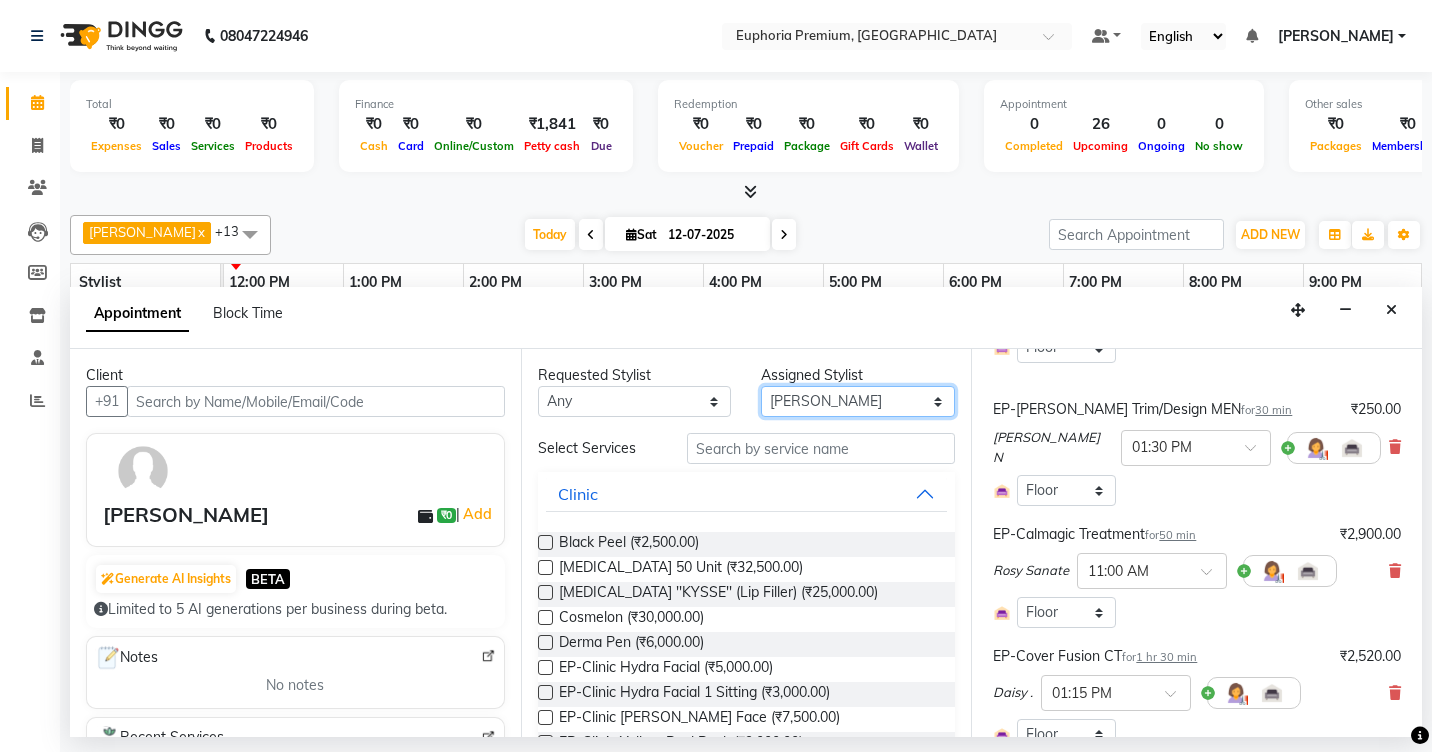 click on "Select Babu V Bharath N [PERSON_NAME] [PERSON_NAME] N  Chiinthian [PERSON_NAME] MOI [PERSON_NAME] . [PERSON_NAME] . [PERSON_NAME] [PERSON_NAME] K [PERSON_NAME] [PERSON_NAME] [MEDICAL_DATA] Pinky . Priya  K Rosy Sanate [PERSON_NAME] [PERSON_NAME] Shishi L [PERSON_NAME] M [PERSON_NAME]" at bounding box center (858, 401) 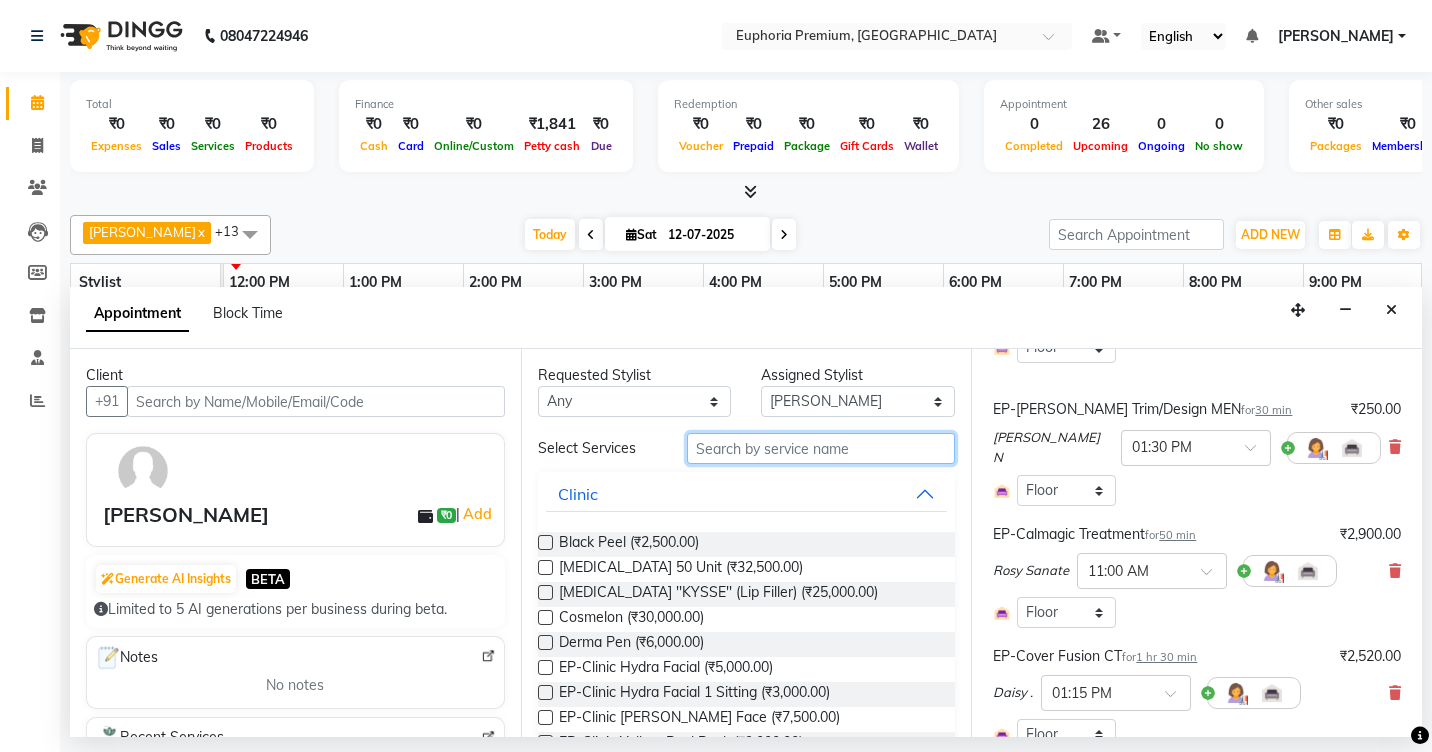 click at bounding box center (821, 448) 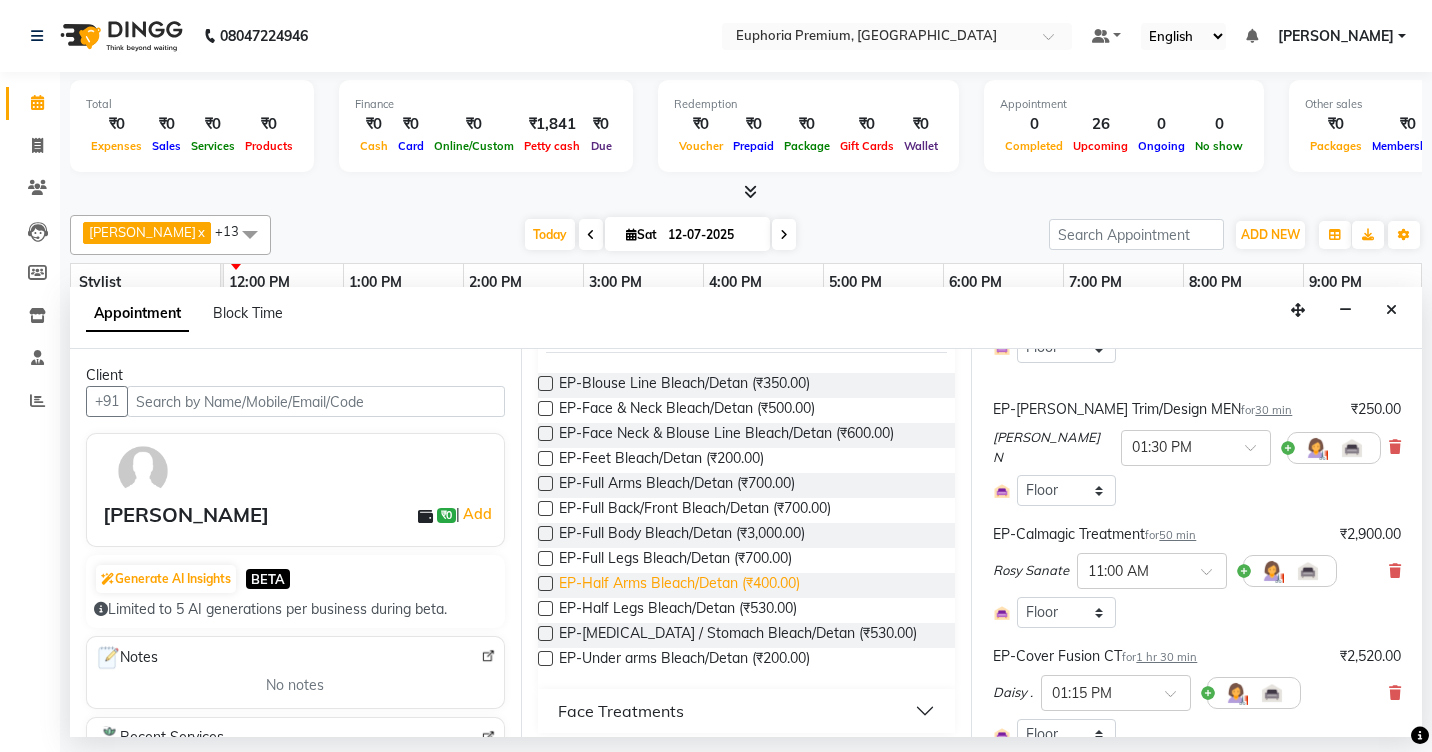scroll, scrollTop: 171, scrollLeft: 0, axis: vertical 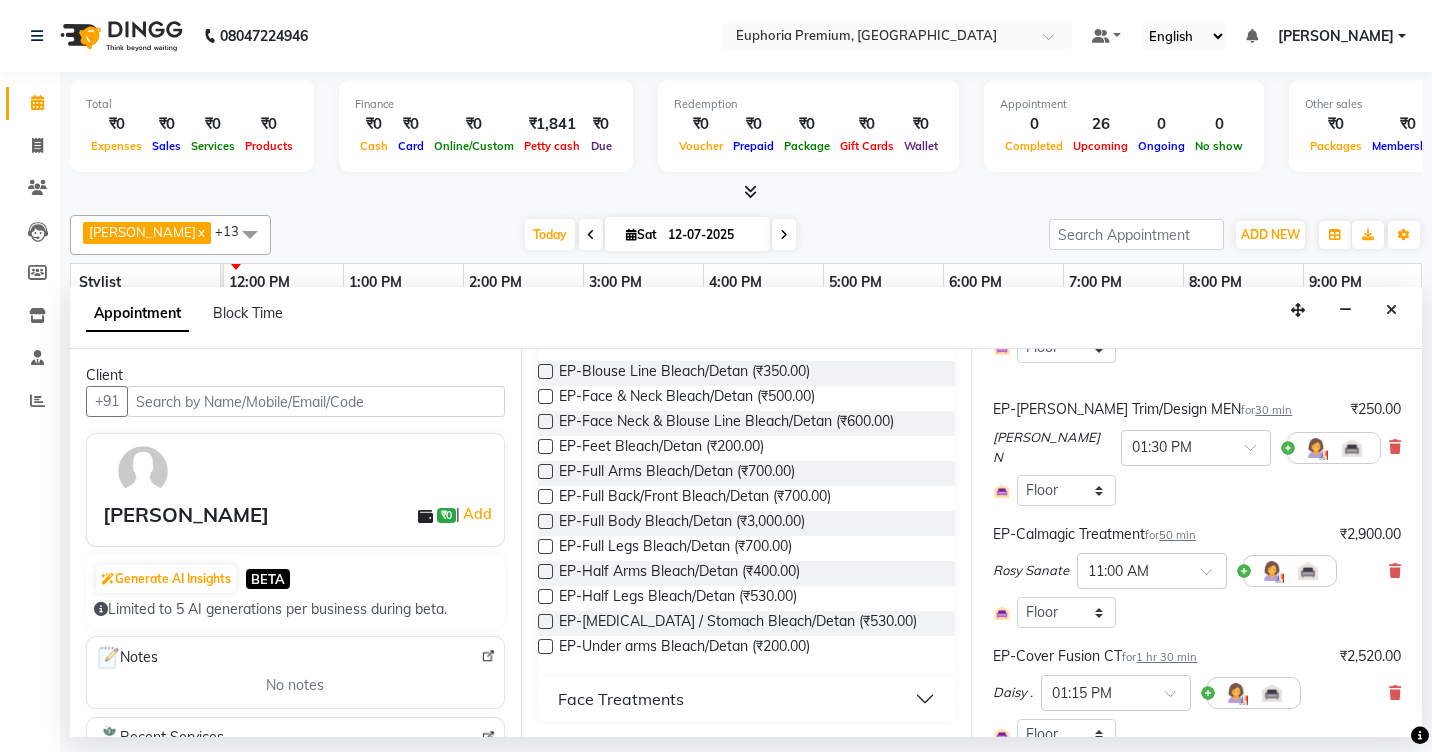 type on "detan" 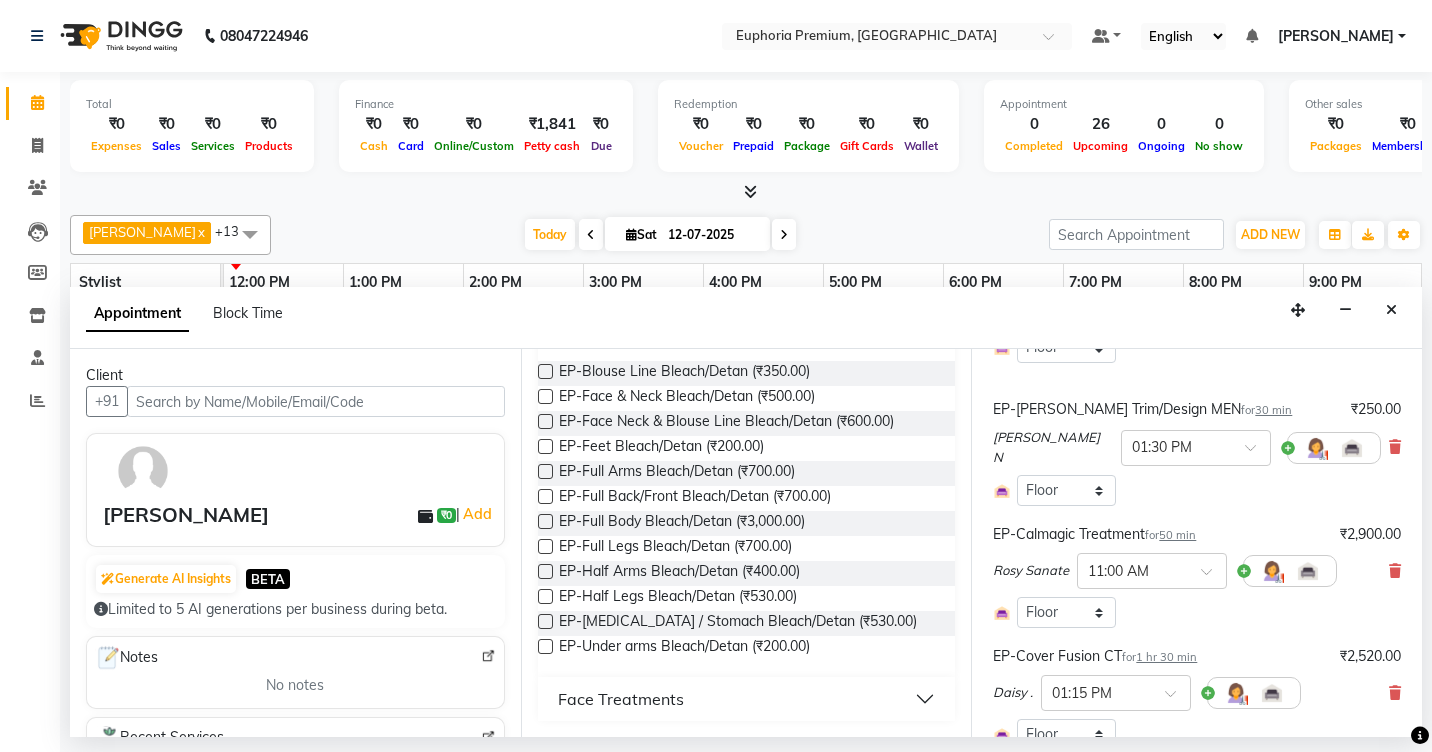click on "Face Treatments" at bounding box center (621, 699) 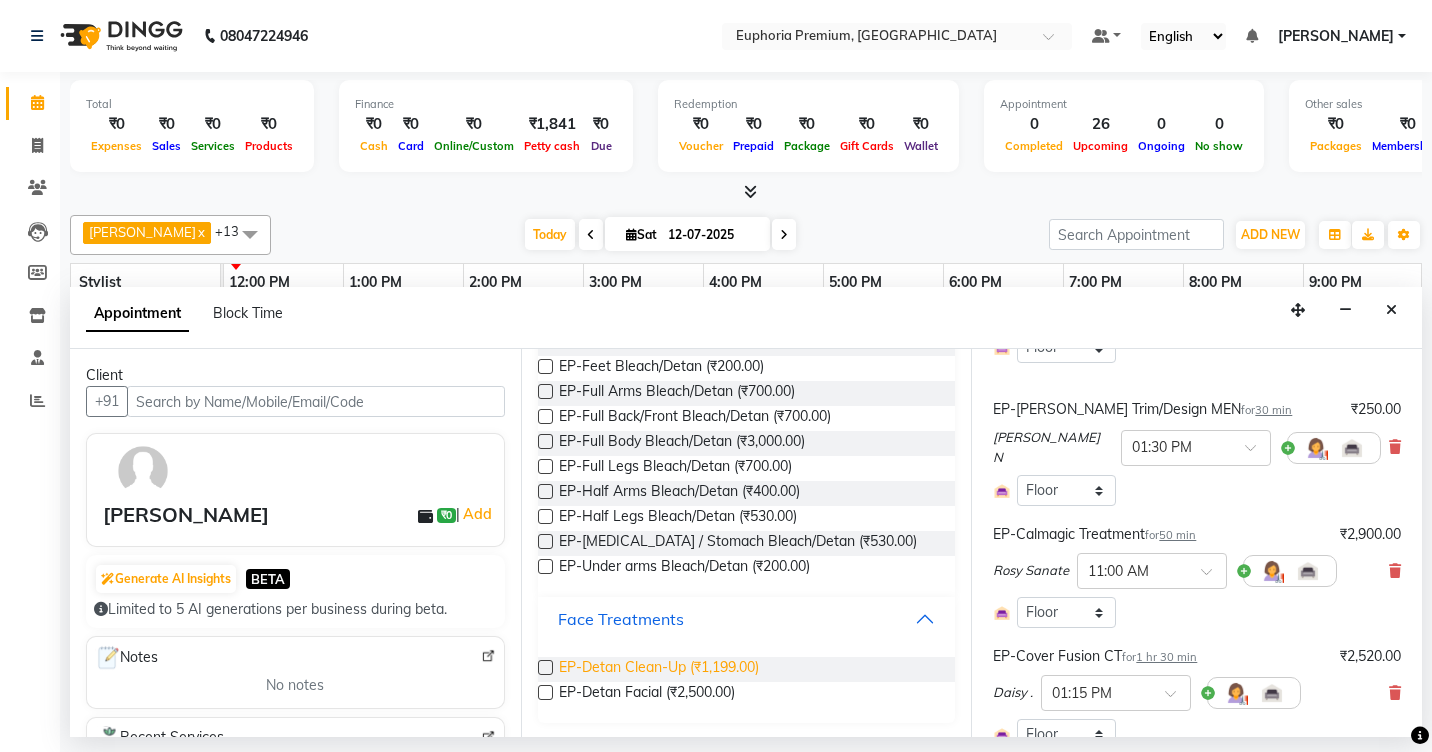 scroll, scrollTop: 253, scrollLeft: 0, axis: vertical 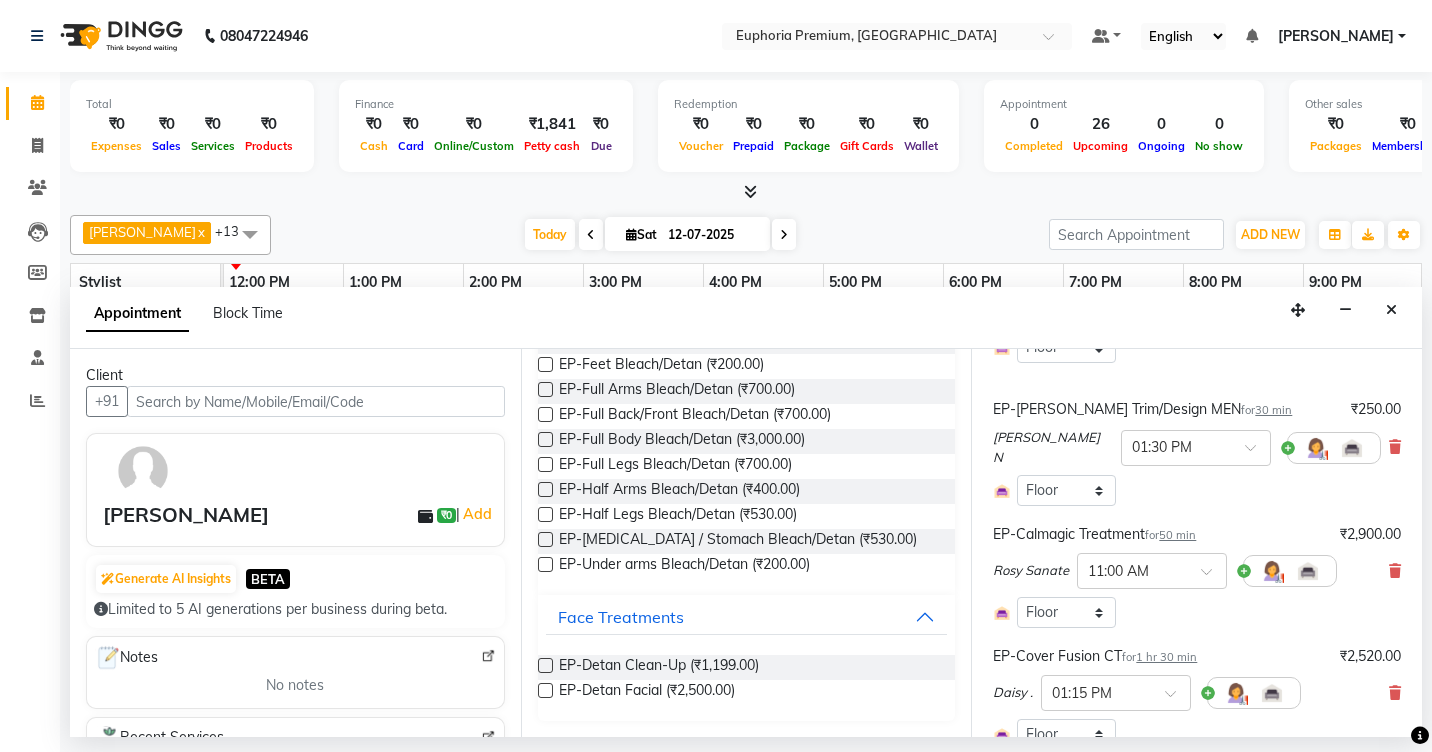 click at bounding box center (545, 690) 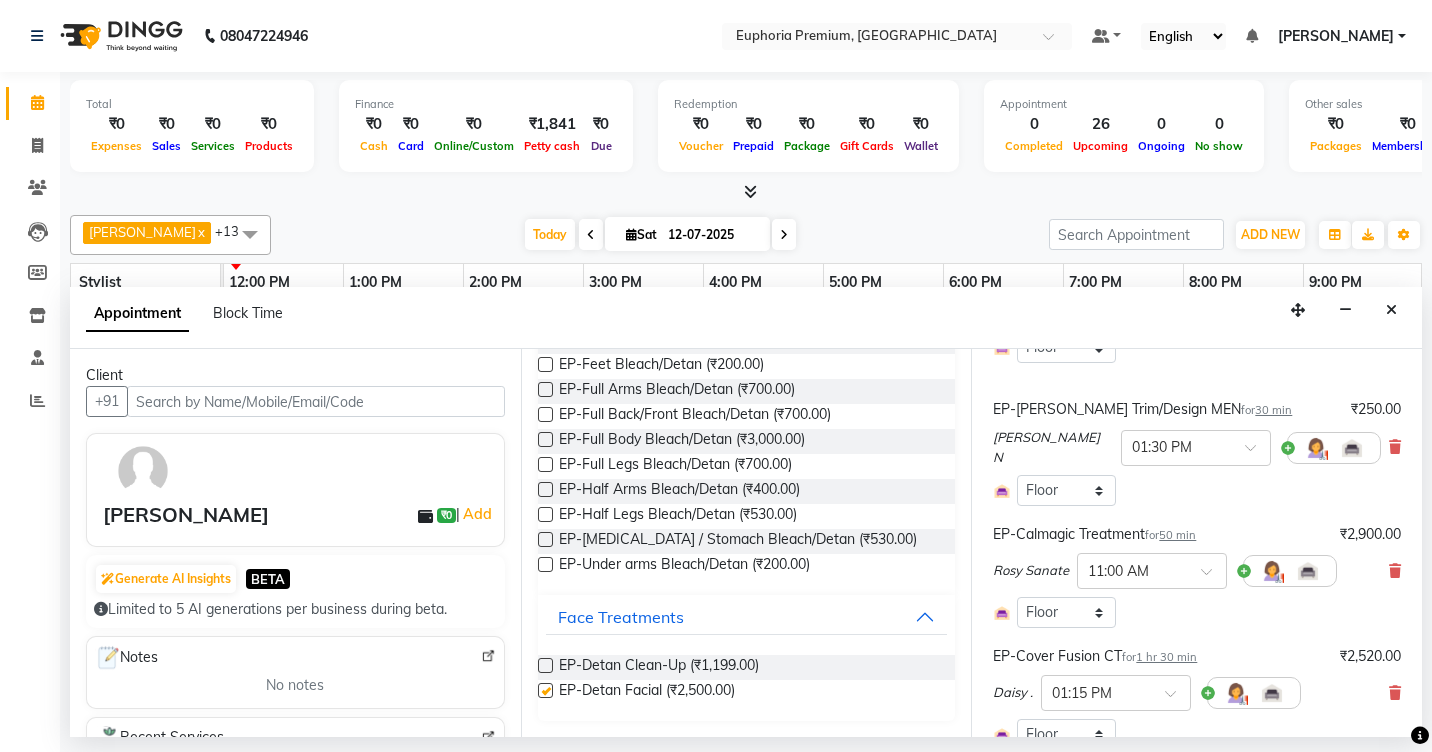 scroll, scrollTop: 821, scrollLeft: 0, axis: vertical 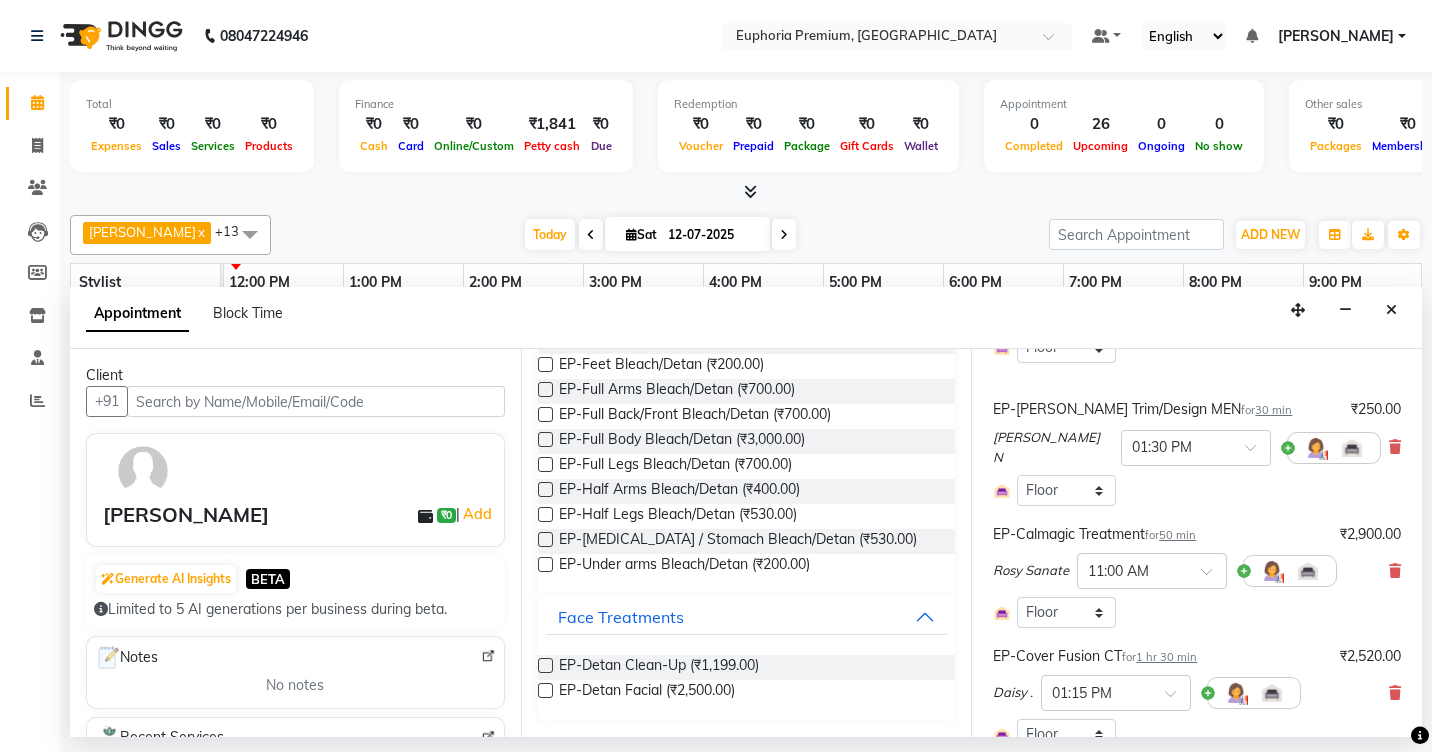 checkbox on "false" 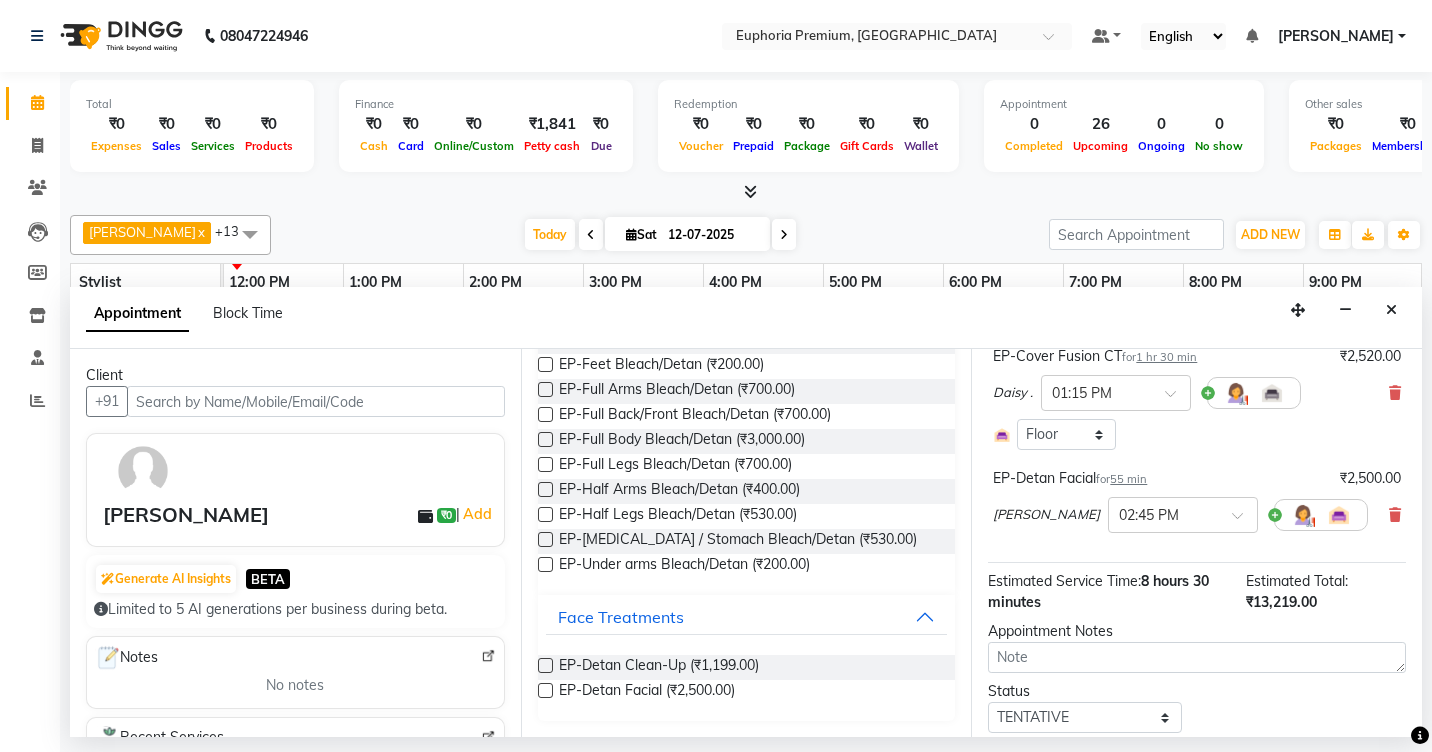 scroll, scrollTop: 1200, scrollLeft: 0, axis: vertical 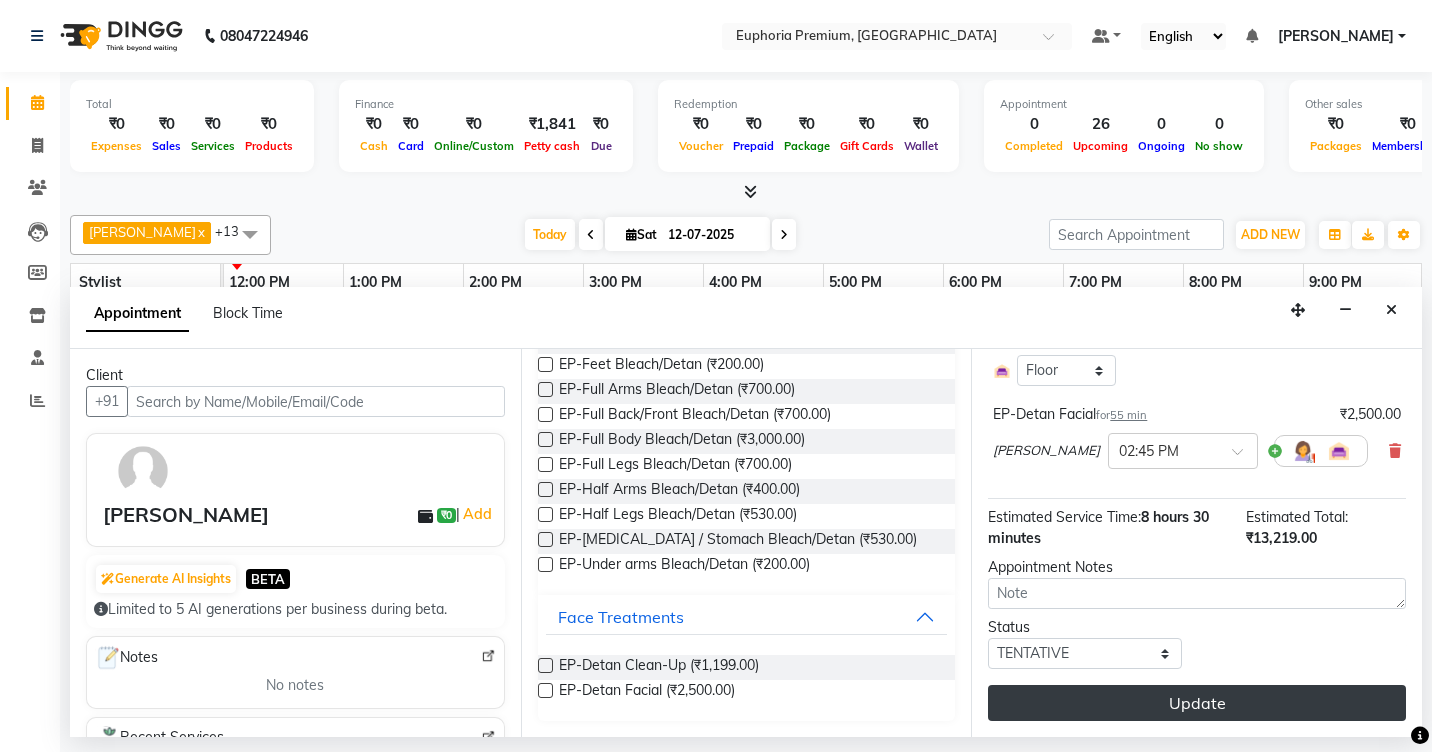 click on "Update" at bounding box center [1197, 703] 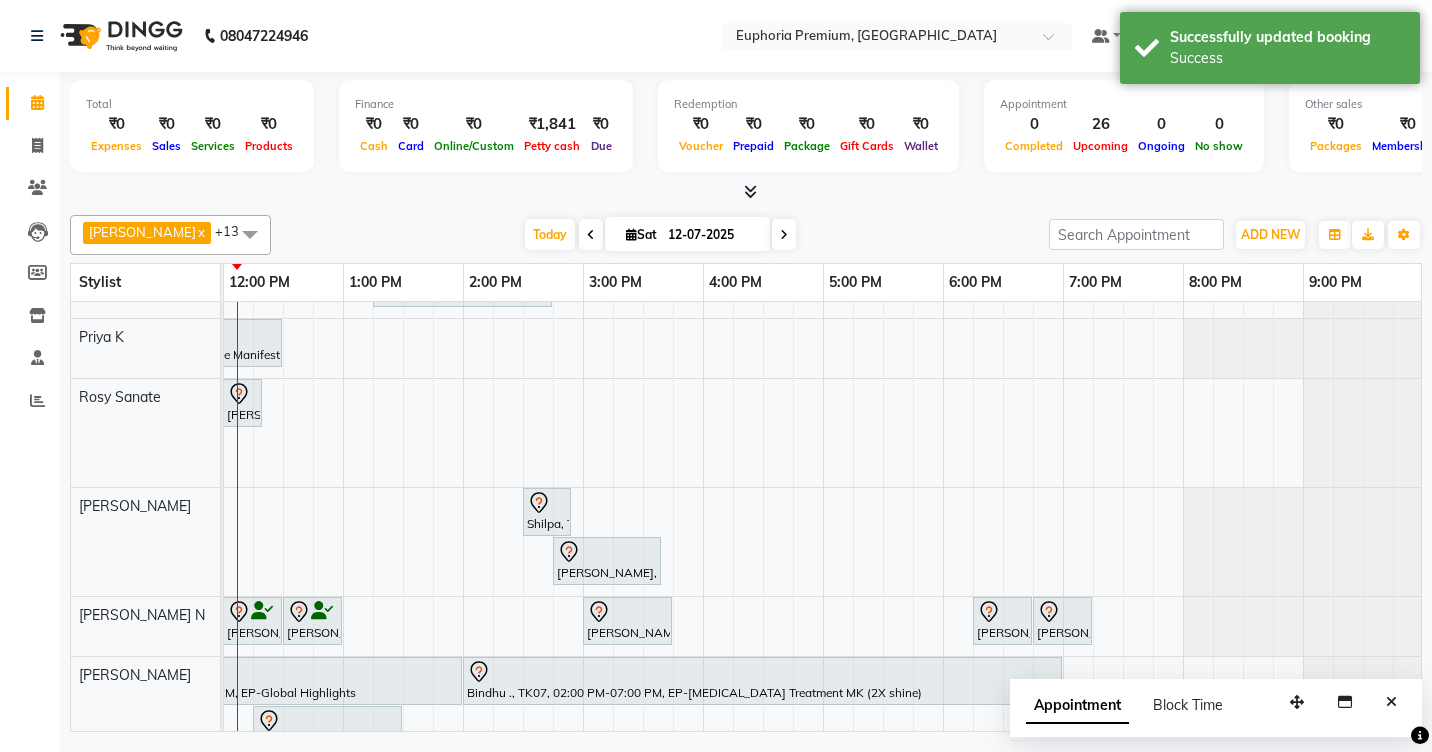 scroll, scrollTop: 674, scrollLeft: 481, axis: both 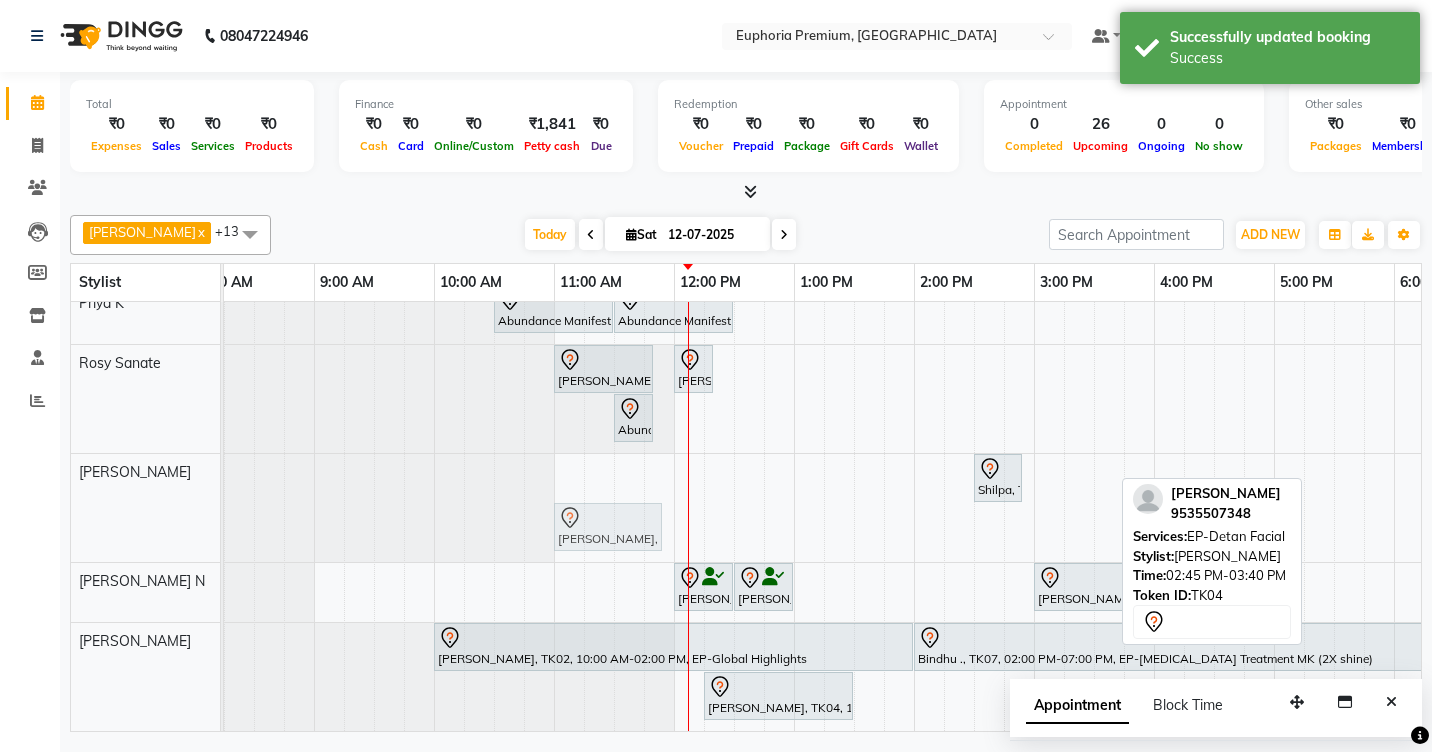 drag, startPoint x: 1043, startPoint y: 516, endPoint x: 599, endPoint y: 460, distance: 447.5176 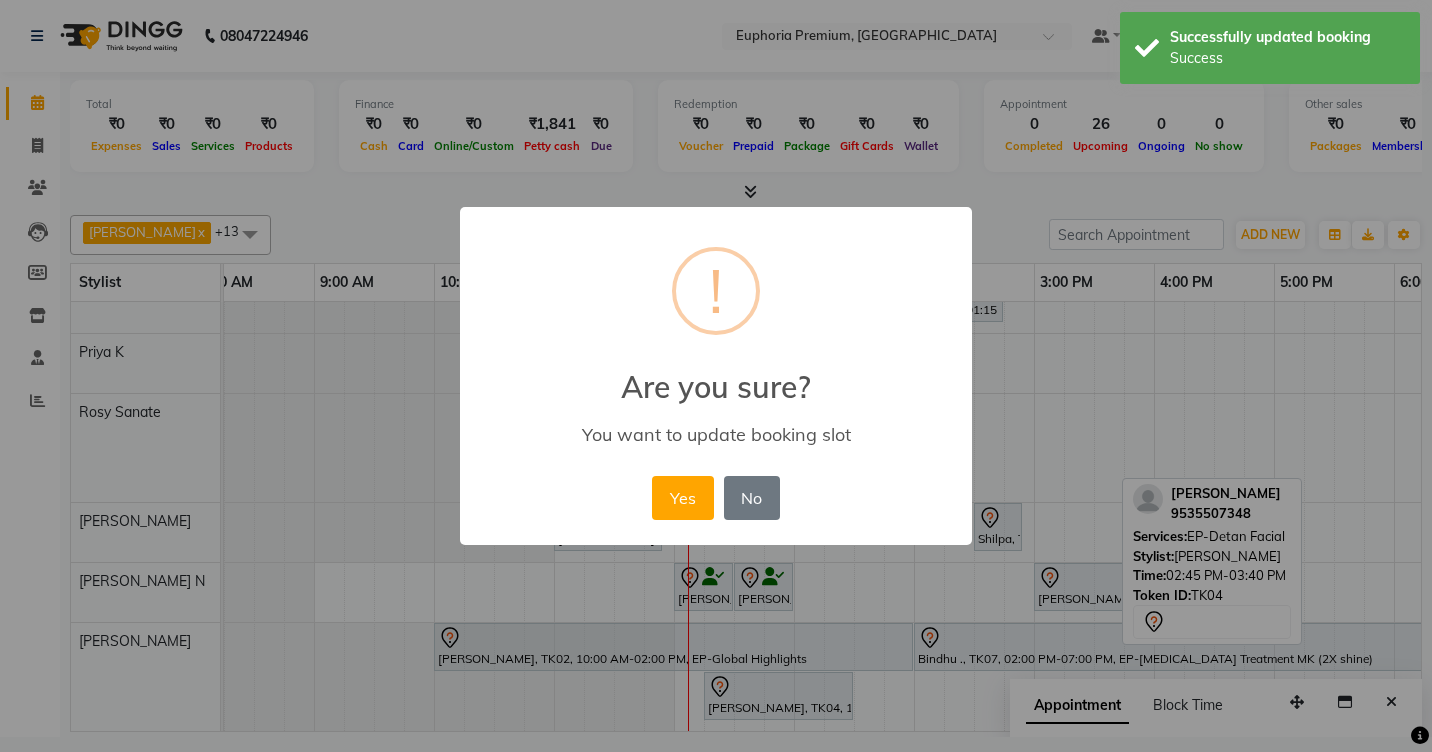 scroll, scrollTop: 648, scrollLeft: 0, axis: vertical 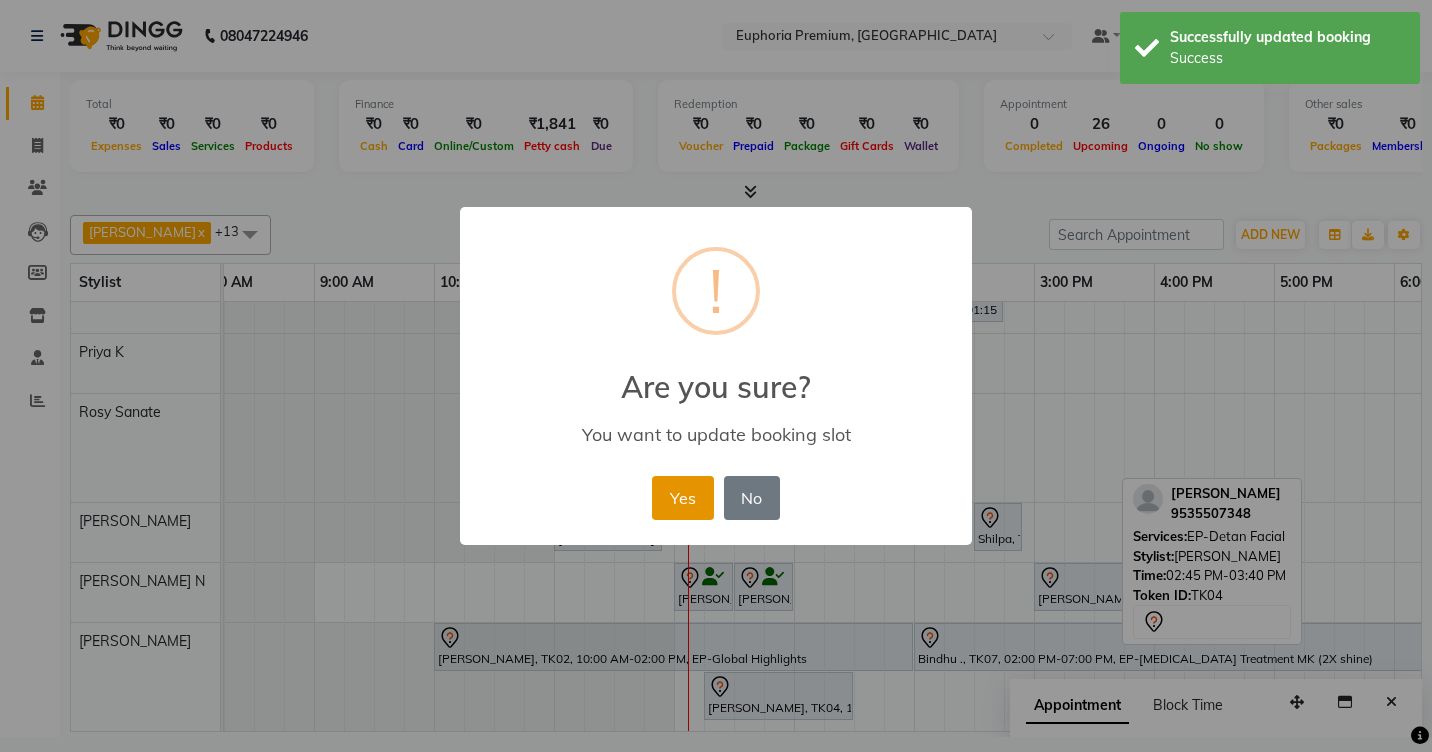 click on "Yes" at bounding box center [682, 498] 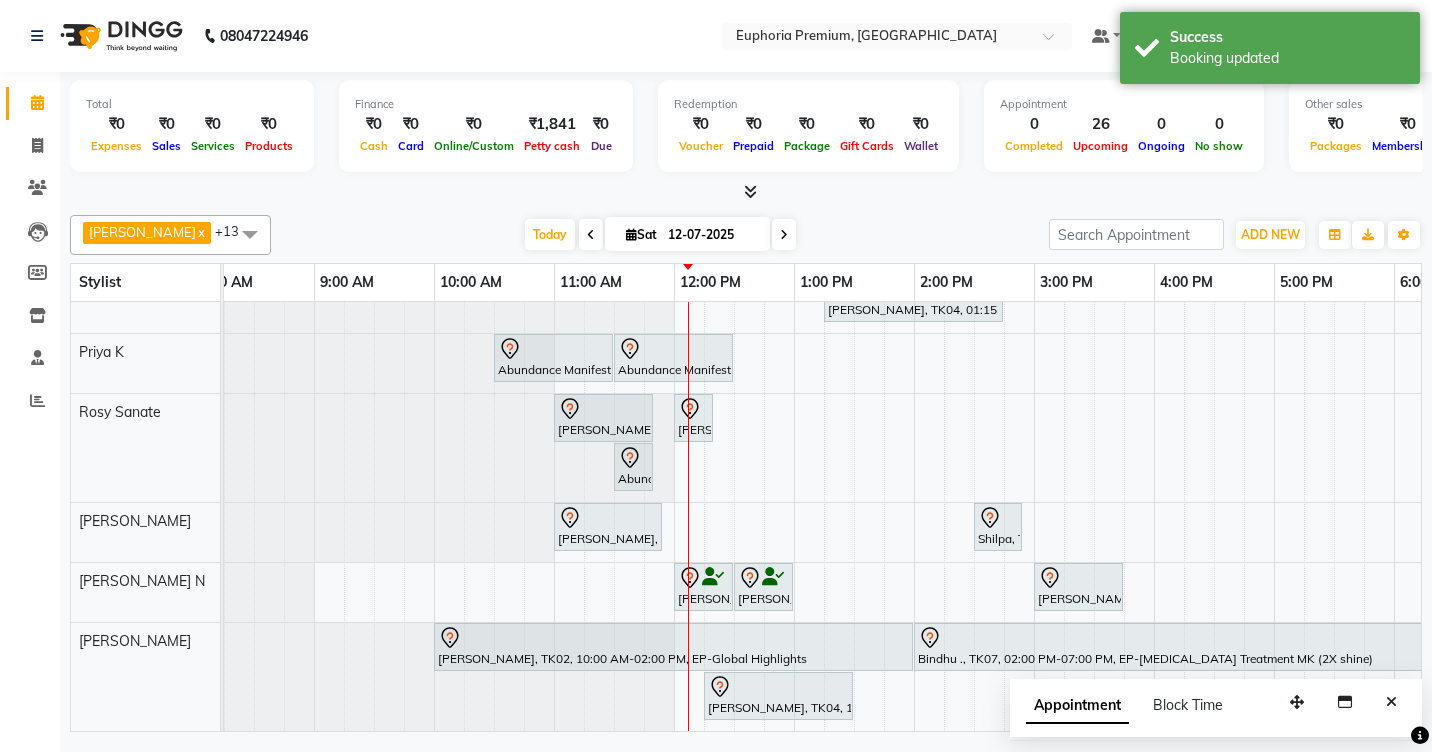 scroll, scrollTop: 573, scrollLeft: 30, axis: both 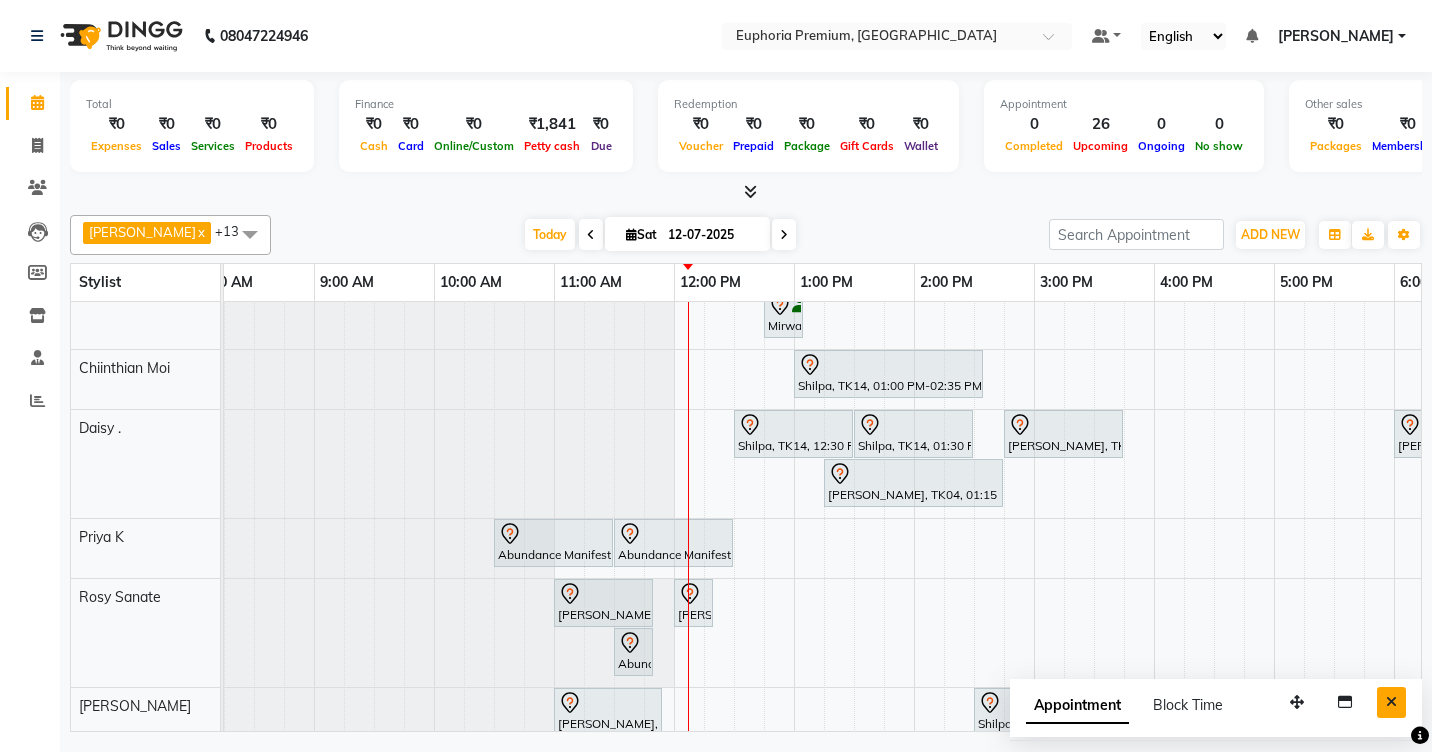 click at bounding box center [1391, 702] 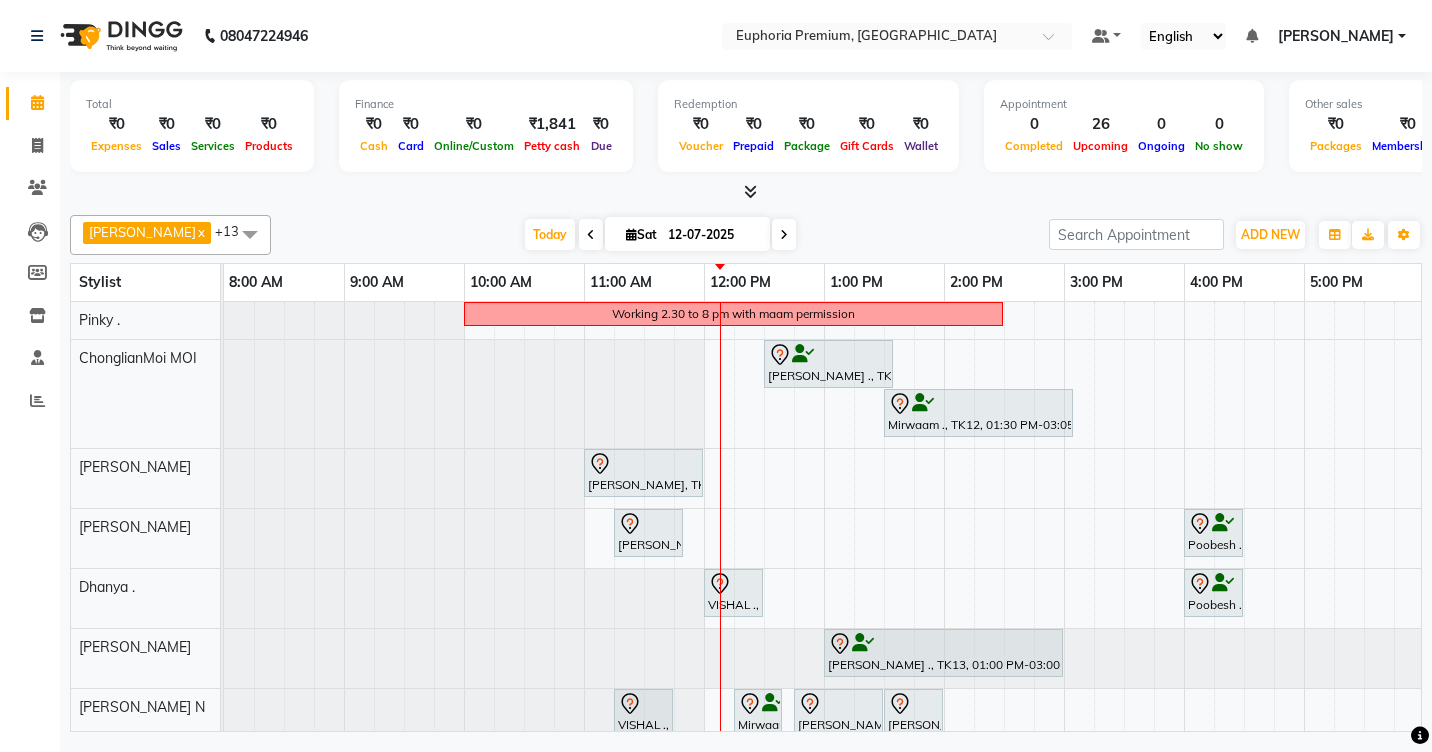 scroll, scrollTop: 120, scrollLeft: 0, axis: vertical 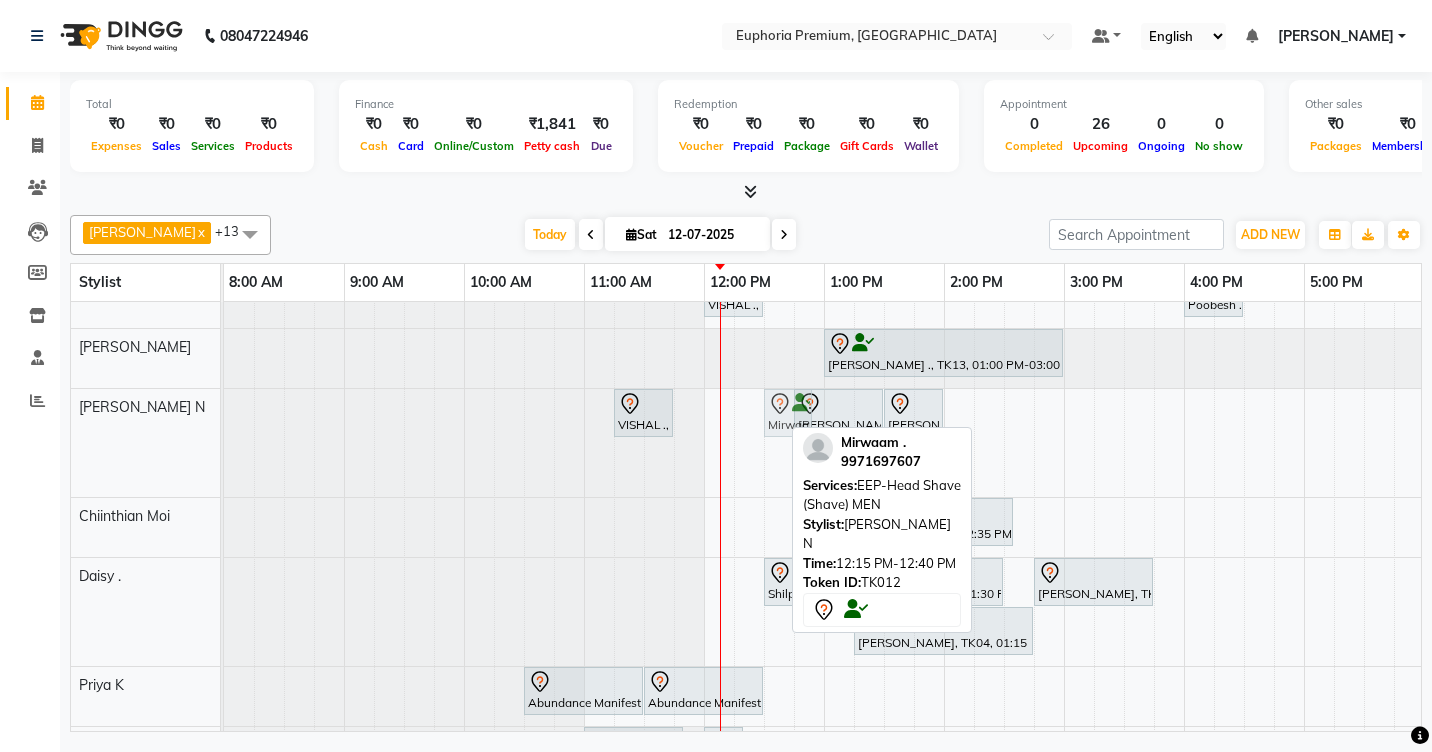 drag, startPoint x: 761, startPoint y: 408, endPoint x: 777, endPoint y: 408, distance: 16 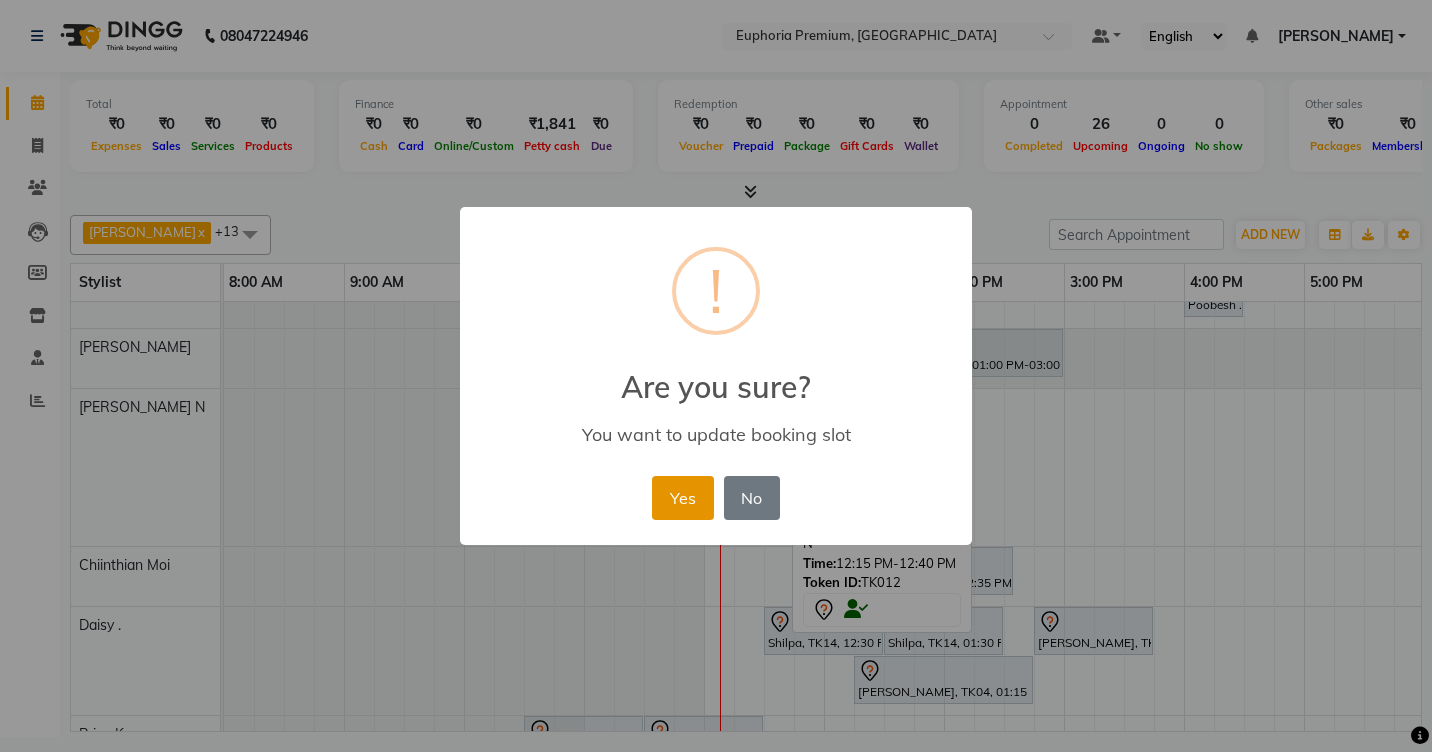 click on "Yes" at bounding box center (682, 498) 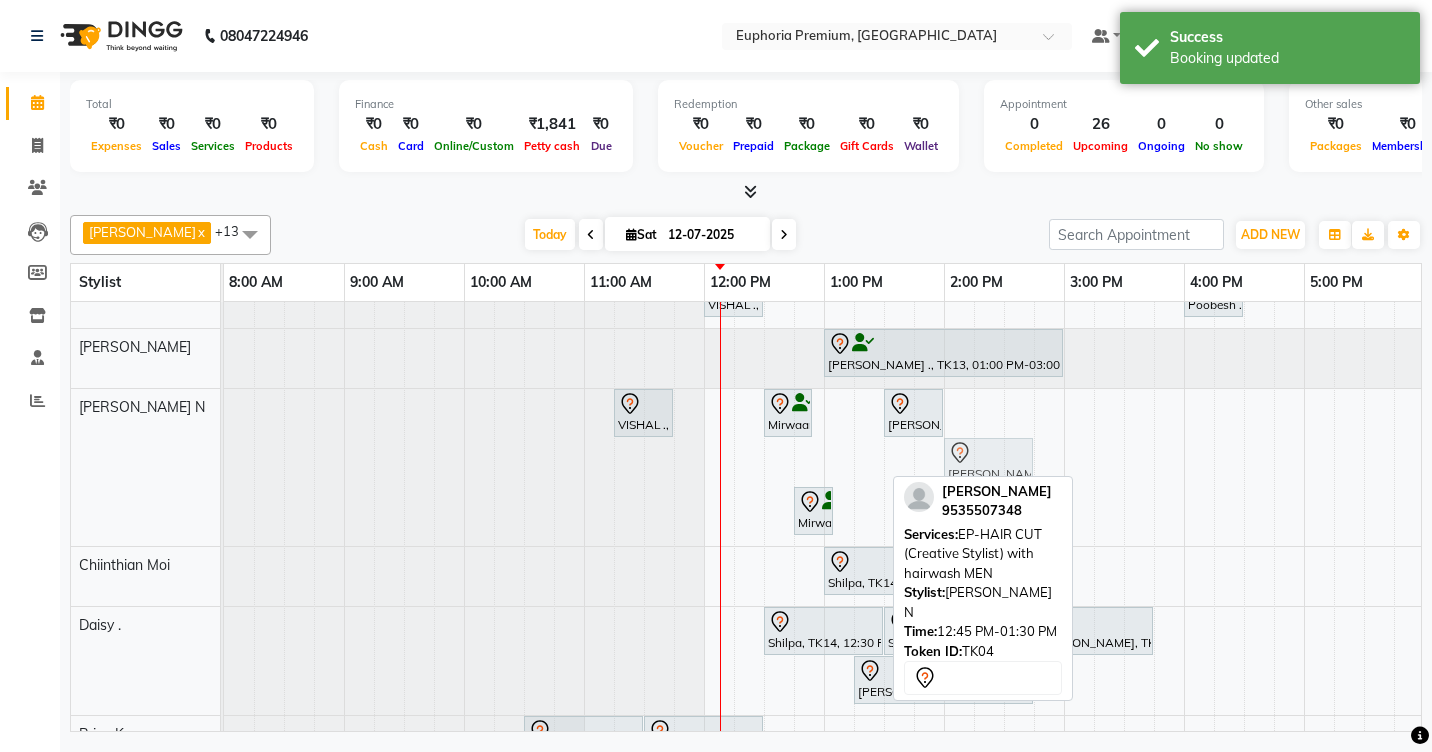 drag, startPoint x: 831, startPoint y: 452, endPoint x: 987, endPoint y: 418, distance: 159.66214 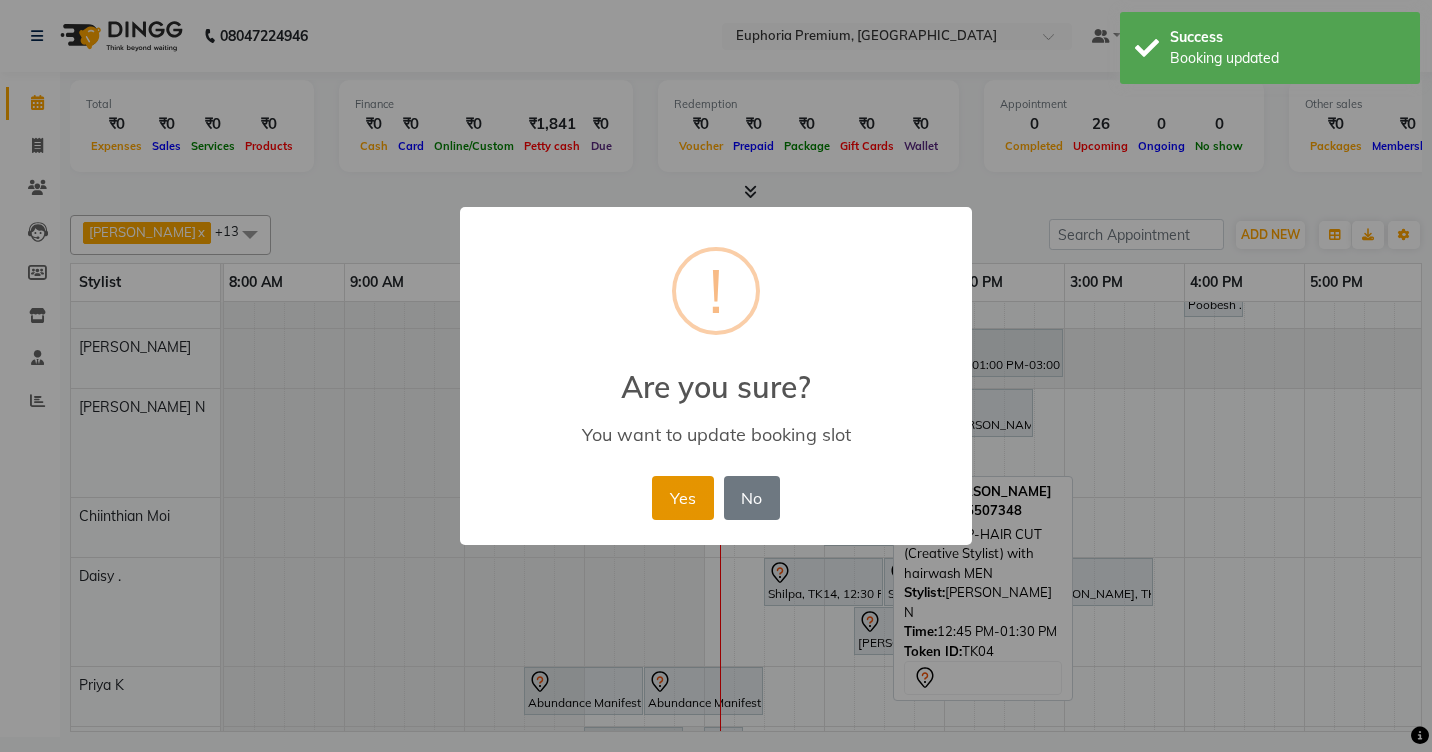 click on "Yes" at bounding box center [682, 498] 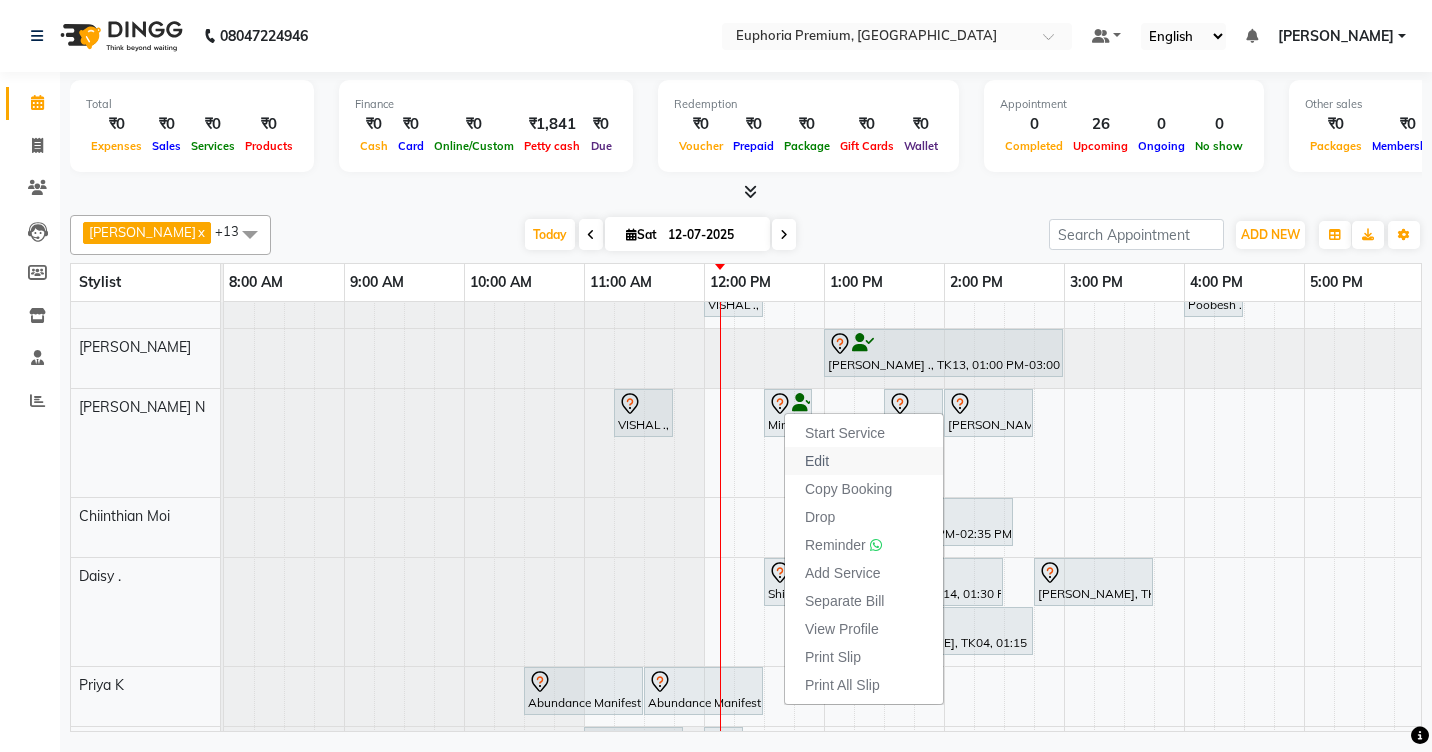 click on "Edit" at bounding box center [817, 461] 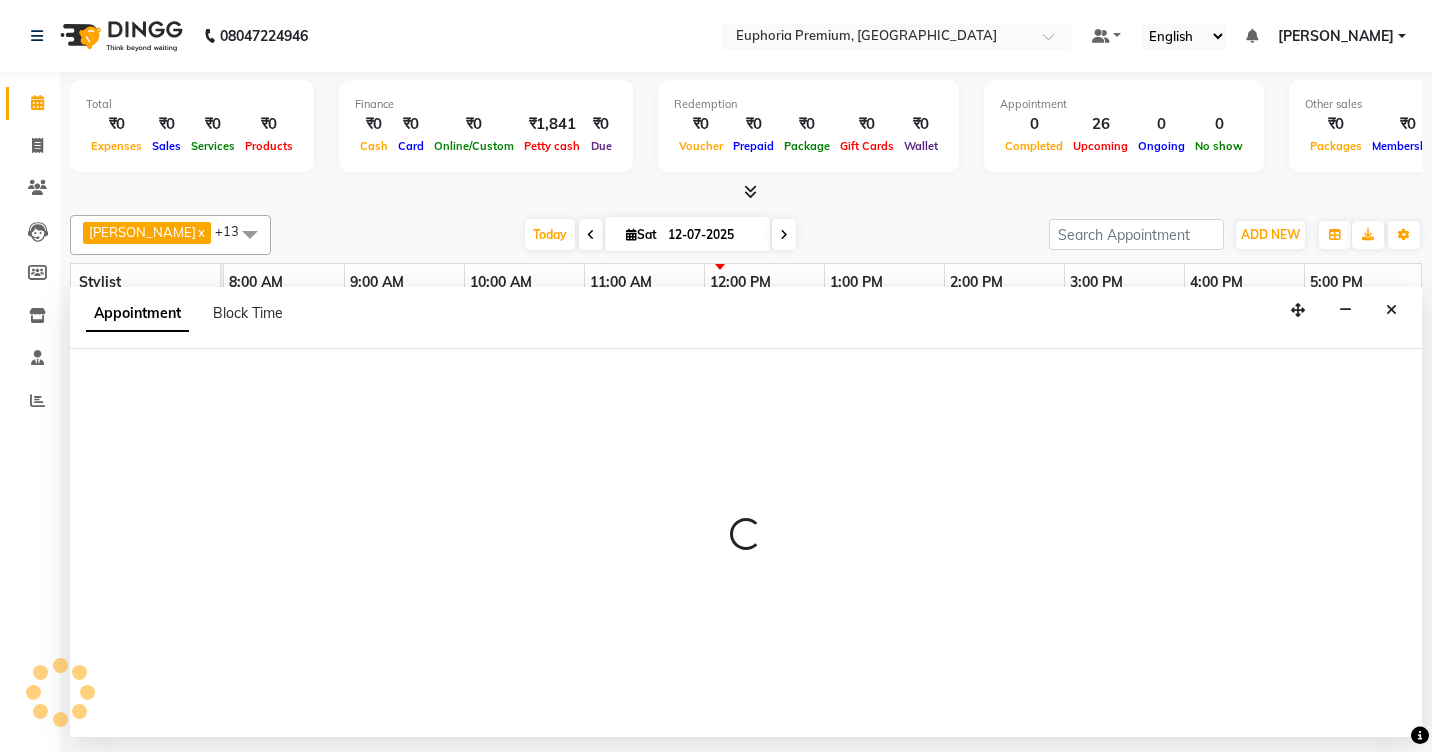 select on "tentative" 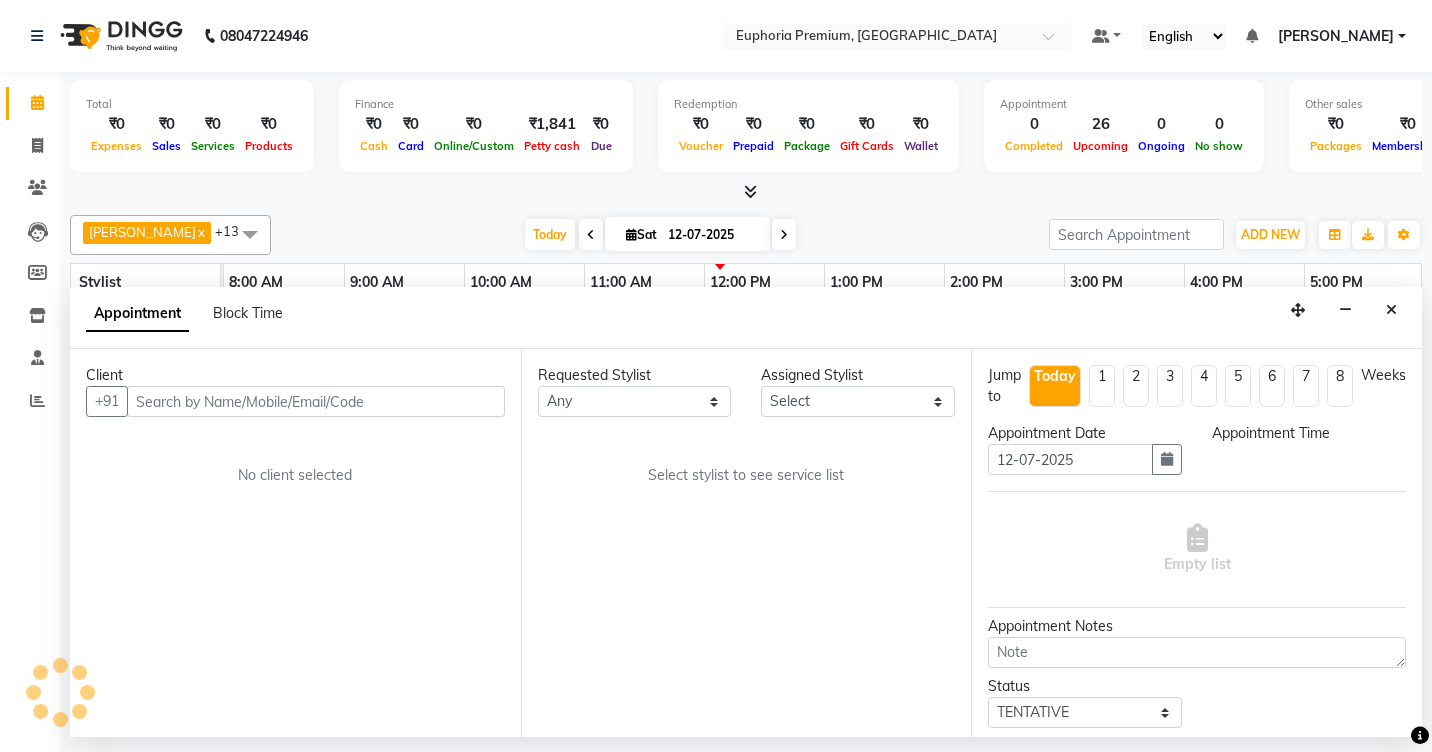 select on "71597" 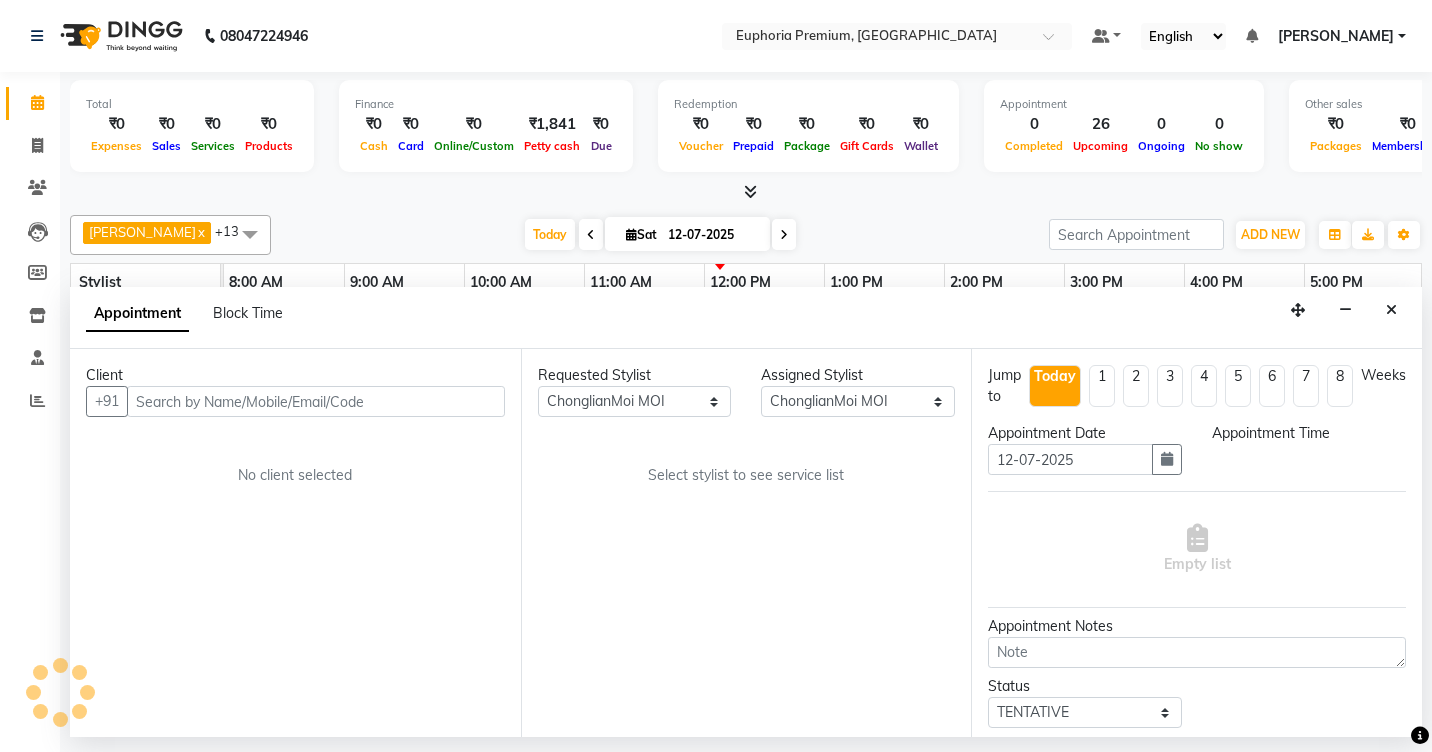 scroll, scrollTop: 0, scrollLeft: 481, axis: horizontal 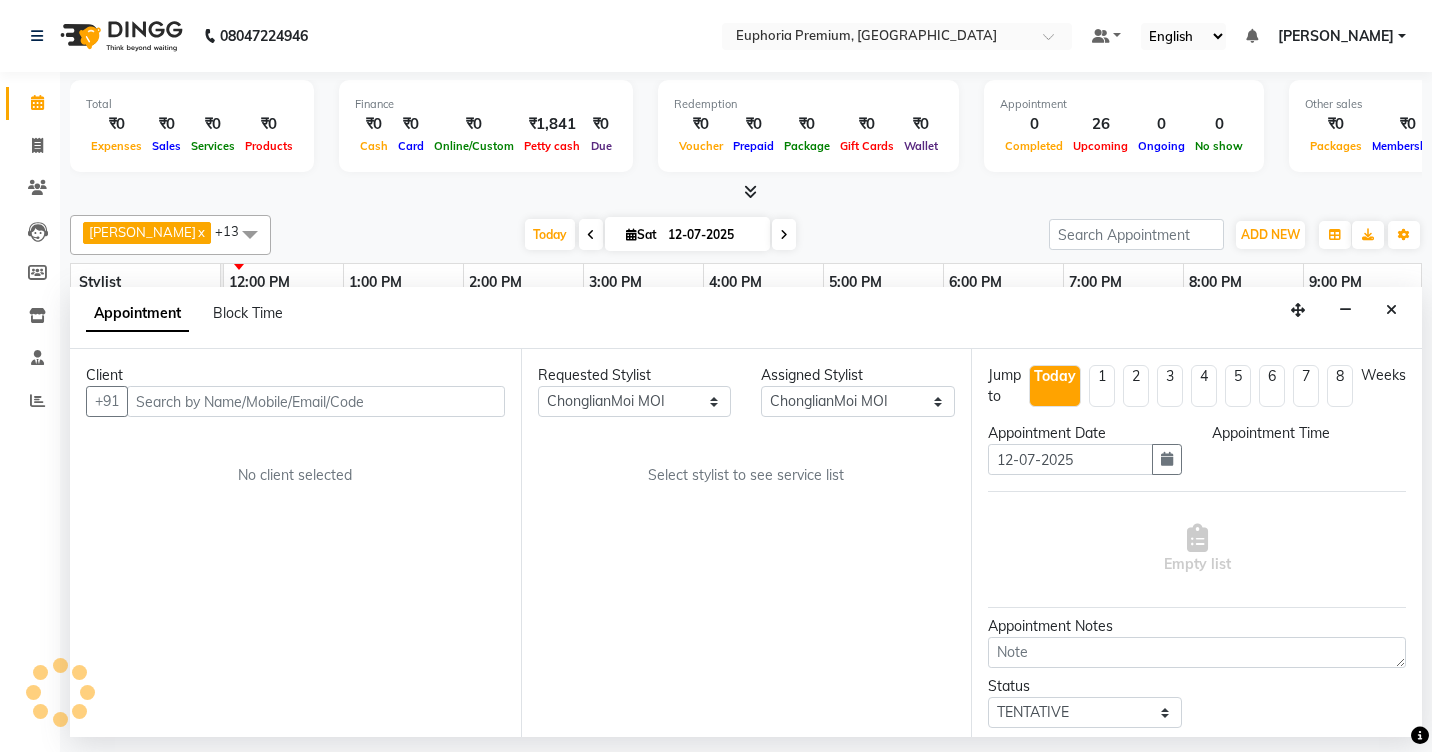 select on "750" 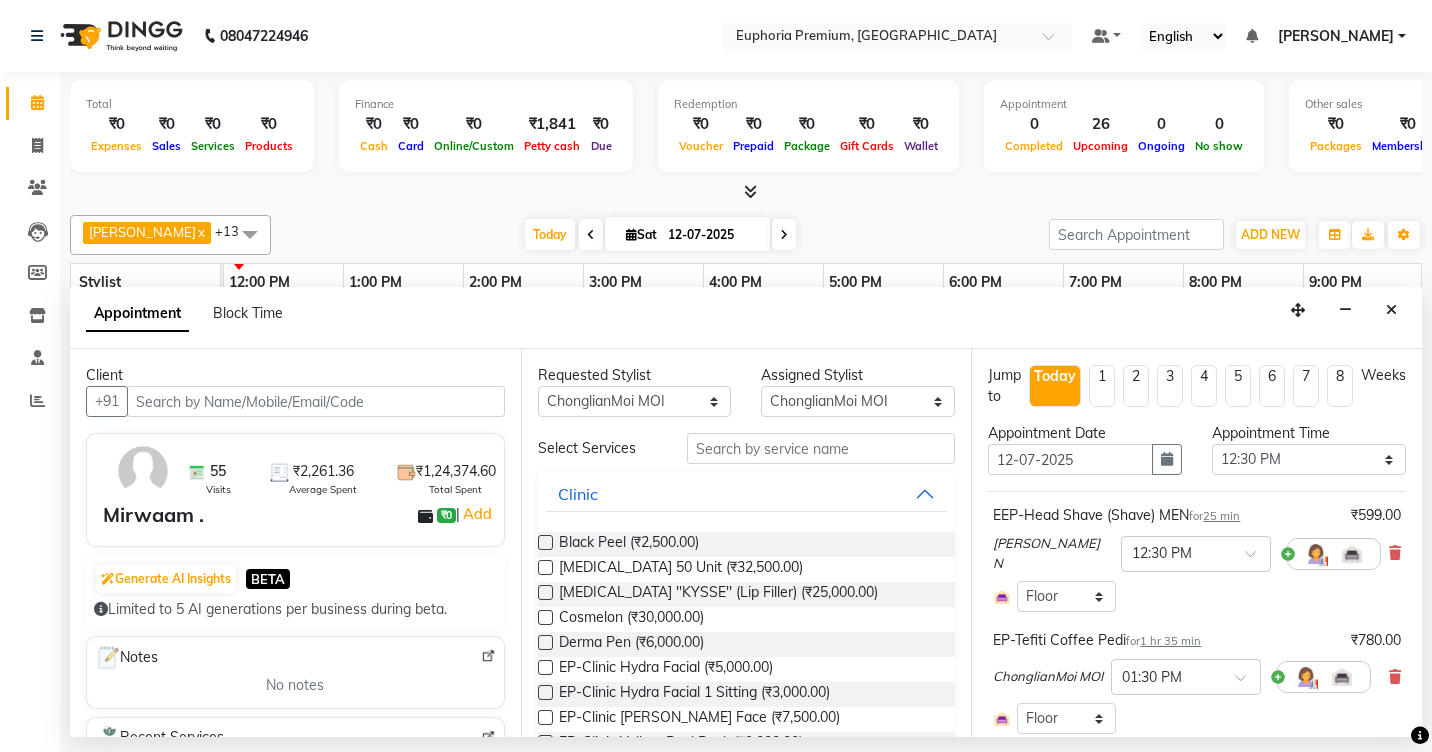click on "25 min" at bounding box center [1221, 516] 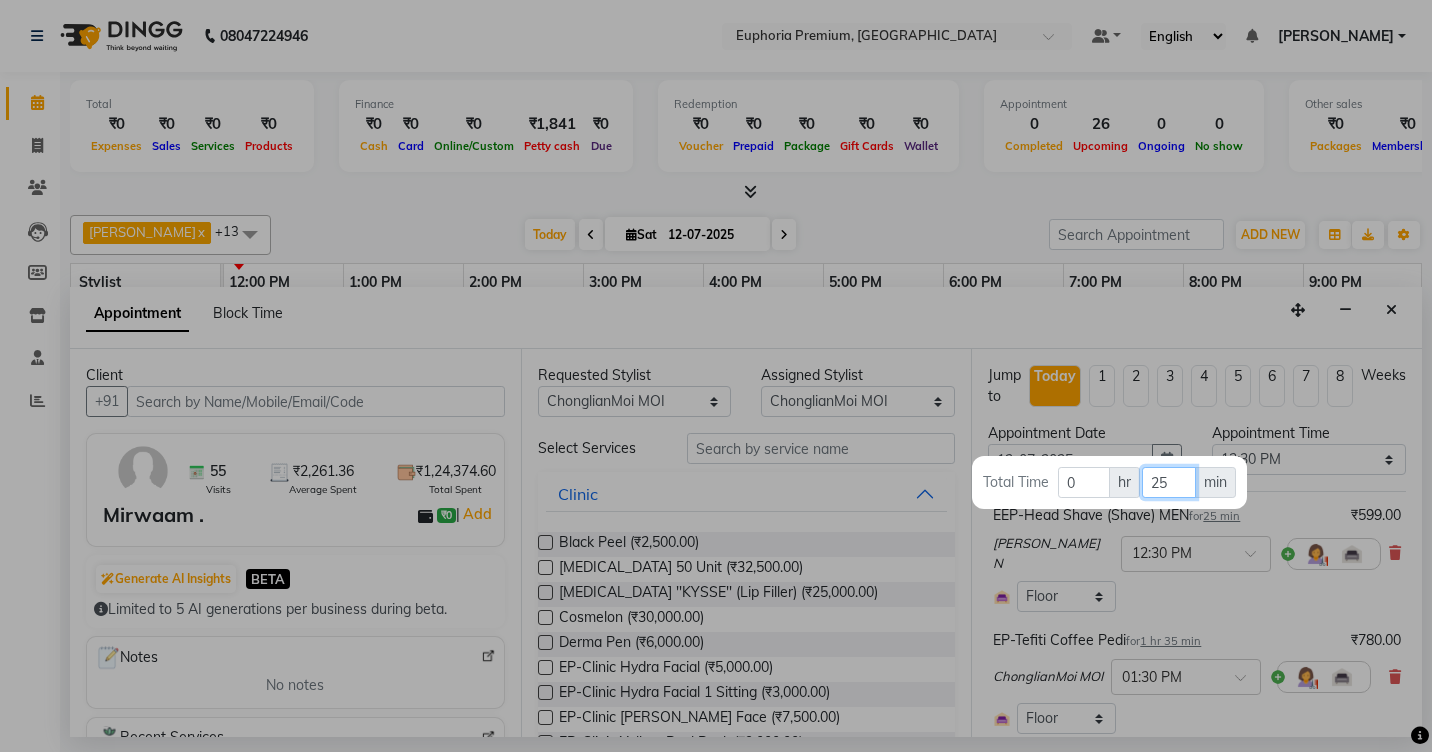 click on "25" at bounding box center (1168, 482) 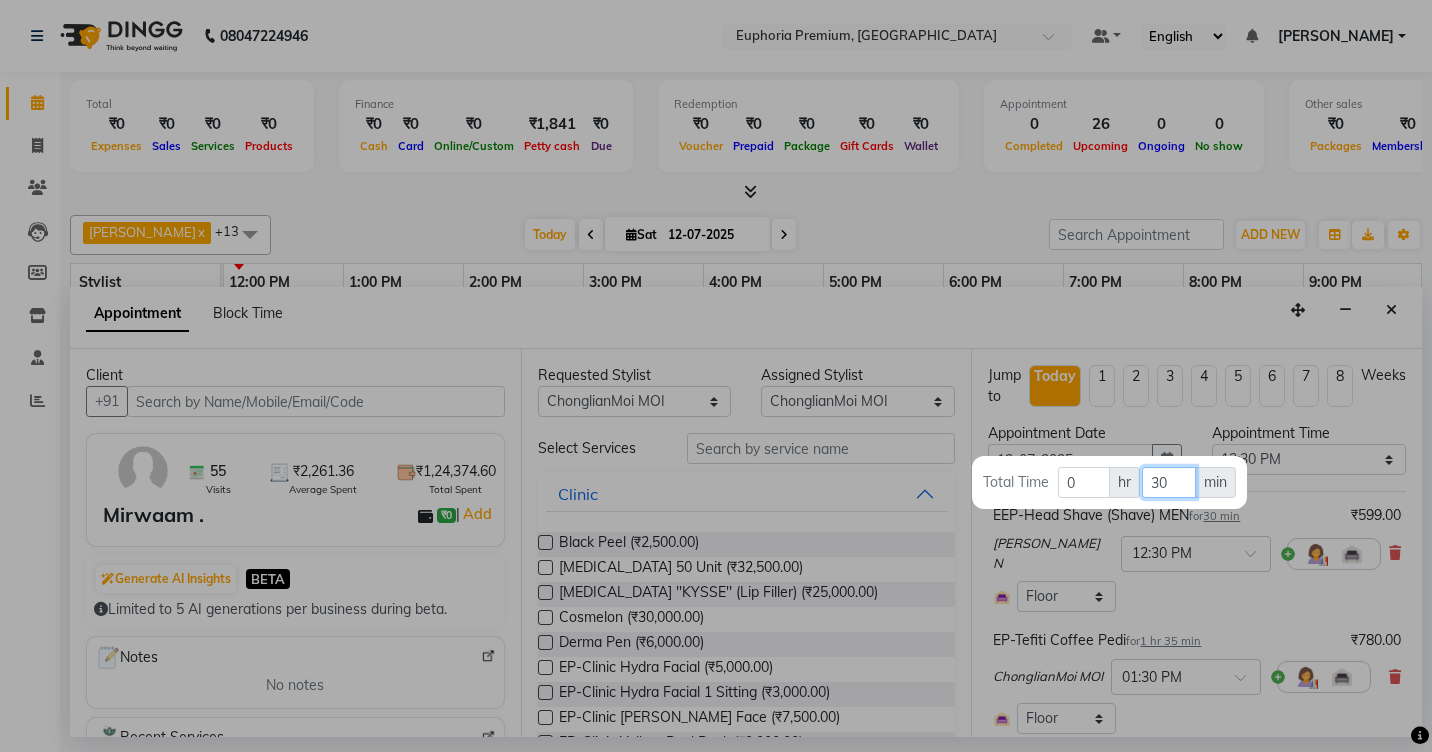 type on "30" 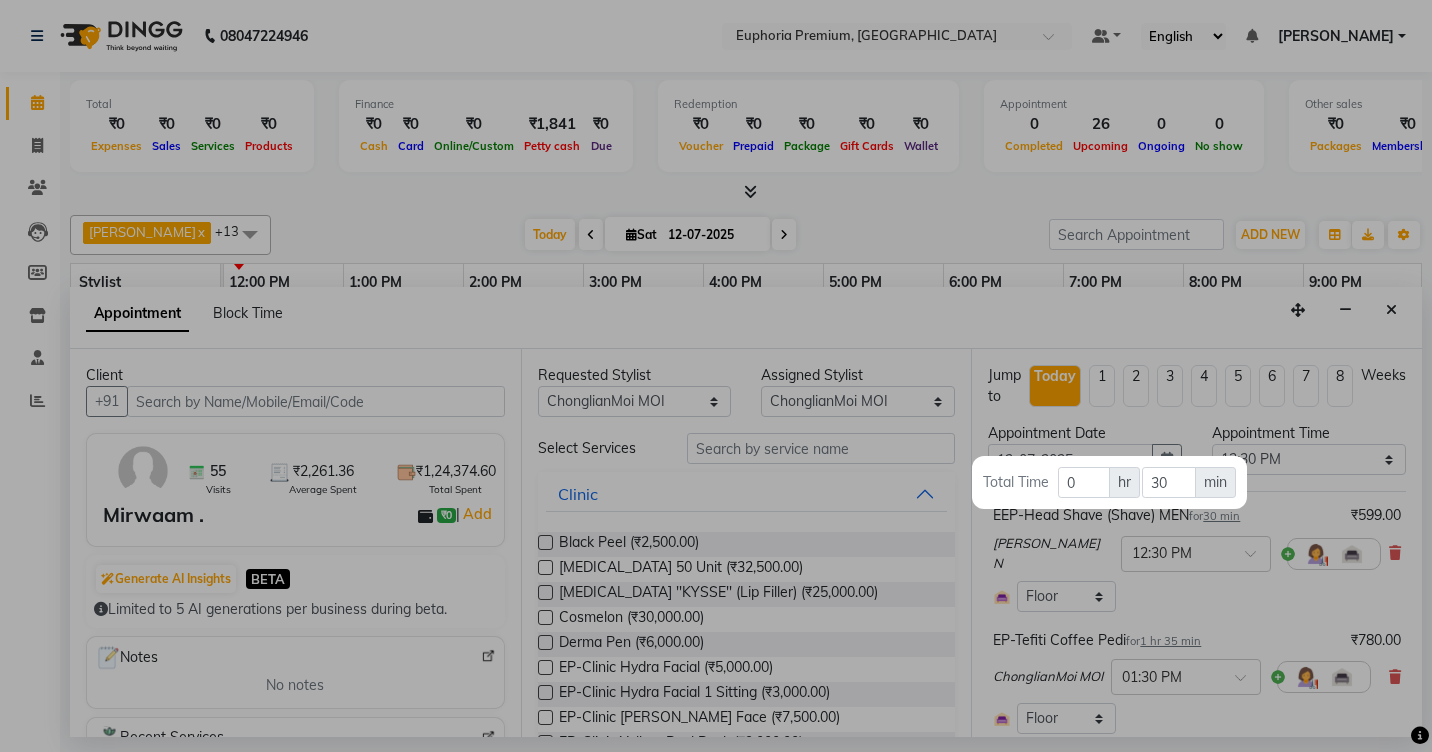 click at bounding box center [716, 376] 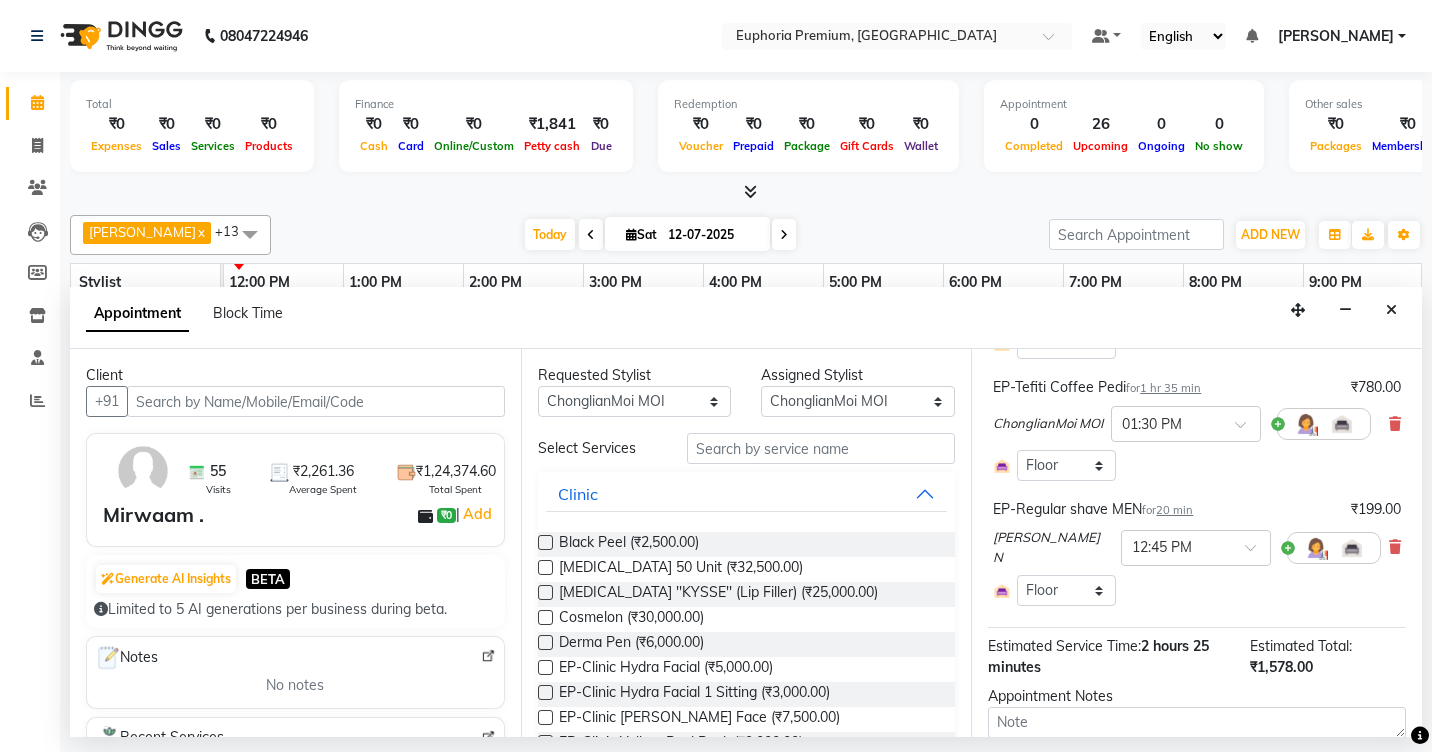 scroll, scrollTop: 300, scrollLeft: 0, axis: vertical 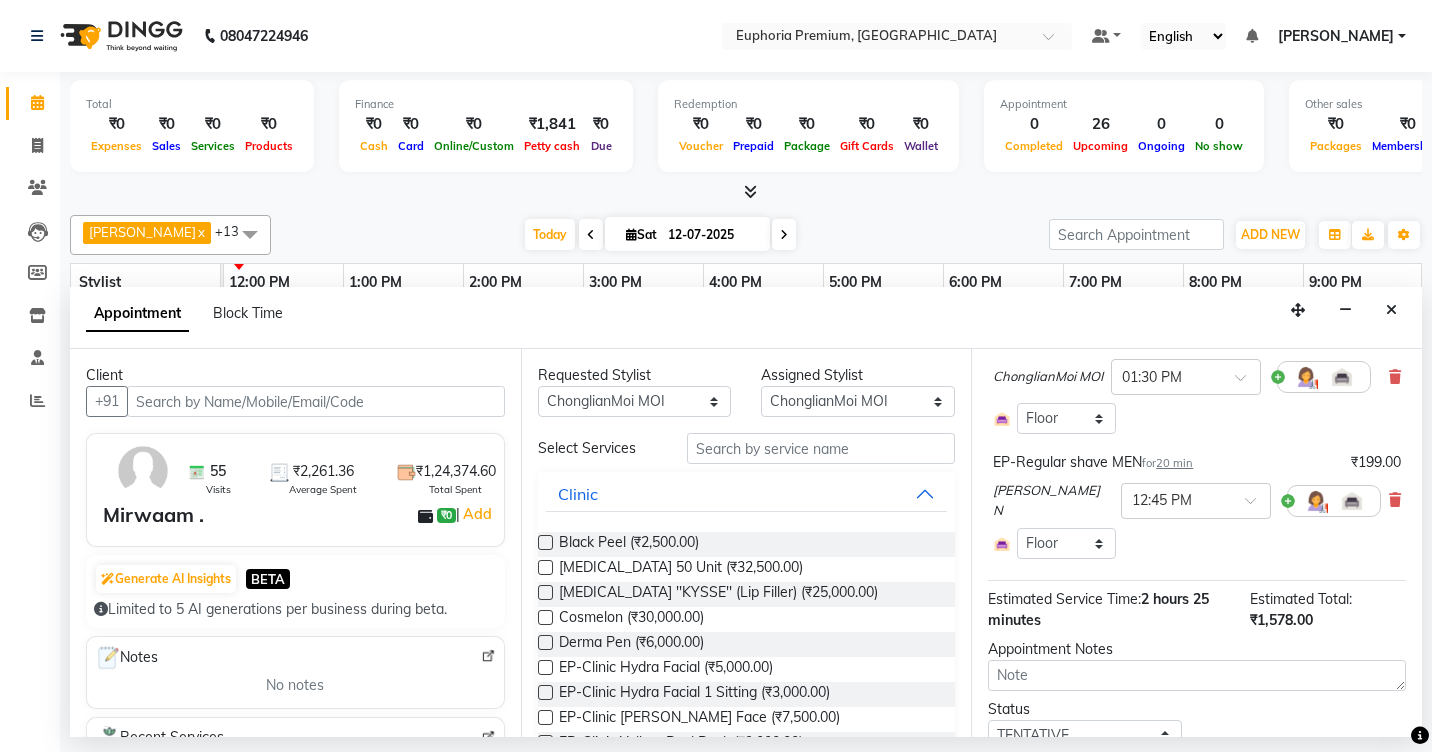 click on "20 min" at bounding box center [1174, 463] 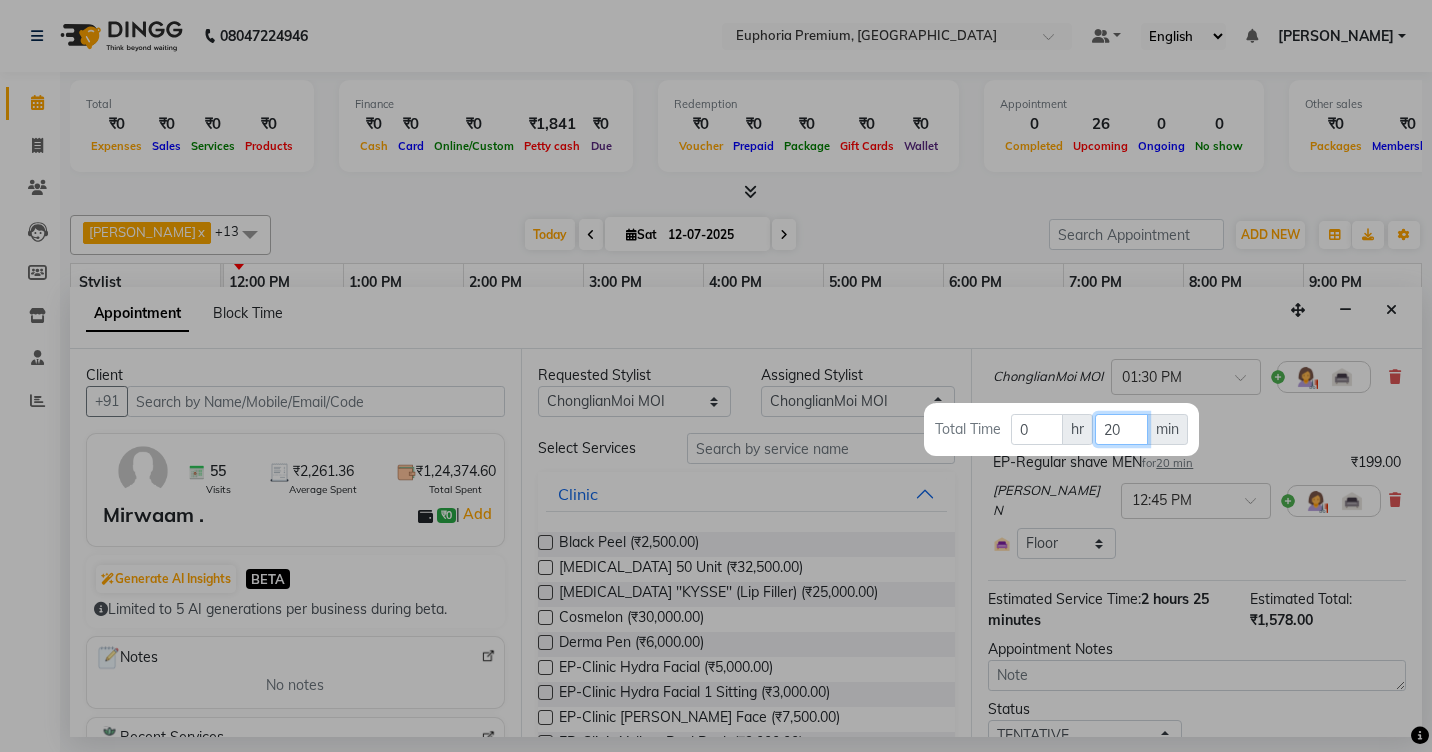 click on "20" at bounding box center [1121, 429] 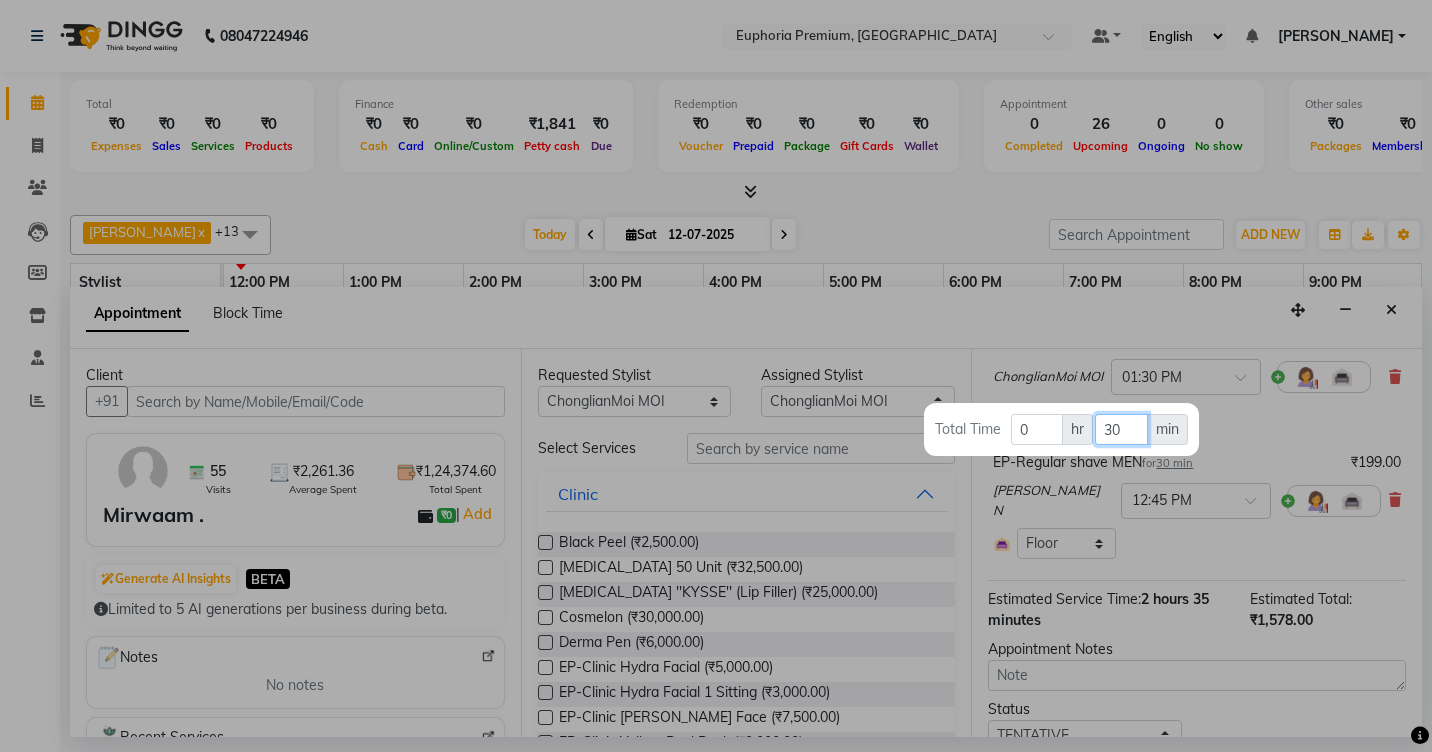 type on "30" 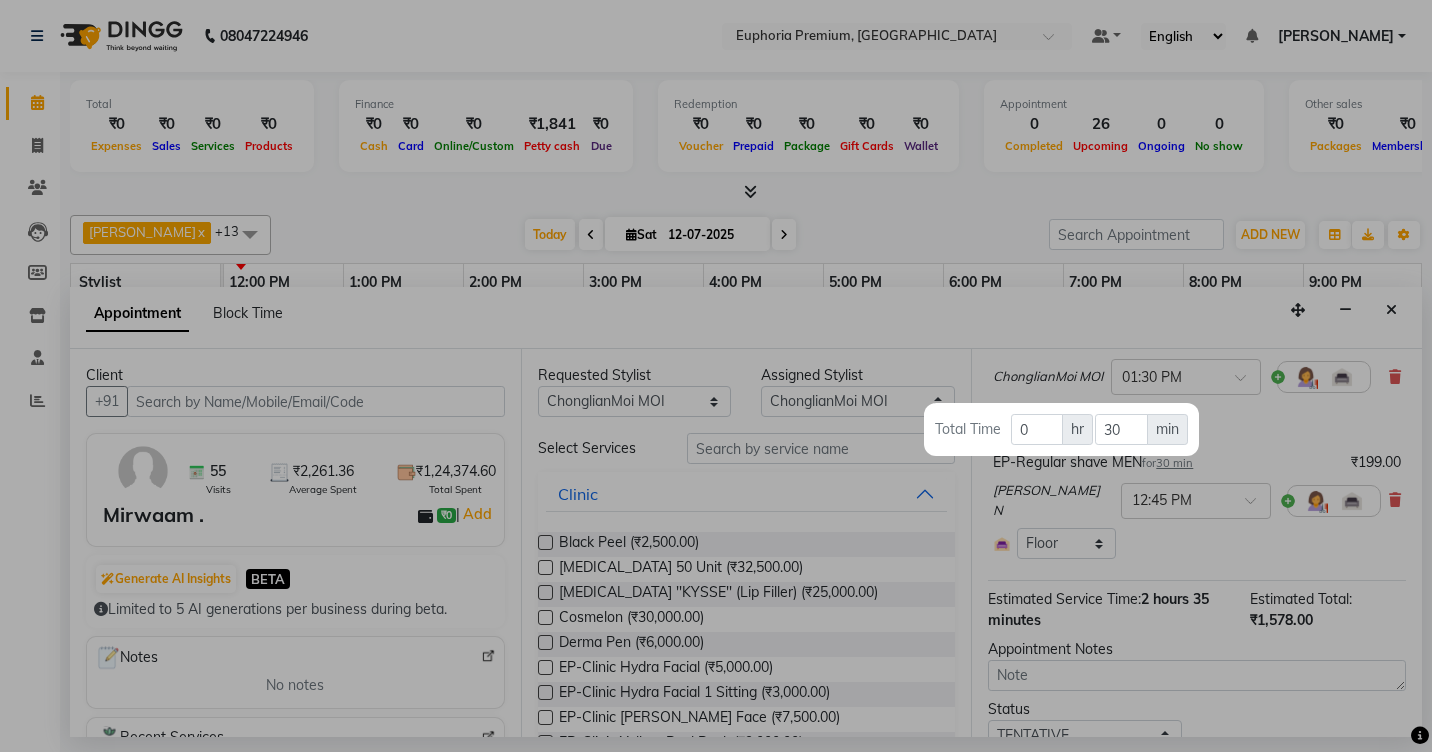 click at bounding box center [716, 376] 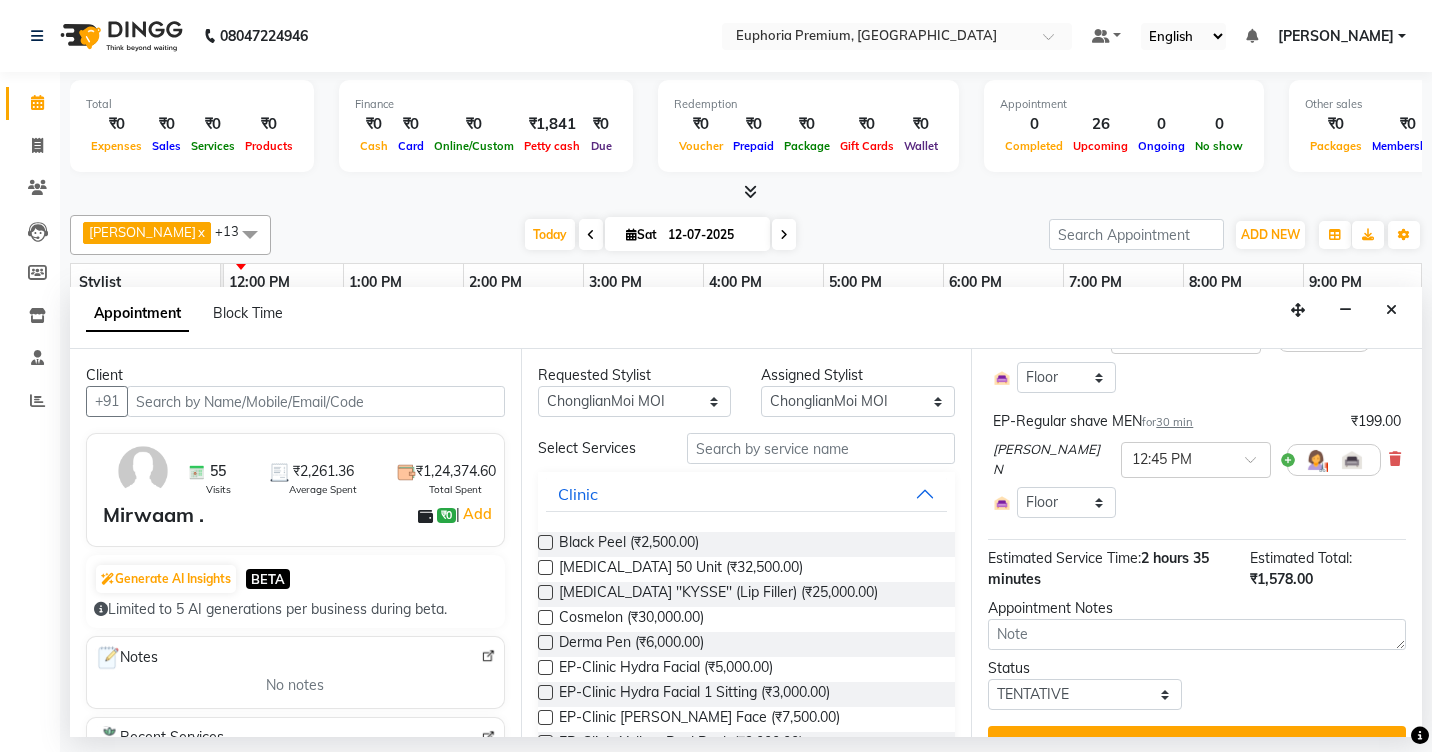 scroll, scrollTop: 379, scrollLeft: 0, axis: vertical 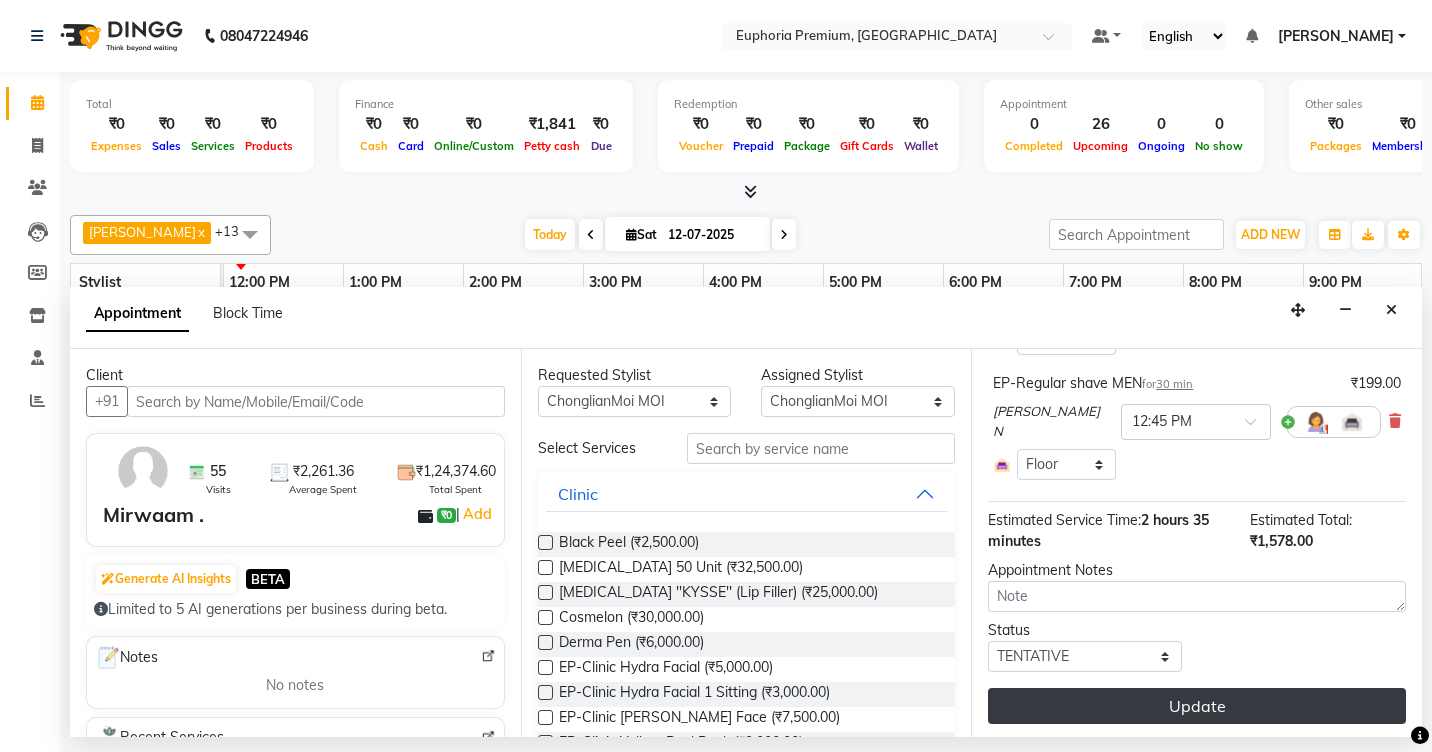 click on "Update" at bounding box center (1197, 706) 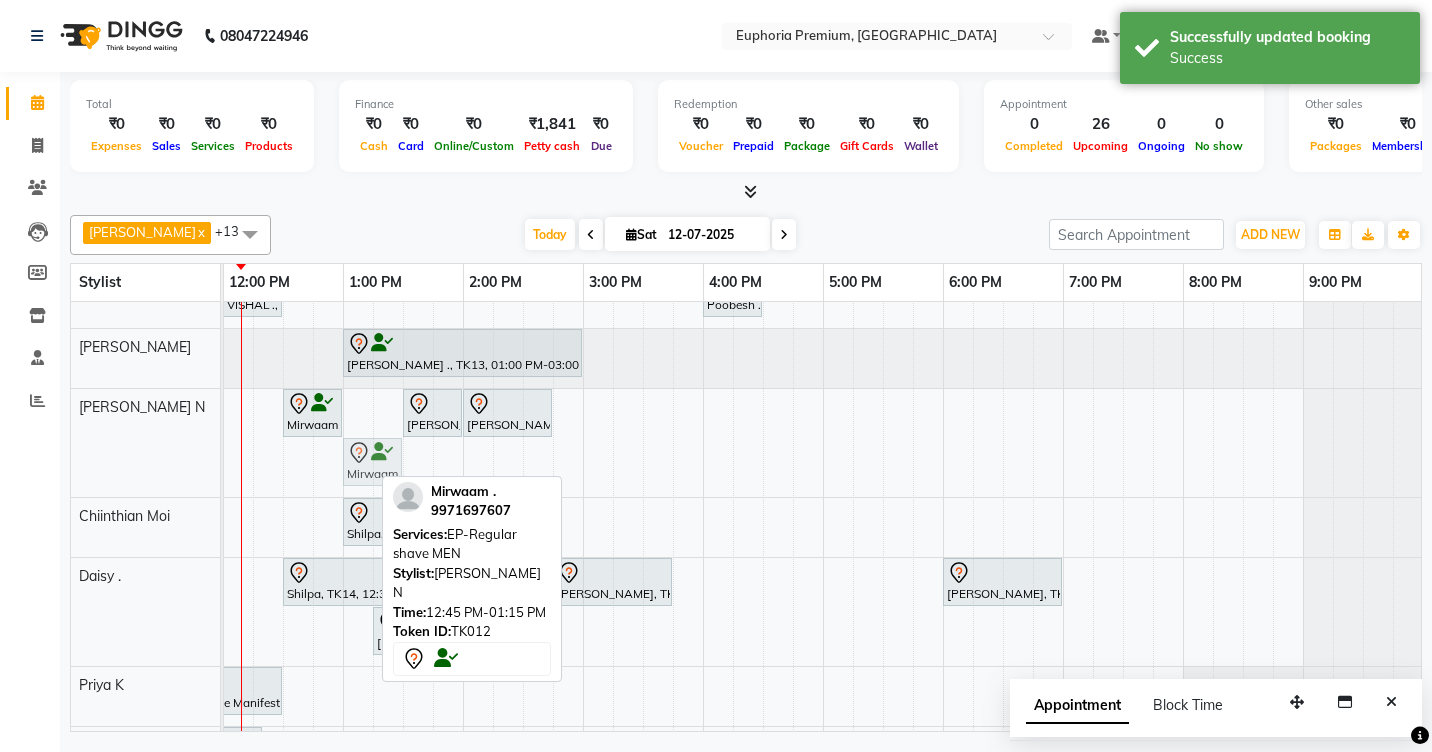 drag, startPoint x: 327, startPoint y: 450, endPoint x: 357, endPoint y: 451, distance: 30.016663 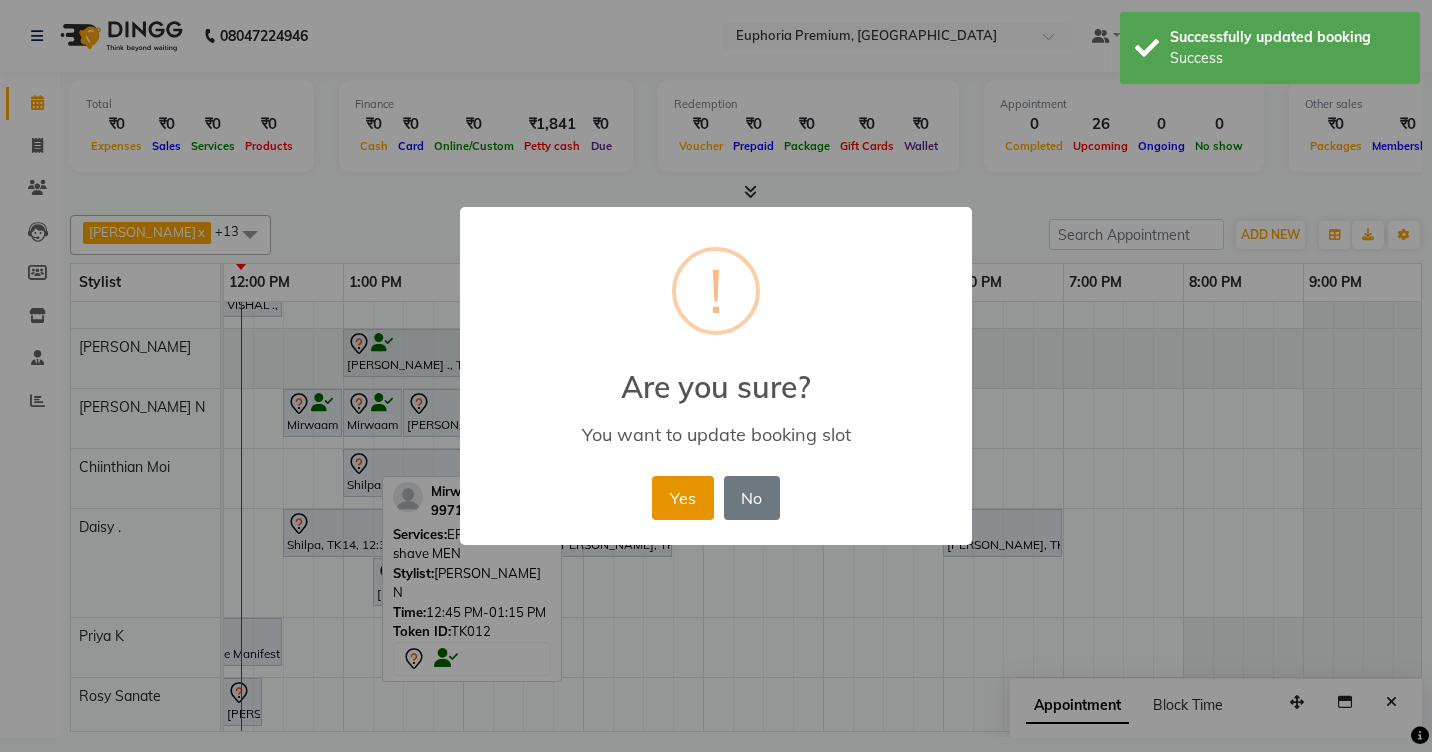 click on "Yes" at bounding box center (682, 498) 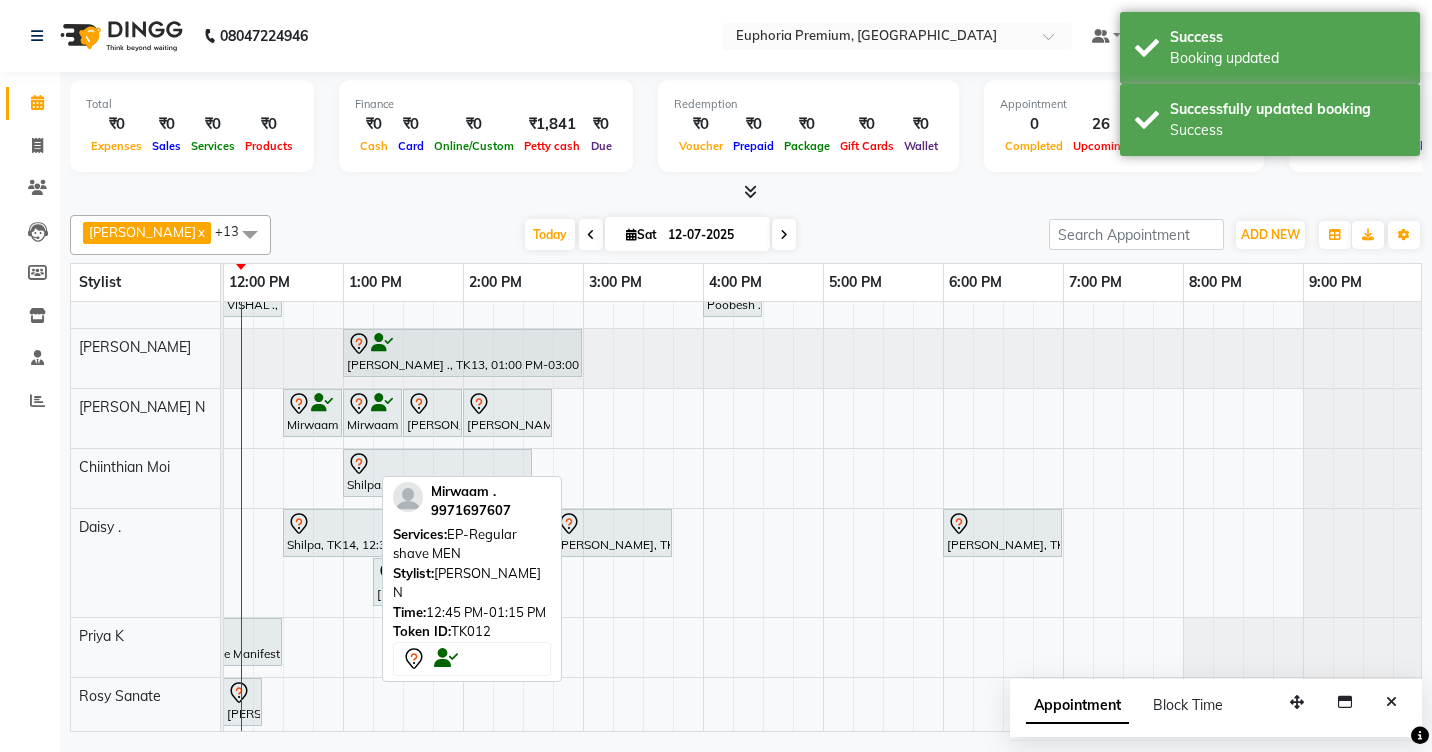 scroll, scrollTop: 520, scrollLeft: 481, axis: both 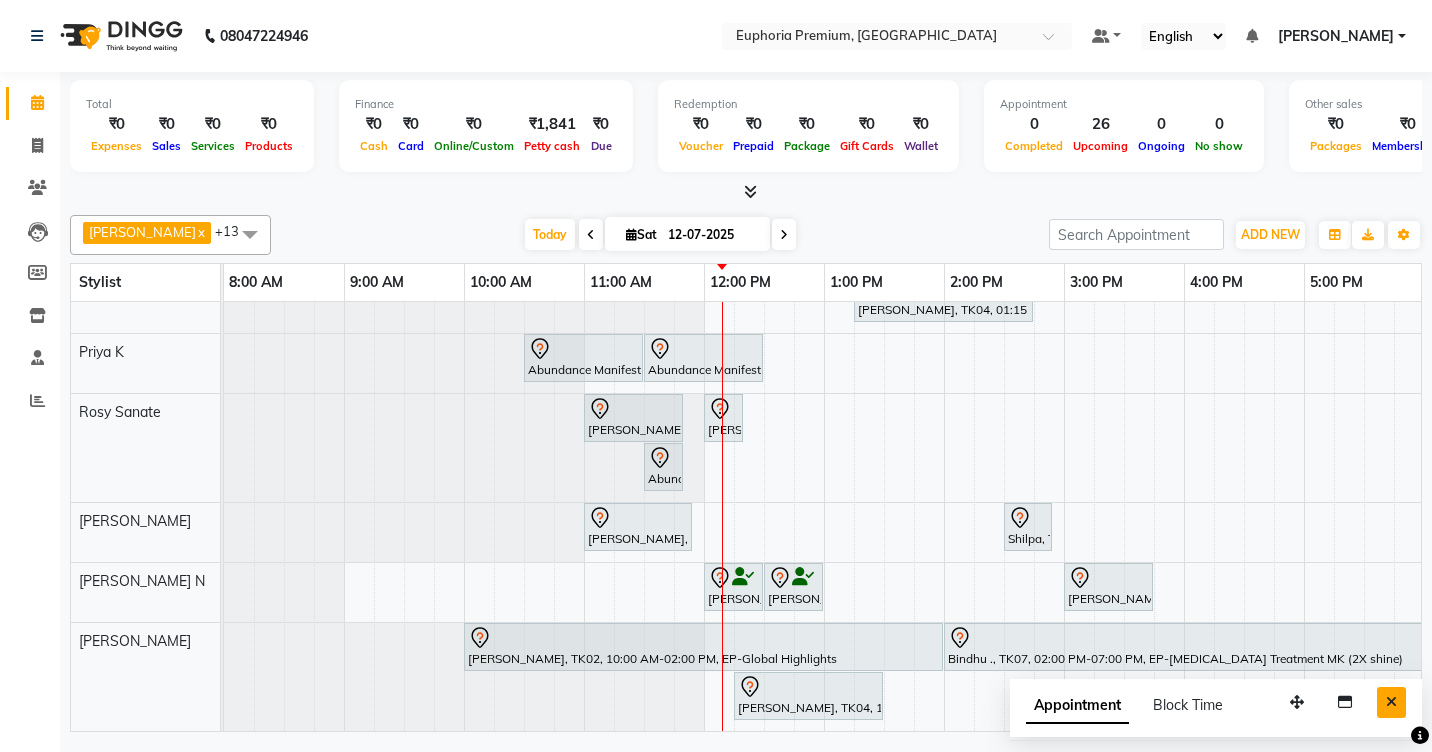 click at bounding box center (1391, 702) 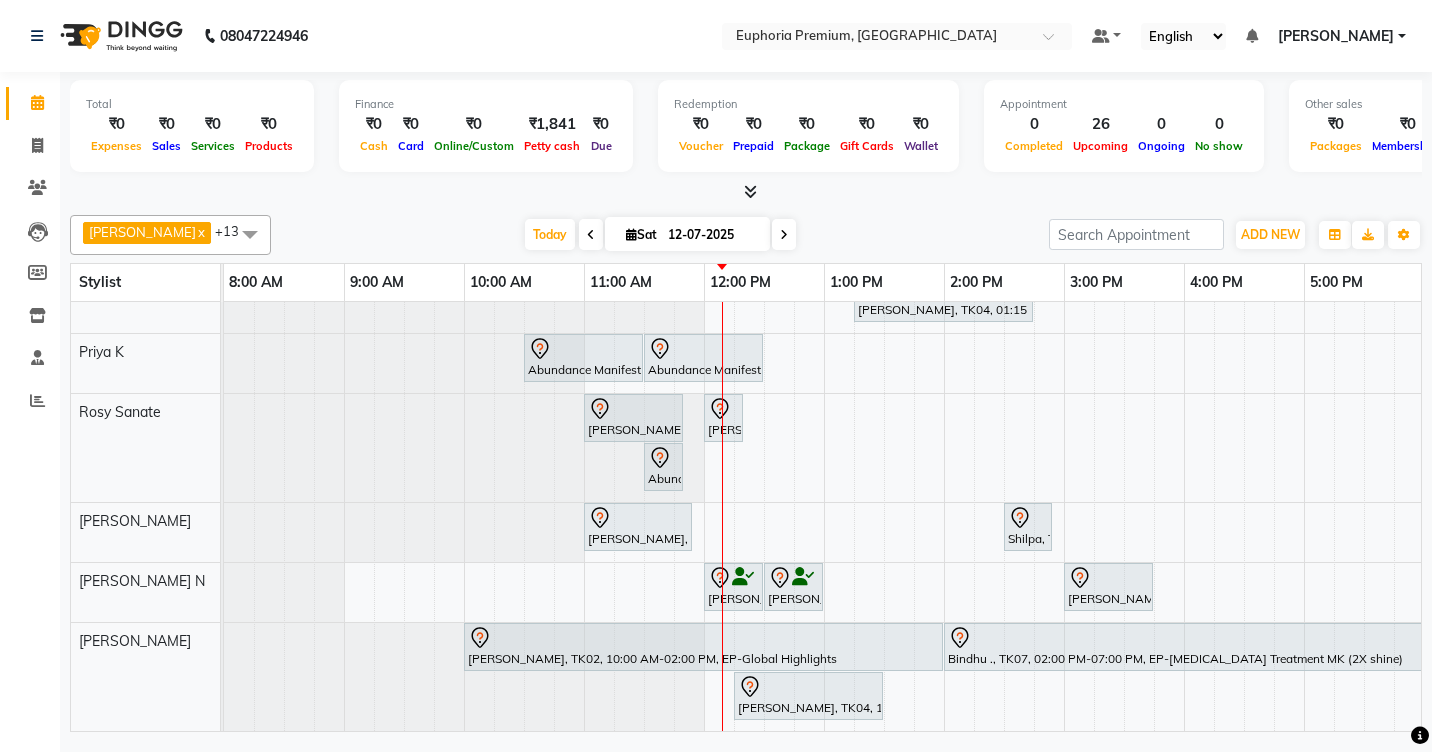scroll, scrollTop: 531, scrollLeft: 0, axis: vertical 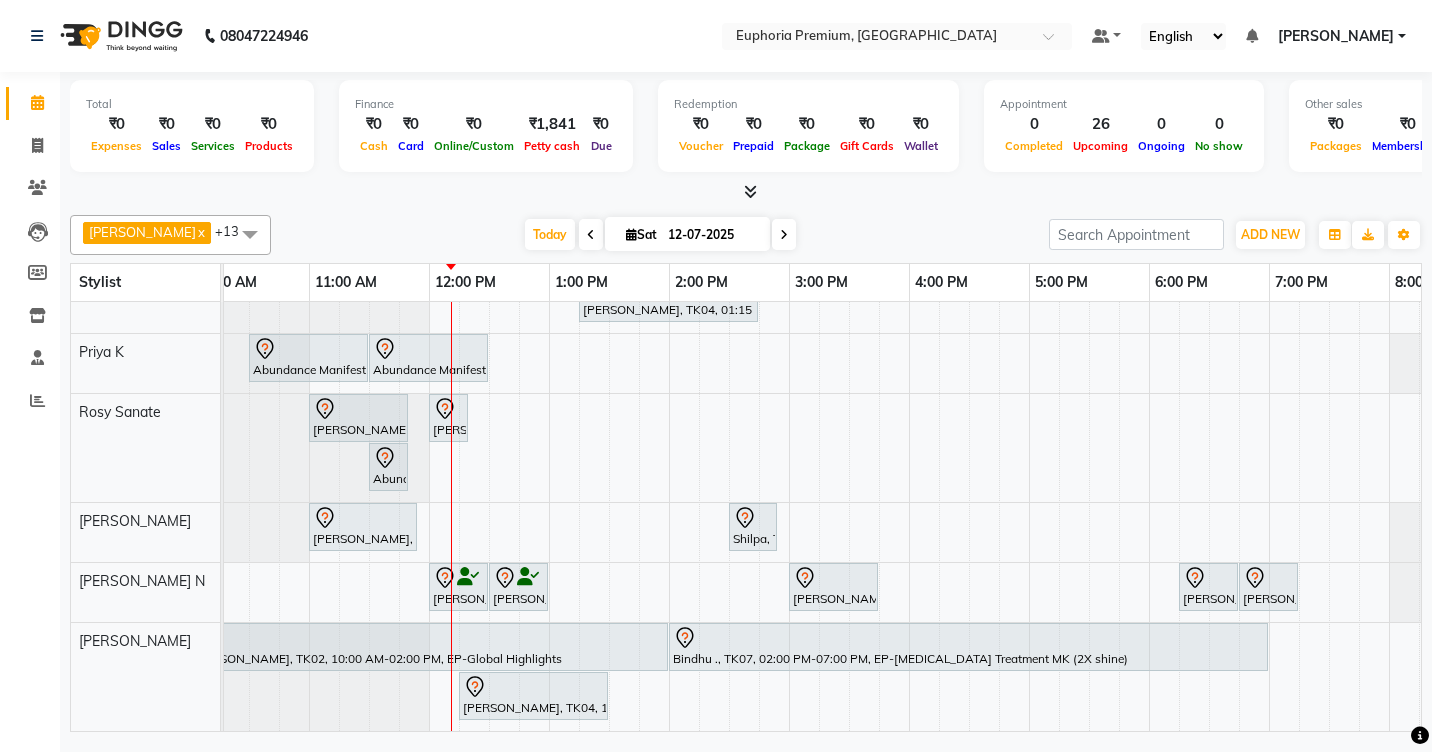 click on "Working 2.30 to 8 pm with maam permission              [PERSON_NAME] ., TK11, 12:30 PM-01:35 PM, EP-Tefiti Coffee Pedi             Mirwaam ., TK12, 01:30 PM-03:05 PM, EP-Tefiti Coffee [PERSON_NAME], TK02, 11:00 AM-12:00 PM, EP-Temporary Nail Ext             [PERSON_NAME], TK04, 11:15 AM-11:50 AM, EP-Head, Neck & Shoulder (35 Mins) w/o Hairwash             Poobesh ., TK03, 04:00 PM-04:30 PM, EP-Shoulder & Back (30 Mins)             VISHAL ., TK08, 12:00 PM-12:30 PM, EP-Head Massage (30 Mins) w/o Hairwash             Poobesh ., TK03, 04:00 PM-04:30 PM, EP-Shoulder & Back (30 Mins)             Rahul ., TK13, 01:00 PM-03:00 PM, EP-HAIR CUT (Salon Director) with hairwash MEN             VISHAL ., TK08, 11:15 AM-11:45 AM, EEP-HAIR CUT (Senior Stylist) with hairwash MEN             Mirwaam ., TK12, 12:30 PM-01:00 PM, EEP-Head Shave (Shave) MEN             Mirwaam ., TK12, 01:00 PM-01:30 PM, EP-Regular shave MEN             [PERSON_NAME], TK04, 01:30 PM-02:00 PM, EP-[PERSON_NAME] Trim/Design MEN" at bounding box center (789, 224) 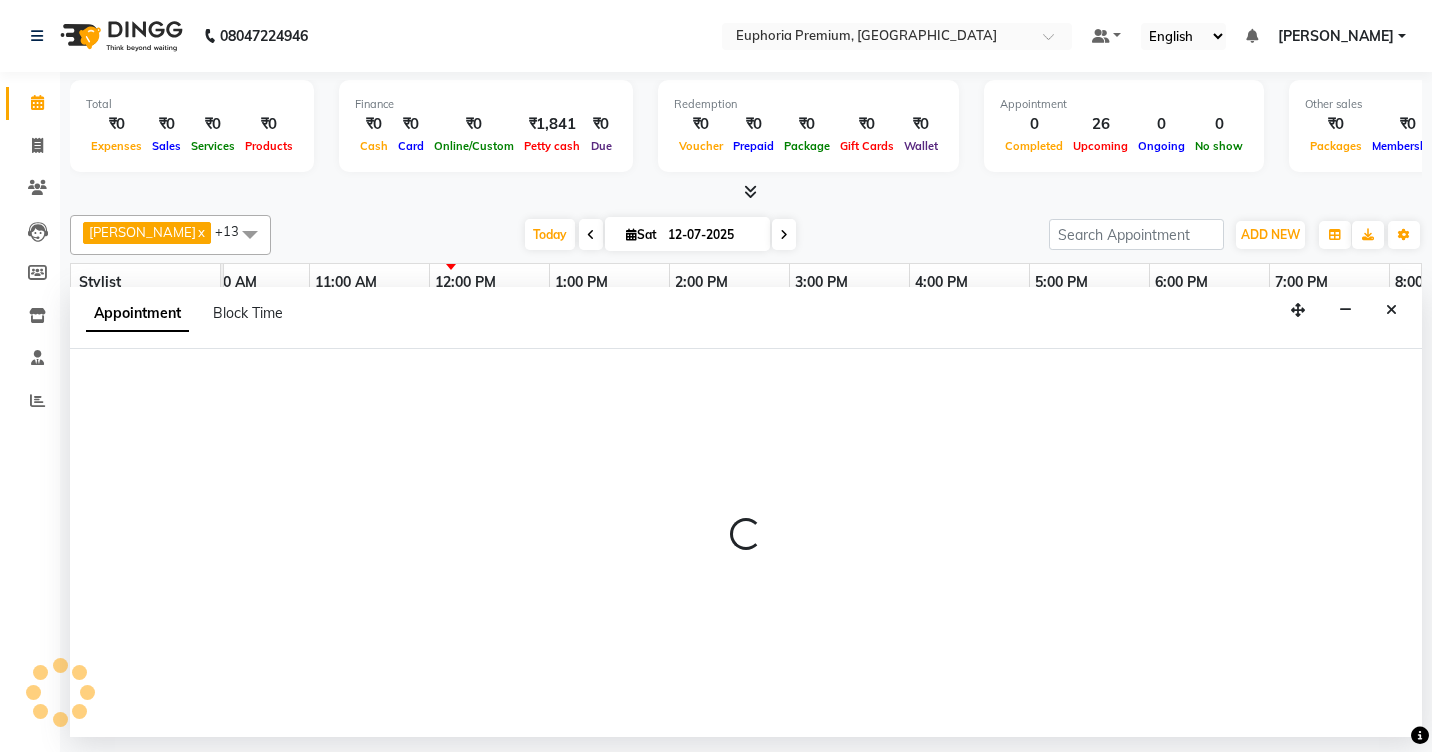 select on "71633" 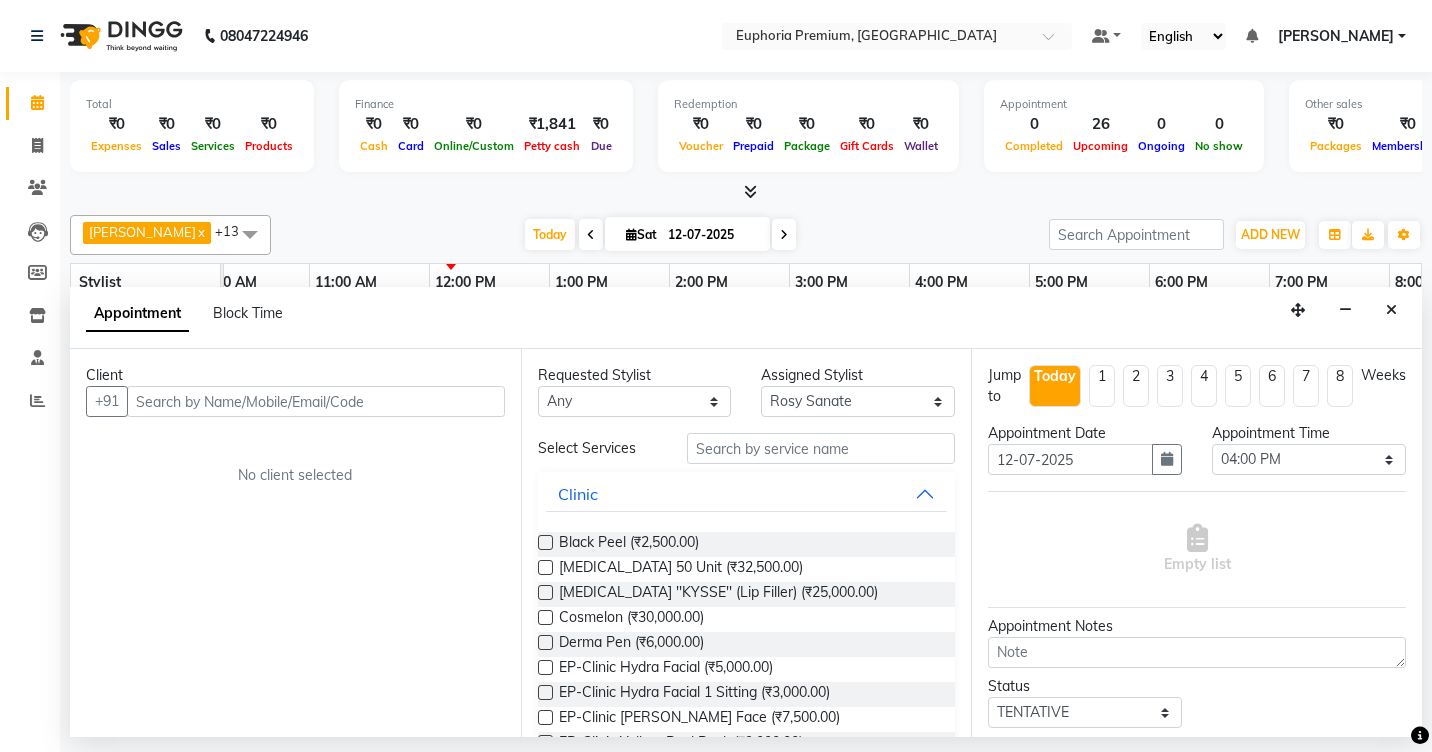click at bounding box center [316, 401] 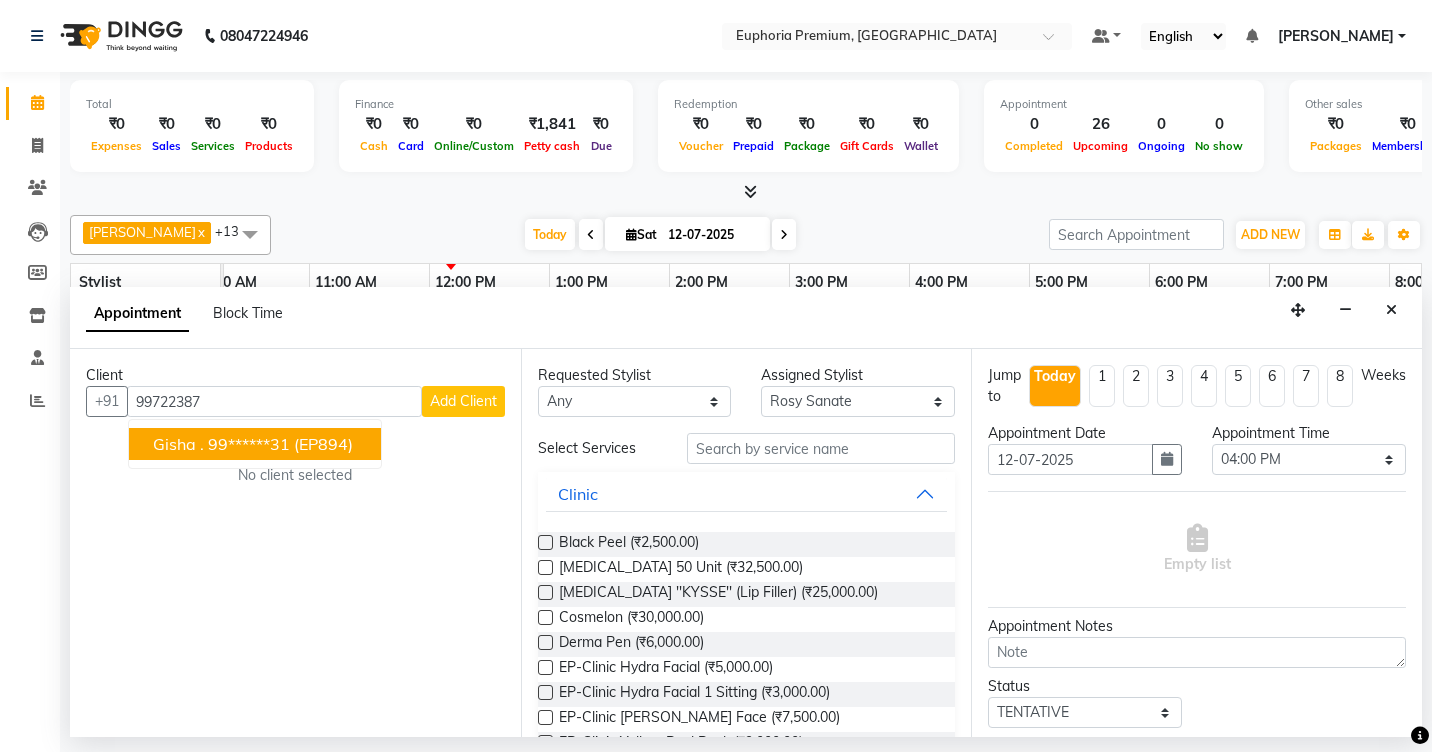 click on "(EP894)" at bounding box center [323, 444] 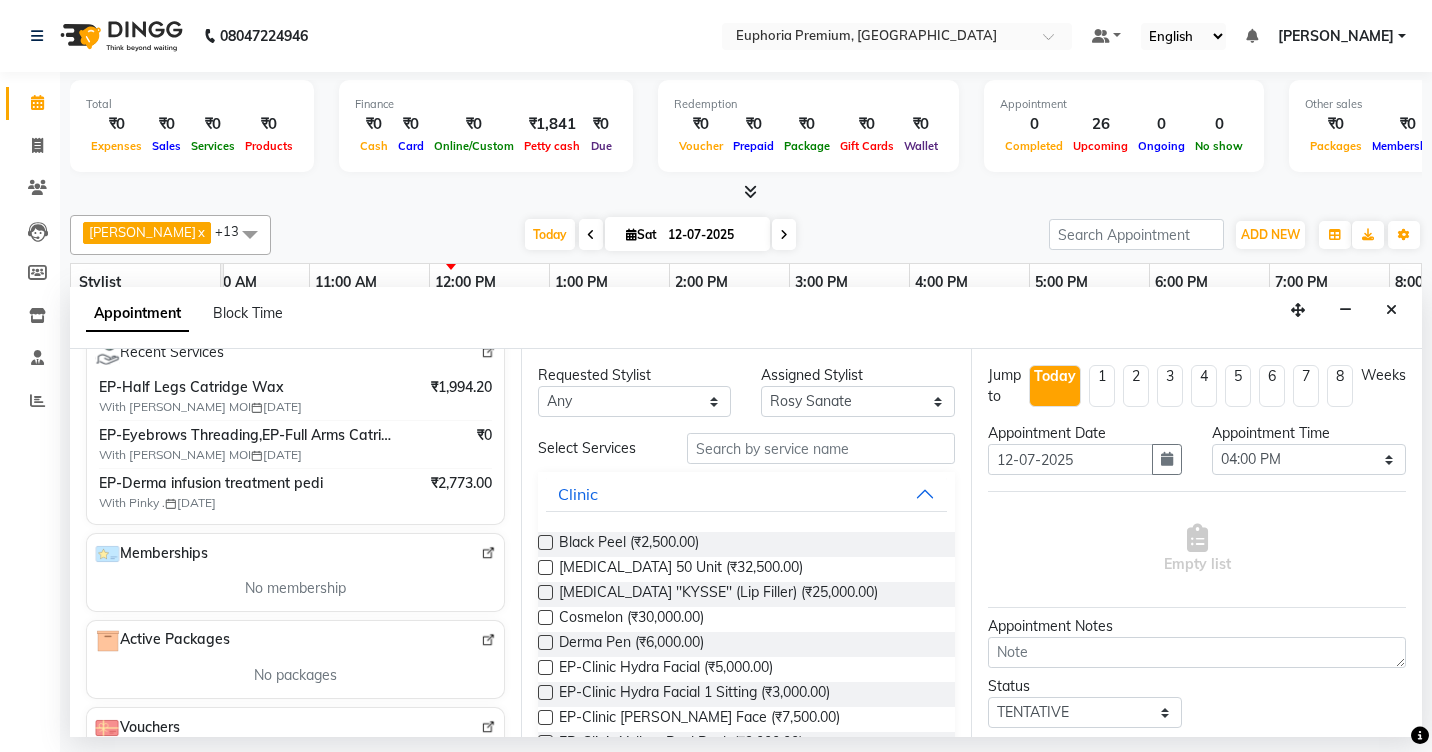 scroll, scrollTop: 400, scrollLeft: 0, axis: vertical 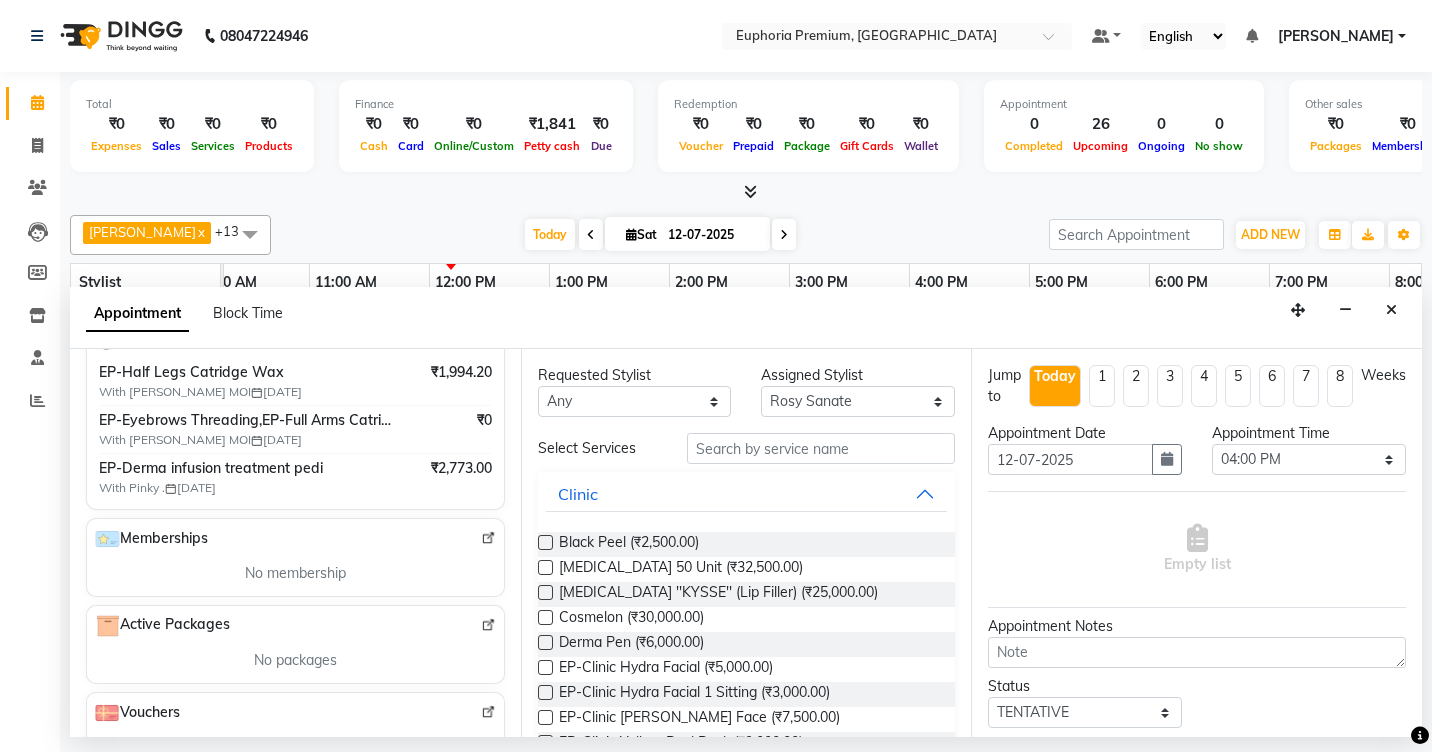 type on "99******31" 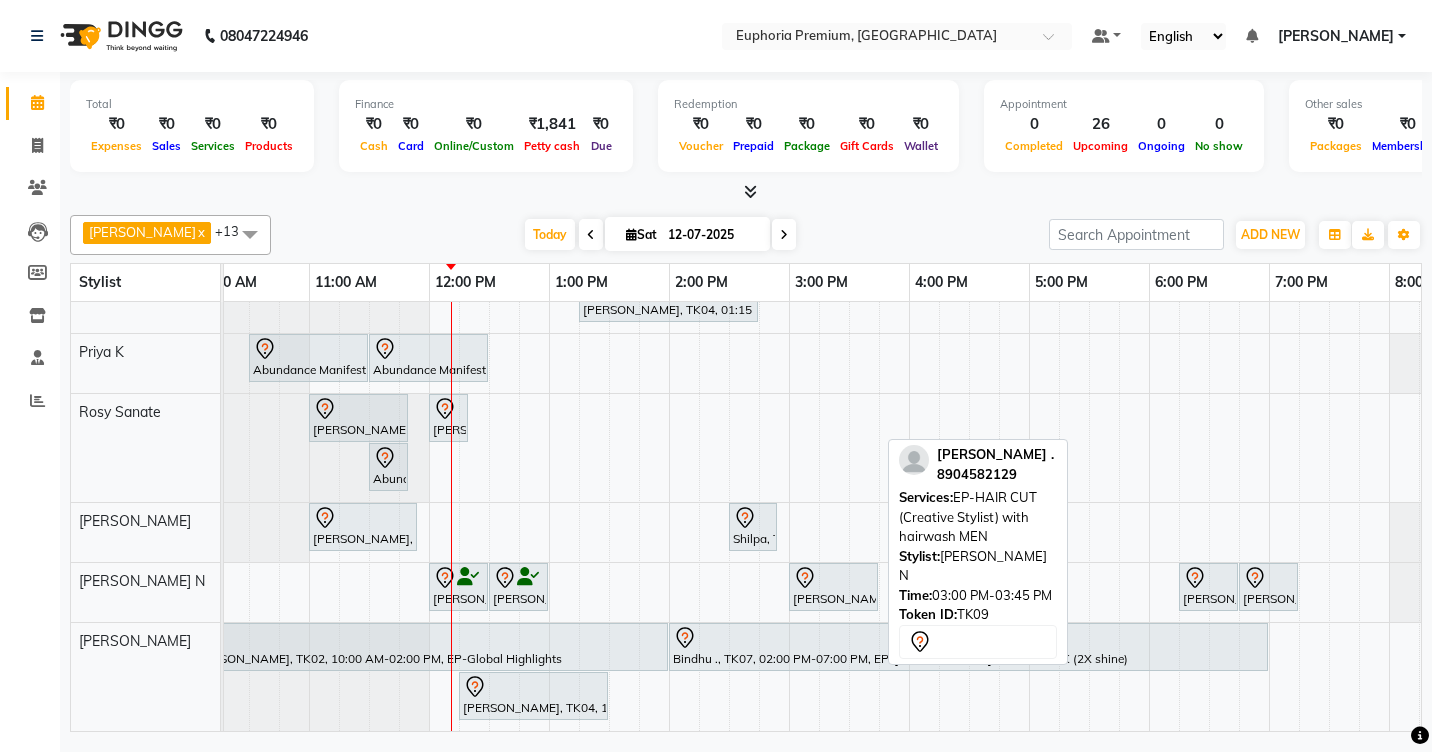 scroll, scrollTop: 199, scrollLeft: 275, axis: both 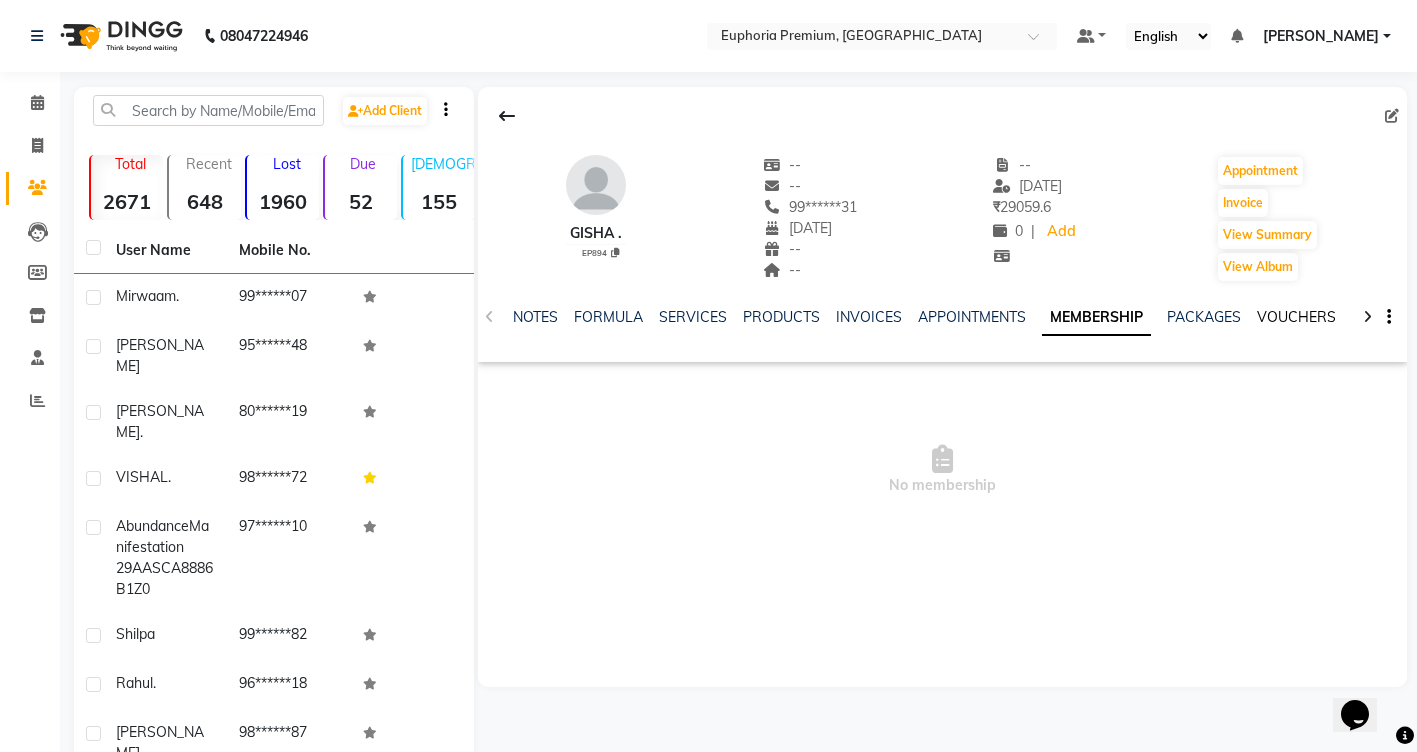 click on "VOUCHERS" 